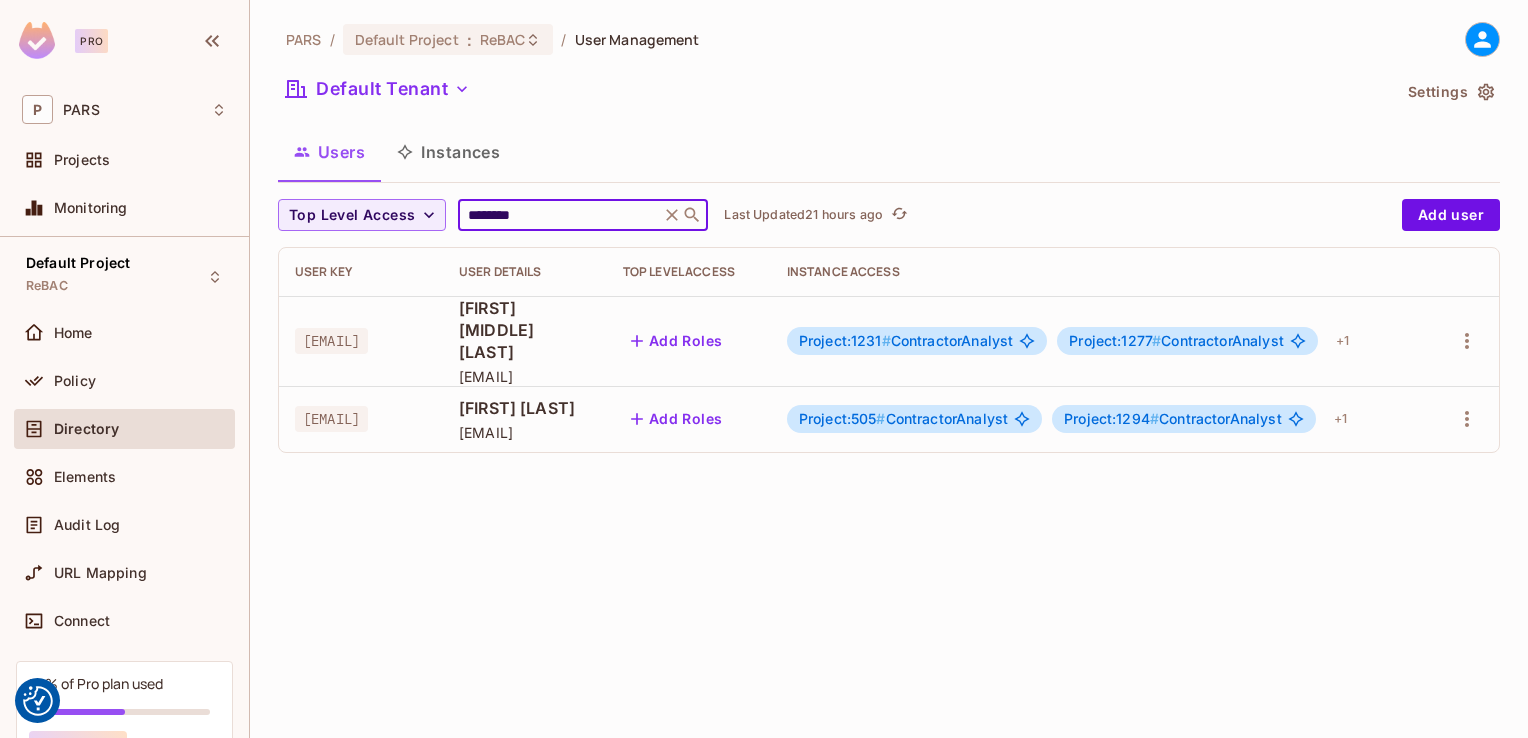 scroll, scrollTop: 0, scrollLeft: 0, axis: both 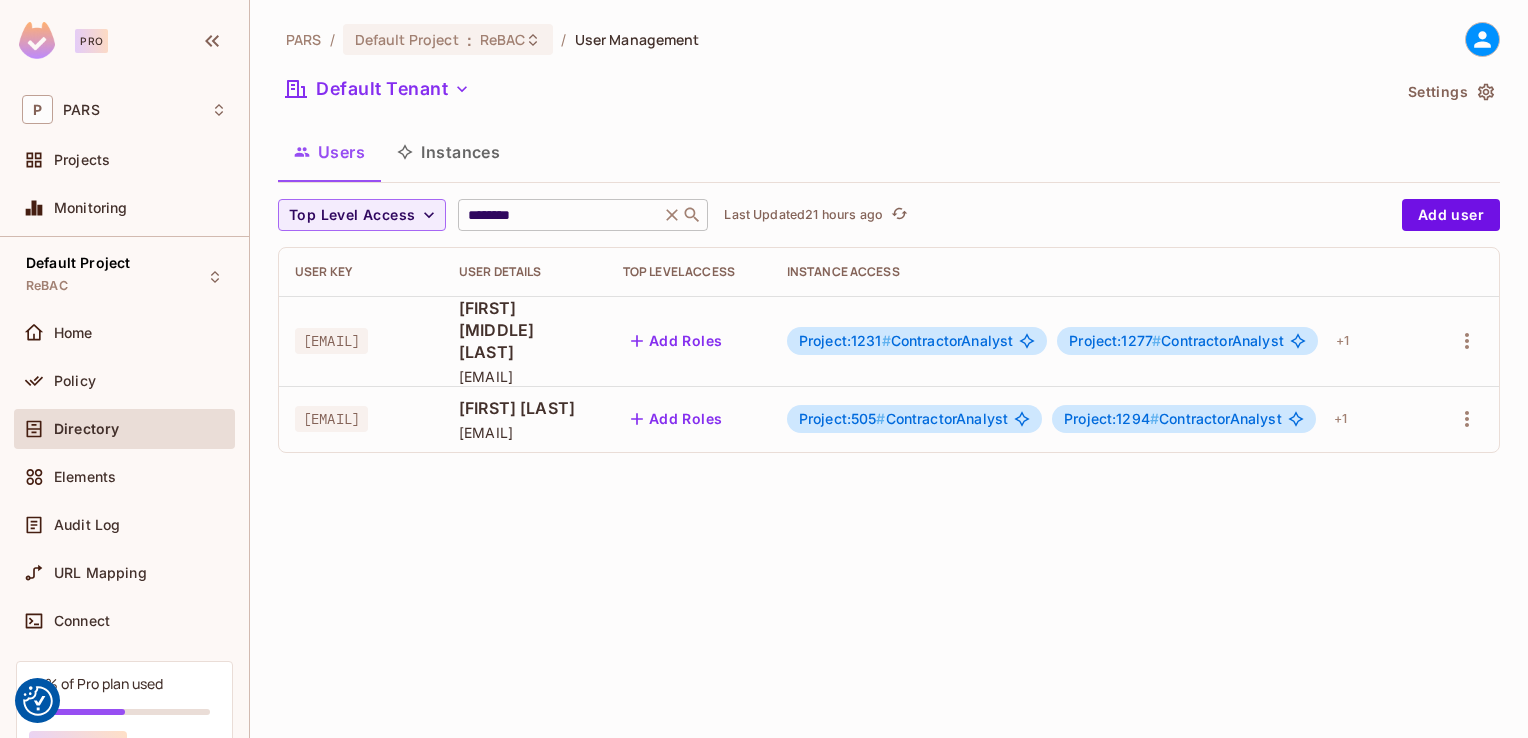 click 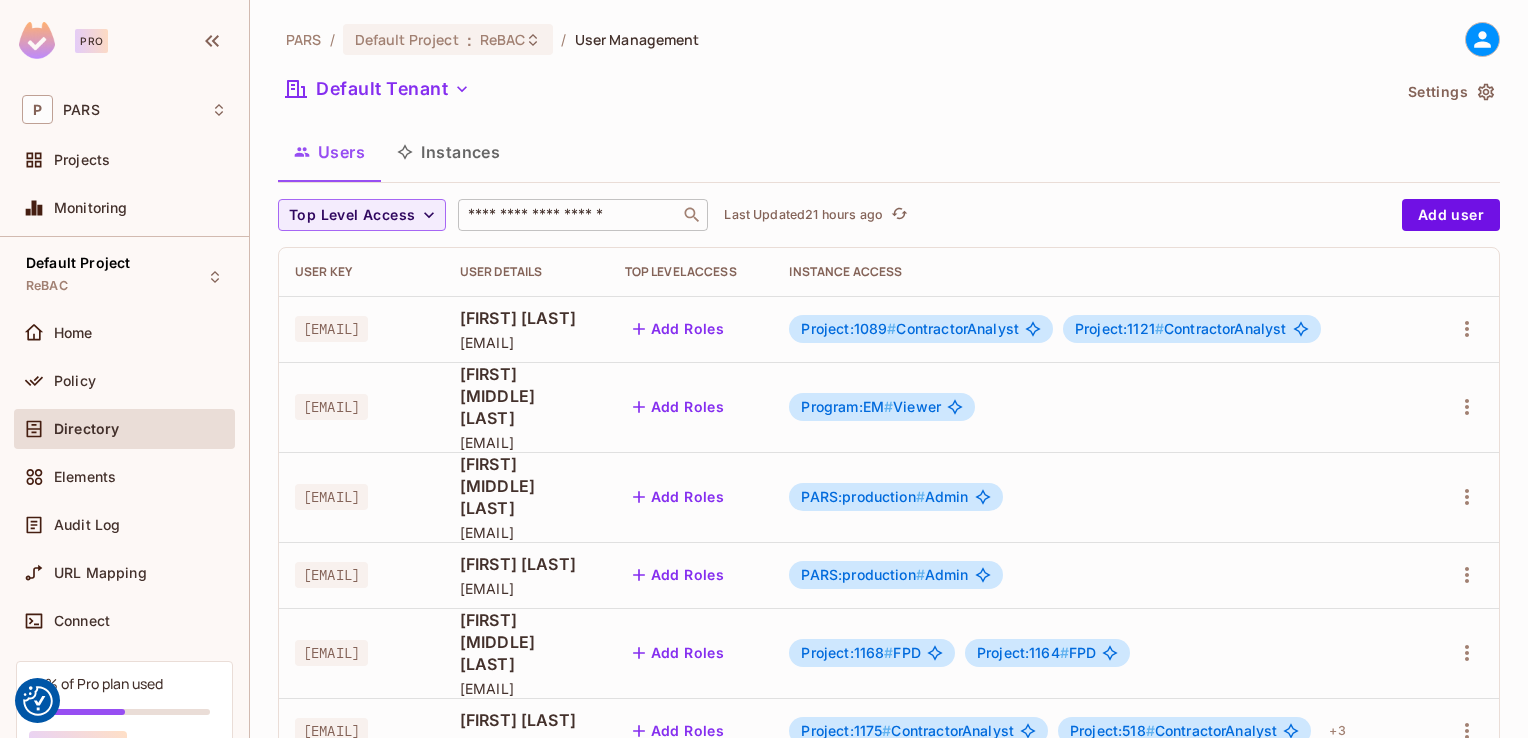 click at bounding box center [569, 215] 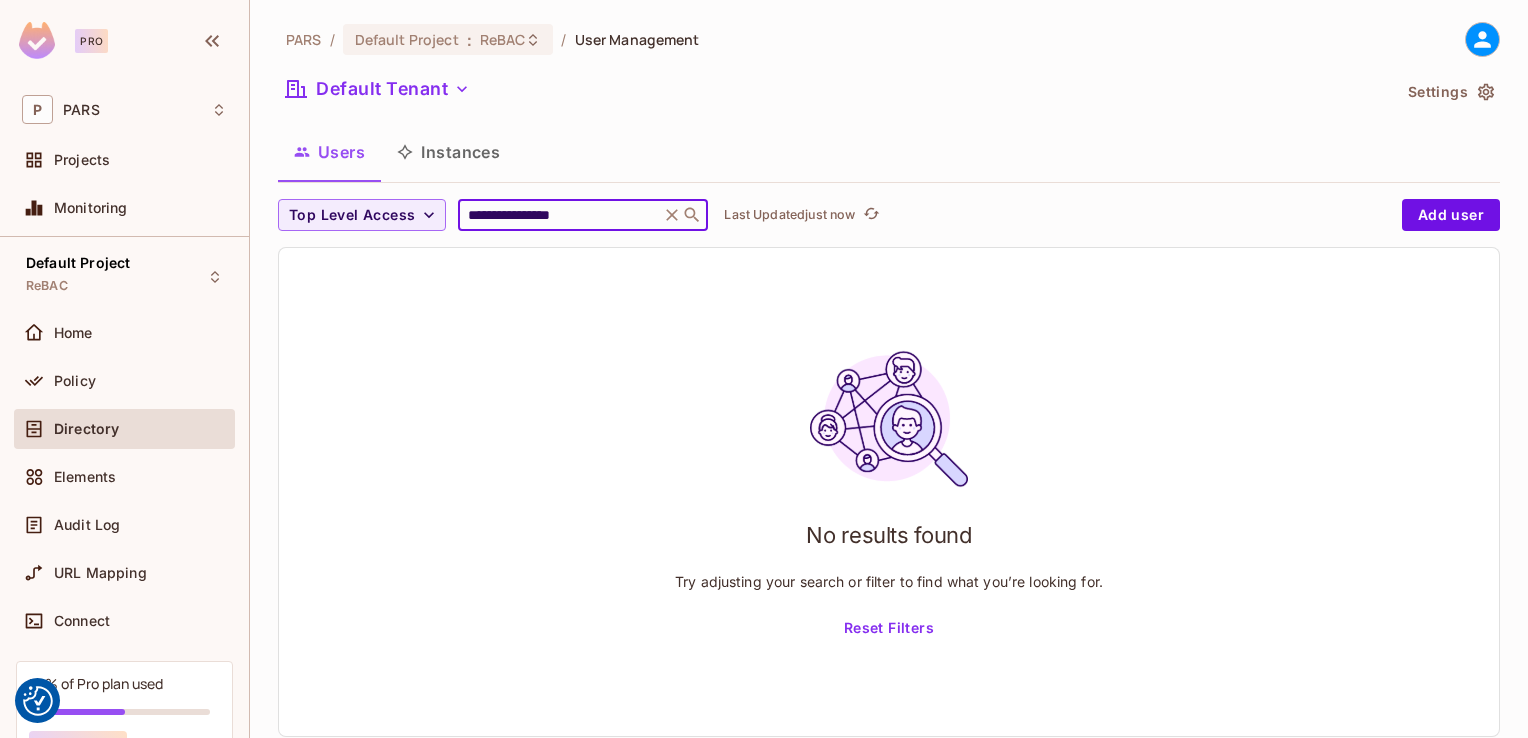 type on "**********" 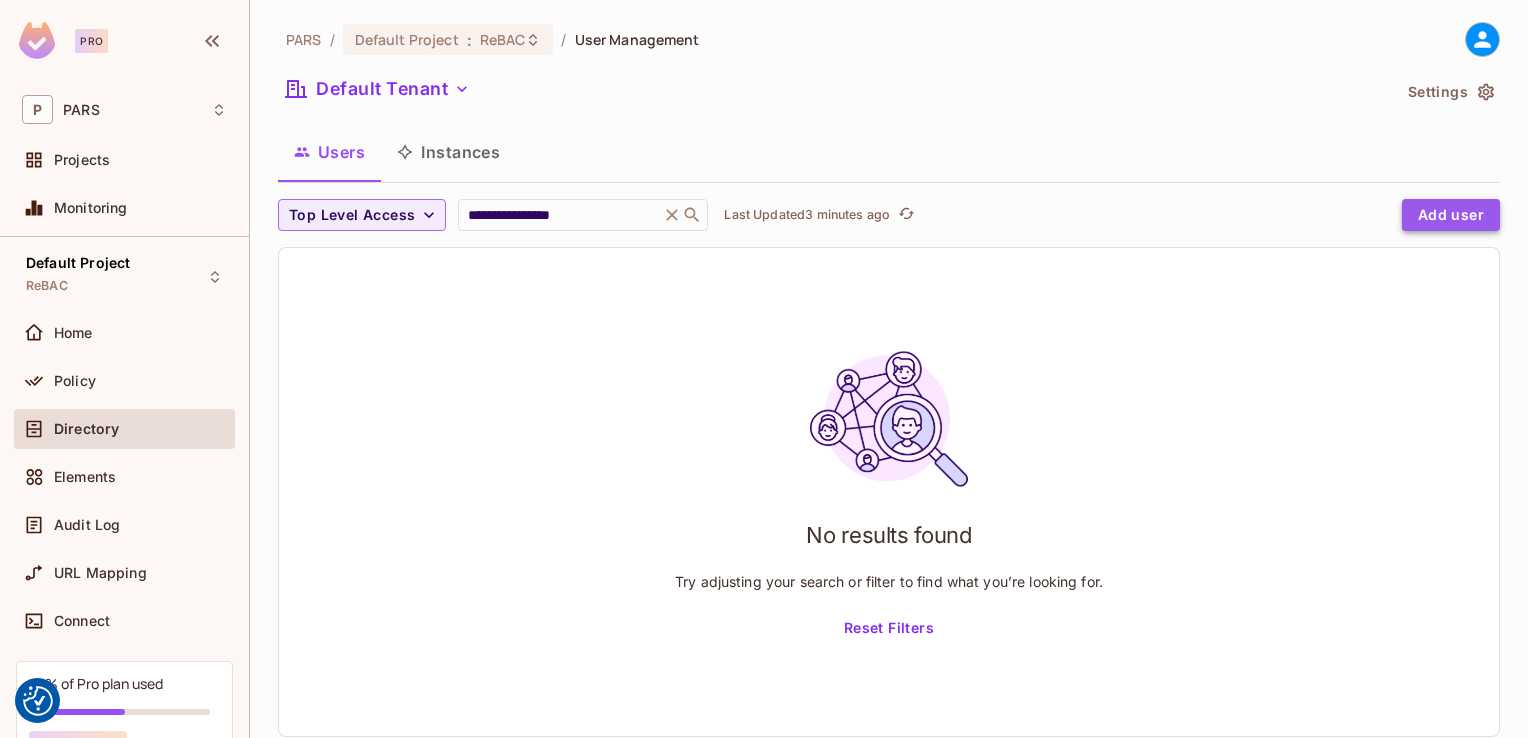 click on "Add user" at bounding box center (1451, 215) 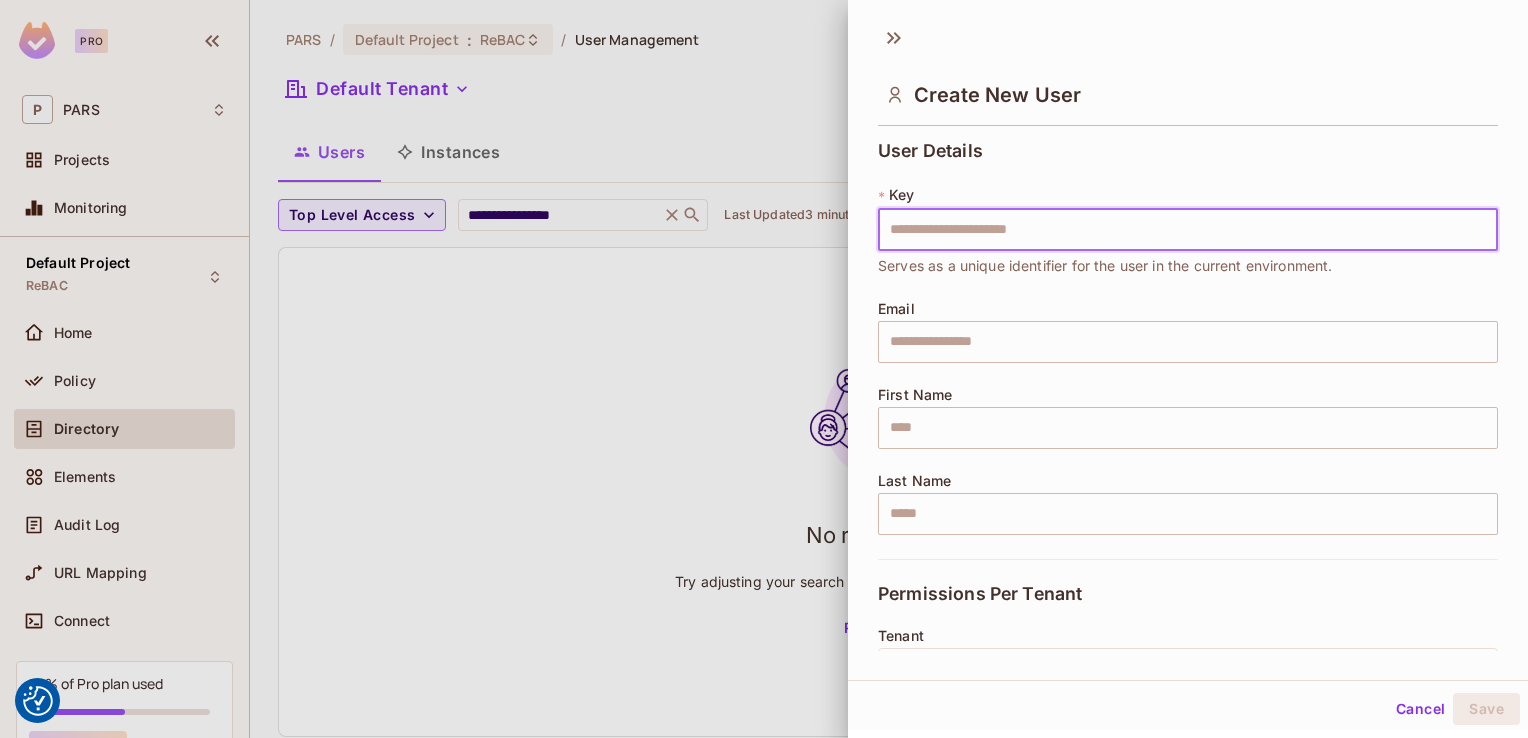 click at bounding box center [1188, 230] 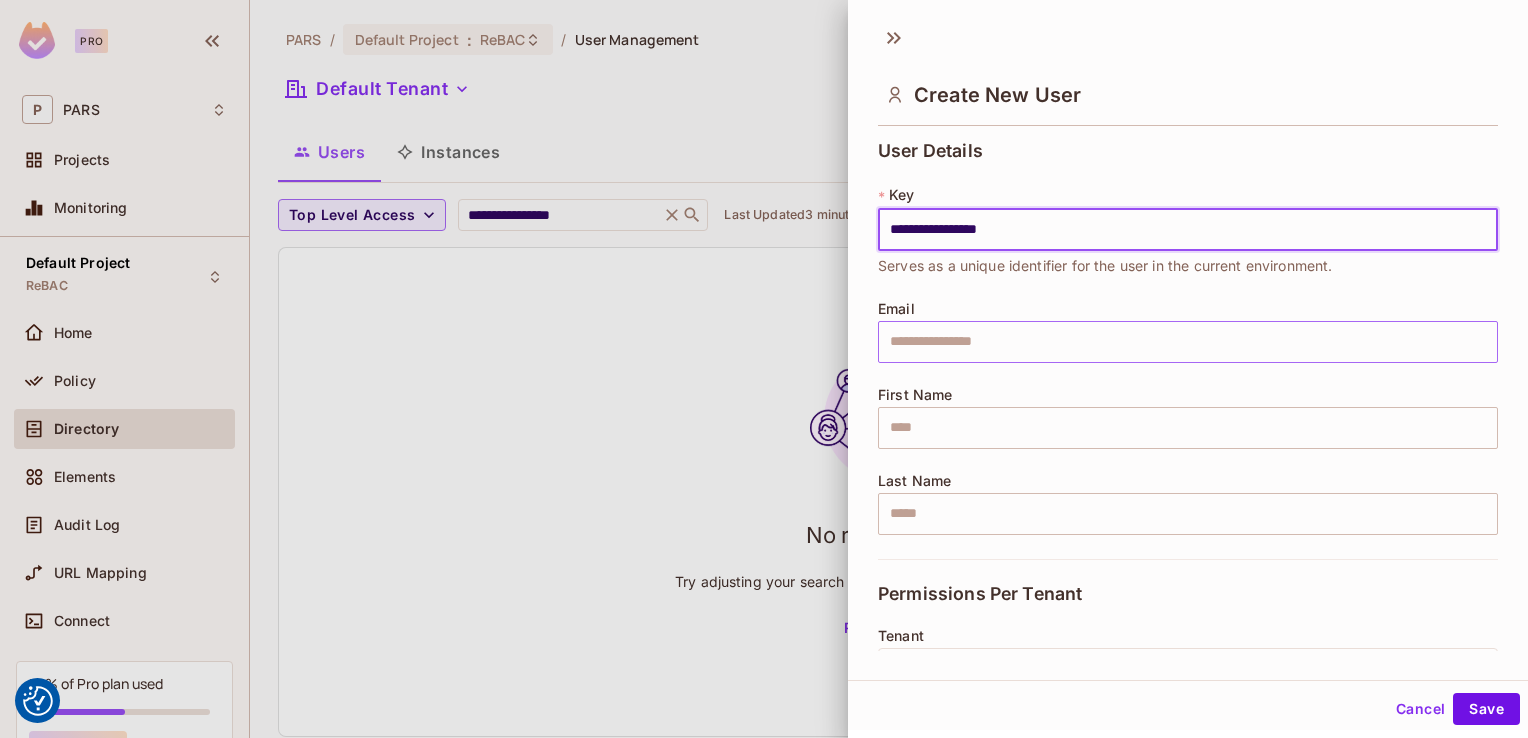 type on "**********" 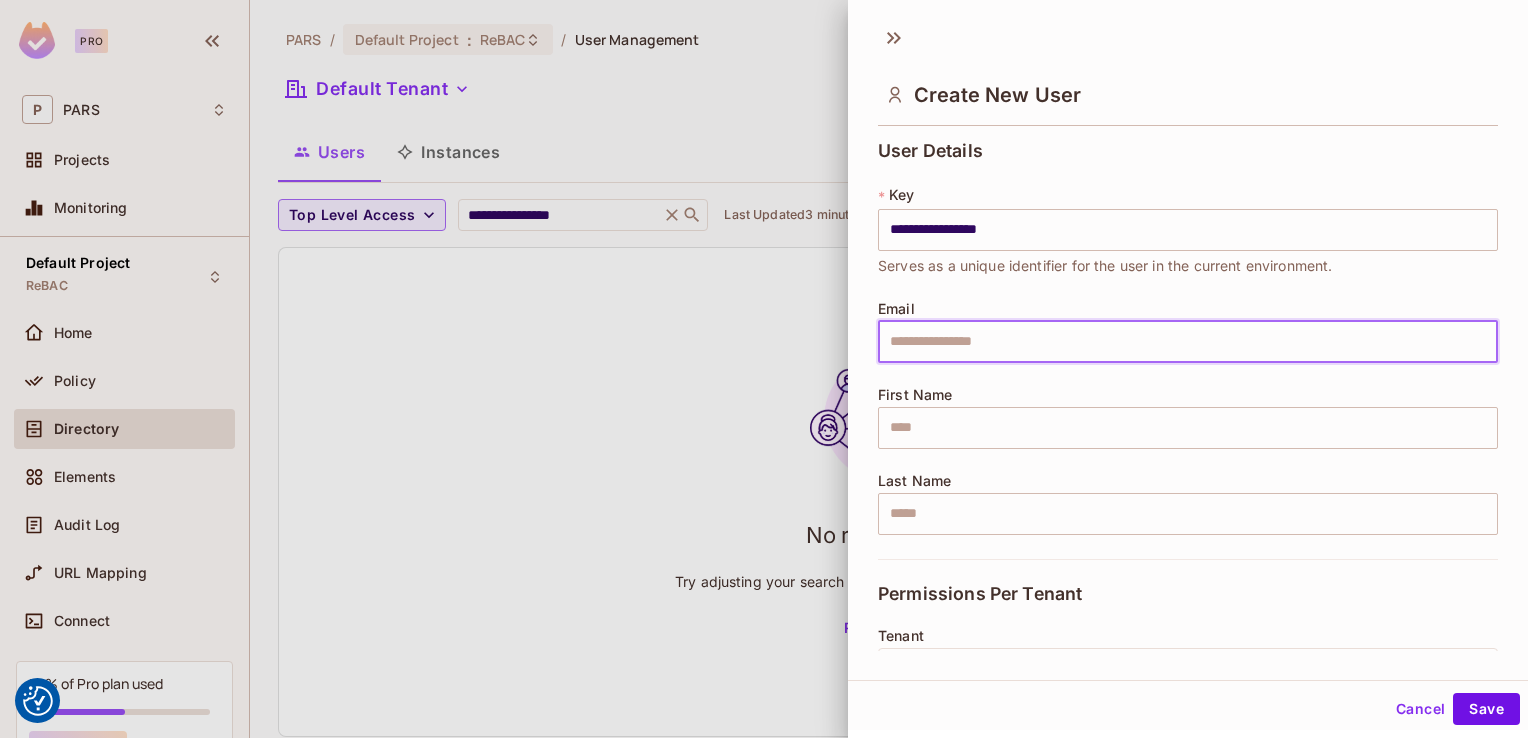 paste on "**********" 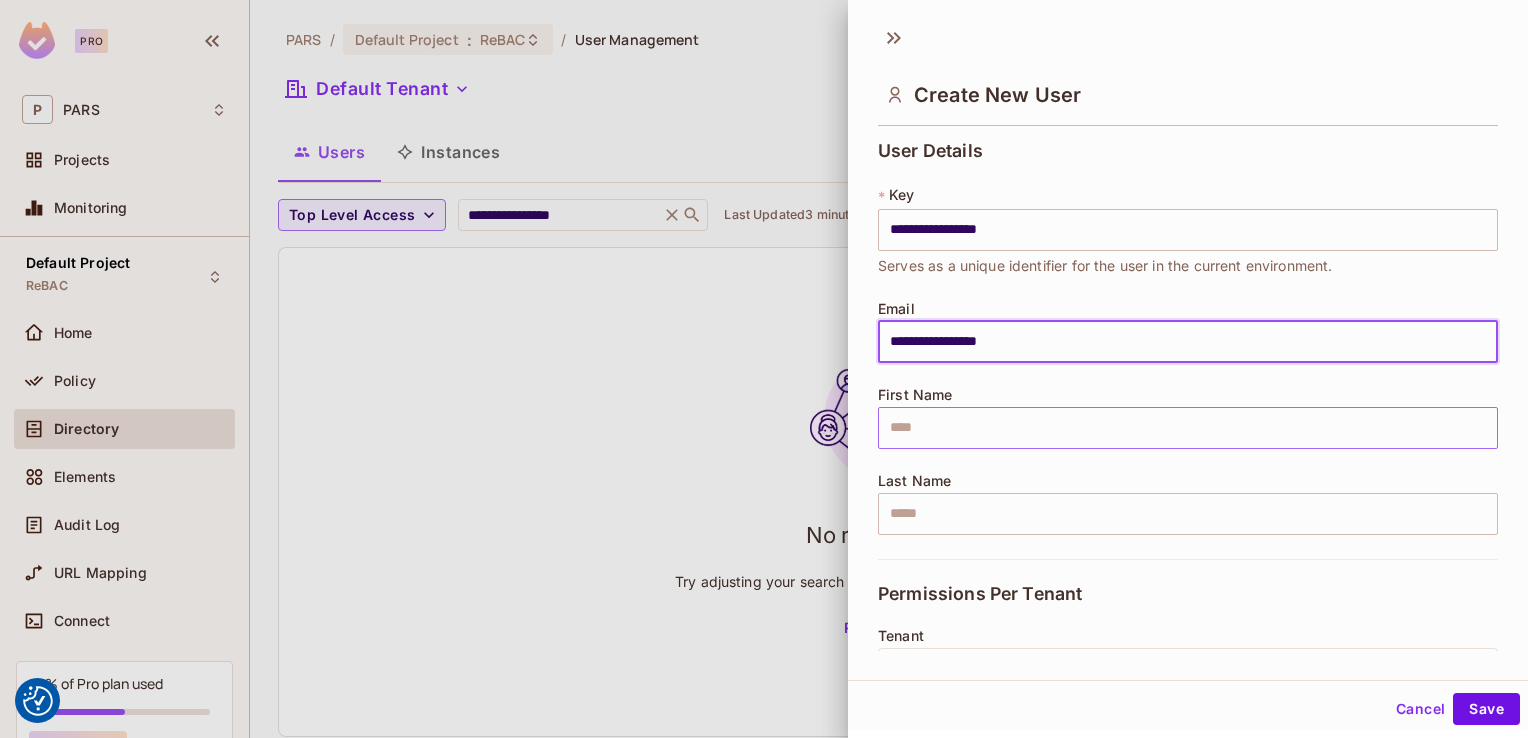type on "**********" 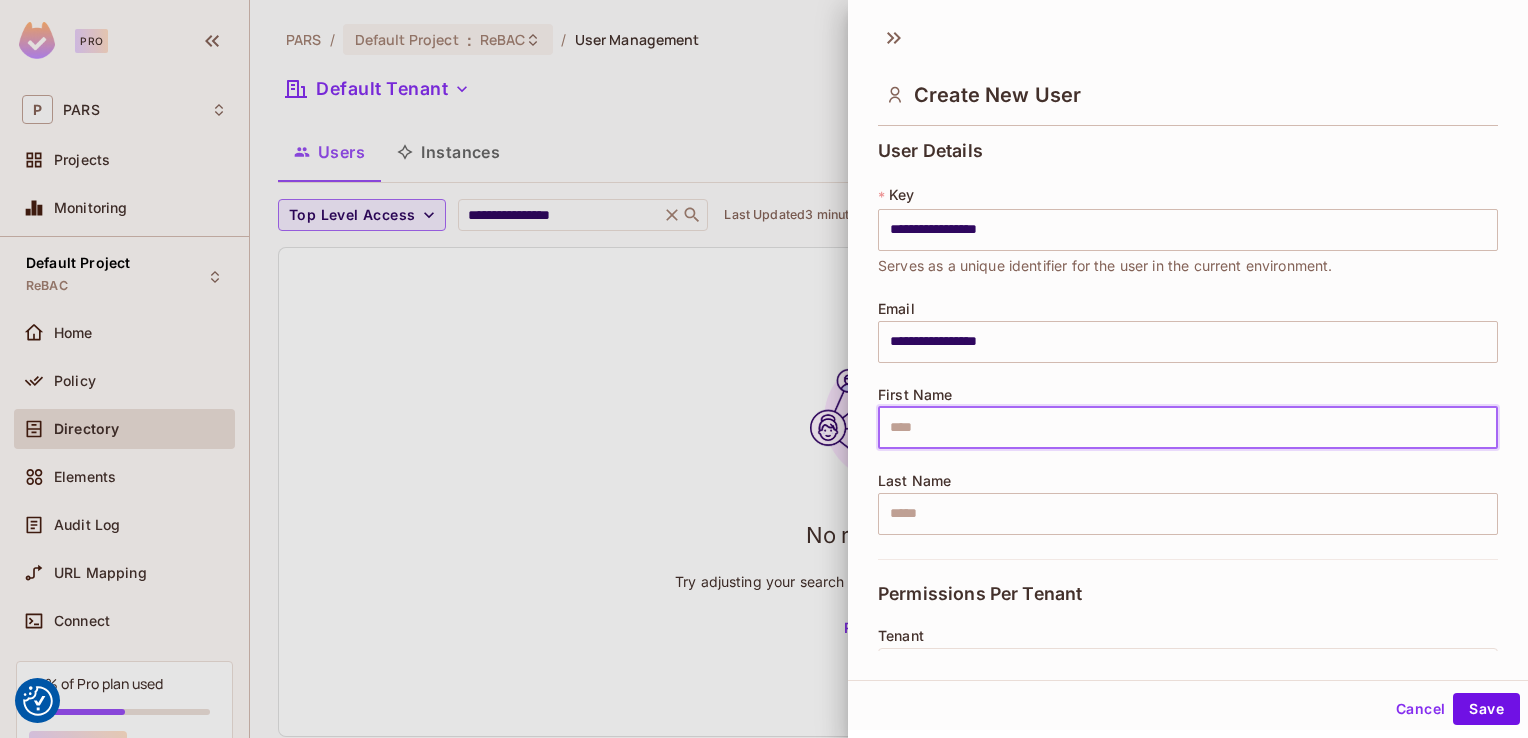 click at bounding box center (1188, 428) 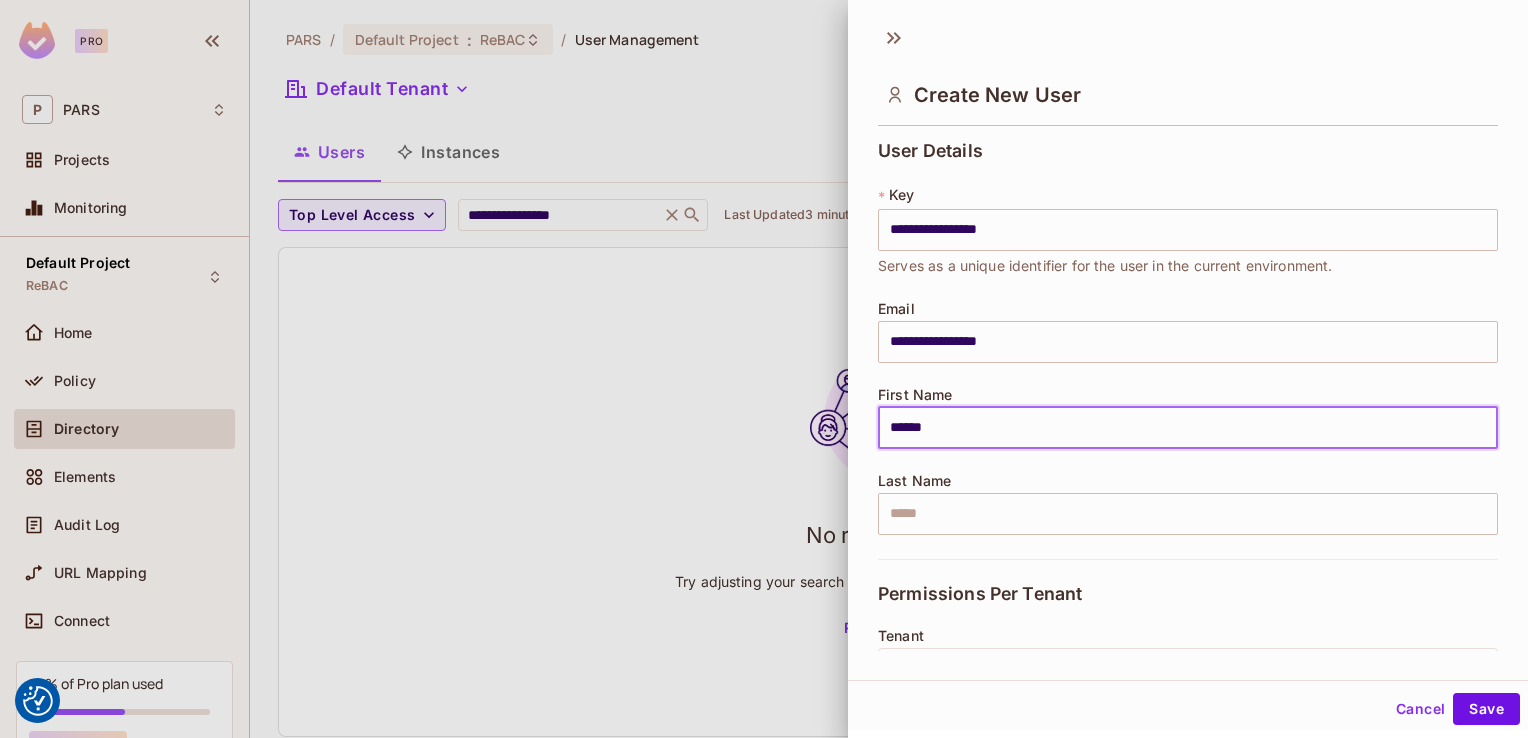 type on "********" 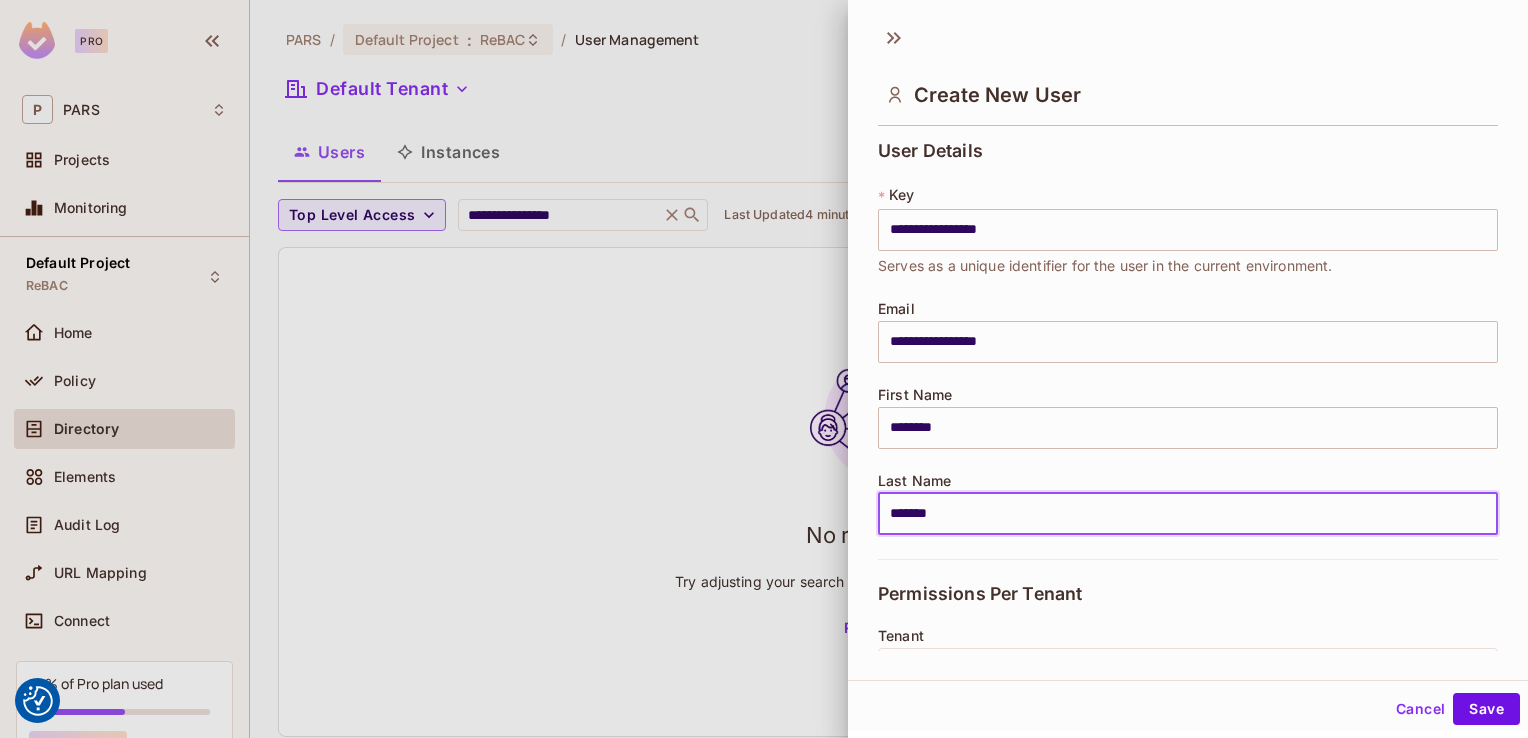 type on "*******" 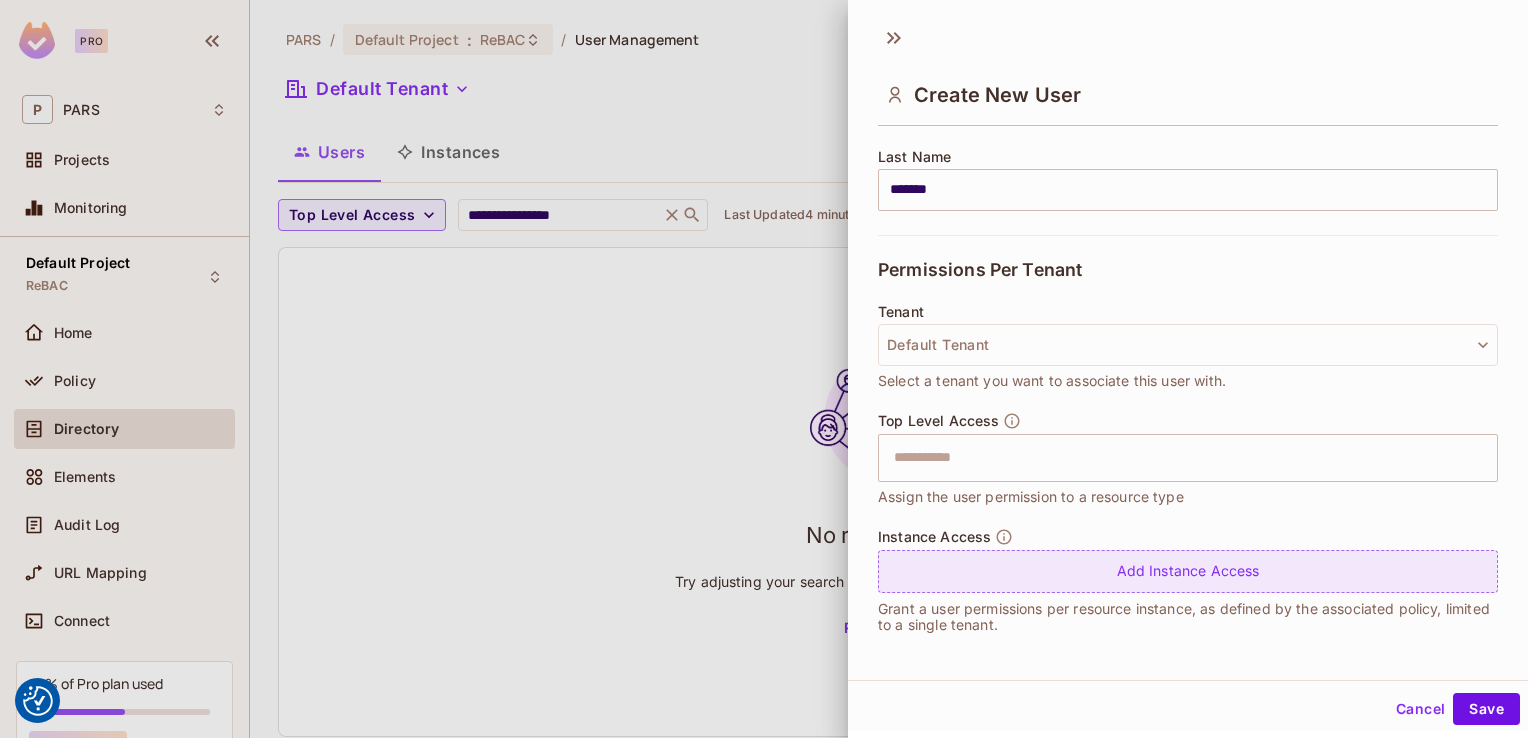 click on "Add Instance Access" at bounding box center [1188, 571] 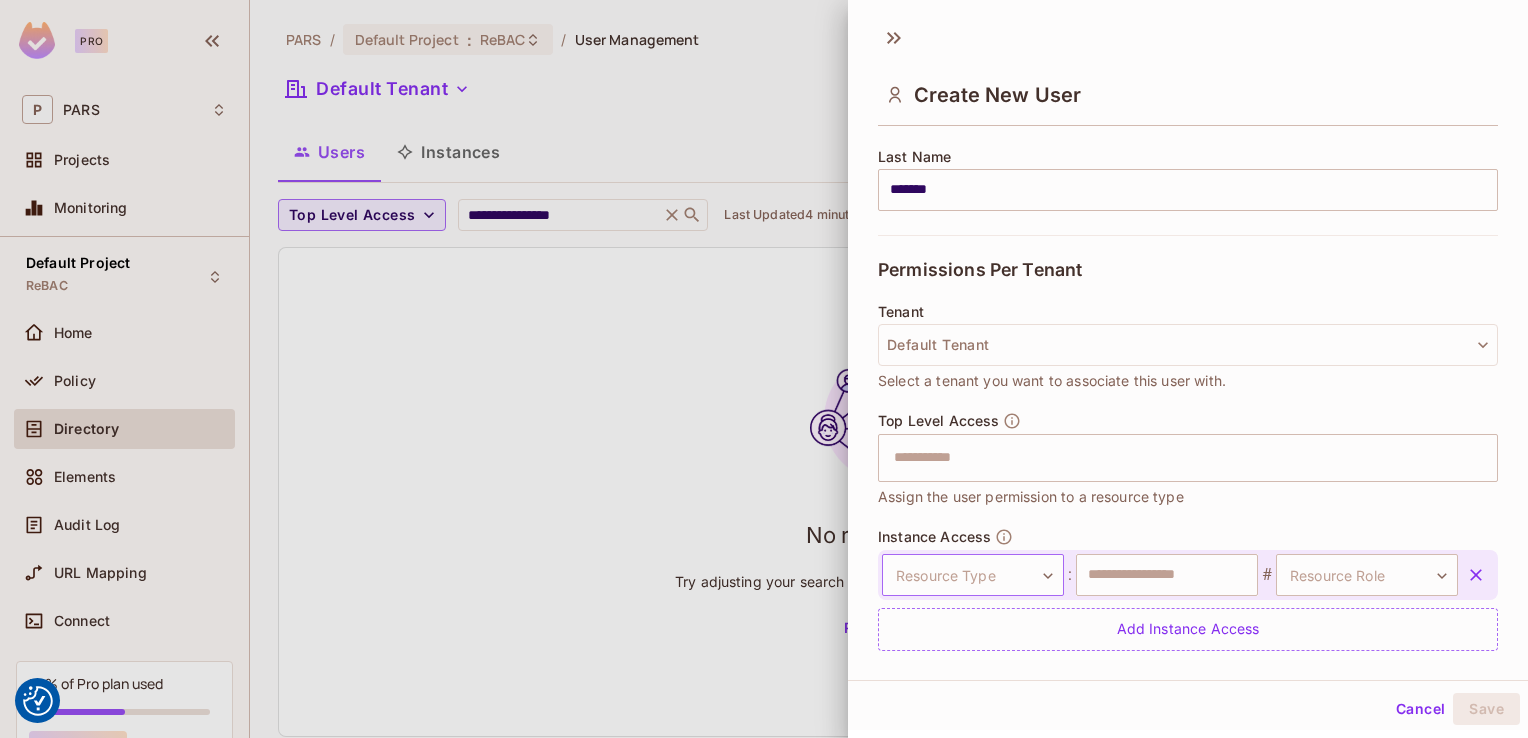 click on "We use cookies to enhance your browsing experience, serve personalized ads or content, and analyze our traffic.
By clicking "Accept All", you consent to our use of cookies.        Customize   Reject All   Accept All                    Customize Consent Preferences             We use cookies to help you navigate efficiently and perform certain functions. You will find detailed information about all cookies under each consent category below. The cookies that are categorized as "Necessary" are stored on your browser as they are essential for enabling the basic functionalities of the site. ...  Show more        Necessary Always Active Necessary cookies are required to enable the basic features of this site, such as providing secure log-in or adjusting your consent preferences. These cookies do not store any personally identifiable data. Cookie __hssrc Duration session Description Cookie __hssc Duration 1 hour Description Cookie __cf_bm Duration 1 hour Description Cookie Duration lidc" at bounding box center (0, 0) 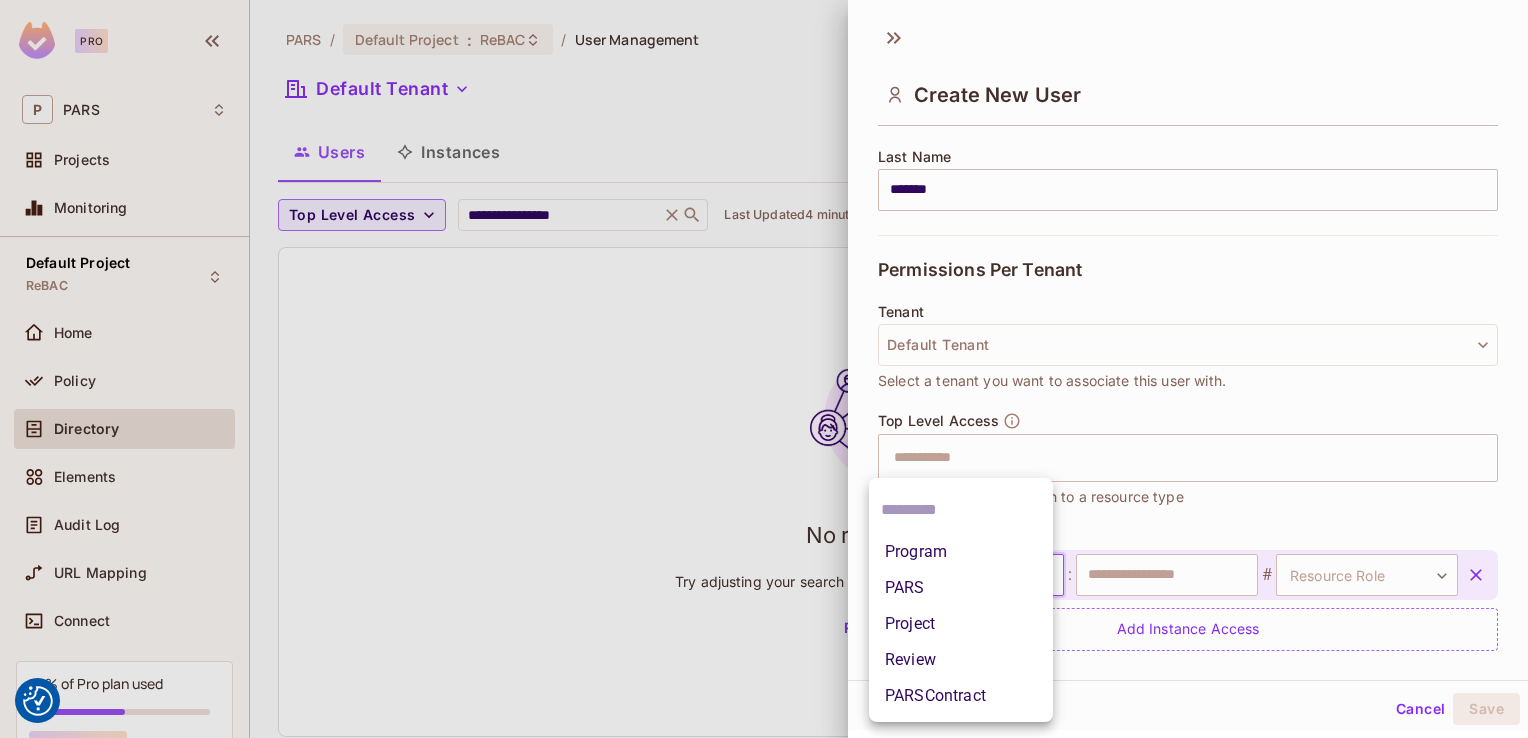 click on "Project" at bounding box center [961, 624] 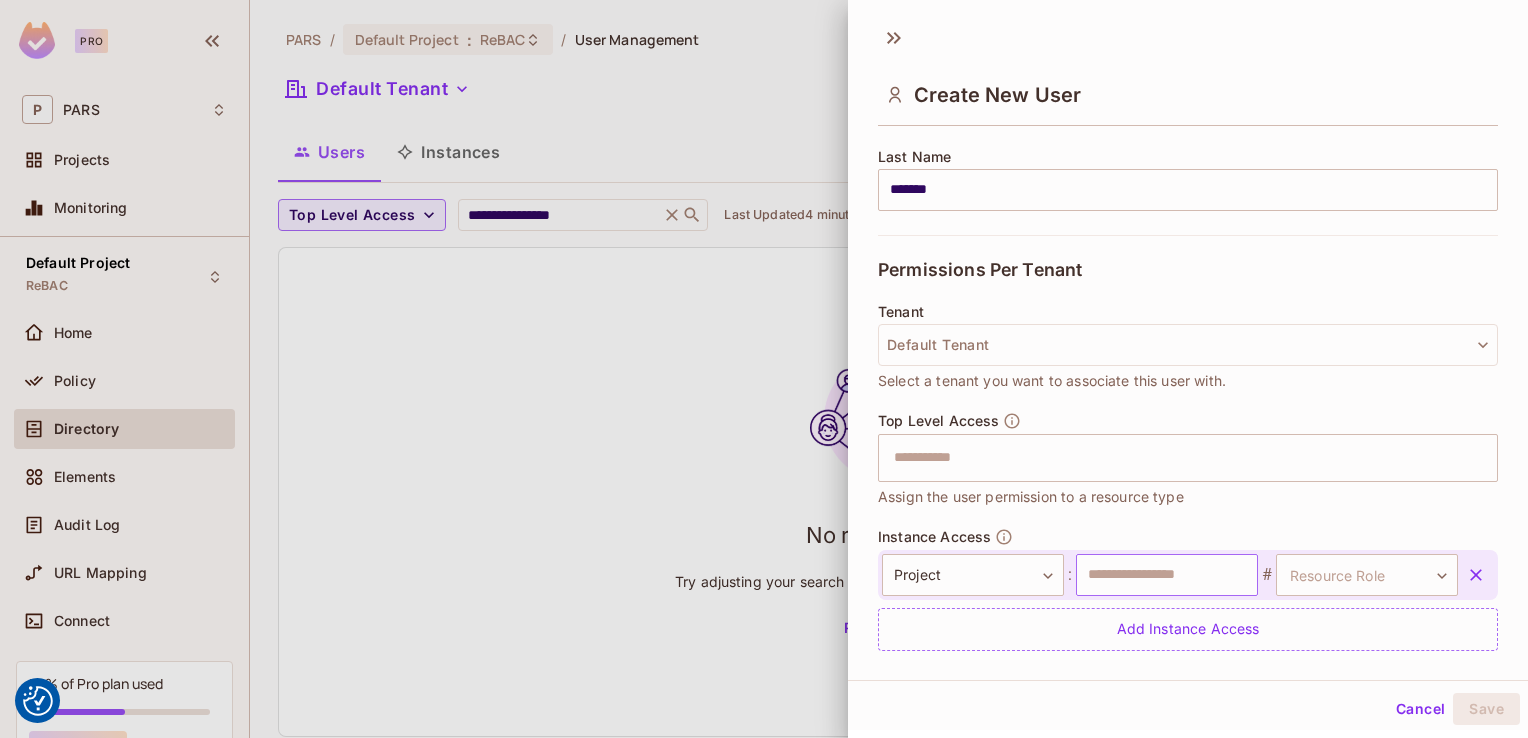 click at bounding box center (1167, 575) 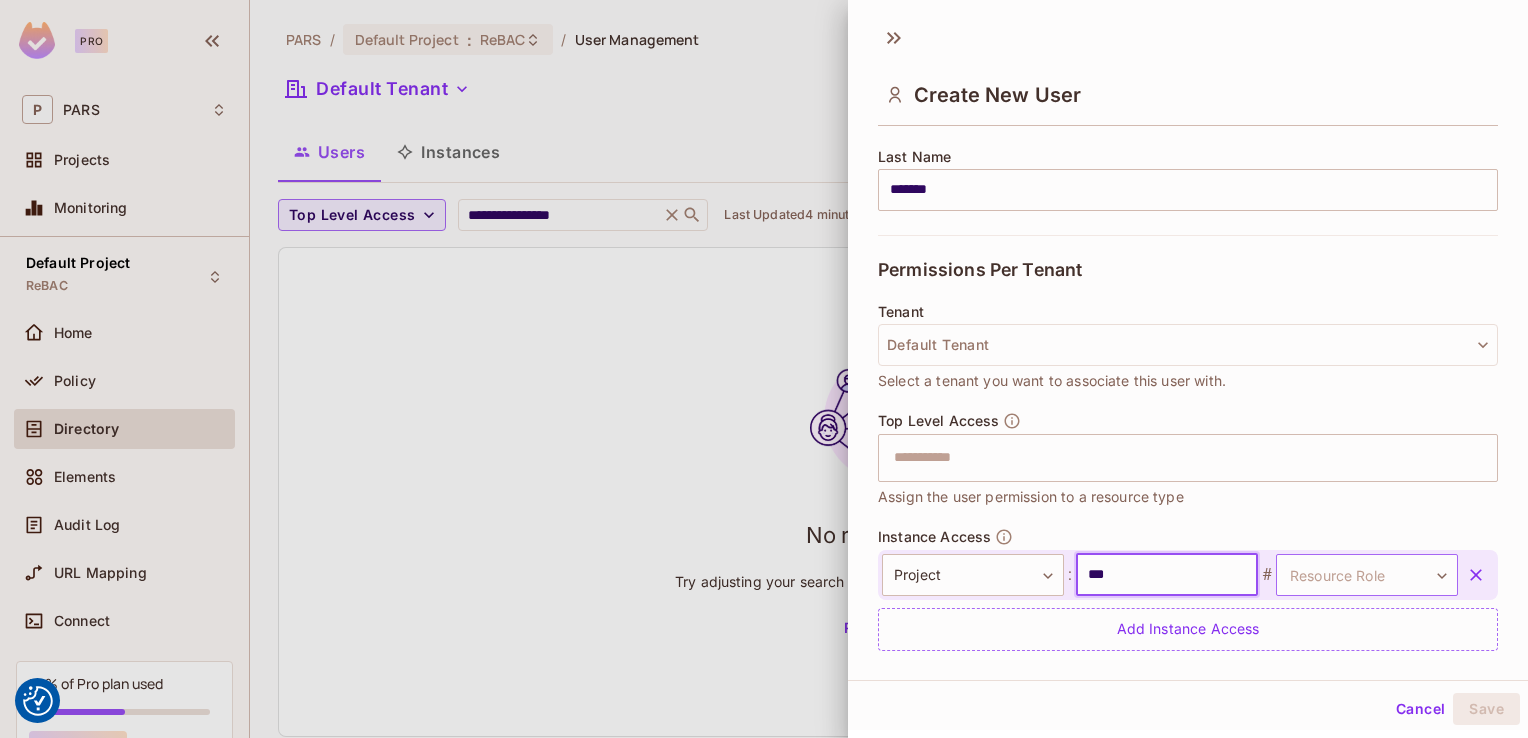 type on "***" 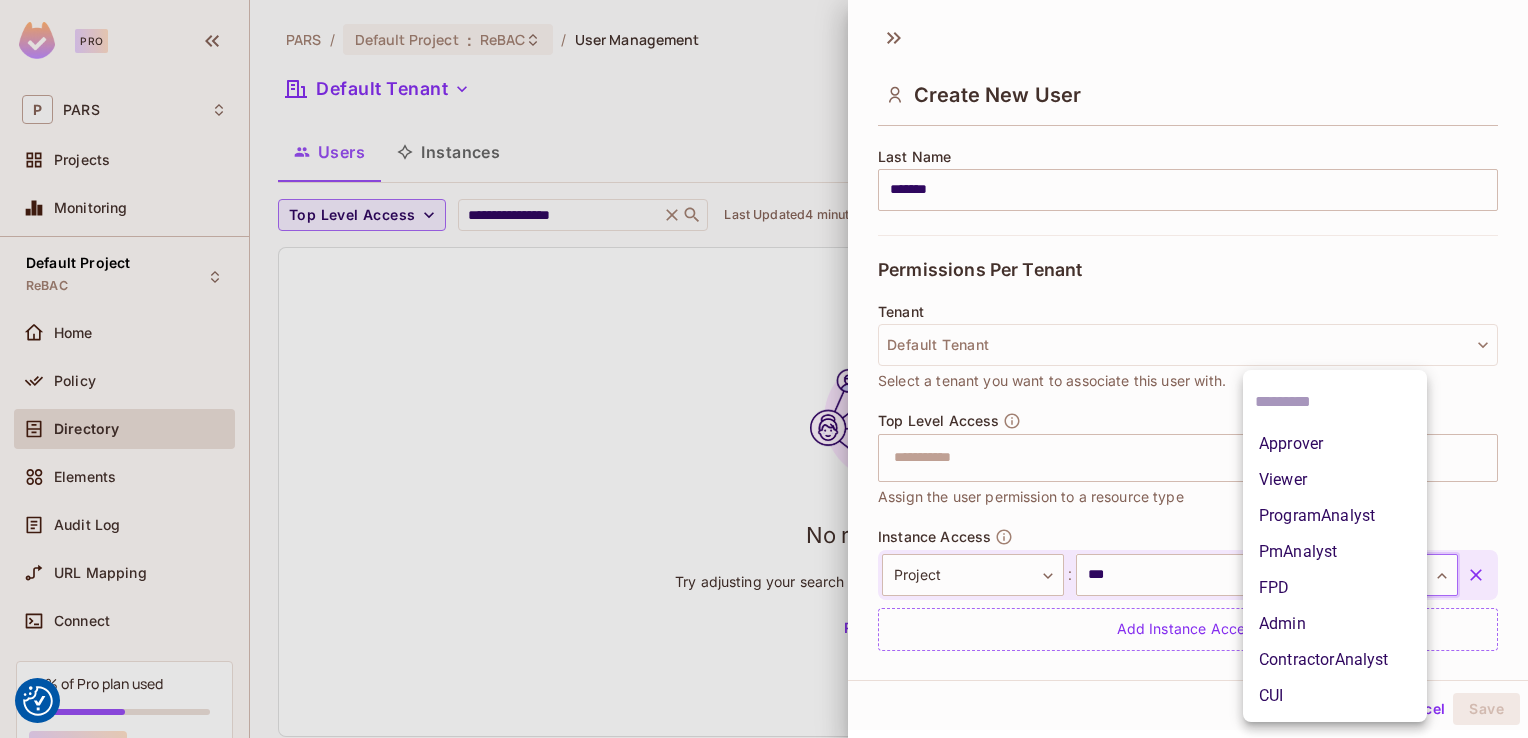 click on "We use cookies to enhance your browsing experience, serve personalized ads or content, and analyze our traffic.
By clicking "Accept All", you consent to our use of cookies.        Customize   Reject All   Accept All                    Customize Consent Preferences             We use cookies to help you navigate efficiently and perform certain functions. You will find detailed information about all cookies under each consent category below. The cookies that are categorized as "Necessary" are stored on your browser as they are essential for enabling the basic functionalities of the site. ...  Show more        Necessary Always Active Necessary cookies are required to enable the basic features of this site, such as providing secure log-in or adjusting your consent preferences. These cookies do not store any personally identifiable data. Cookie __hssrc Duration session Description Cookie __hssc Duration 1 hour Description Cookie __cf_bm Duration 1 hour Description Cookie Duration lidc" at bounding box center (0, 0) 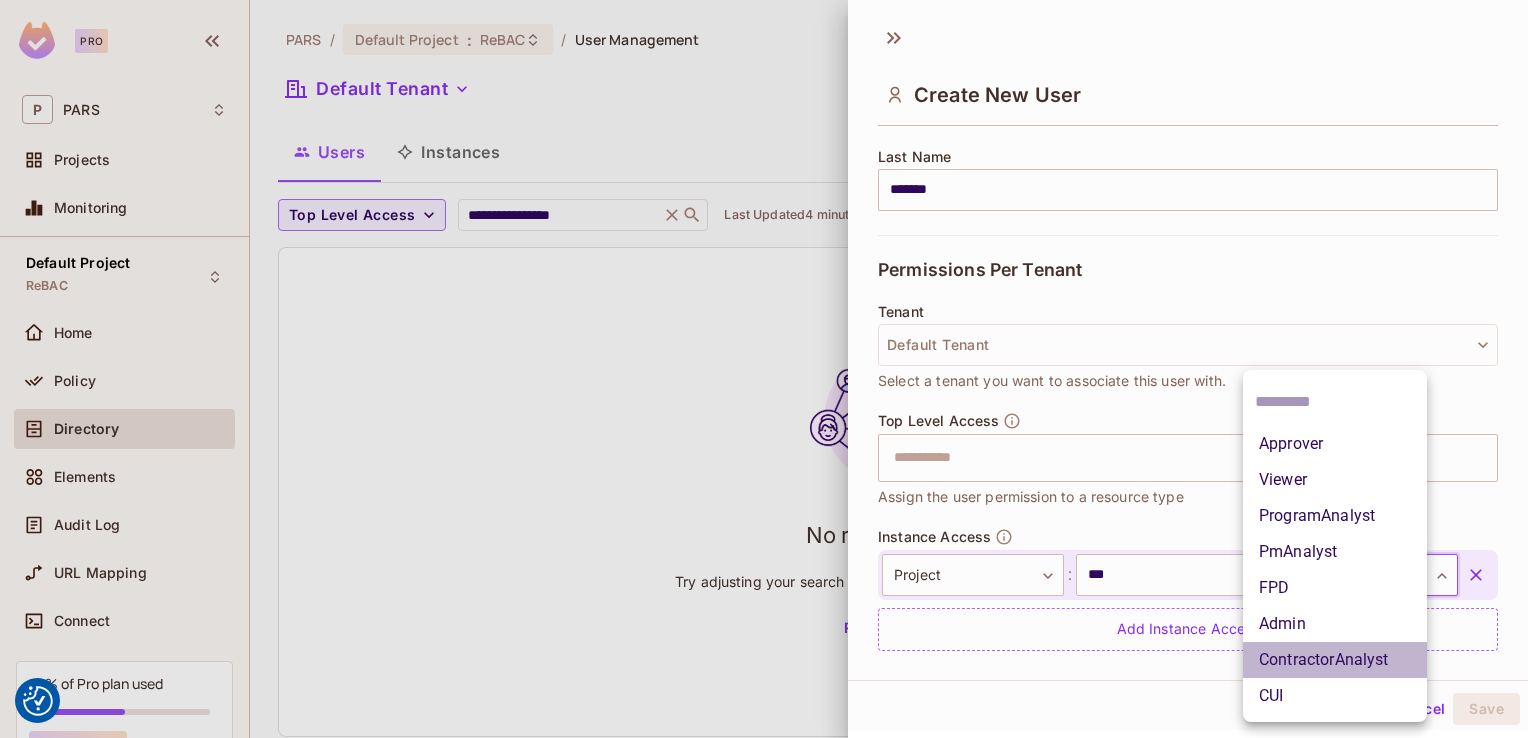 click on "ContractorAnalyst" at bounding box center (1335, 660) 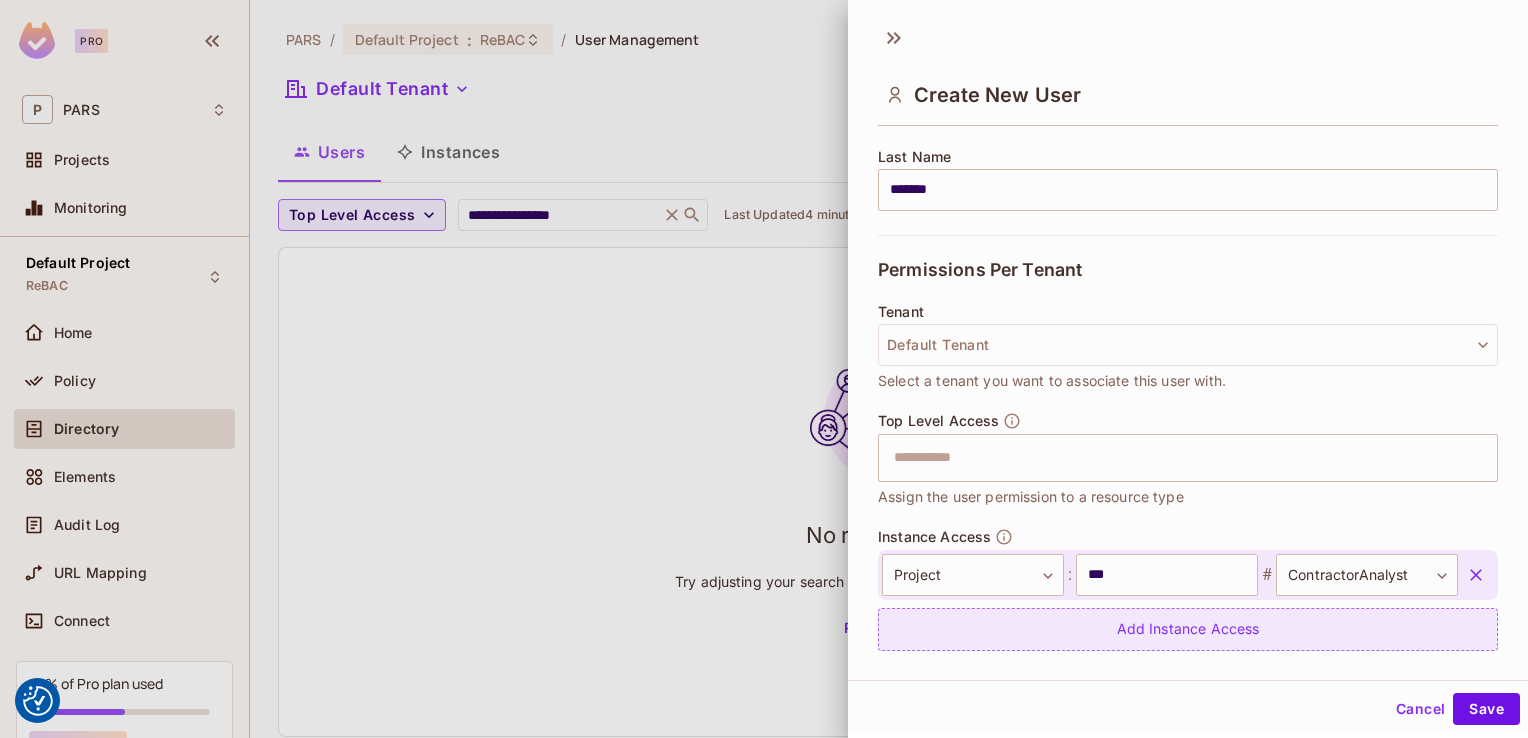 click on "Add Instance Access" at bounding box center (1188, 629) 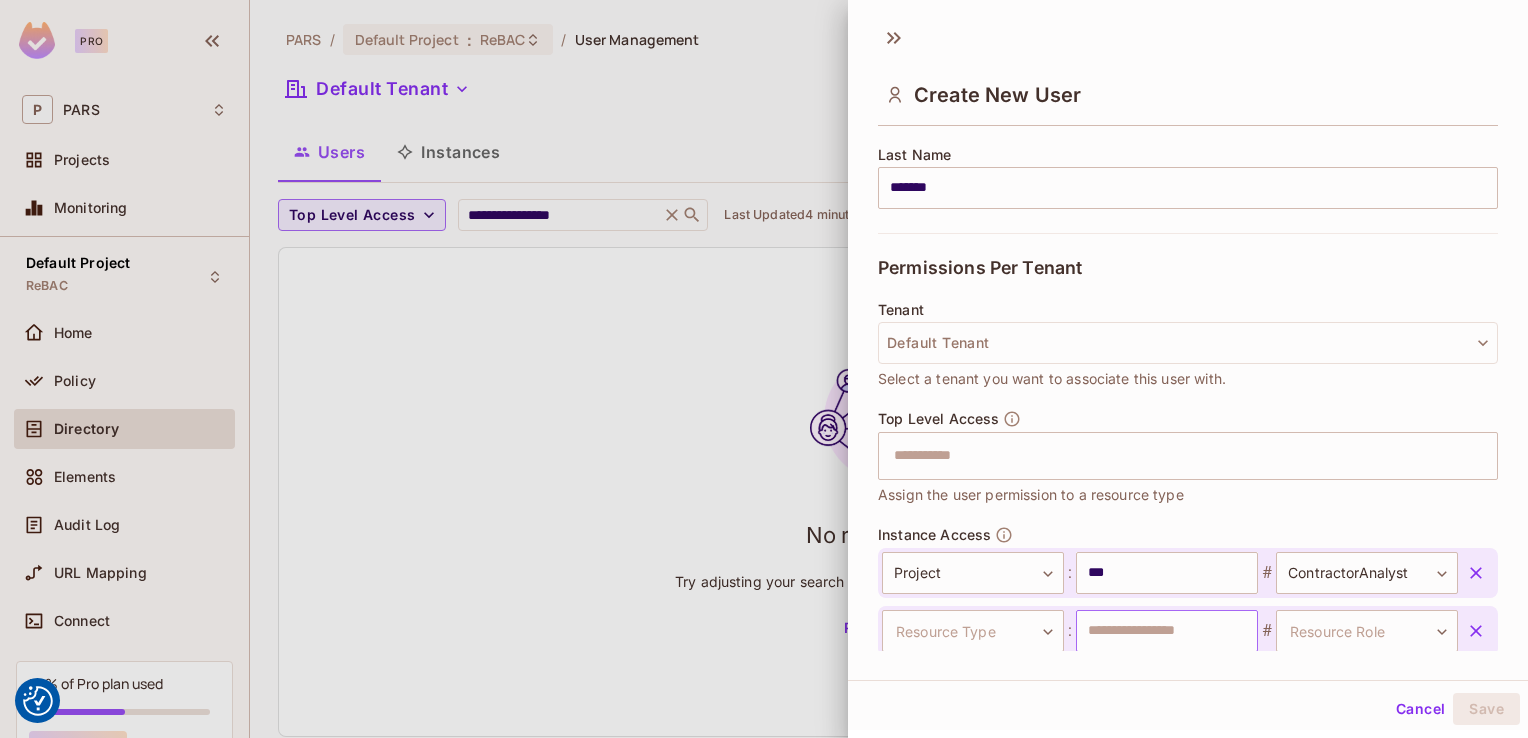 click at bounding box center [1167, 631] 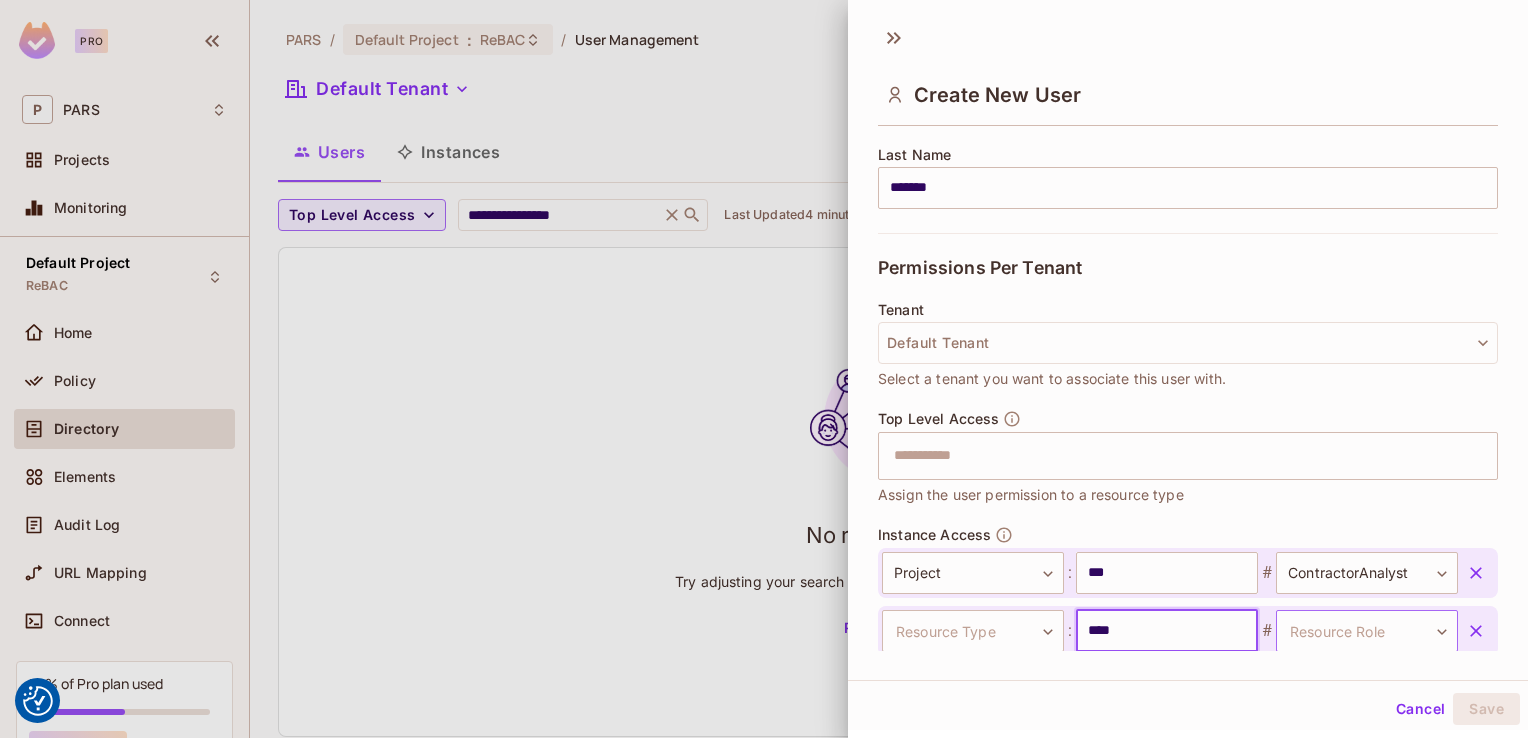 type on "****" 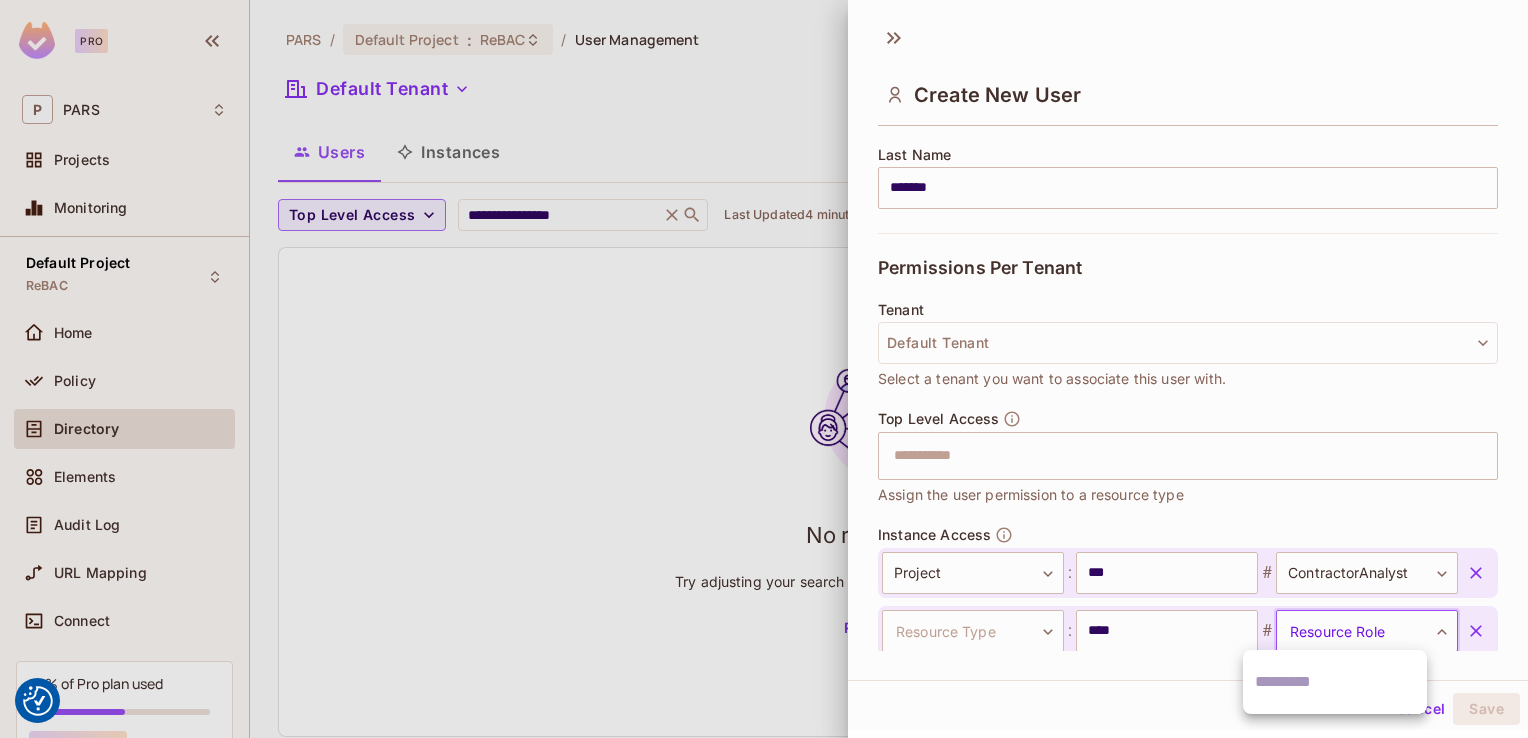 click at bounding box center [764, 369] 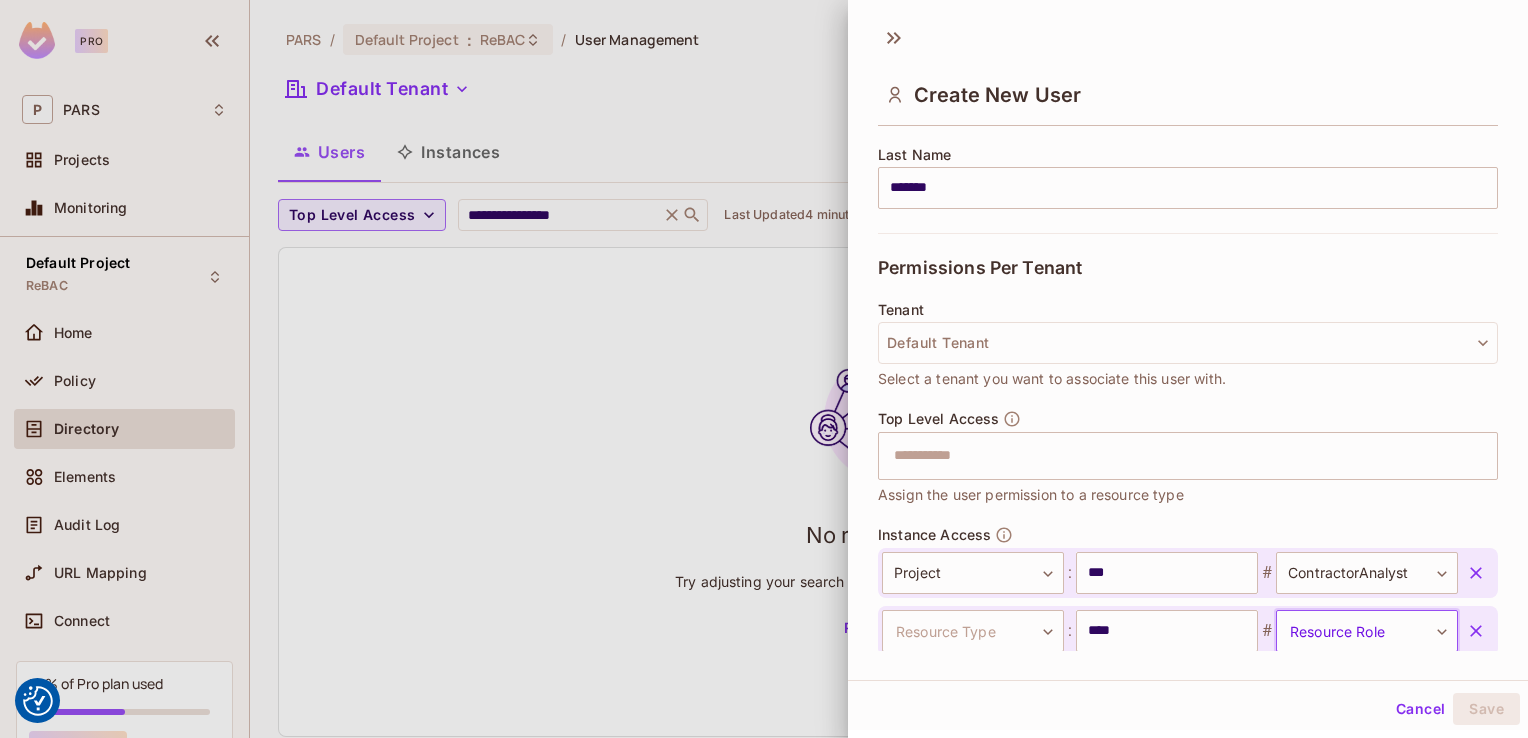 click on "We use cookies to enhance your browsing experience, serve personalized ads or content, and analyze our traffic.
By clicking "Accept All", you consent to our use of cookies.        Customize   Reject All   Accept All                    Customize Consent Preferences             We use cookies to help you navigate efficiently and perform certain functions. You will find detailed information about all cookies under each consent category below. The cookies that are categorized as "Necessary" are stored on your browser as they are essential for enabling the basic functionalities of the site. ...  Show more        Necessary Always Active Necessary cookies are required to enable the basic features of this site, such as providing secure log-in or adjusting your consent preferences. These cookies do not store any personally identifiable data. Cookie __hssrc Duration session Description Cookie __hssc Duration 1 hour Description Cookie __cf_bm Duration 1 hour Description Cookie Duration lidc" at bounding box center [0, 0] 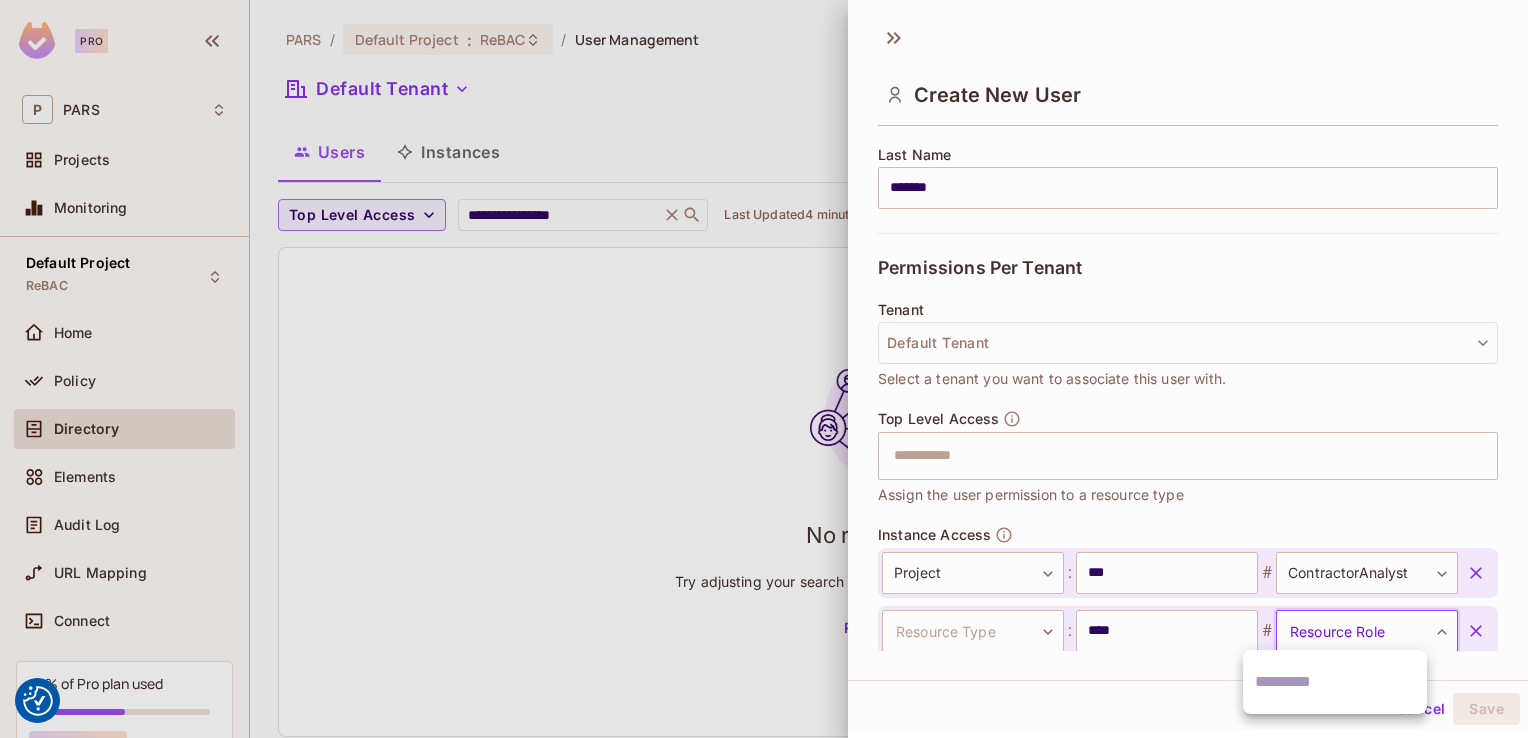 click at bounding box center (764, 369) 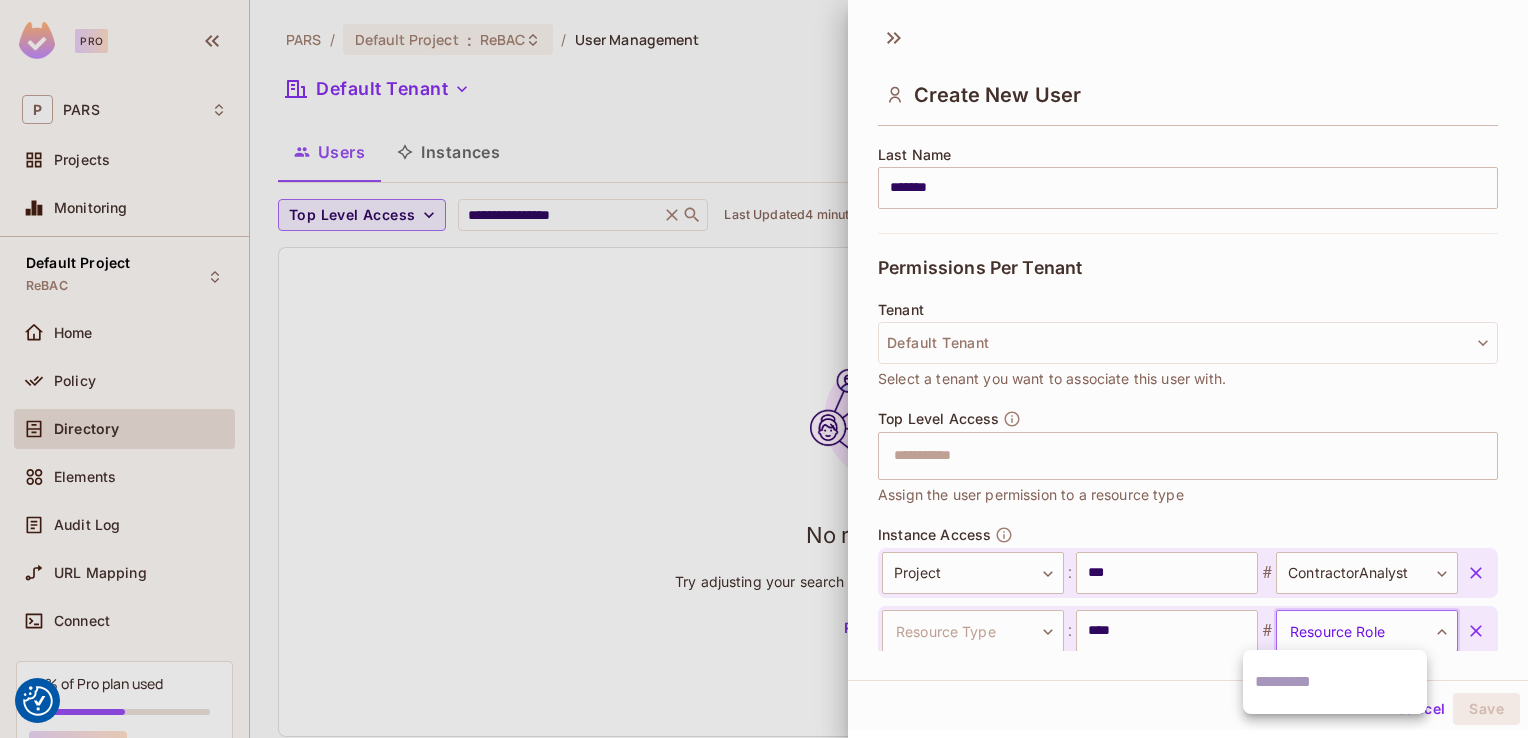 click on "We use cookies to enhance your browsing experience, serve personalized ads or content, and analyze our traffic.
By clicking "Accept All", you consent to our use of cookies.        Customize   Reject All   Accept All                    Customize Consent Preferences             We use cookies to help you navigate efficiently and perform certain functions. You will find detailed information about all cookies under each consent category below. The cookies that are categorized as "Necessary" are stored on your browser as they are essential for enabling the basic functionalities of the site. ...  Show more        Necessary Always Active Necessary cookies are required to enable the basic features of this site, such as providing secure log-in or adjusting your consent preferences. These cookies do not store any personally identifiable data. Cookie __hssrc Duration session Description Cookie __hssc Duration 1 hour Description Cookie __cf_bm Duration 1 hour Description Cookie Duration lidc" at bounding box center [0, 0] 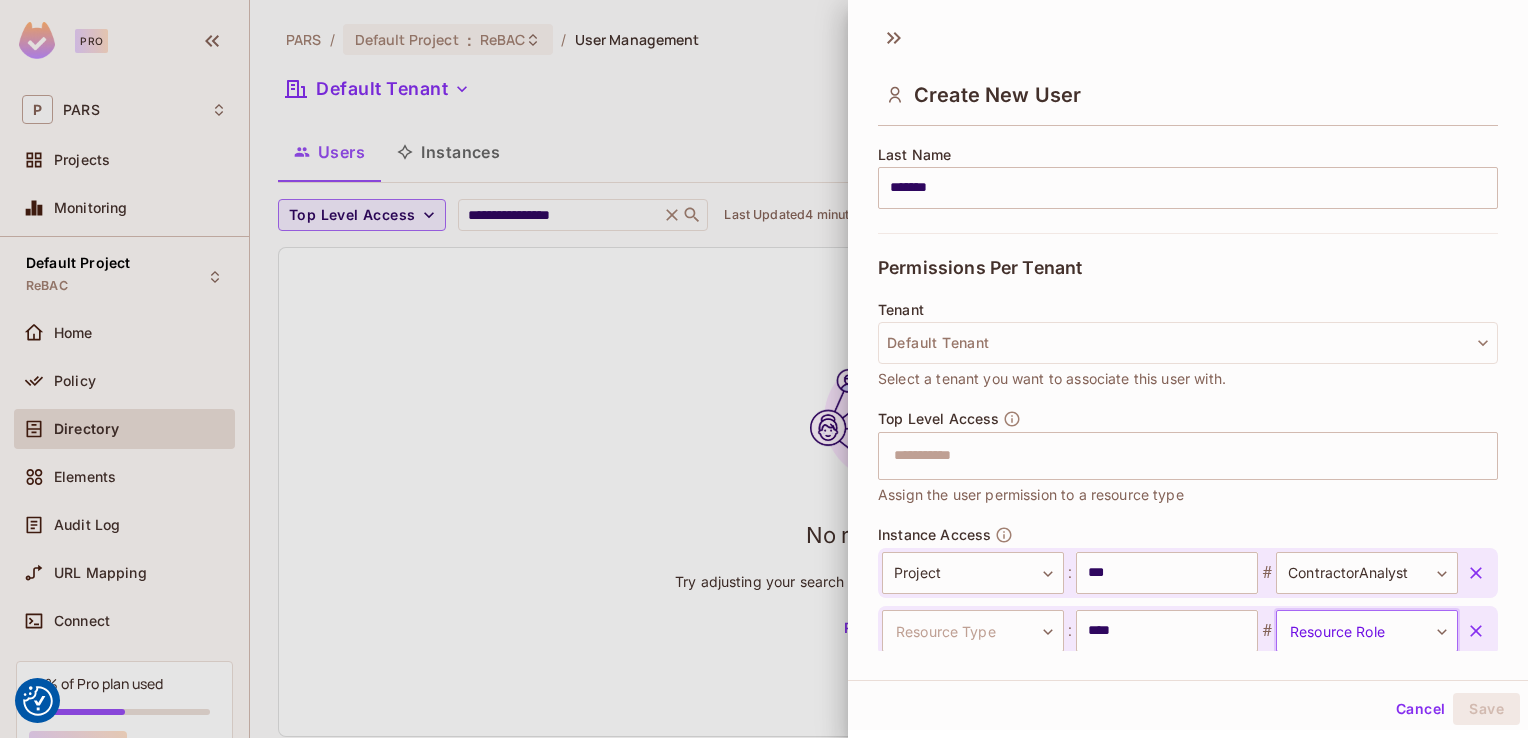 click on "We use cookies to enhance your browsing experience, serve personalized ads or content, and analyze our traffic.
By clicking "Accept All", you consent to our use of cookies.        Customize   Reject All   Accept All                    Customize Consent Preferences             We use cookies to help you navigate efficiently and perform certain functions. You will find detailed information about all cookies under each consent category below. The cookies that are categorized as "Necessary" are stored on your browser as they are essential for enabling the basic functionalities of the site. ...  Show more        Necessary Always Active Necessary cookies are required to enable the basic features of this site, such as providing secure log-in or adjusting your consent preferences. These cookies do not store any personally identifiable data. Cookie __hssrc Duration session Description Cookie __hssc Duration 1 hour Description Cookie __cf_bm Duration 1 hour Description Cookie Duration lidc" at bounding box center [0, 0] 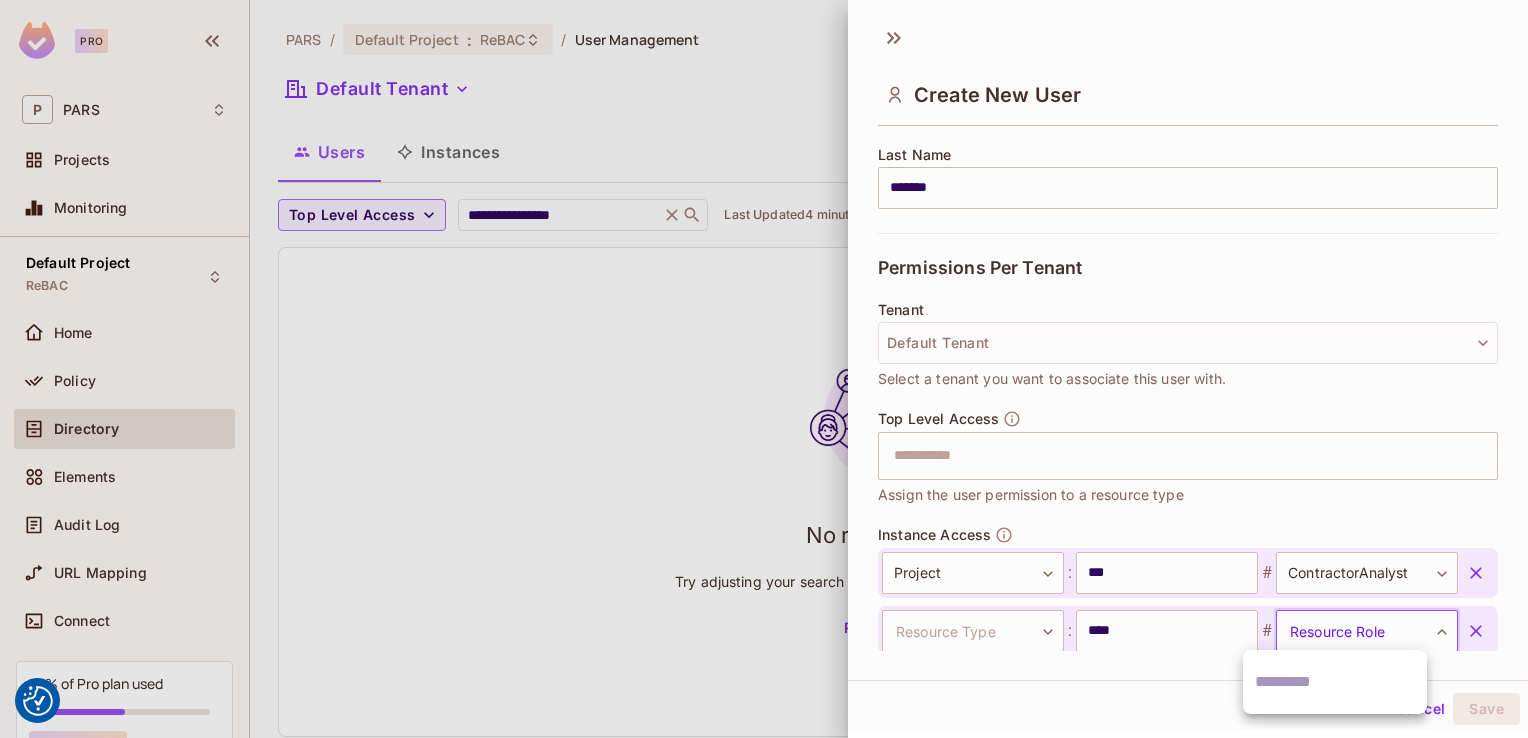 click at bounding box center (764, 369) 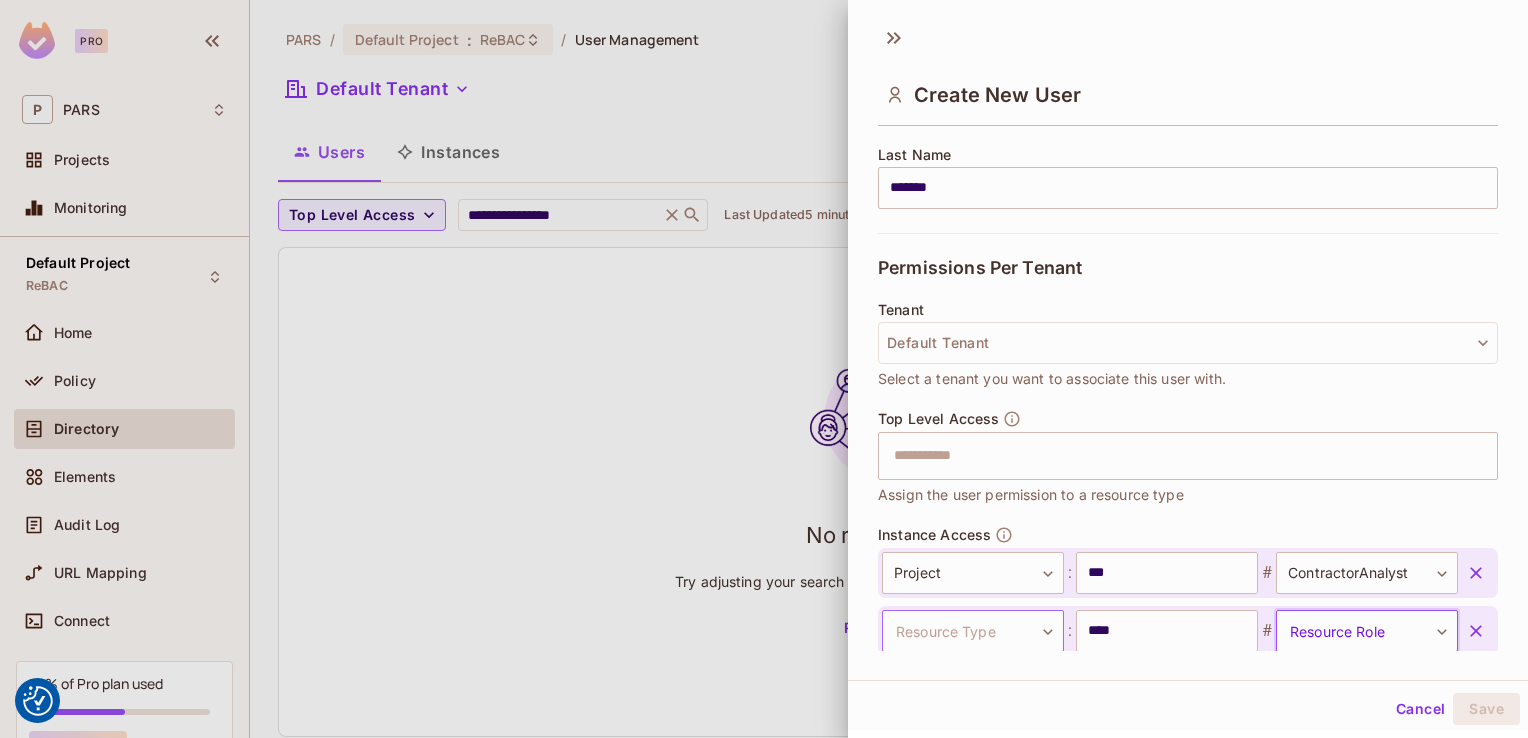 click on "We use cookies to enhance your browsing experience, serve personalized ads or content, and analyze our traffic.
By clicking "Accept All", you consent to our use of cookies.        Customize   Reject All   Accept All                    Customize Consent Preferences             We use cookies to help you navigate efficiently and perform certain functions. You will find detailed information about all cookies under each consent category below. The cookies that are categorized as "Necessary" are stored on your browser as they are essential for enabling the basic functionalities of the site. ...  Show more        Necessary Always Active Necessary cookies are required to enable the basic features of this site, such as providing secure log-in or adjusting your consent preferences. These cookies do not store any personally identifiable data. Cookie __hssrc Duration session Description Cookie __hssc Duration 1 hour Description Cookie __cf_bm Duration 1 hour Description Cookie Duration lidc" at bounding box center [0, 0] 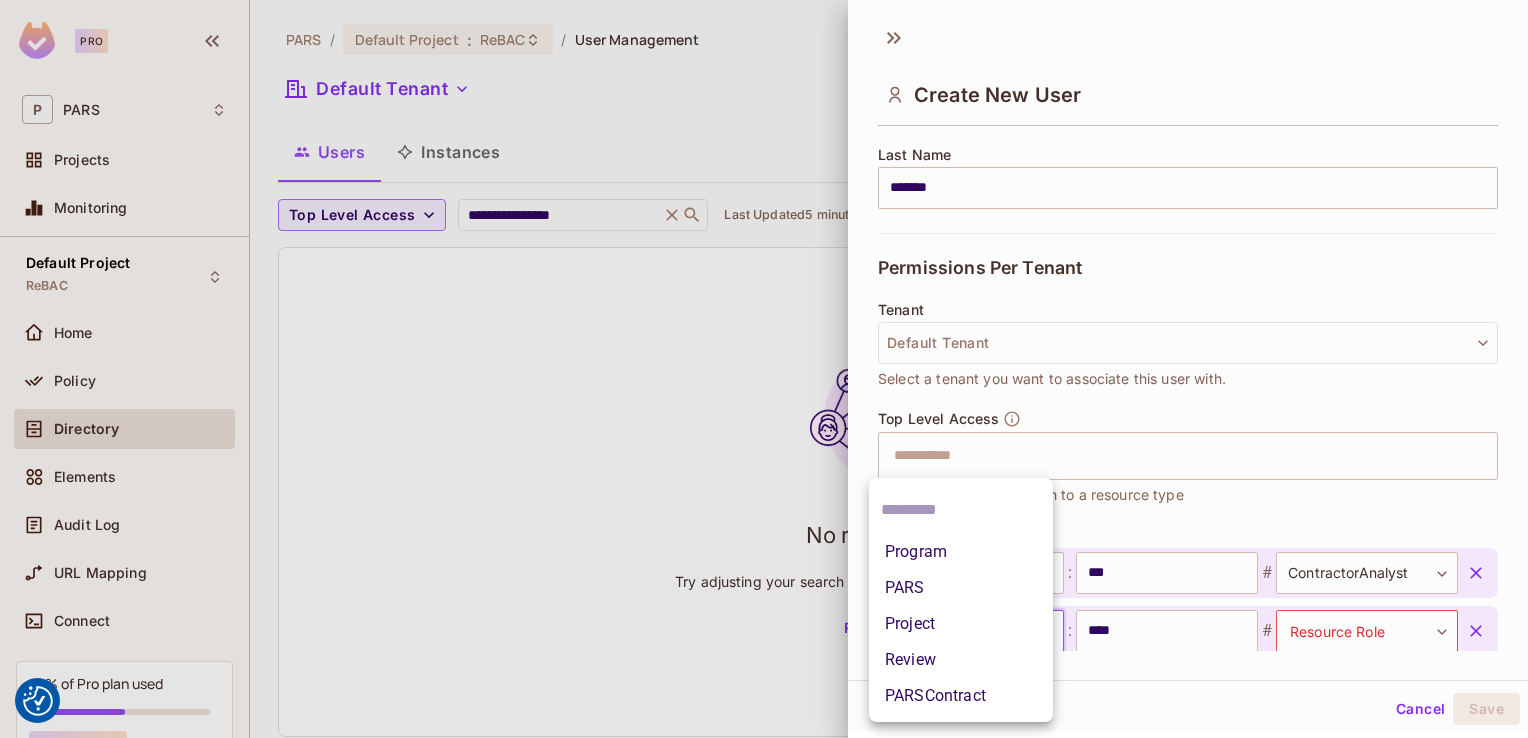 click on "Project" at bounding box center (961, 624) 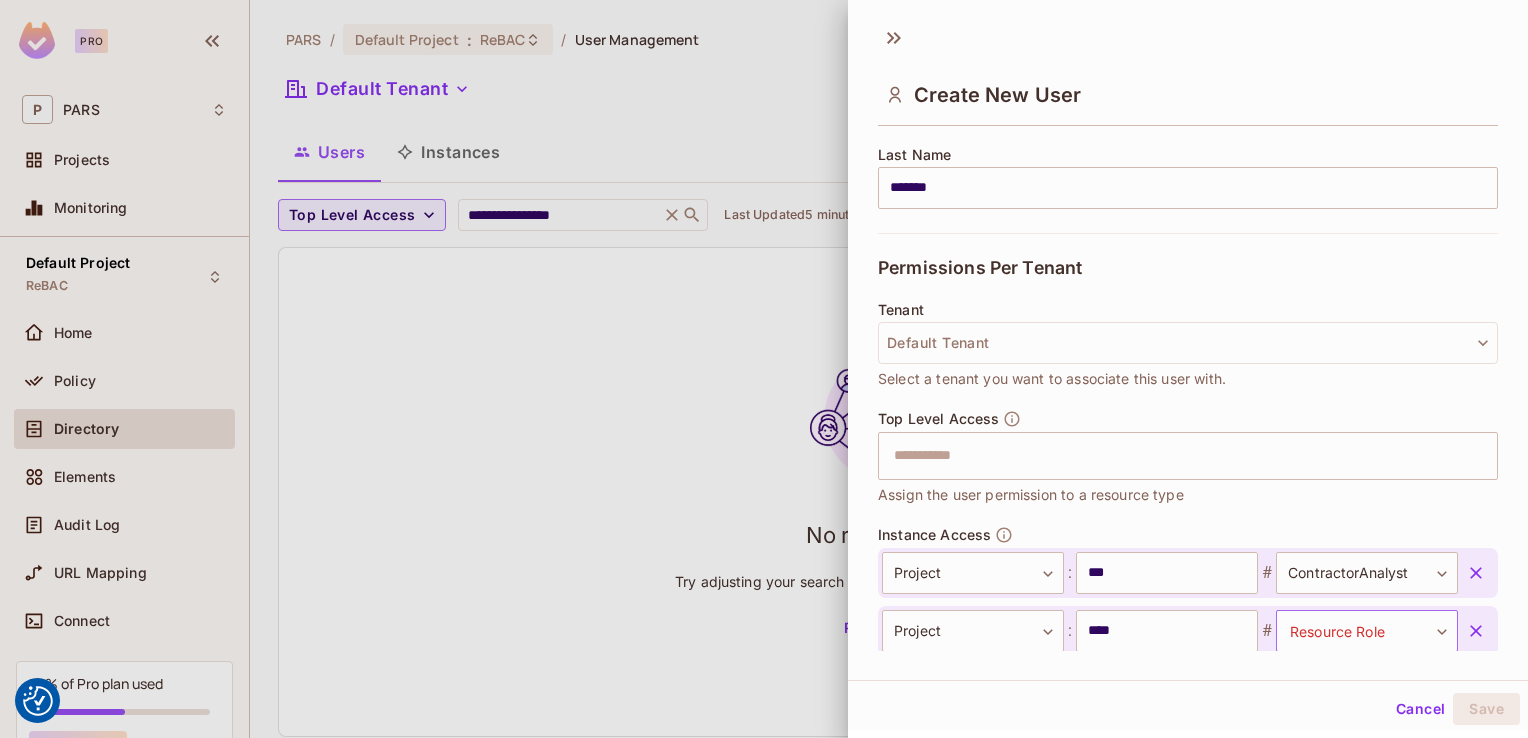 click on "We use cookies to enhance your browsing experience, serve personalized ads or content, and analyze our traffic.
By clicking "Accept All", you consent to our use of cookies.        Customize   Reject All   Accept All                    Customize Consent Preferences             We use cookies to help you navigate efficiently and perform certain functions. You will find detailed information about all cookies under each consent category below. The cookies that are categorized as "Necessary" are stored on your browser as they are essential for enabling the basic functionalities of the site. ...  Show more        Necessary Always Active Necessary cookies are required to enable the basic features of this site, such as providing secure log-in or adjusting your consent preferences. These cookies do not store any personally identifiable data. Cookie __hssrc Duration session Description Cookie __hssc Duration 1 hour Description Cookie __cf_bm Duration 1 hour Description Cookie Duration lidc" at bounding box center [0, 0] 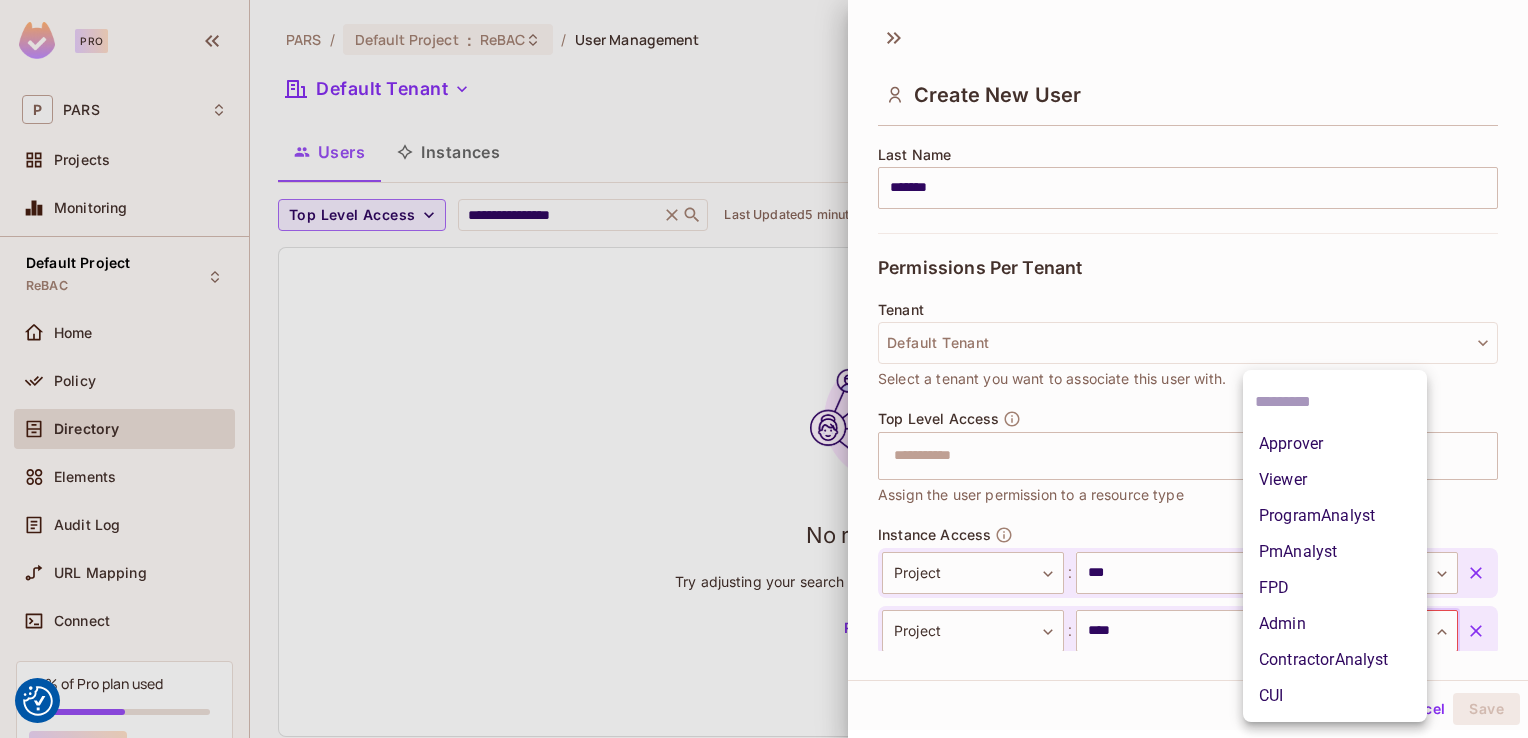 click on "ContractorAnalyst" at bounding box center [1335, 660] 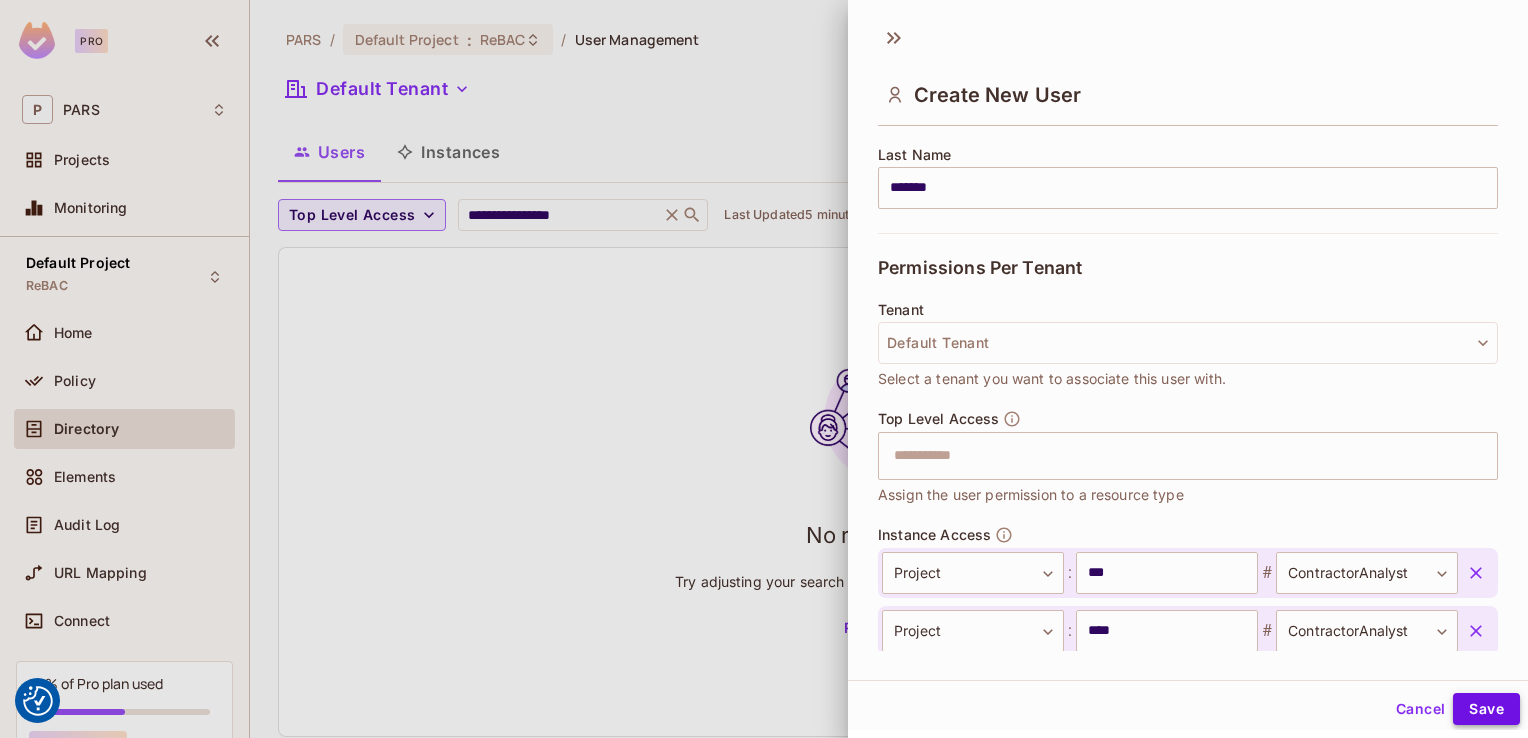 click on "Save" at bounding box center [1486, 709] 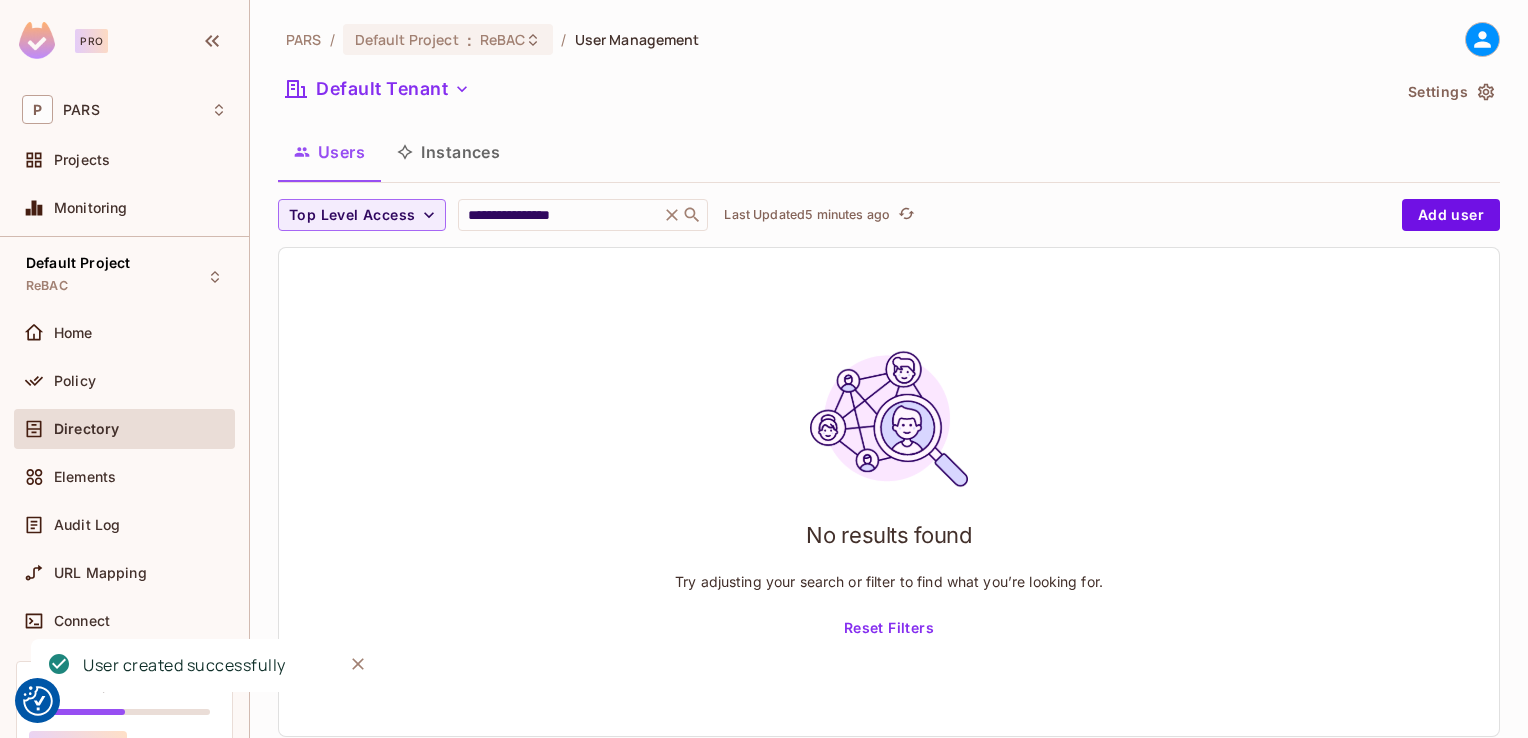 click 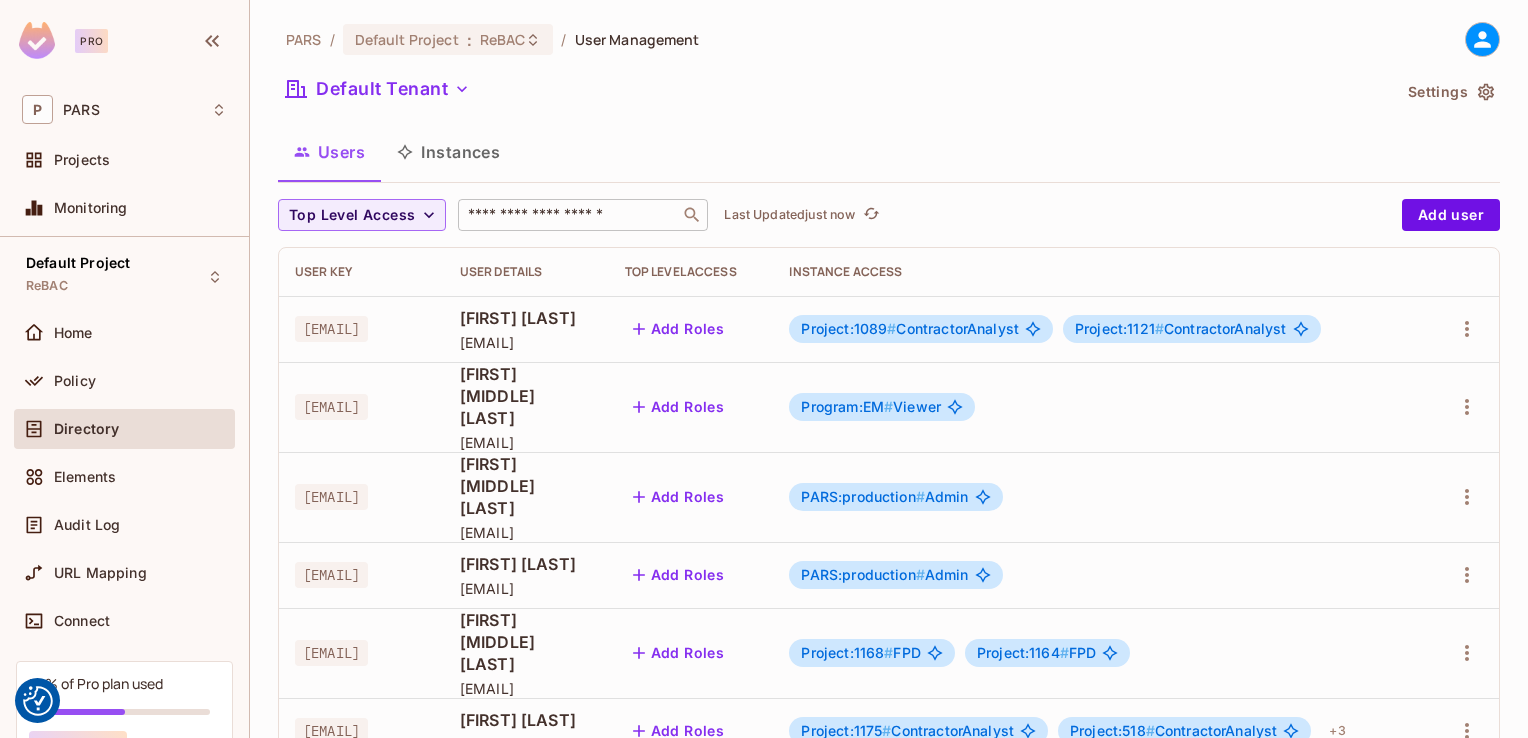 click on "​" at bounding box center [583, 215] 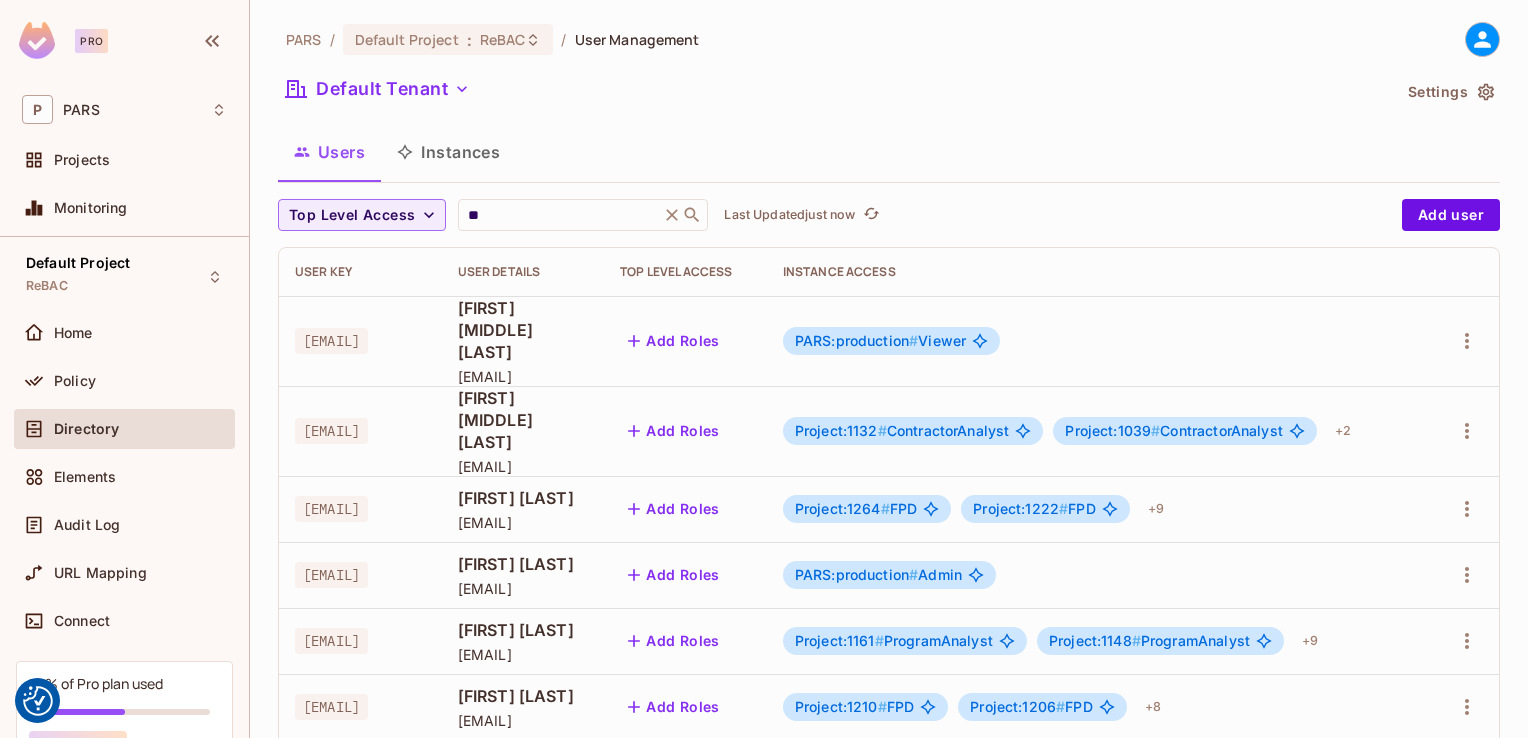 click on "Users Instances" at bounding box center [889, 152] 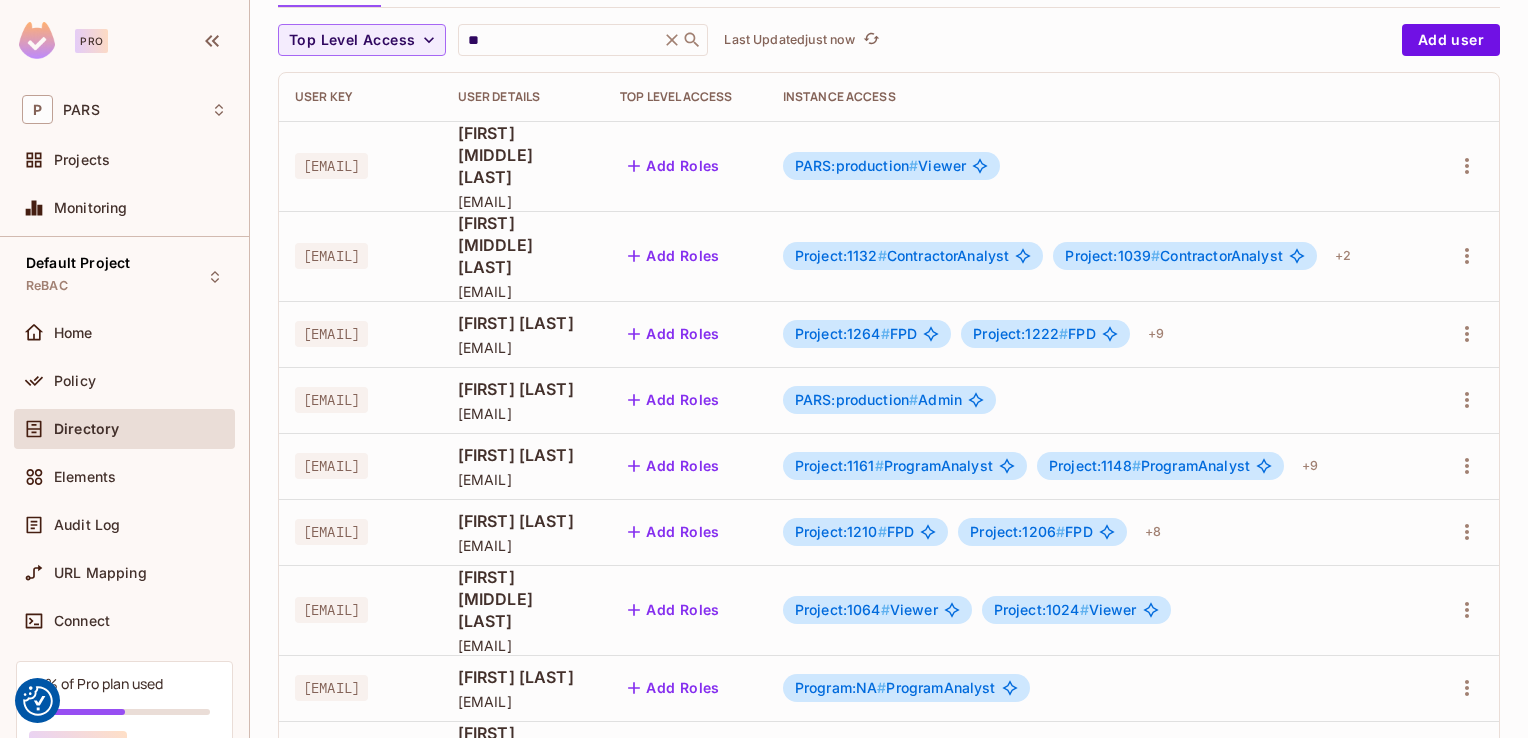 scroll, scrollTop: 0, scrollLeft: 0, axis: both 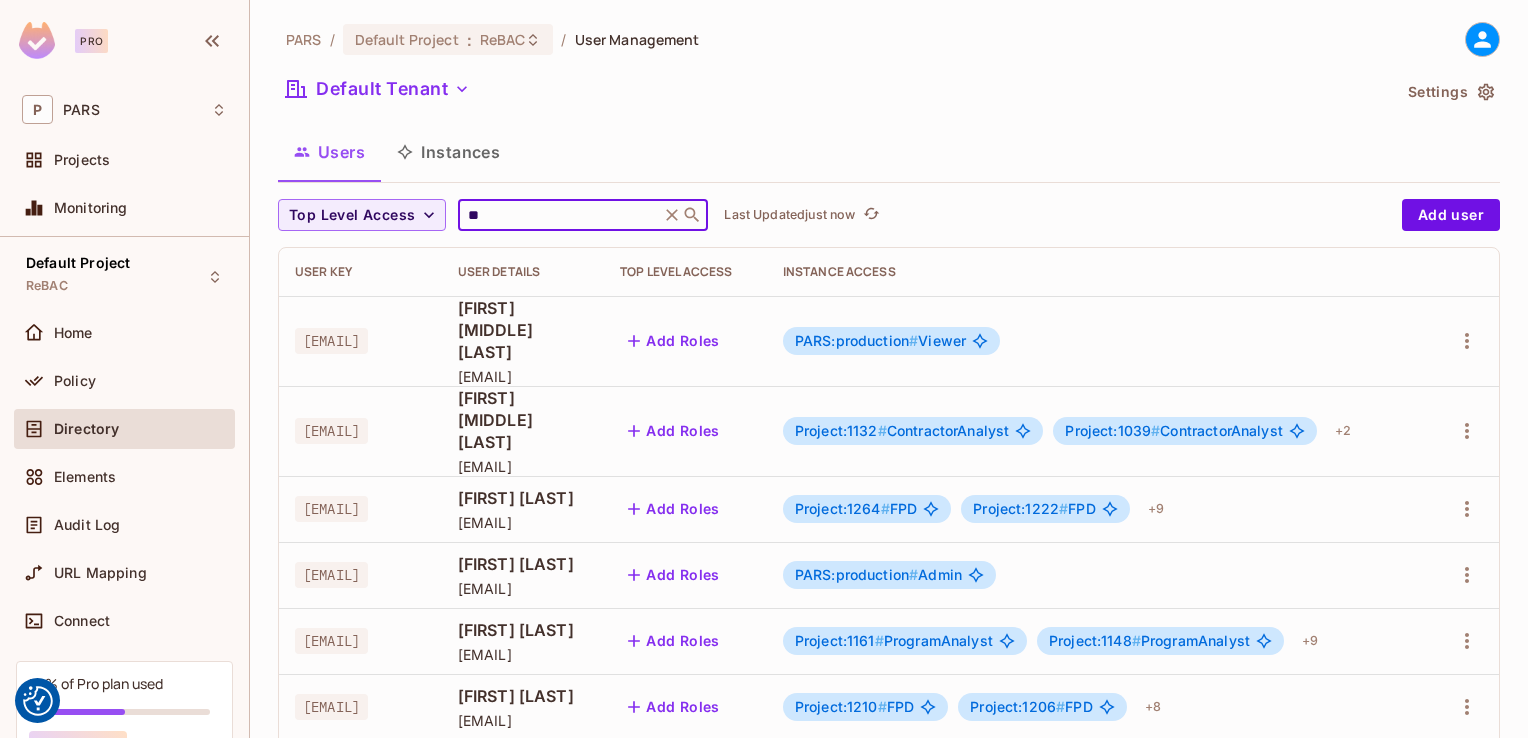 click on "**" at bounding box center [559, 215] 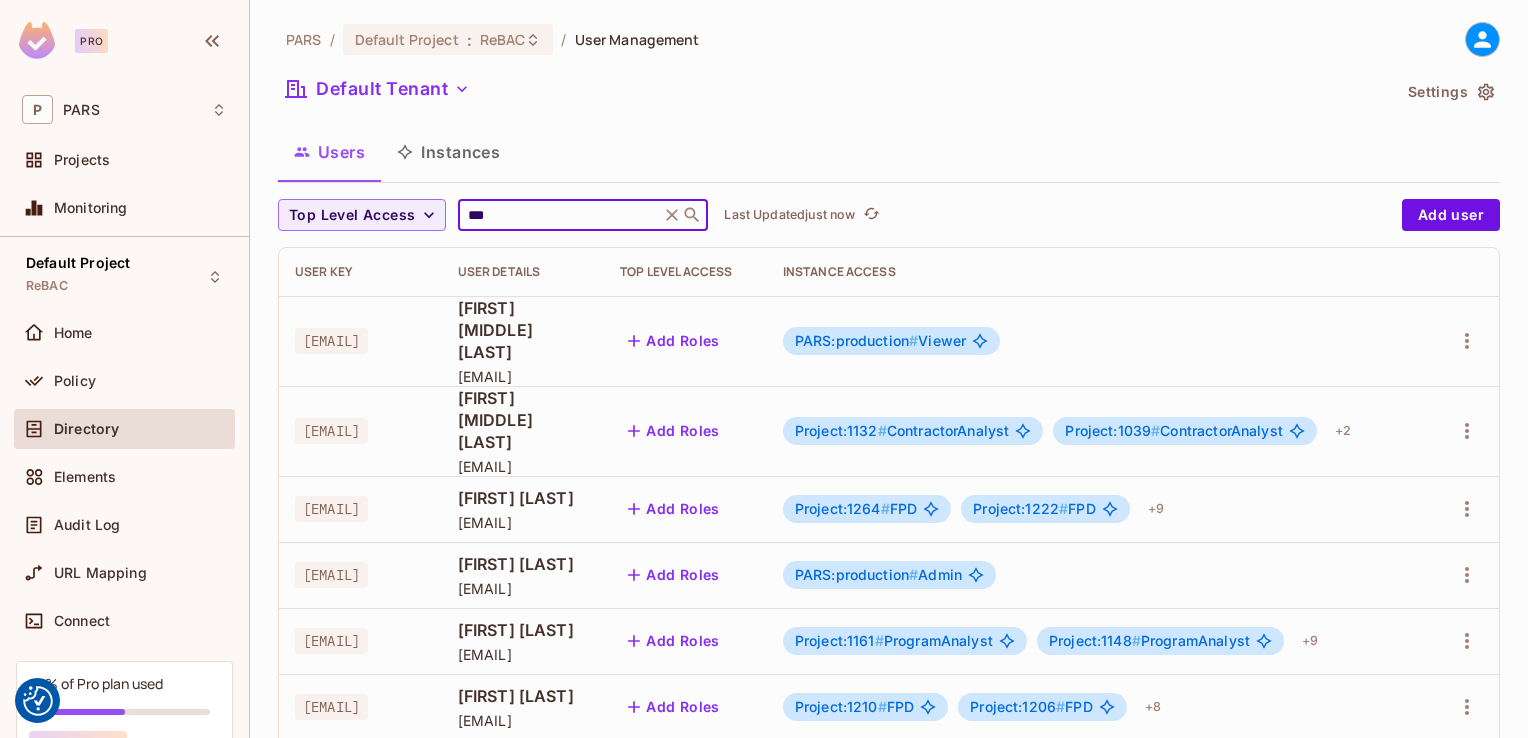 click on "***" at bounding box center (559, 215) 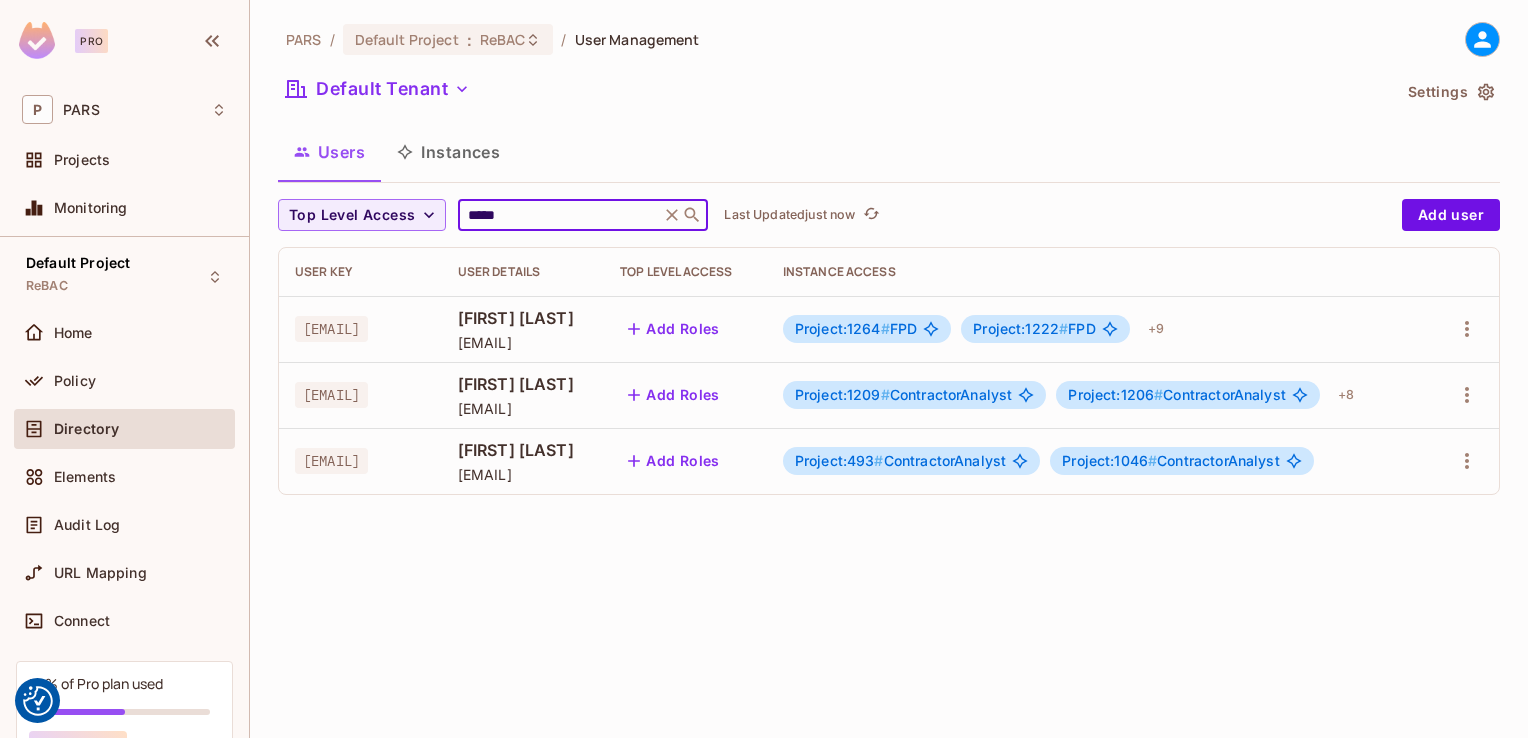 type on "*****" 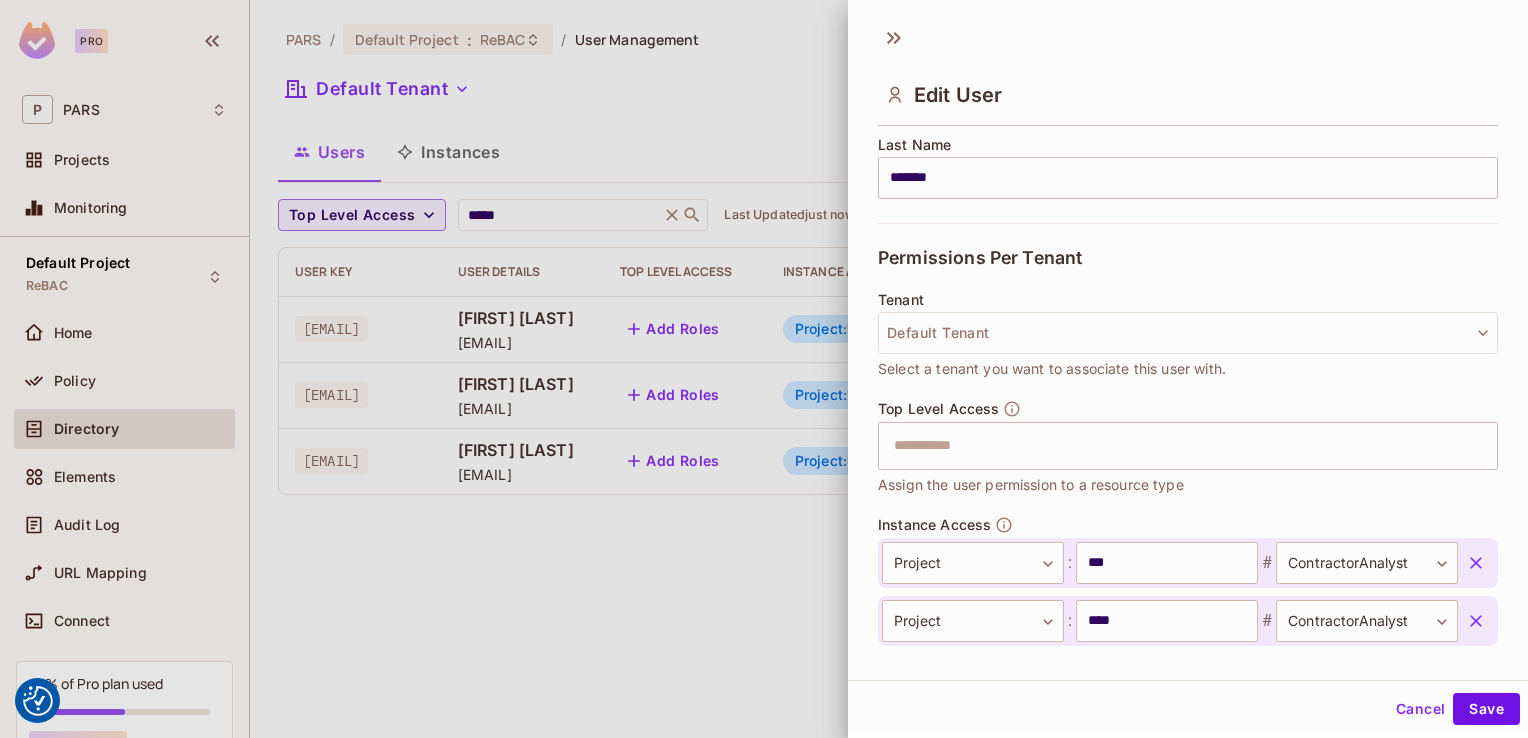 scroll, scrollTop: 376, scrollLeft: 0, axis: vertical 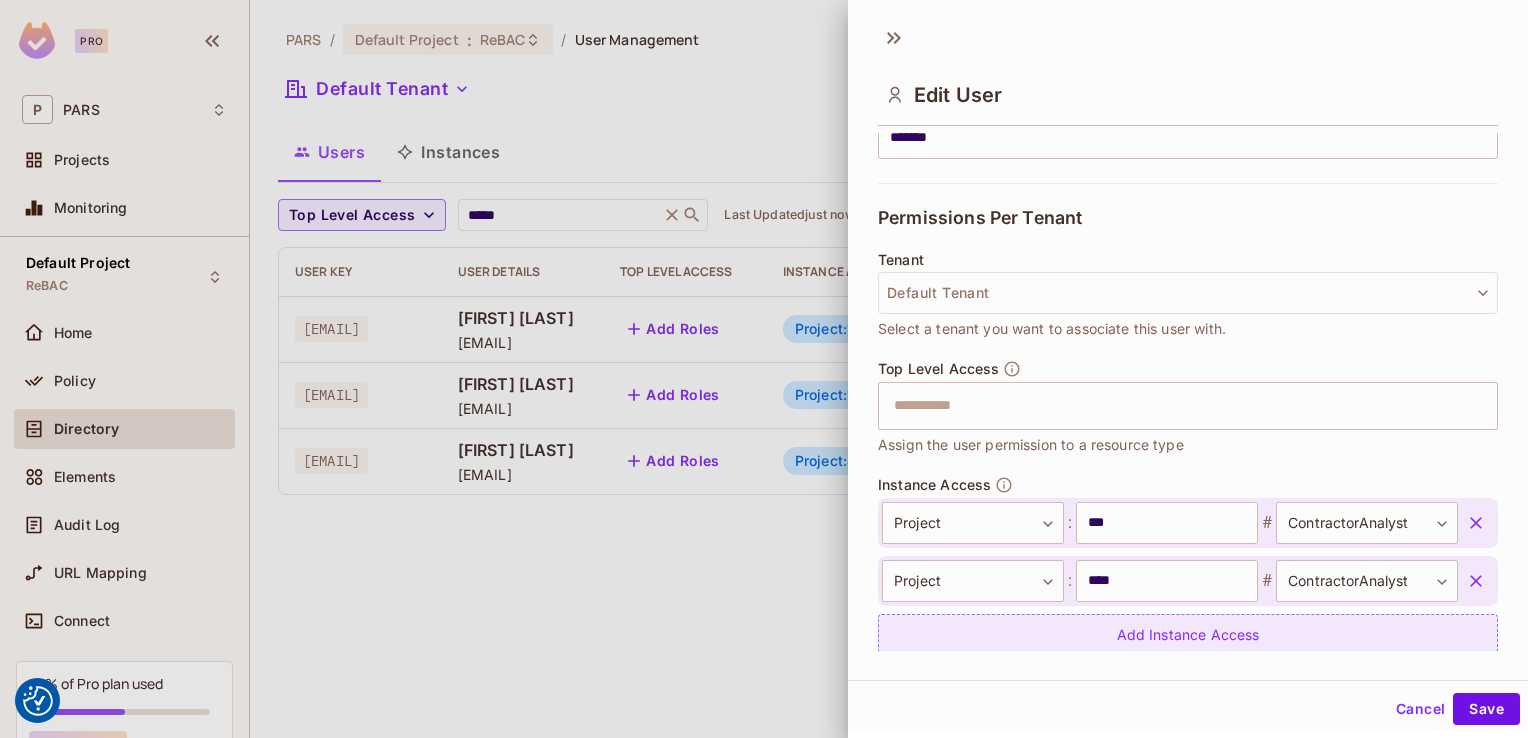 click on "Add Instance Access" at bounding box center [1188, 635] 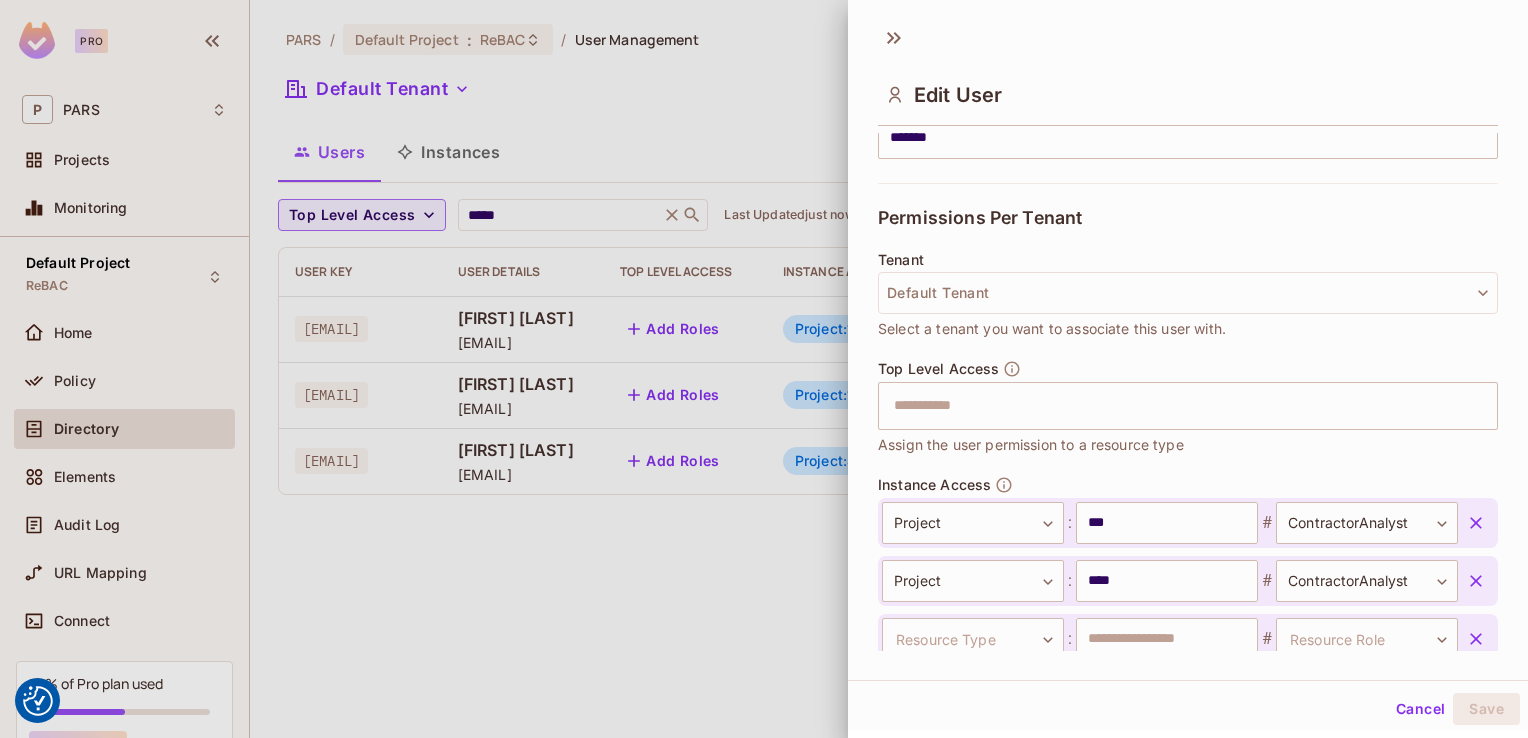 scroll, scrollTop: 384, scrollLeft: 0, axis: vertical 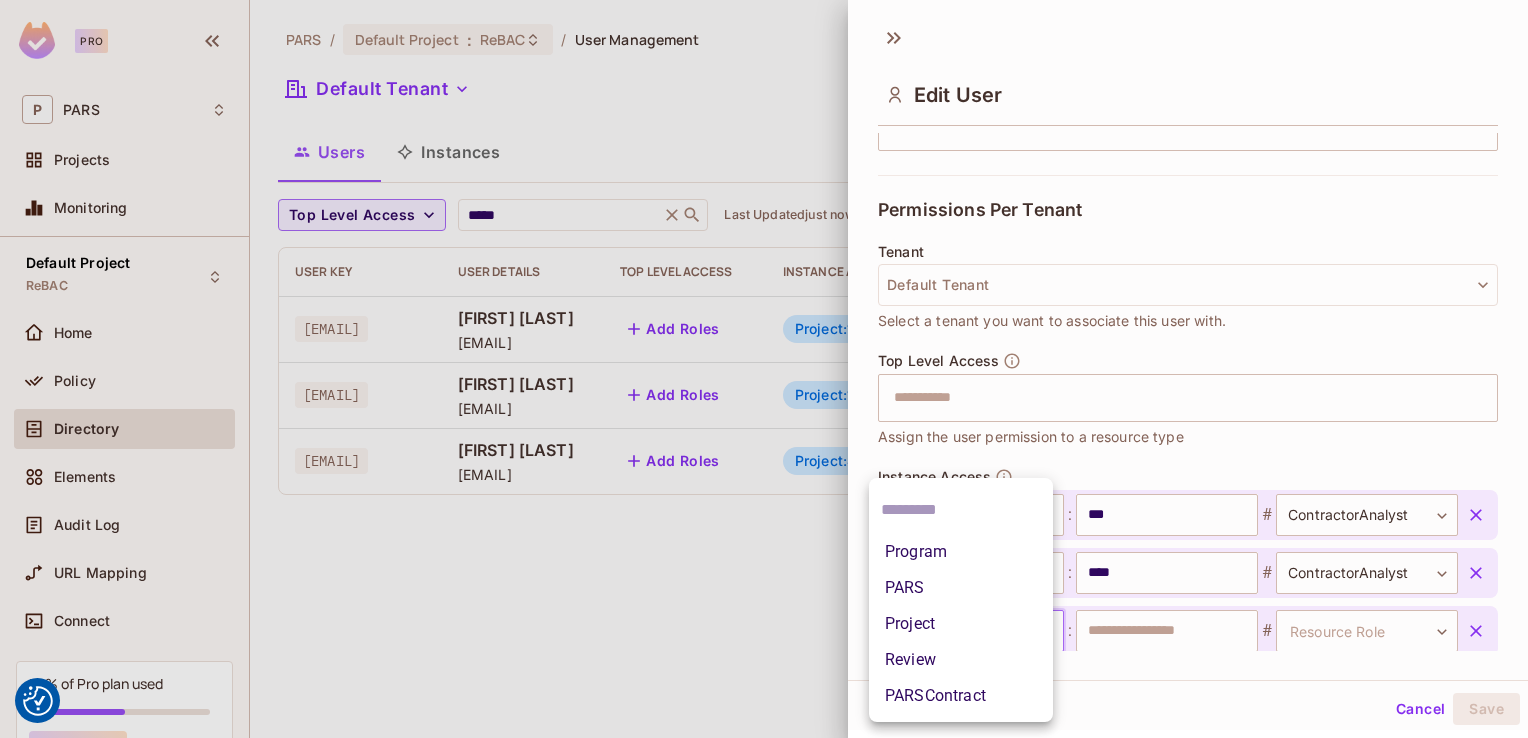 click on "We use cookies to enhance your browsing experience, serve personalized ads or content, and analyze our traffic.
By clicking "Accept All", you consent to our use of cookies.        Customize   Reject All   Accept All                    Customize Consent Preferences             We use cookies to help you navigate efficiently and perform certain functions. You will find detailed information about all cookies under each consent category below. The cookies that are categorized as "Necessary" are stored on your browser as they are essential for enabling the basic functionalities of the site. ...  Show more        Necessary Always Active Necessary cookies are required to enable the basic features of this site, such as providing secure log-in or adjusting your consent preferences. These cookies do not store any personally identifiable data. Cookie __hssrc Duration session Description Cookie __hssc Duration 1 hour Description Cookie __cf_bm Duration 1 hour Description Cookie Duration lidc" at bounding box center [0, 0] 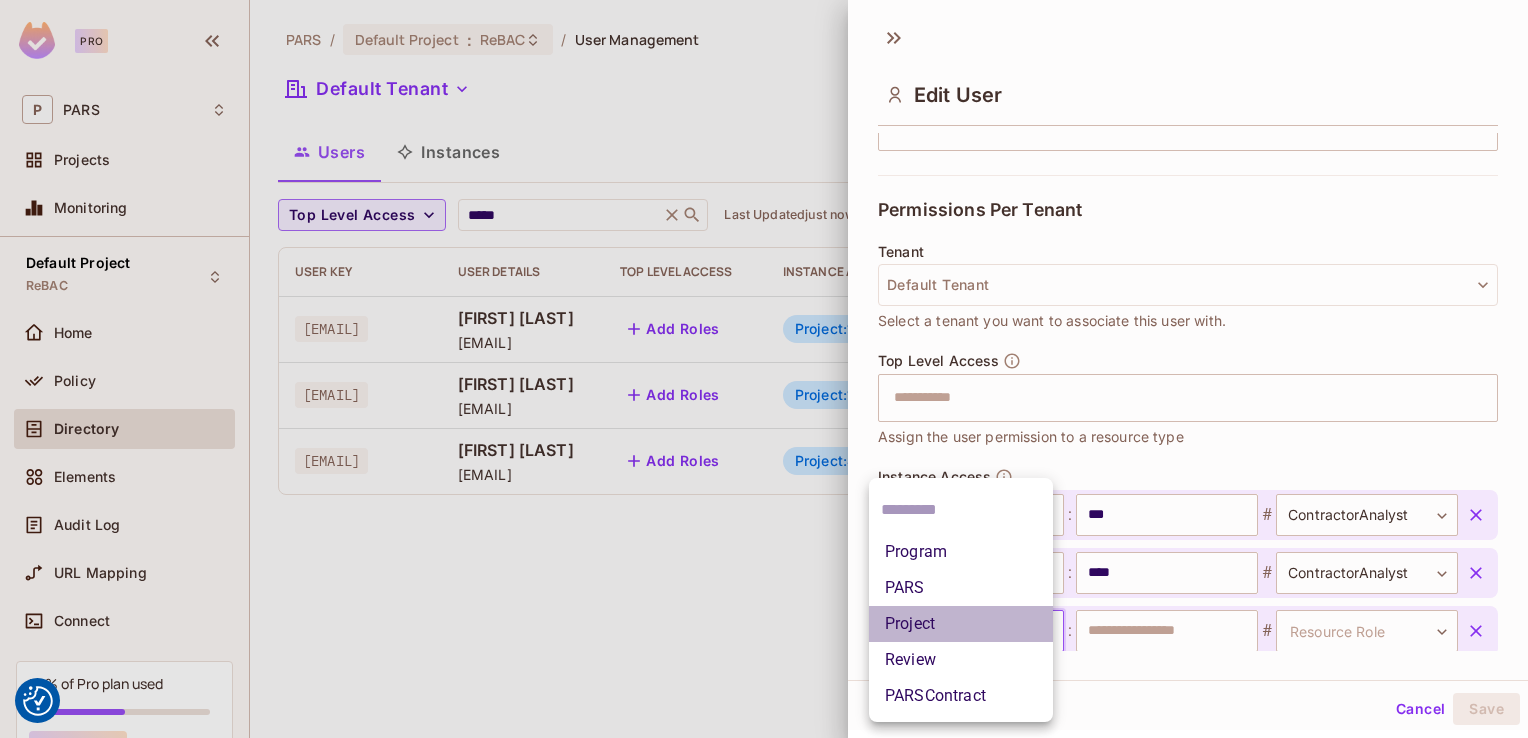click on "Project" at bounding box center [961, 624] 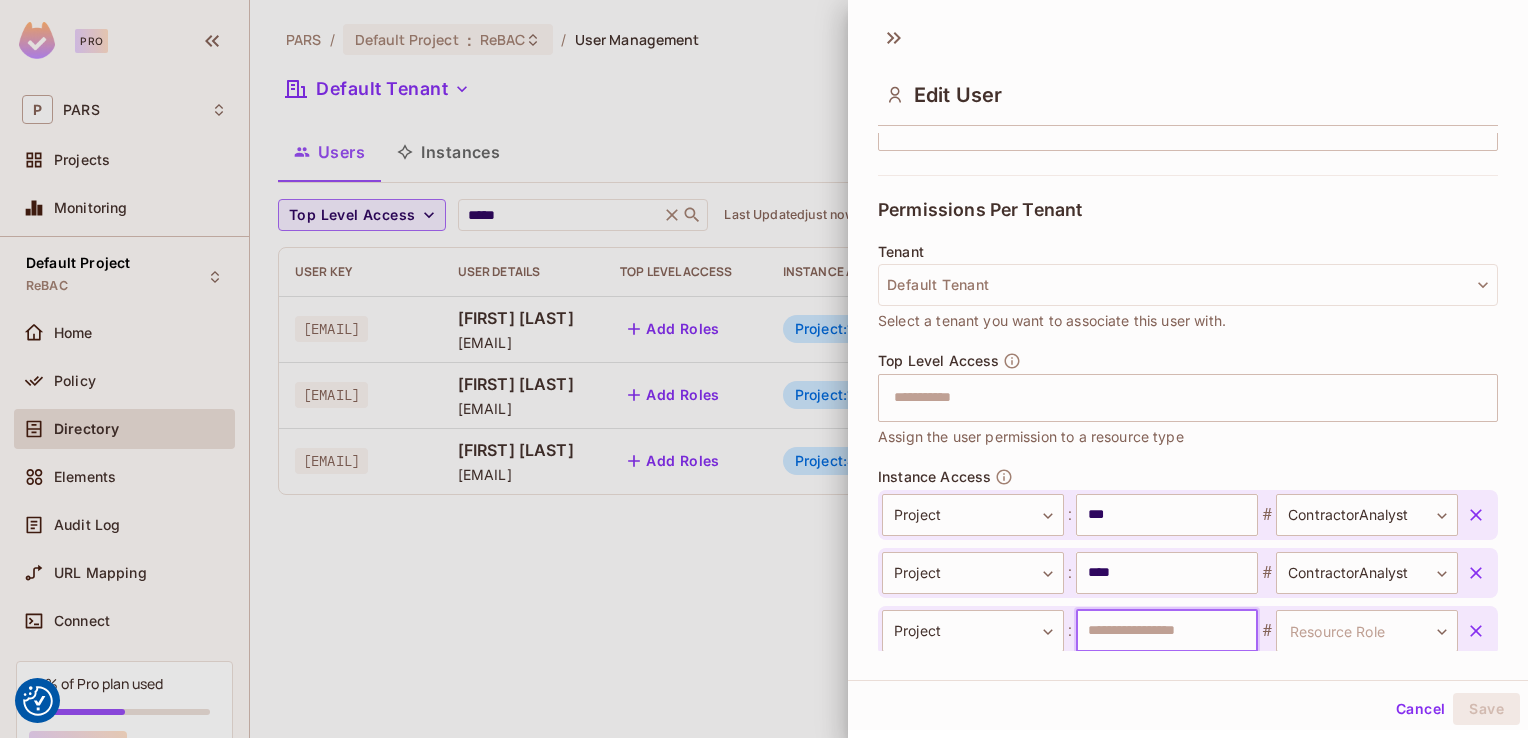 click at bounding box center [1167, 631] 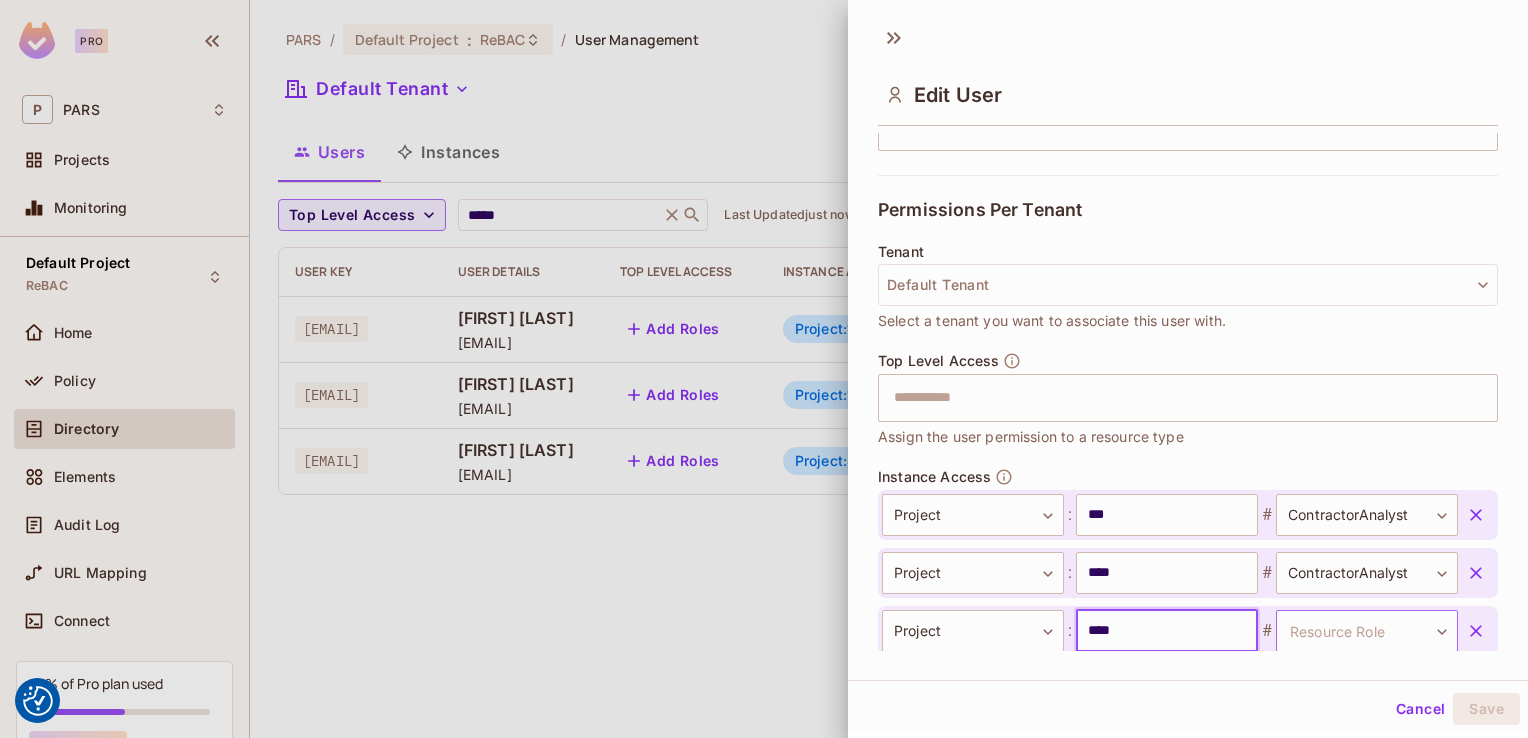 type on "****" 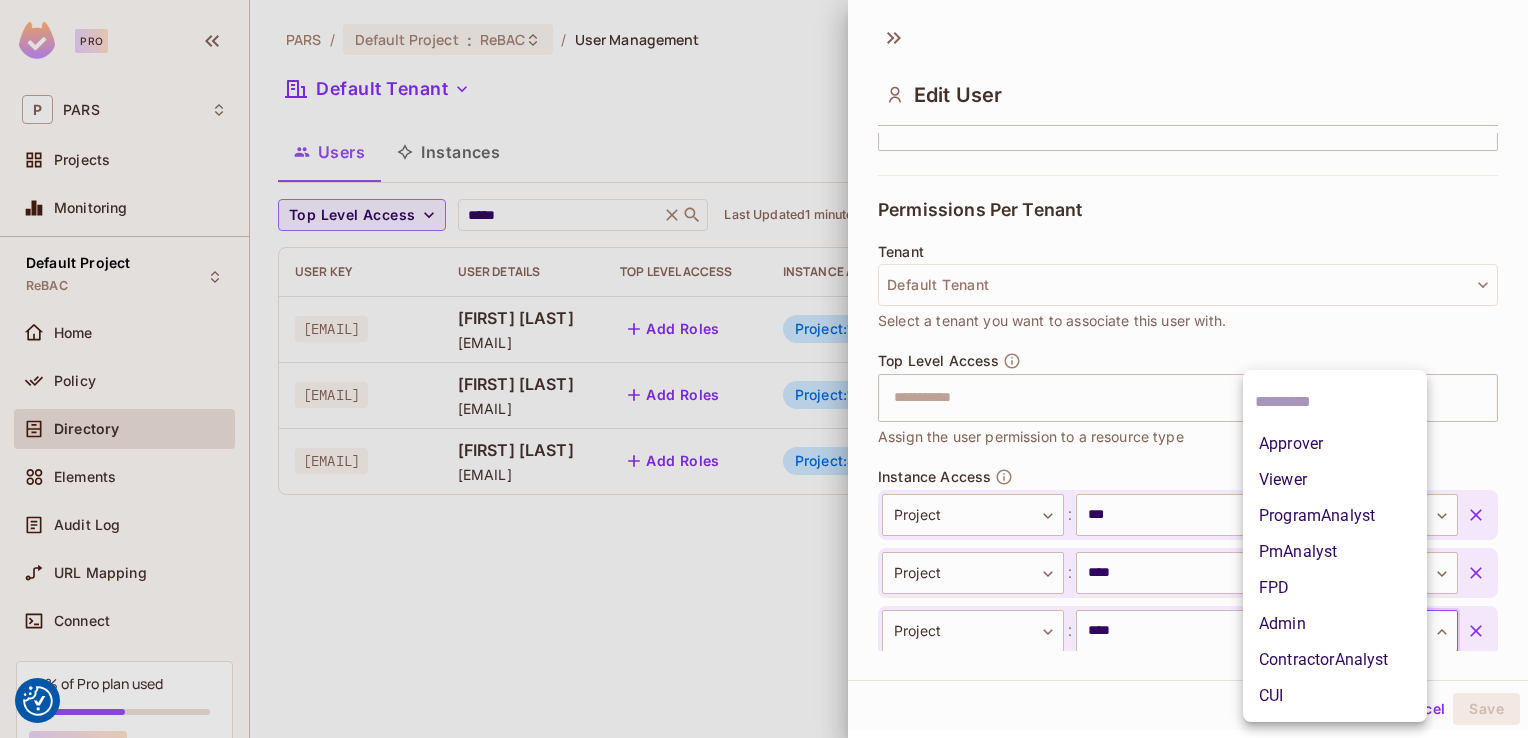 click on "ContractorAnalyst" at bounding box center (1335, 660) 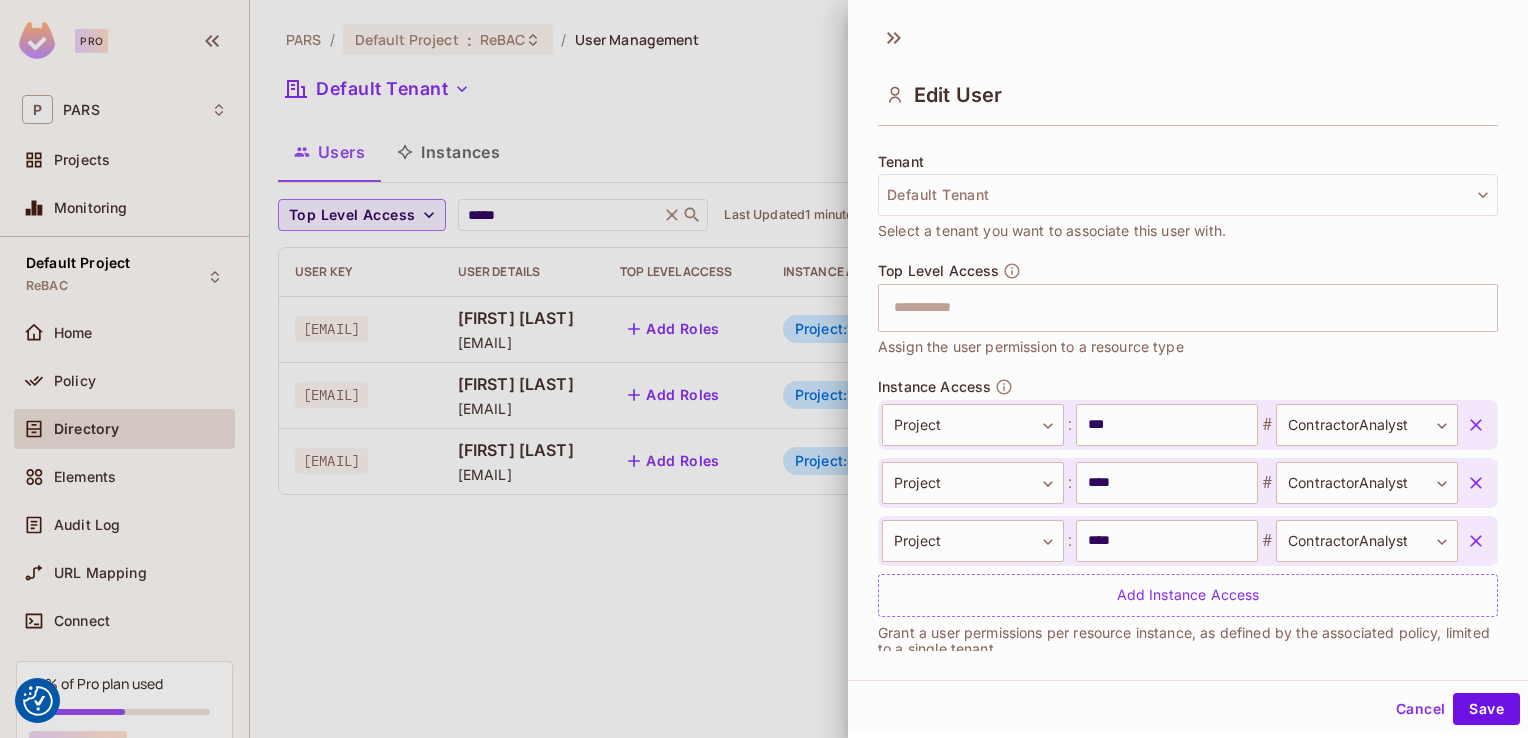 scroll, scrollTop: 483, scrollLeft: 0, axis: vertical 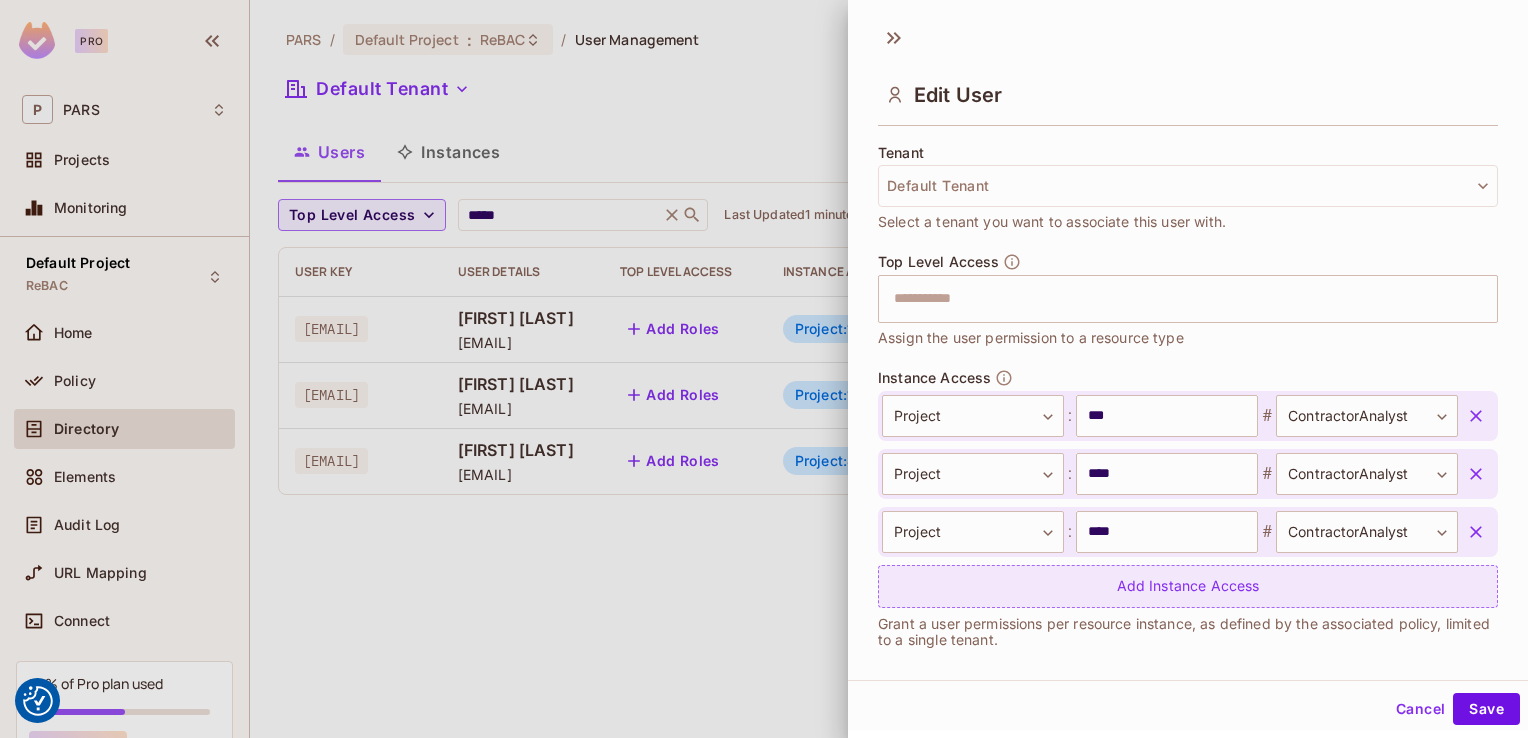 click on "Add Instance Access" at bounding box center [1188, 586] 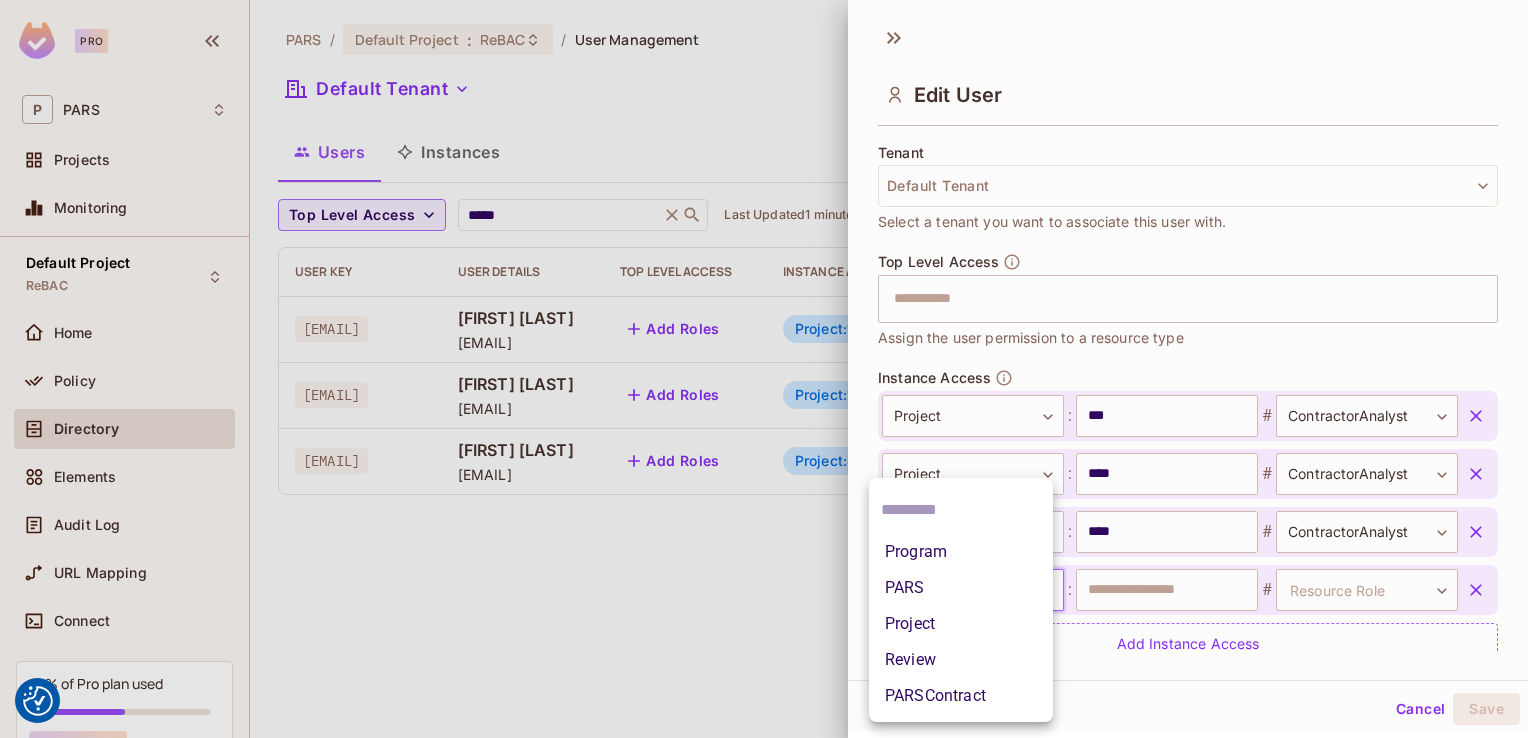 click on "We use cookies to enhance your browsing experience, serve personalized ads or content, and analyze our traffic.
By clicking "Accept All", you consent to our use of cookies.        Customize   Reject All   Accept All                    Customize Consent Preferences             We use cookies to help you navigate efficiently and perform certain functions. You will find detailed information about all cookies under each consent category below. The cookies that are categorized as "Necessary" are stored on your browser as they are essential for enabling the basic functionalities of the site. ...  Show more        Necessary Always Active Necessary cookies are required to enable the basic features of this site, such as providing secure log-in or adjusting your consent preferences. These cookies do not store any personally identifiable data. Cookie __hssrc Duration session Description Cookie __hssc Duration 1 hour Description Cookie __cf_bm Duration 1 hour Description Cookie Duration lidc" at bounding box center [0, 0] 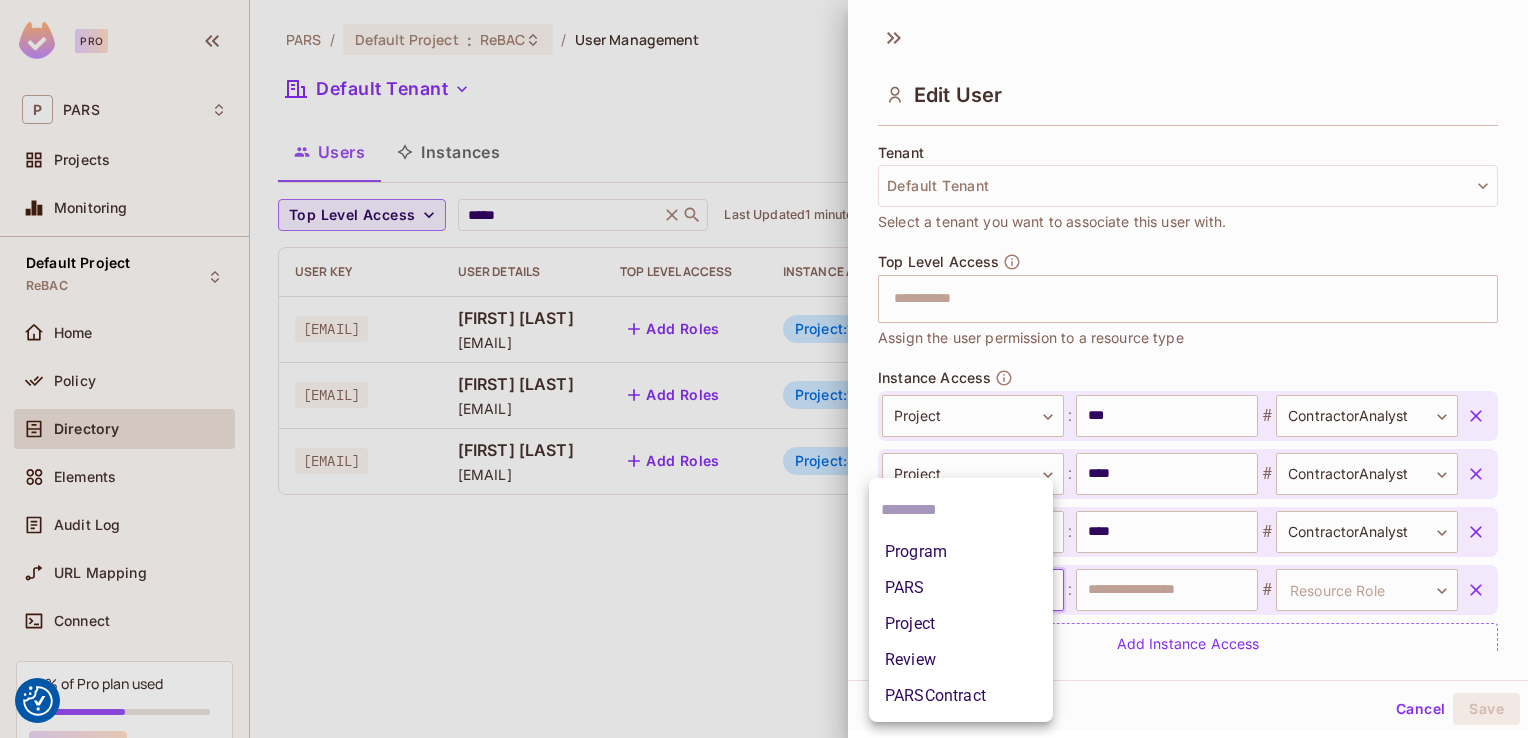 click on "Project" at bounding box center (961, 624) 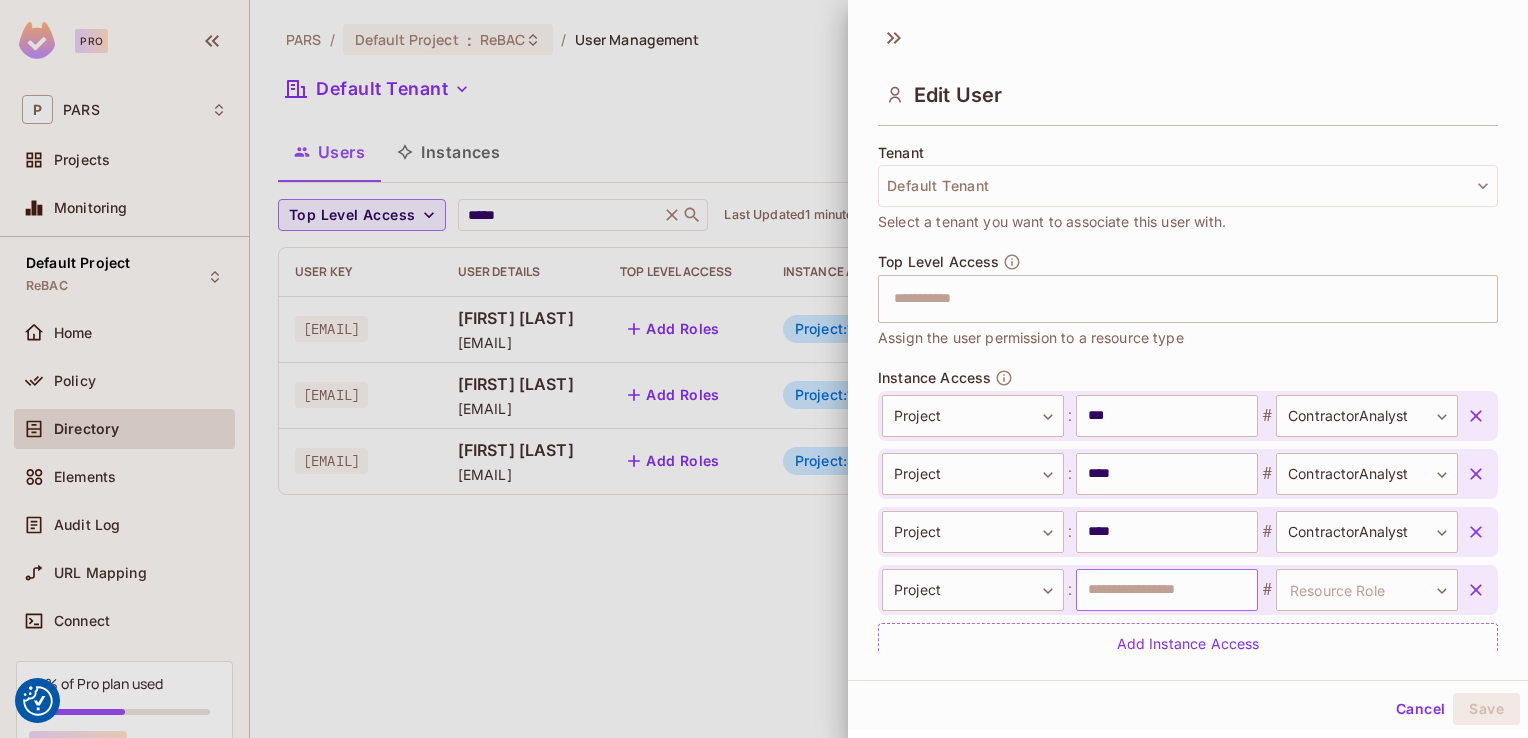 click at bounding box center [1167, 590] 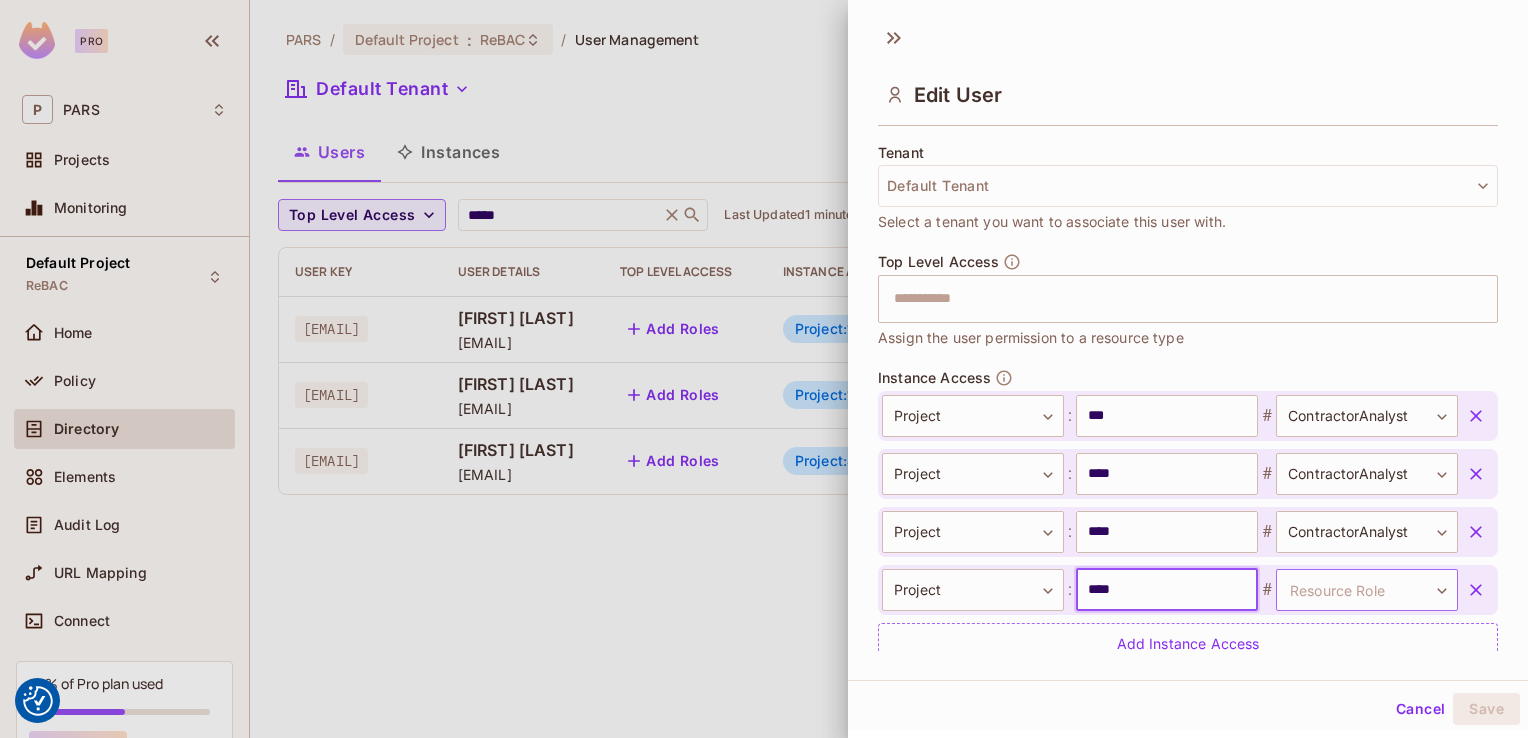 type on "****" 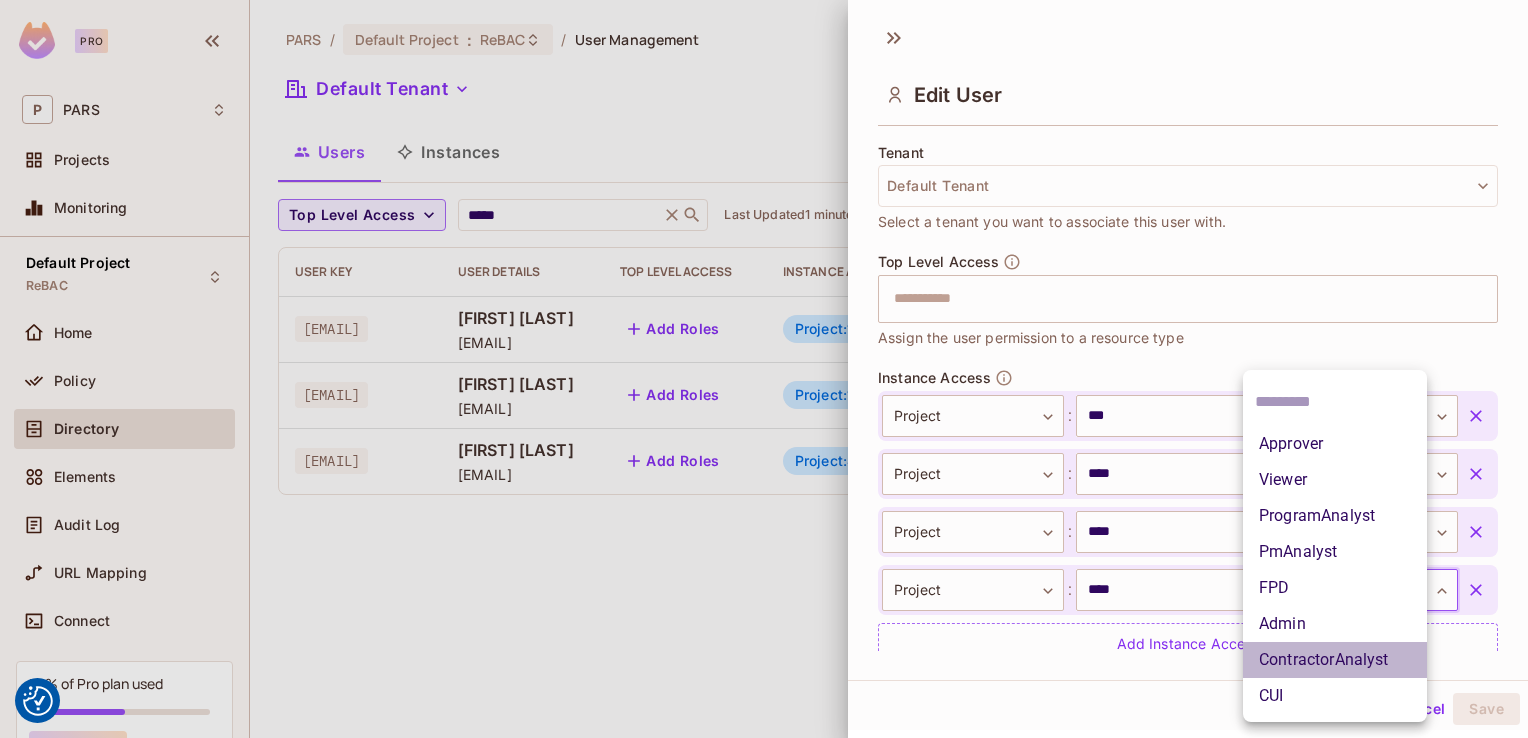 click on "ContractorAnalyst" at bounding box center [1335, 660] 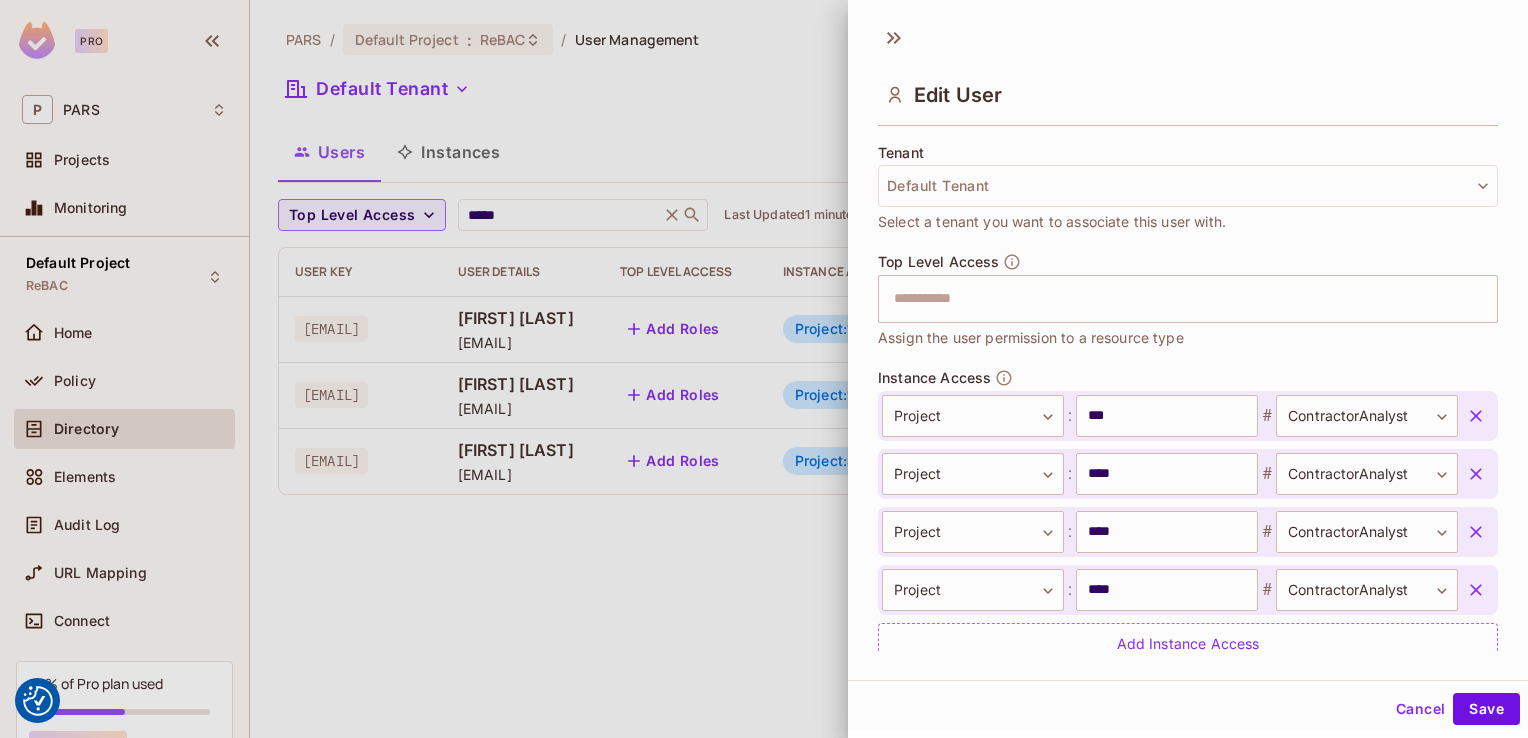 scroll, scrollTop: 556, scrollLeft: 0, axis: vertical 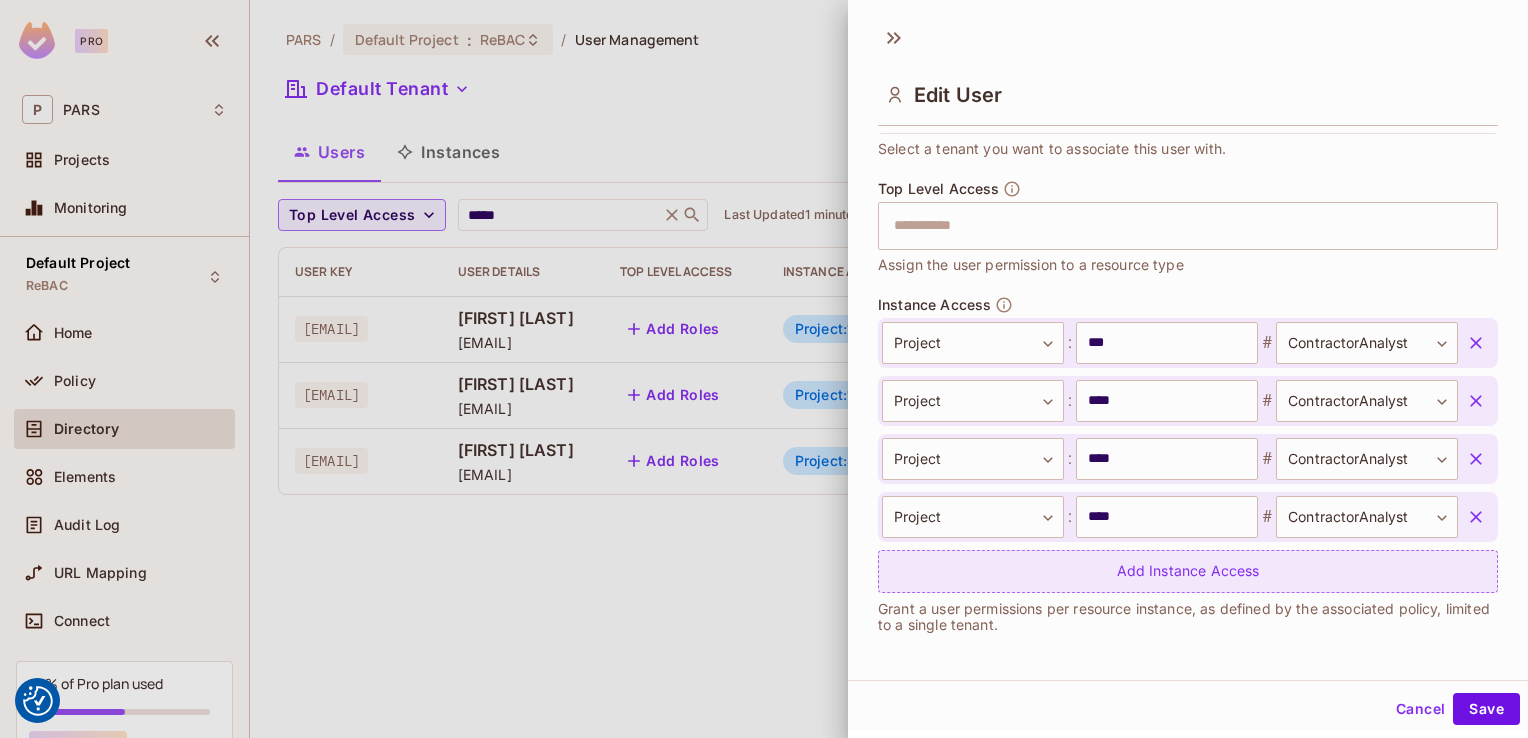 click on "Add Instance Access" at bounding box center [1188, 571] 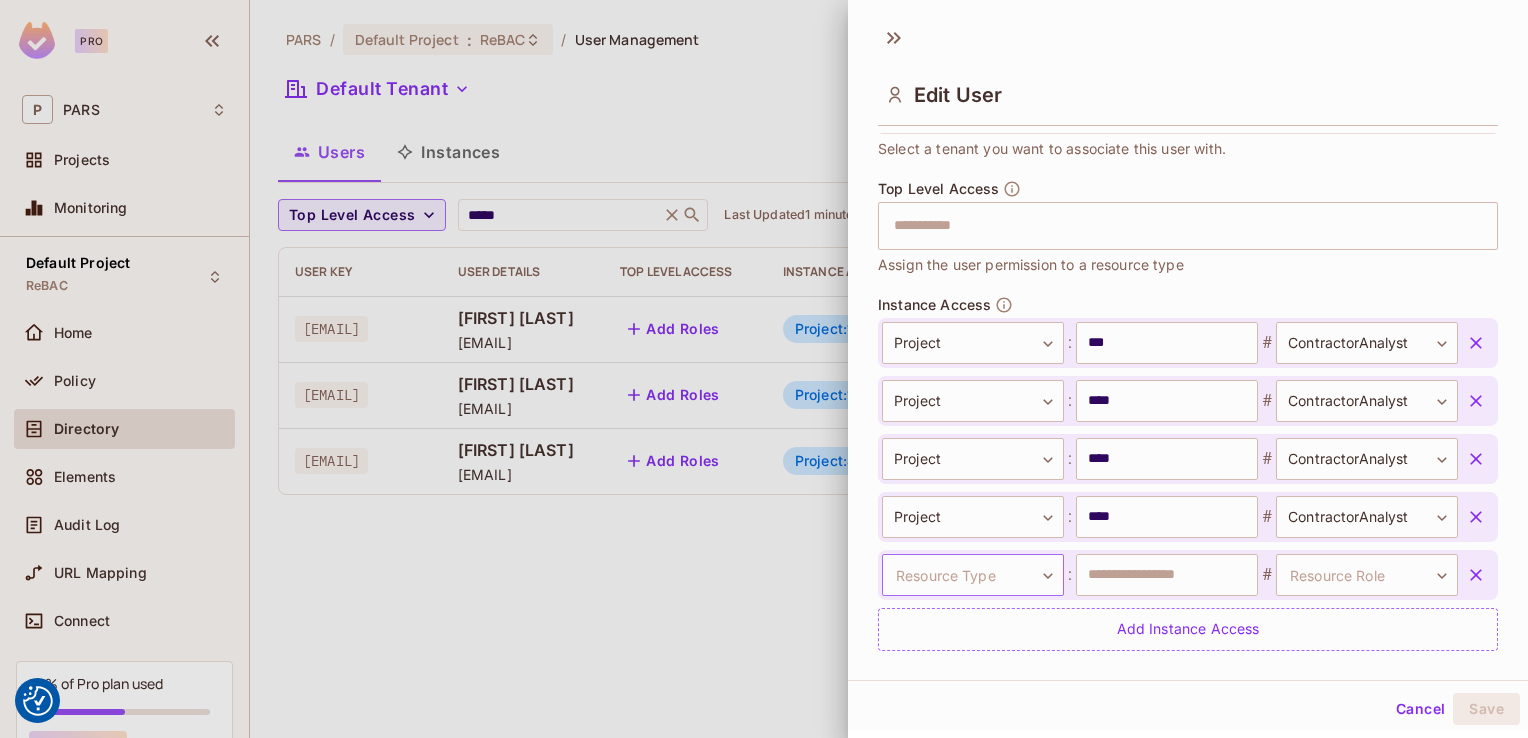 click on "We use cookies to enhance your browsing experience, serve personalized ads or content, and analyze our traffic.
By clicking "Accept All", you consent to our use of cookies.        Customize   Reject All   Accept All                    Customize Consent Preferences             We use cookies to help you navigate efficiently and perform certain functions. You will find detailed information about all cookies under each consent category below. The cookies that are categorized as "Necessary" are stored on your browser as they are essential for enabling the basic functionalities of the site. ...  Show more        Necessary Always Active Necessary cookies are required to enable the basic features of this site, such as providing secure log-in or adjusting your consent preferences. These cookies do not store any personally identifiable data. Cookie __hssrc Duration session Description Cookie __hssc Duration 1 hour Description Cookie __cf_bm Duration 1 hour Description Cookie Duration lidc" at bounding box center [0, 0] 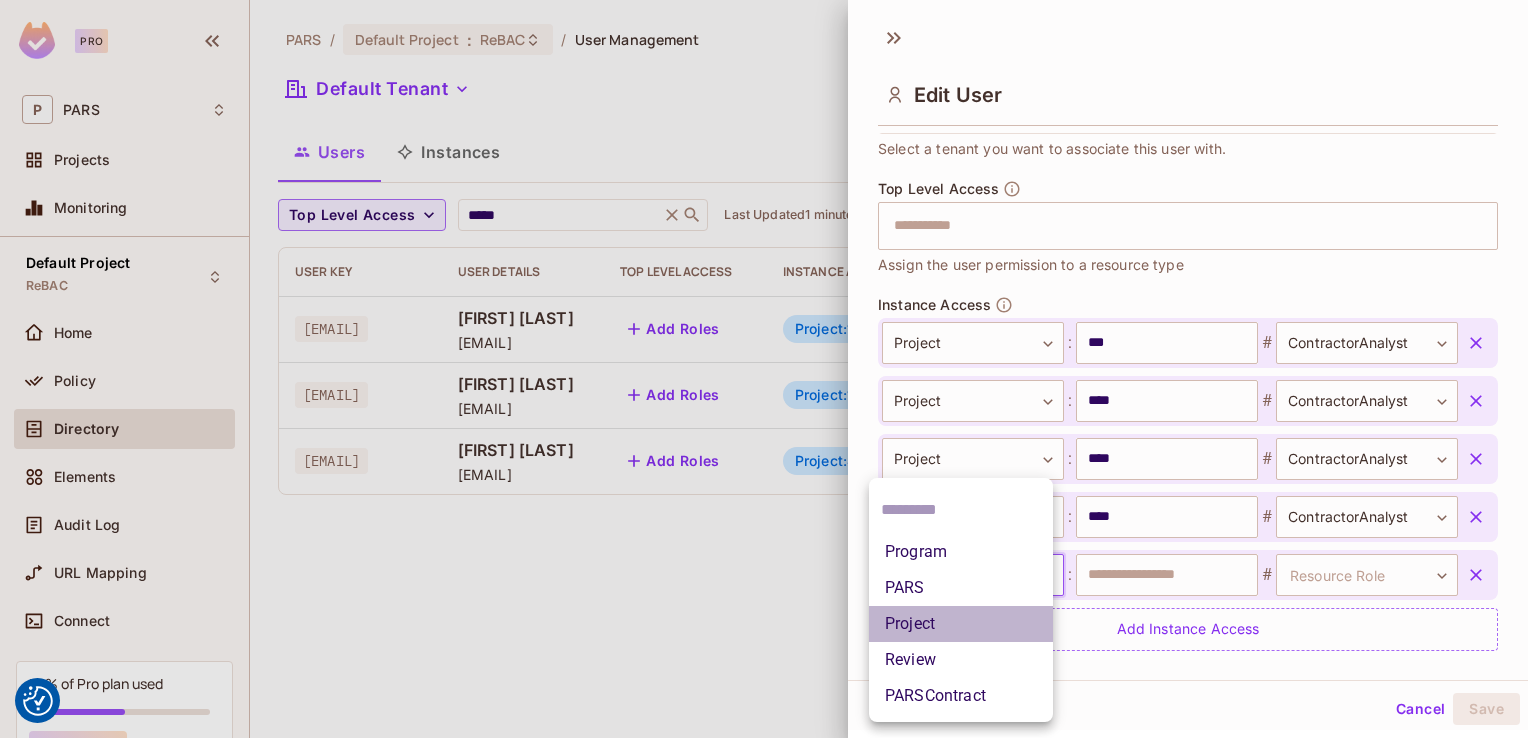 click on "Project" at bounding box center [961, 624] 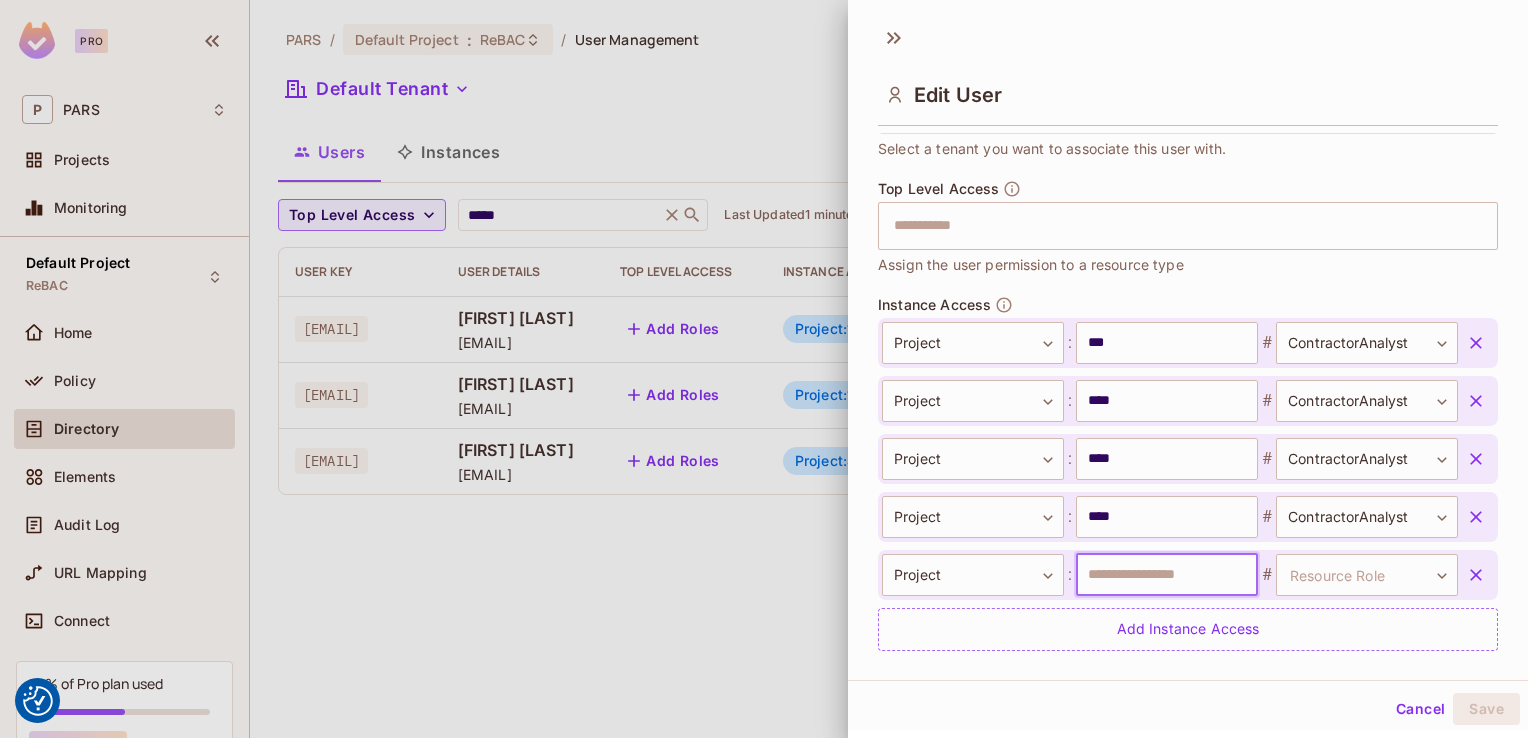 click at bounding box center (1167, 575) 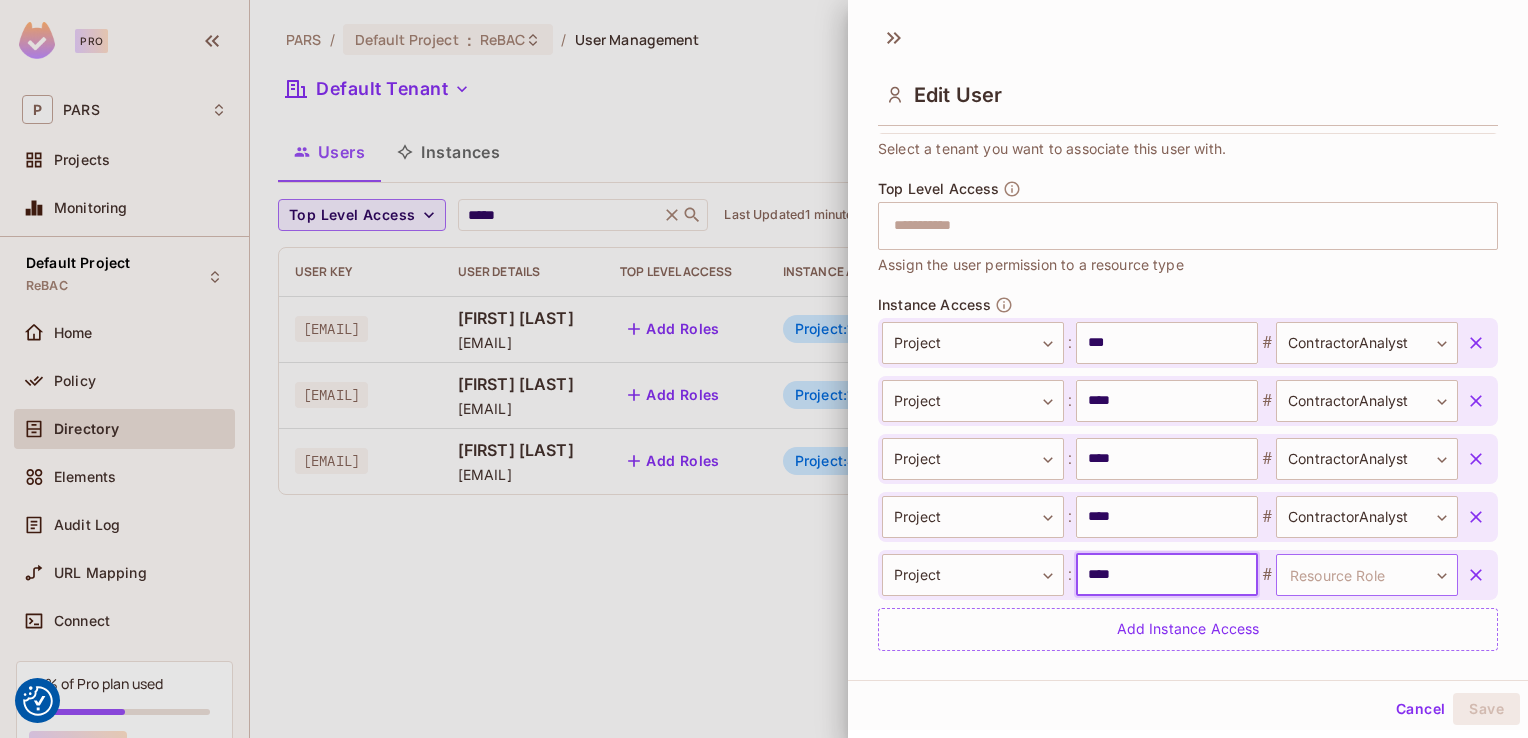 type on "****" 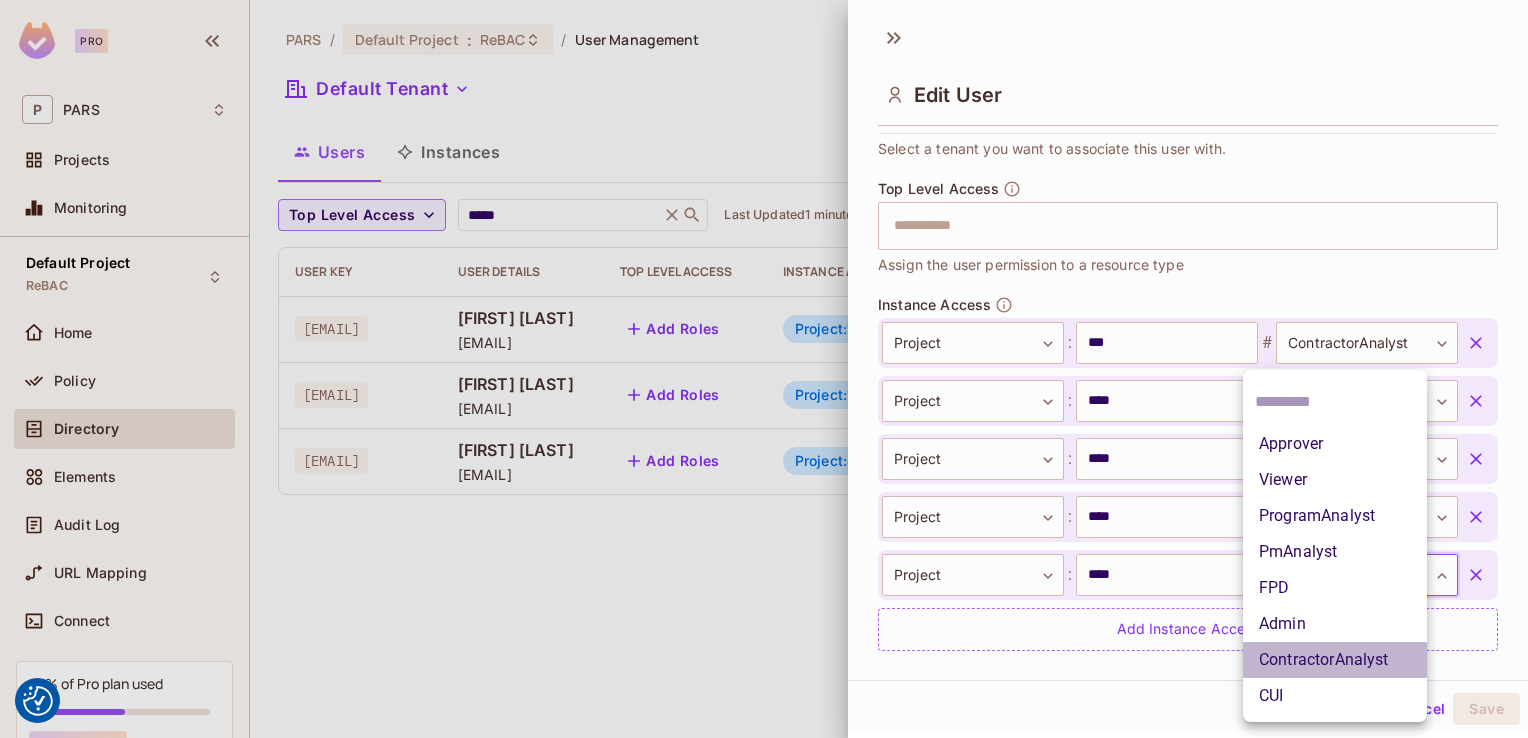 click on "ContractorAnalyst" at bounding box center (1335, 660) 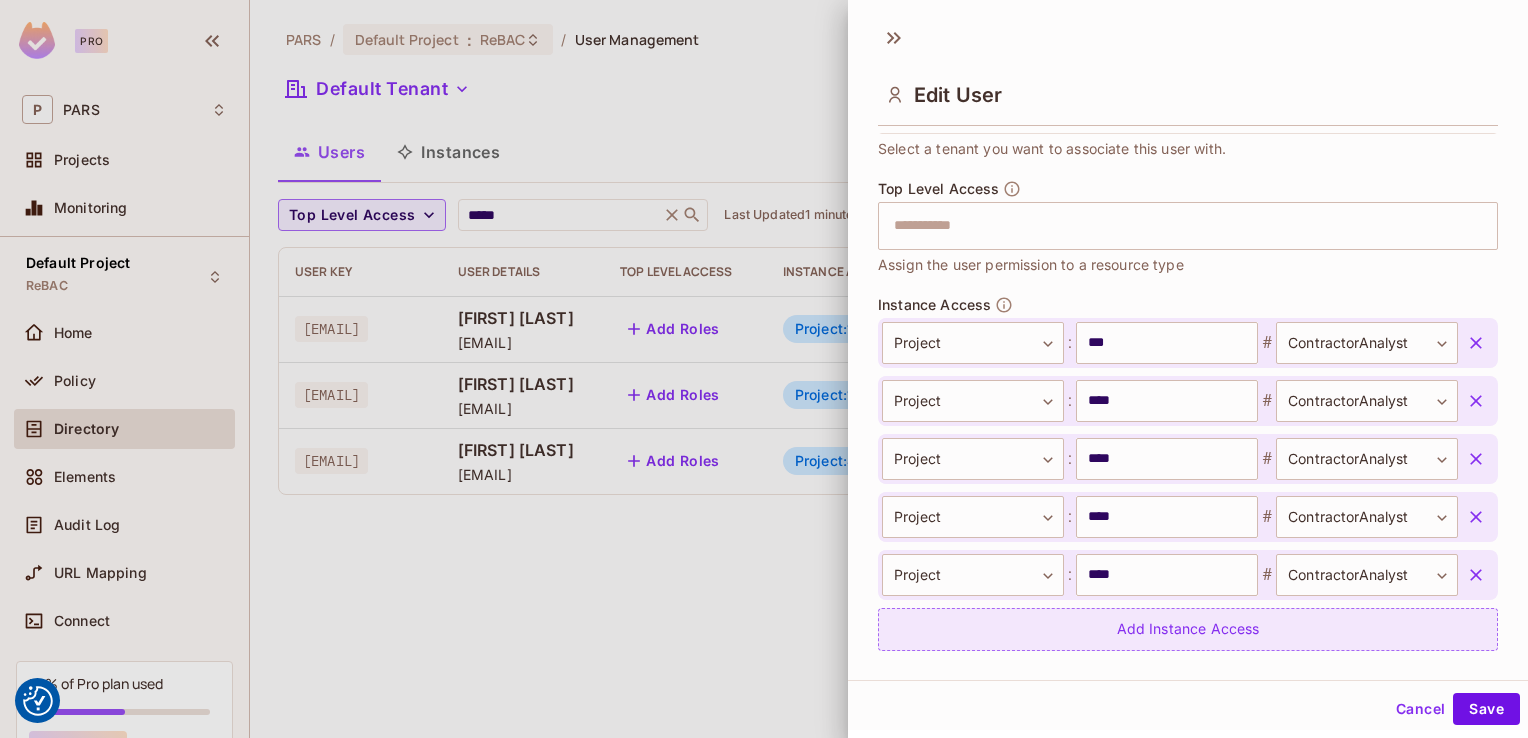 click on "Add Instance Access" at bounding box center (1188, 629) 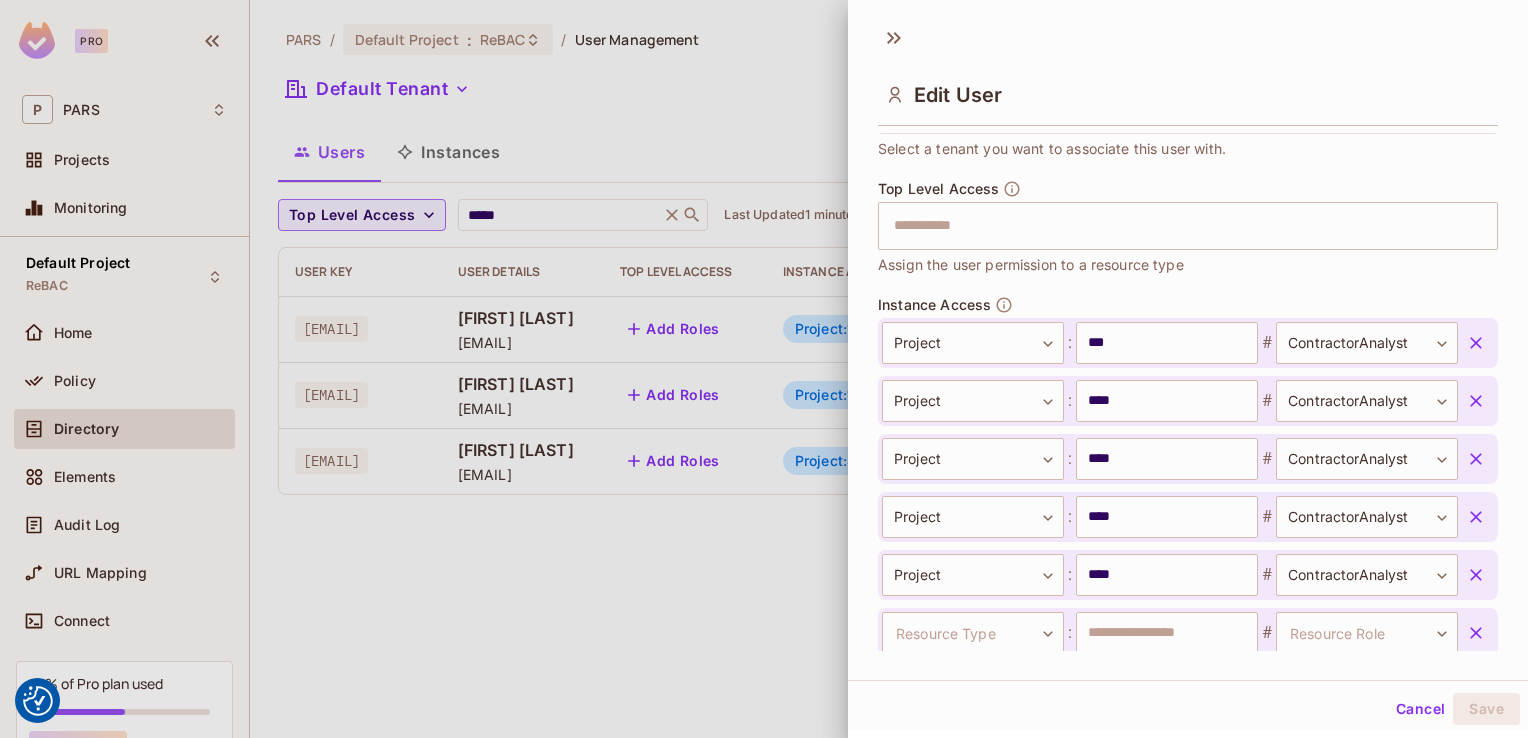 scroll, scrollTop: 558, scrollLeft: 0, axis: vertical 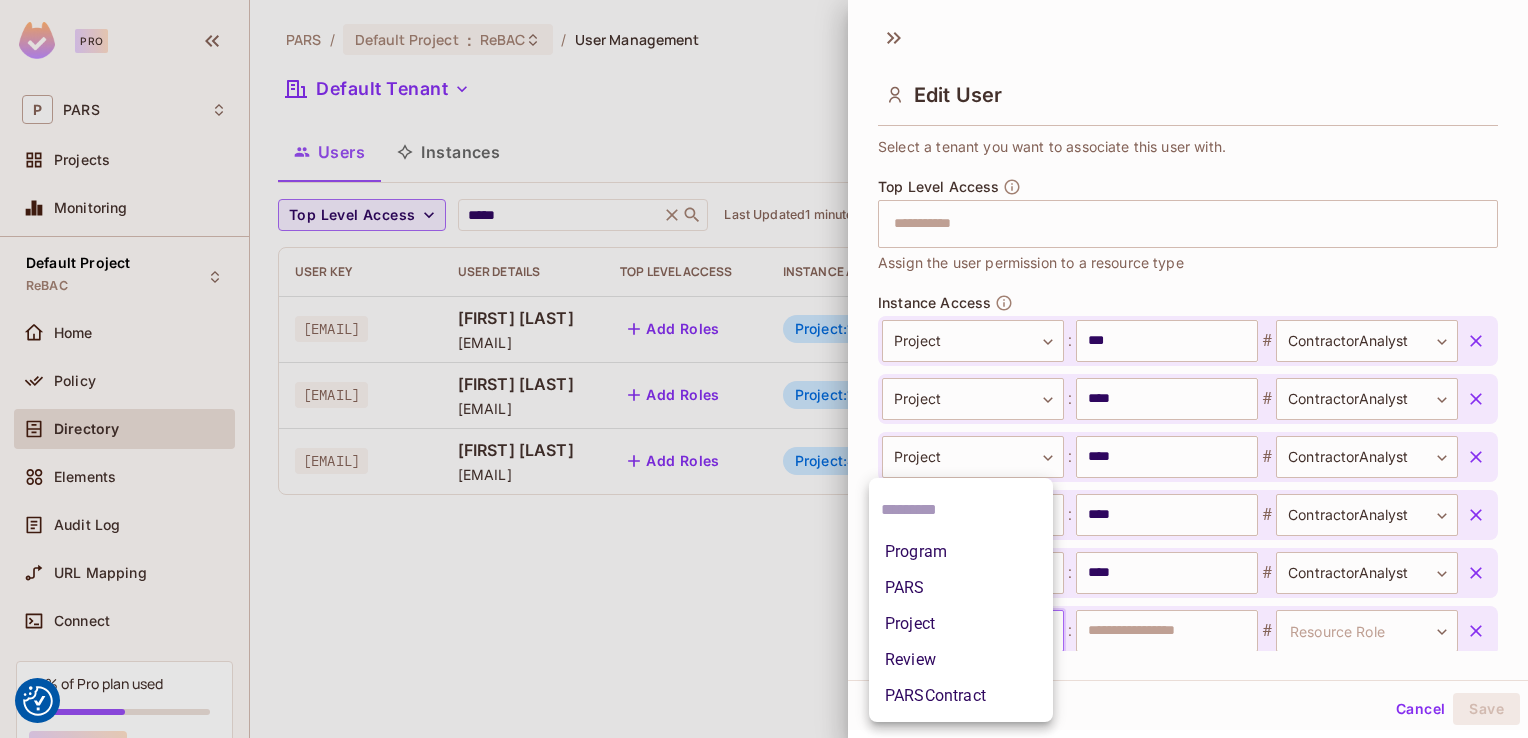 click on "We use cookies to enhance your browsing experience, serve personalized ads or content, and analyze our traffic.
By clicking "Accept All", you consent to our use of cookies.        Customize   Reject All   Accept All                    Customize Consent Preferences             We use cookies to help you navigate efficiently and perform certain functions. You will find detailed information about all cookies under each consent category below. The cookies that are categorized as "Necessary" are stored on your browser as they are essential for enabling the basic functionalities of the site. ...  Show more        Necessary Always Active Necessary cookies are required to enable the basic features of this site, such as providing secure log-in or adjusting your consent preferences. These cookies do not store any personally identifiable data. Cookie __hssrc Duration session Description Cookie __hssc Duration 1 hour Description Cookie __cf_bm Duration 1 hour Description Cookie Duration lidc" at bounding box center (0, 0) 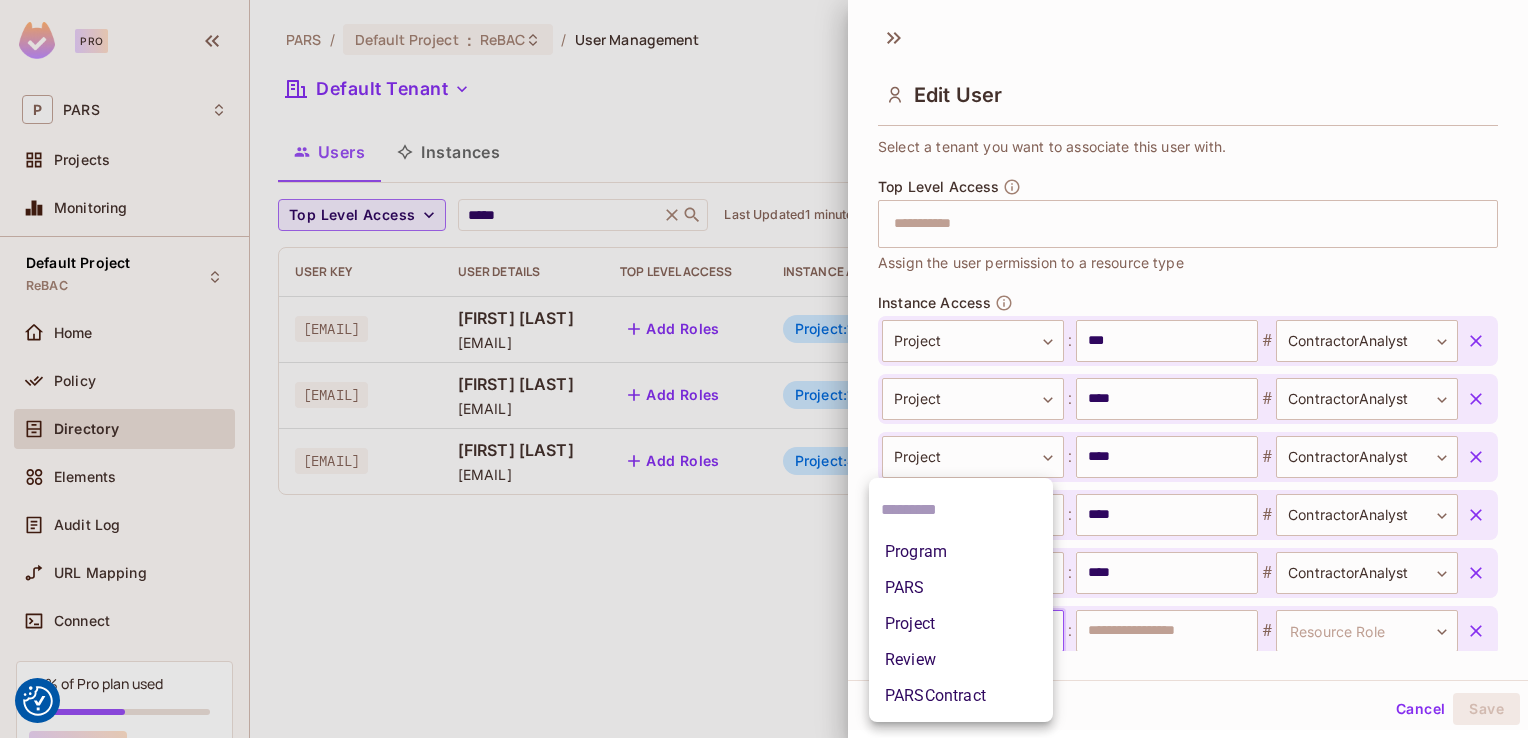 click on "Project" at bounding box center [961, 624] 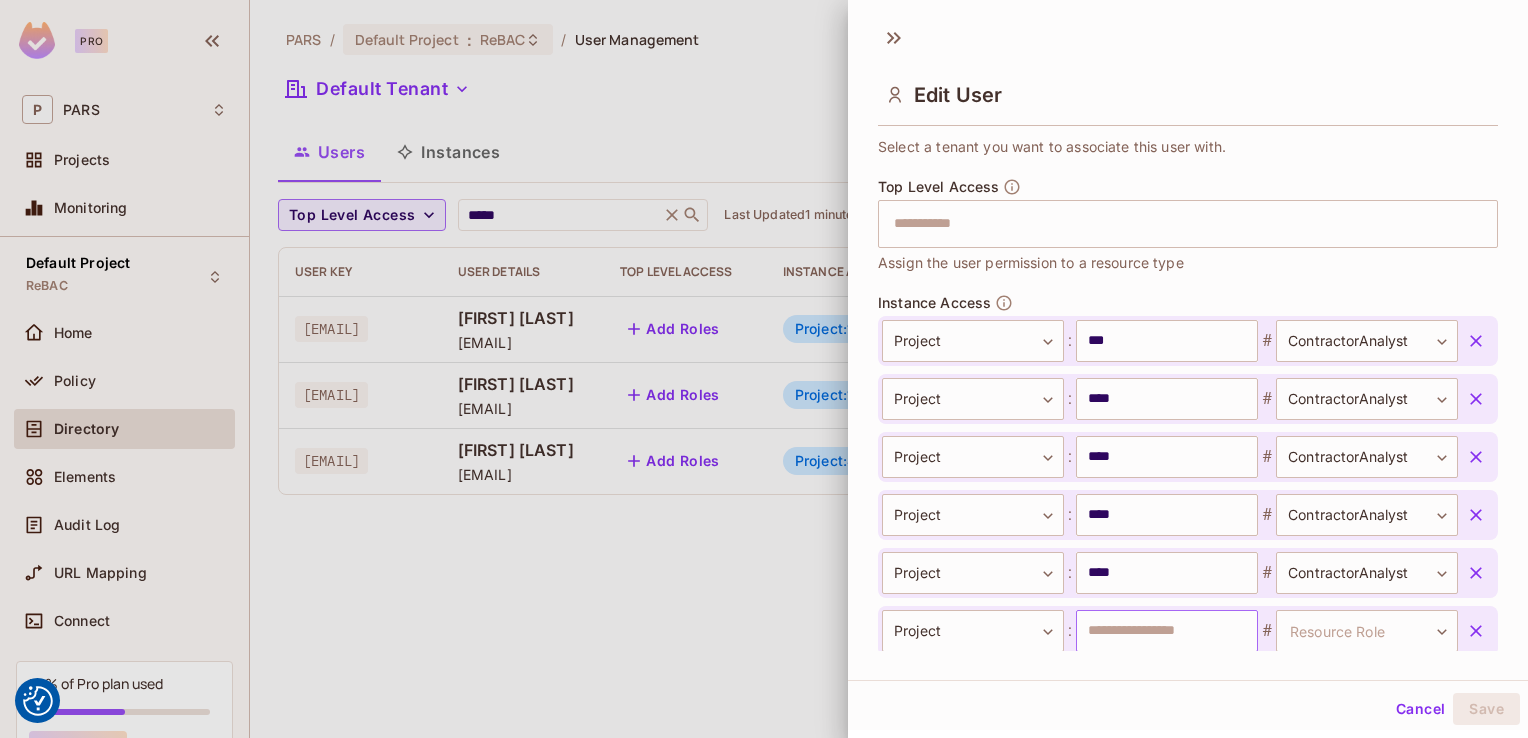 click at bounding box center [1167, 631] 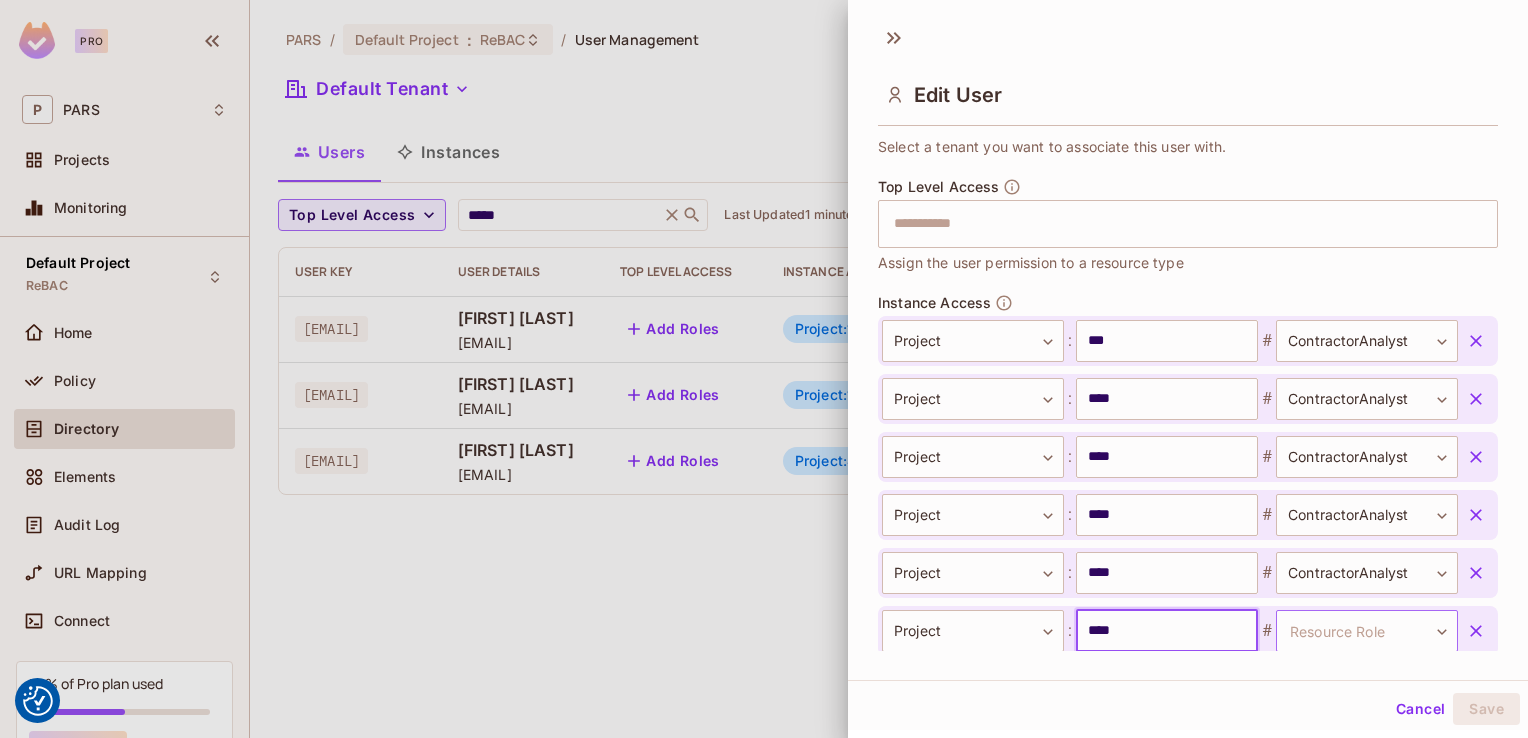 type on "****" 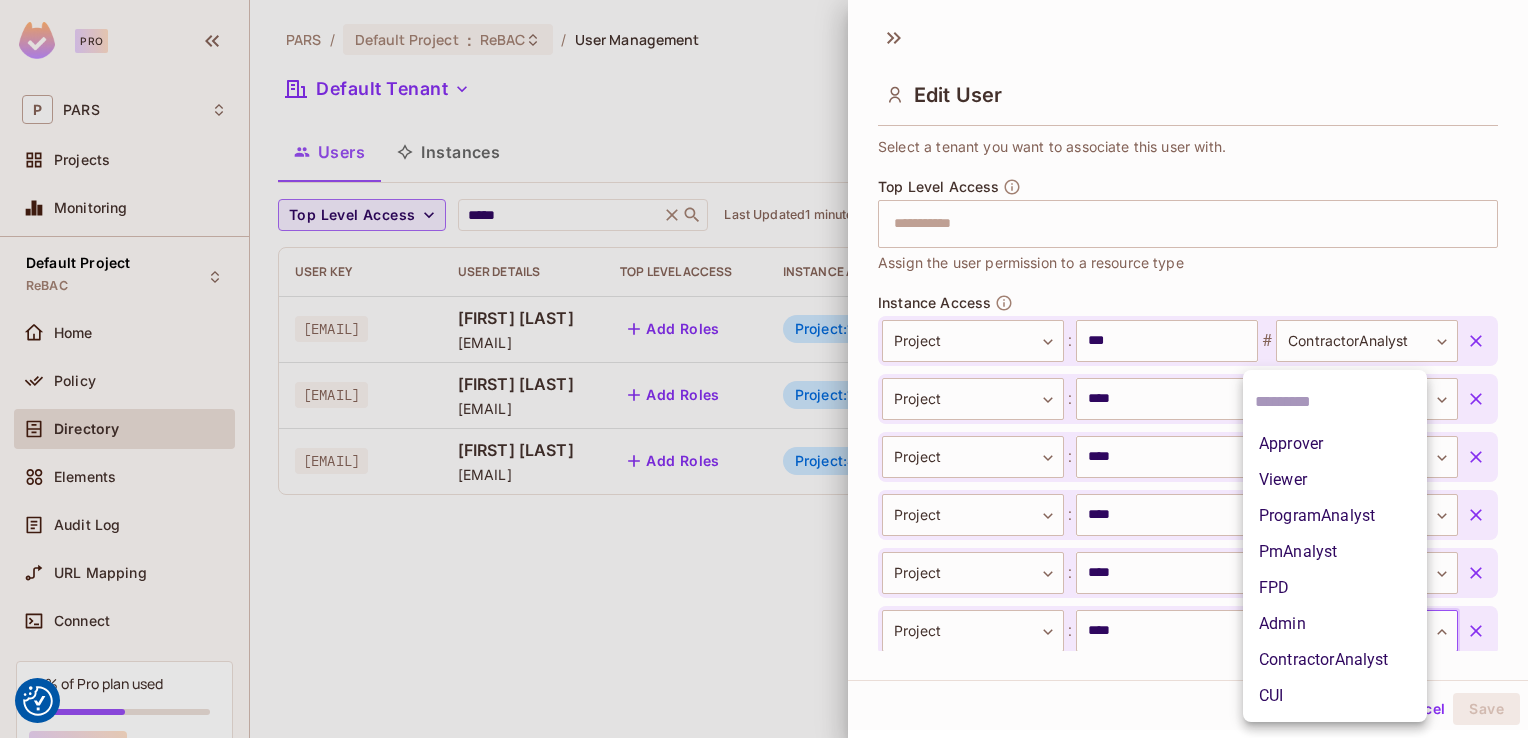 click on "ContractorAnalyst" at bounding box center (1335, 660) 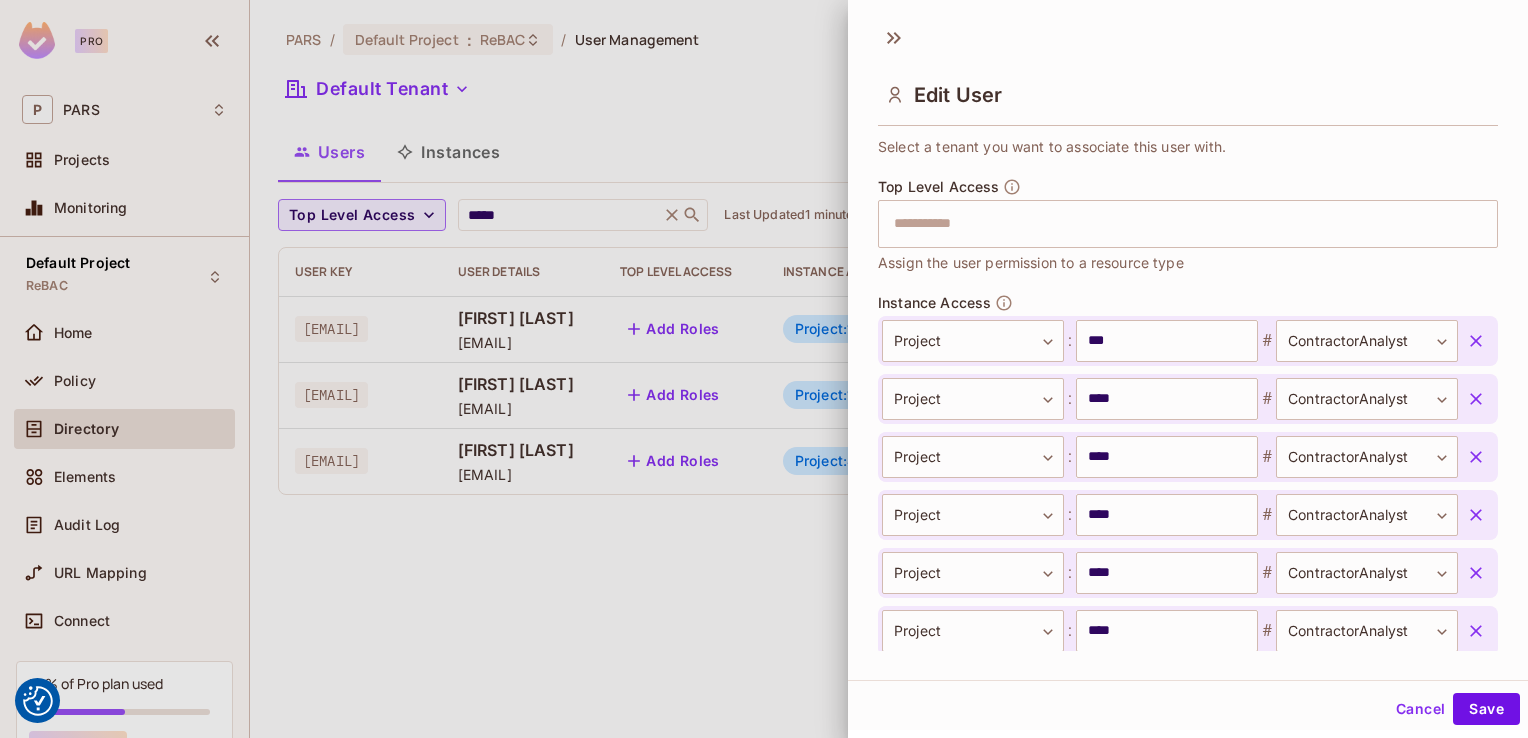 scroll, scrollTop: 672, scrollLeft: 0, axis: vertical 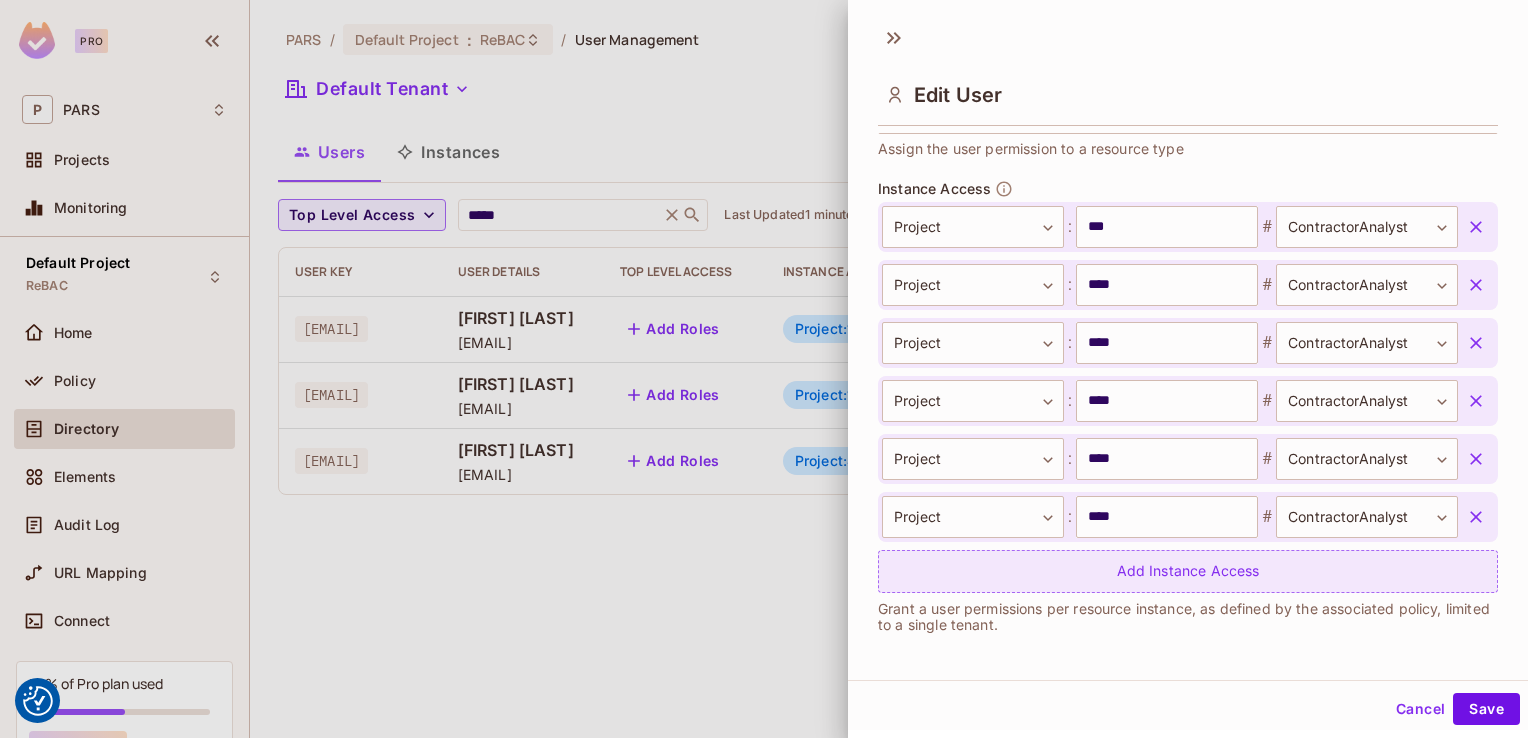 click on "Add Instance Access" at bounding box center [1188, 571] 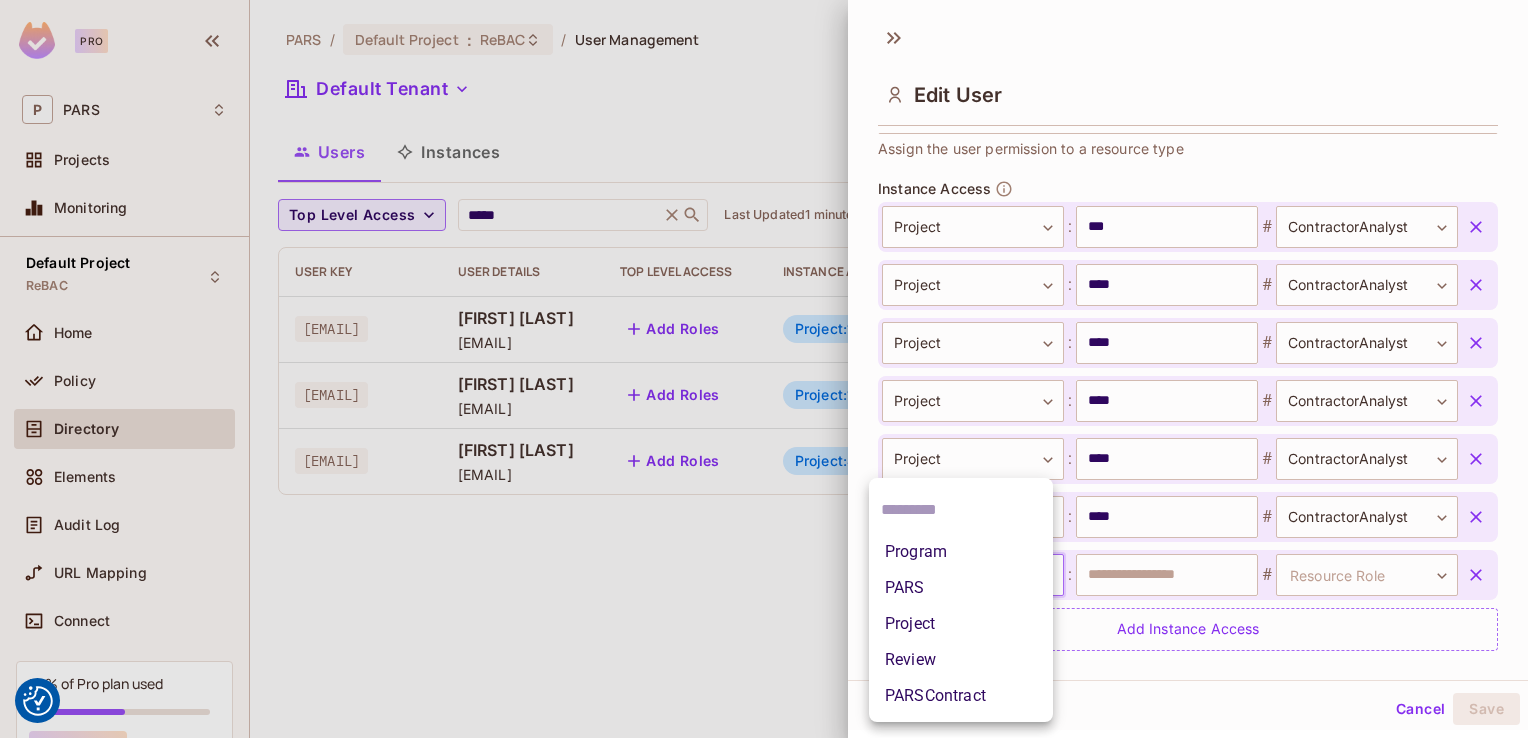 click on "We use cookies to enhance your browsing experience, serve personalized ads or content, and analyze our traffic.
By clicking "Accept All", you consent to our use of cookies.        Customize   Reject All   Accept All                    Customize Consent Preferences             We use cookies to help you navigate efficiently and perform certain functions. You will find detailed information about all cookies under each consent category below. The cookies that are categorized as "Necessary" are stored on your browser as they are essential for enabling the basic functionalities of the site. ...  Show more        Necessary Always Active Necessary cookies are required to enable the basic features of this site, such as providing secure log-in or adjusting your consent preferences. These cookies do not store any personally identifiable data. Cookie __hssrc Duration session Description Cookie __hssc Duration 1 hour Description Cookie __cf_bm Duration 1 hour Description Cookie Duration lidc" at bounding box center (0, 0) 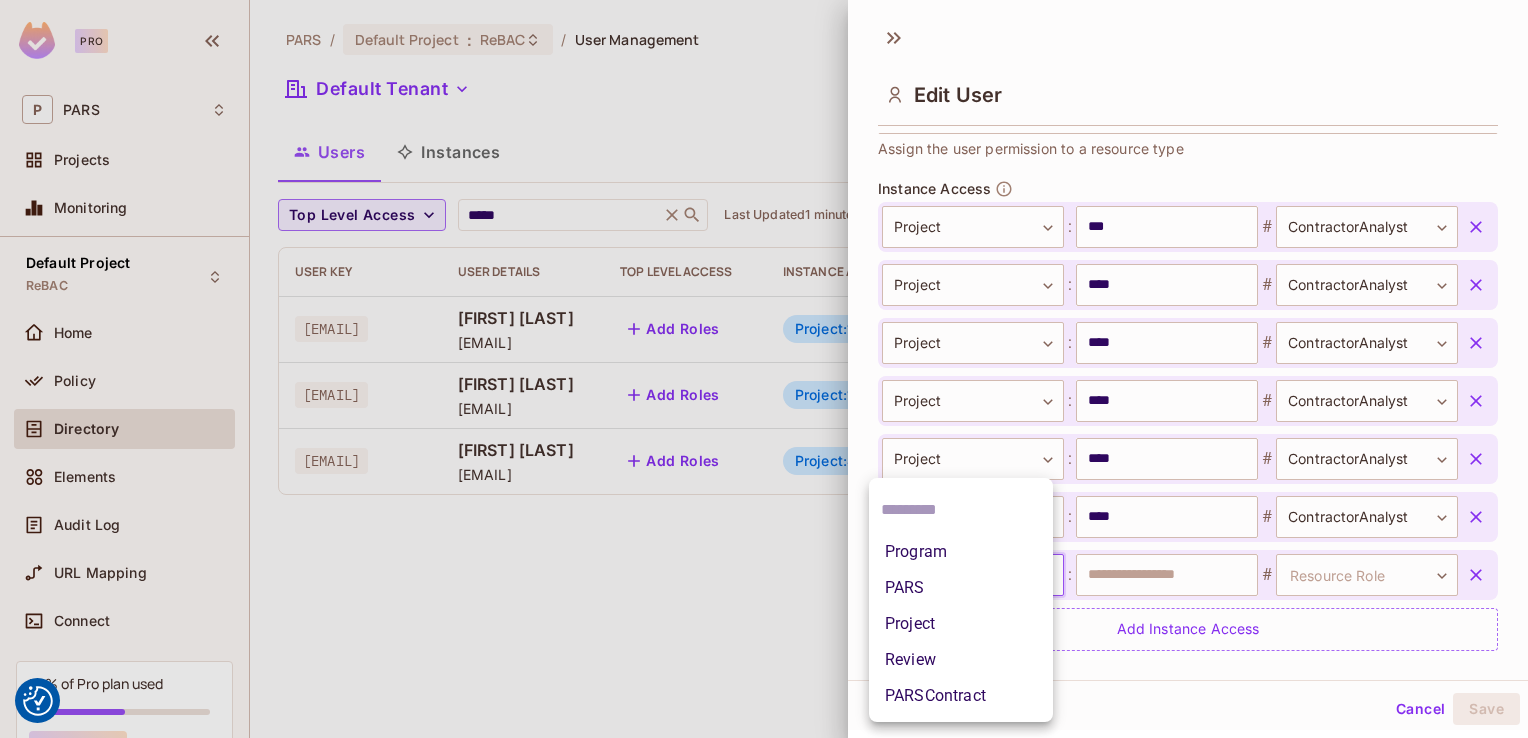click on "Project" at bounding box center [961, 624] 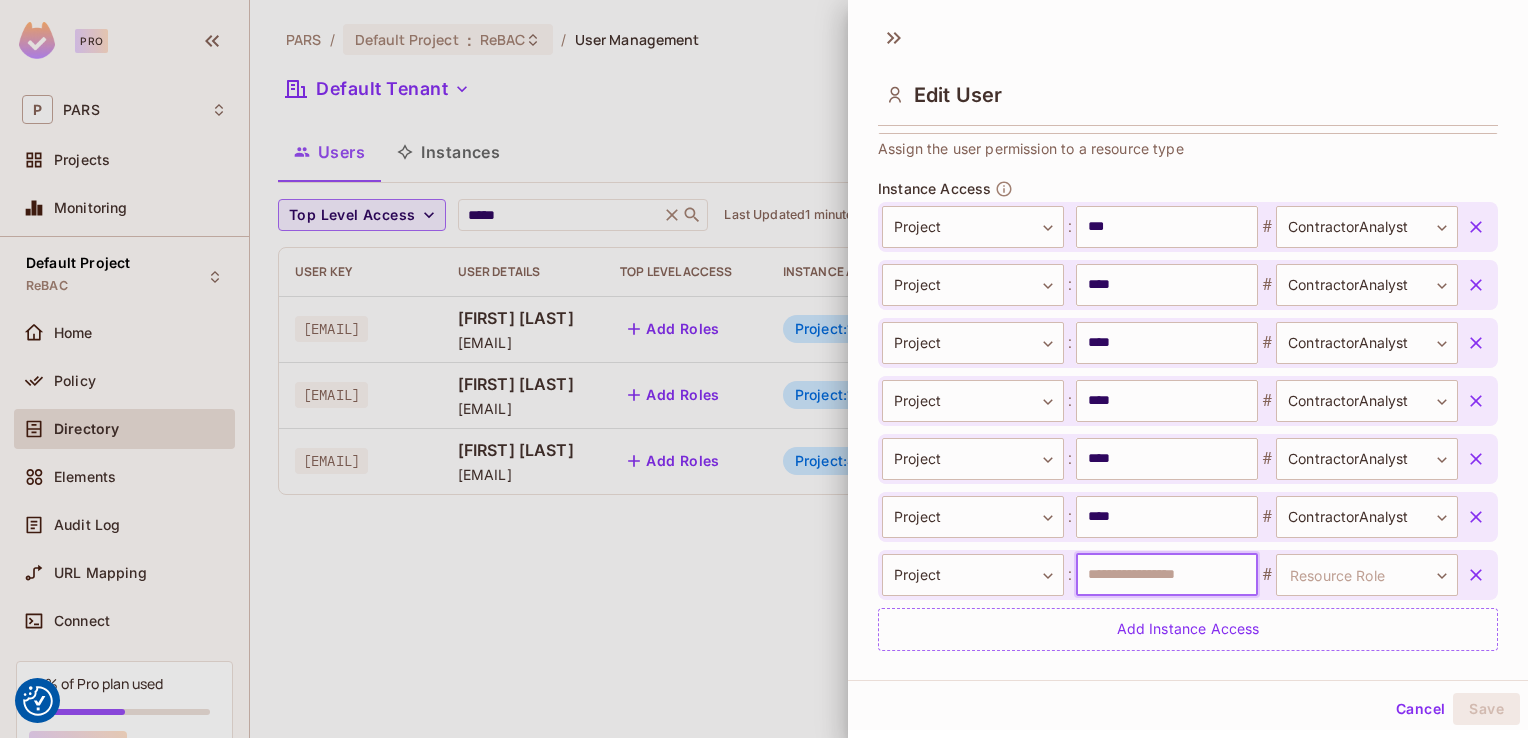 click at bounding box center [1167, 575] 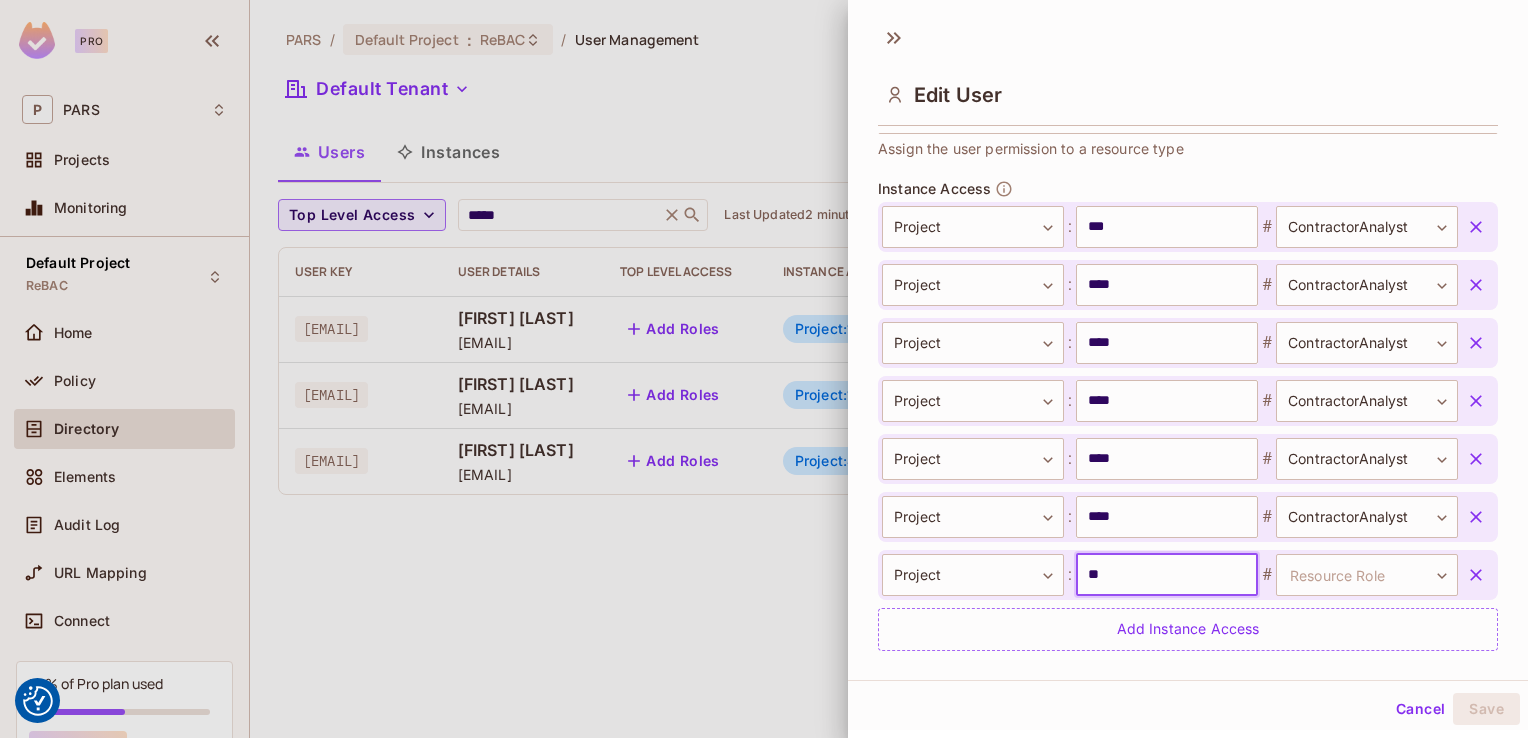 type on "**" 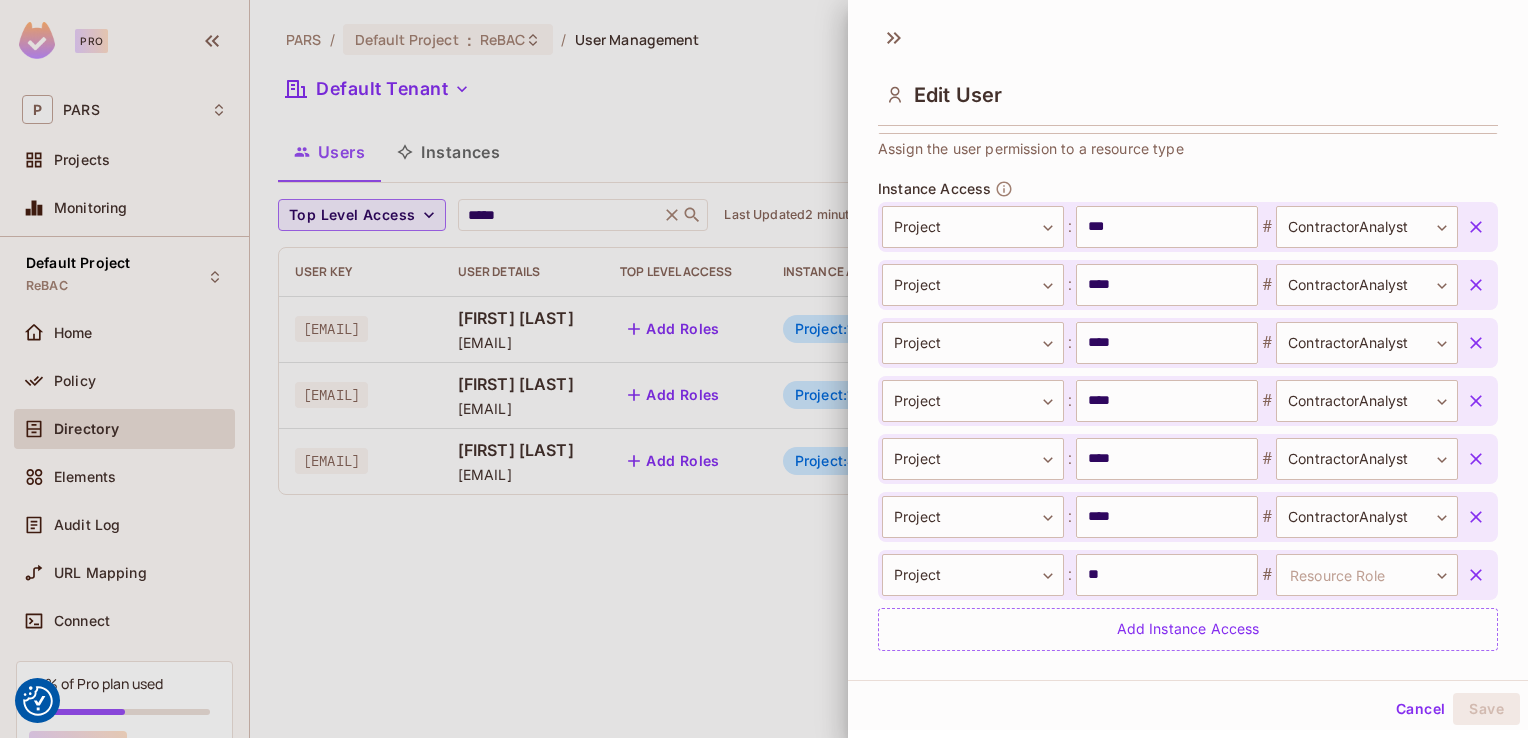 click on "Cancel Save" at bounding box center [1188, 705] 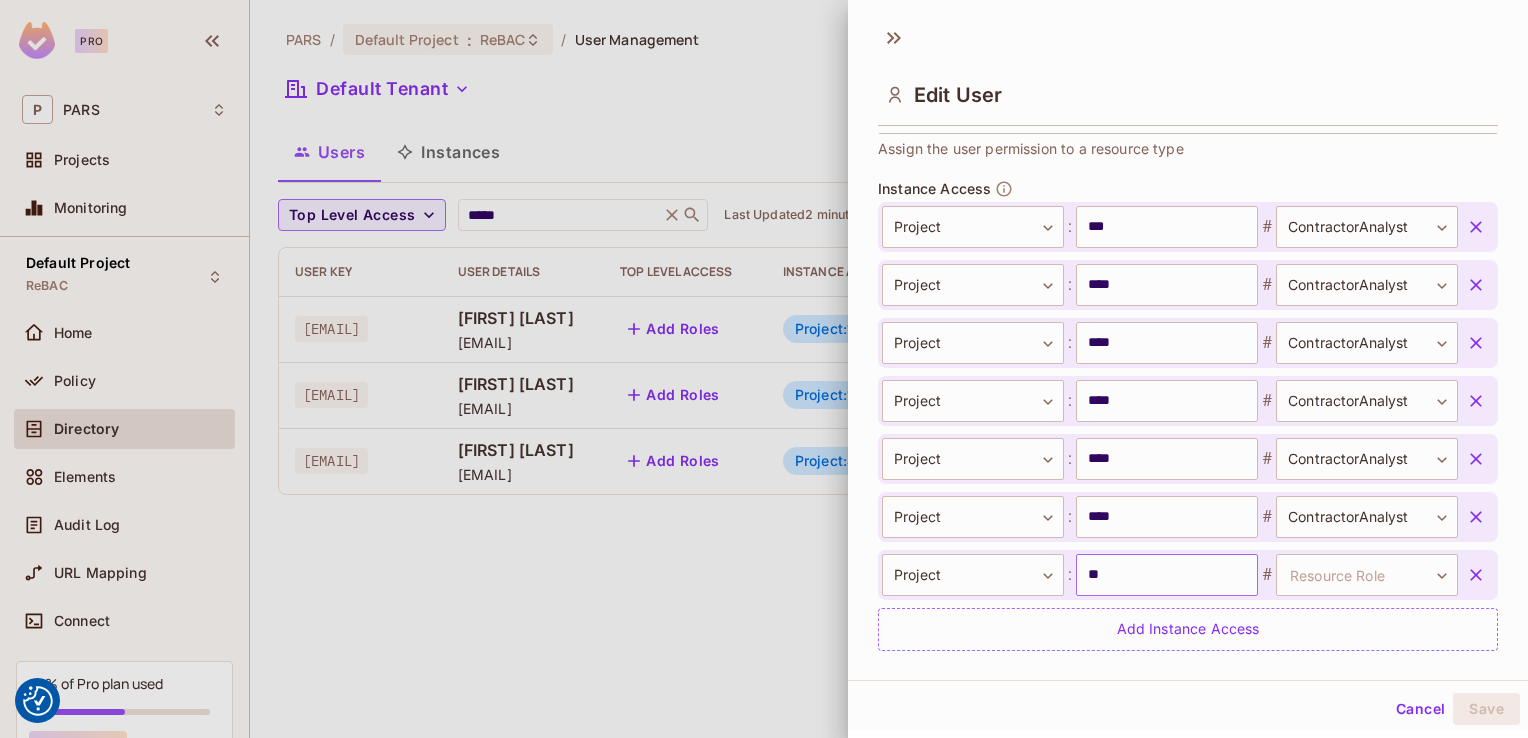 click on "**" at bounding box center (1167, 575) 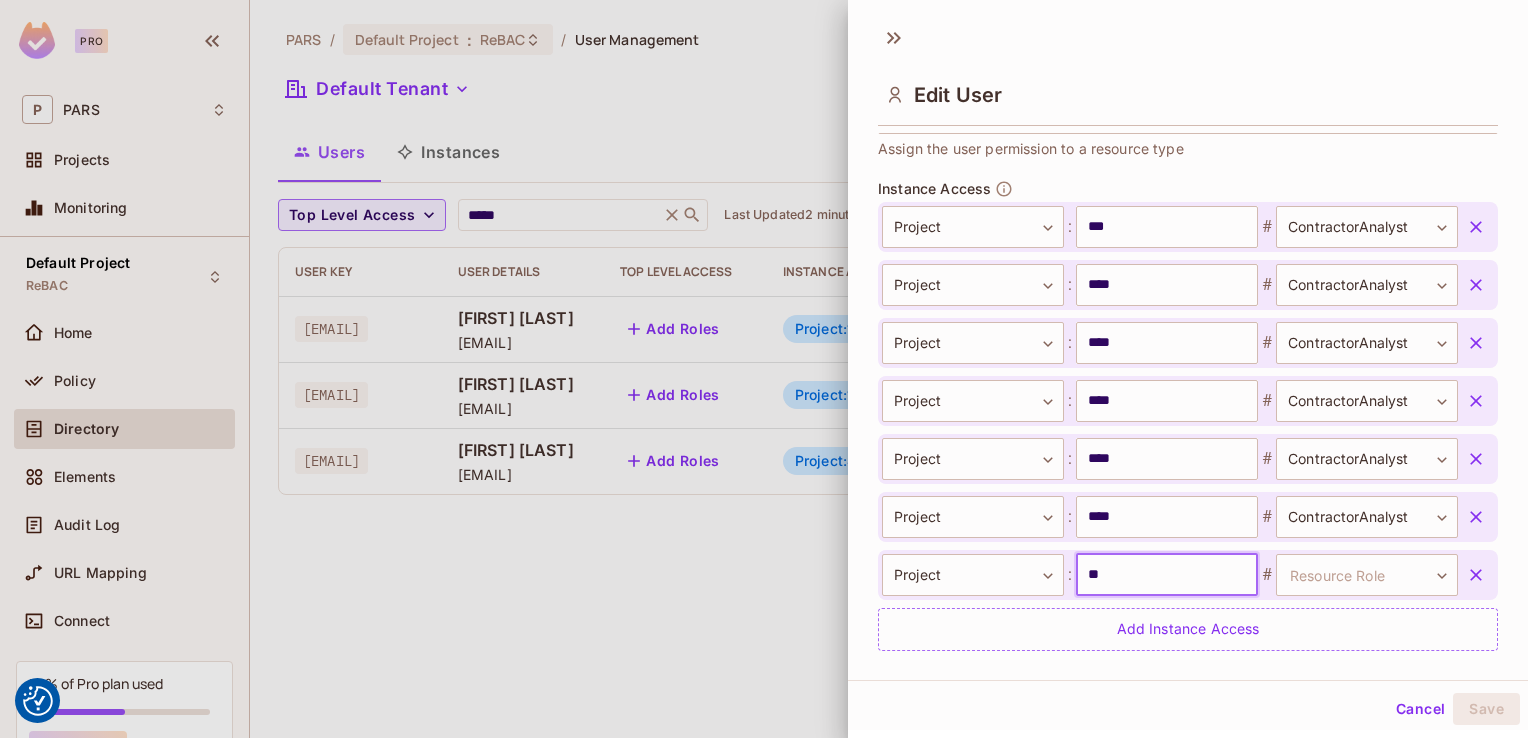 click on "**" at bounding box center [1167, 575] 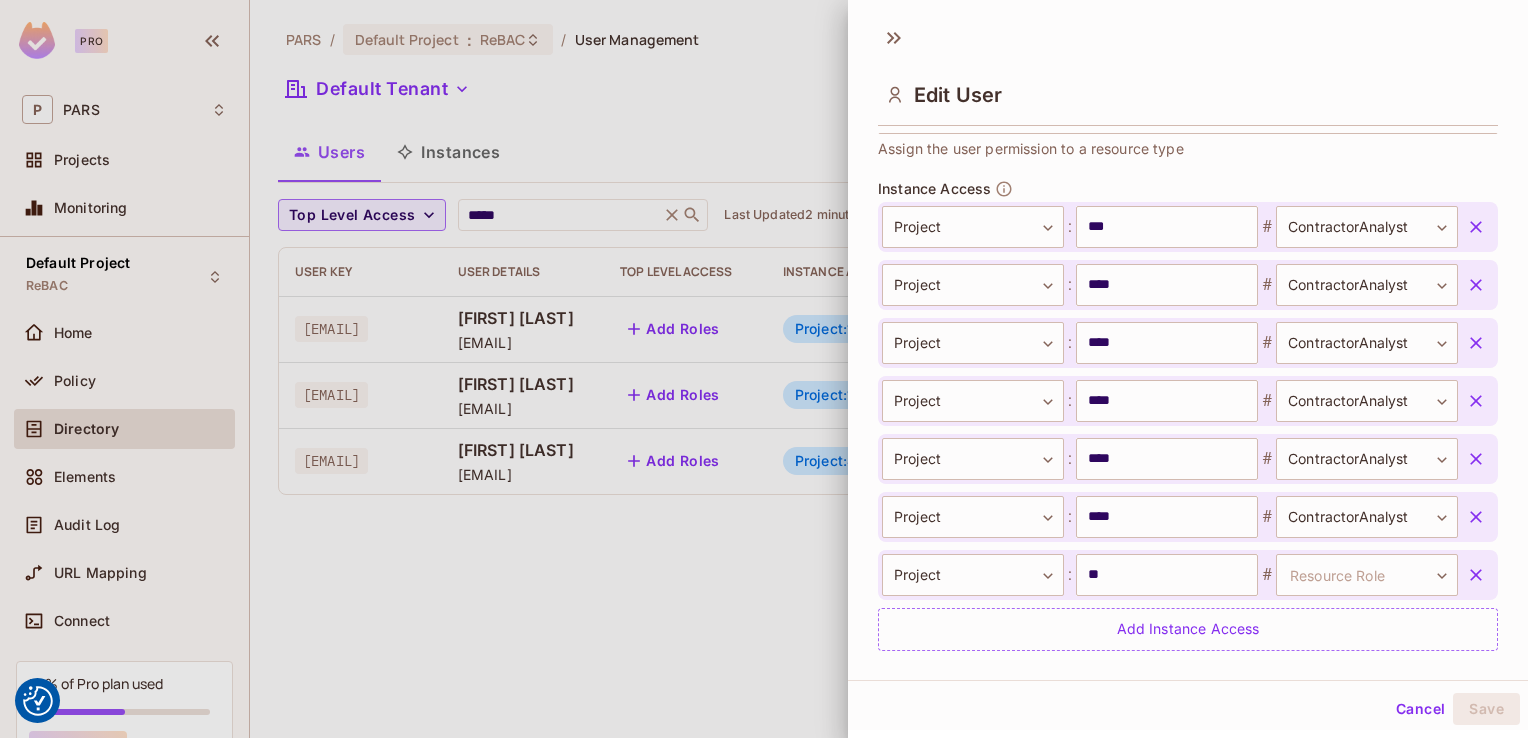 click on "**********" at bounding box center (1188, 347) 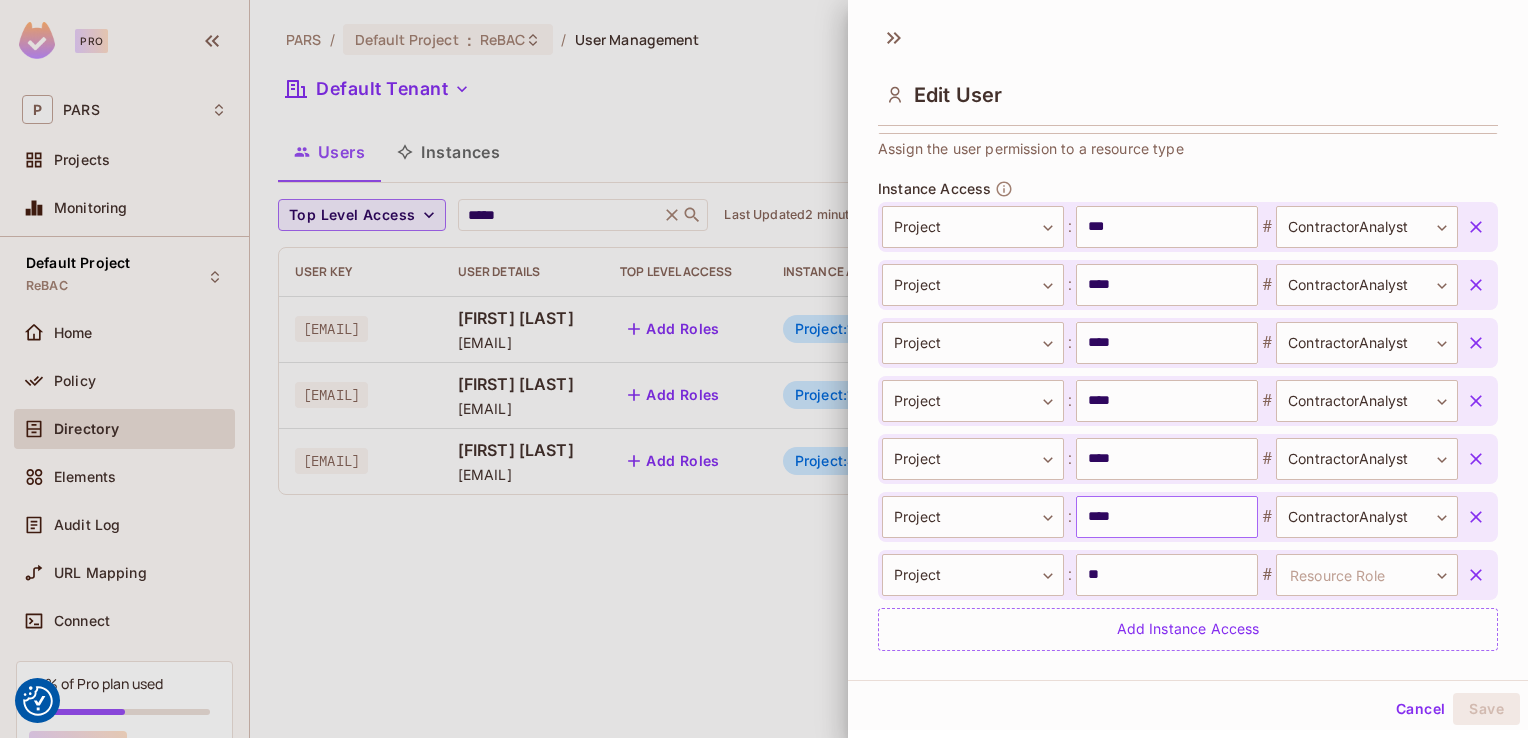 click on "****" at bounding box center [1167, 517] 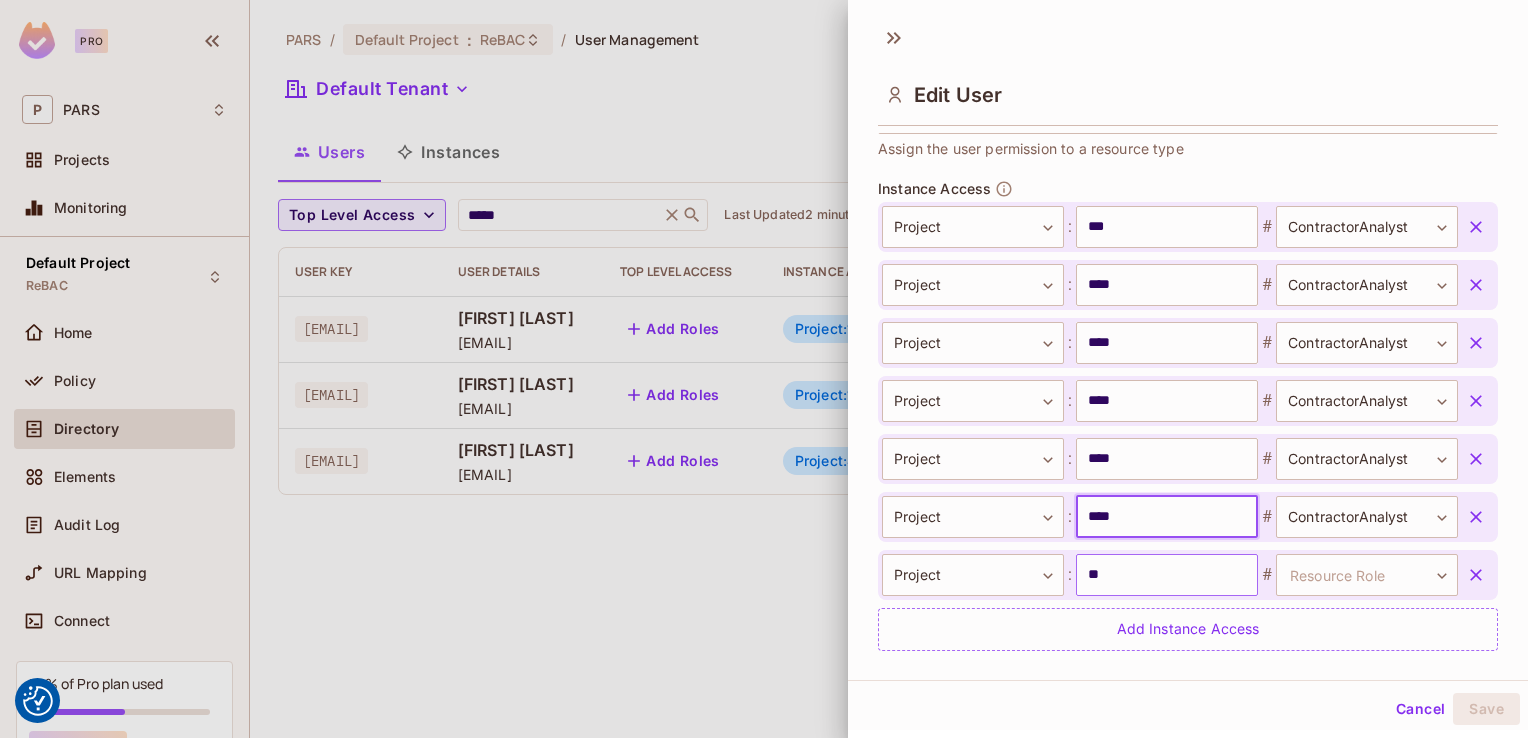 type on "****" 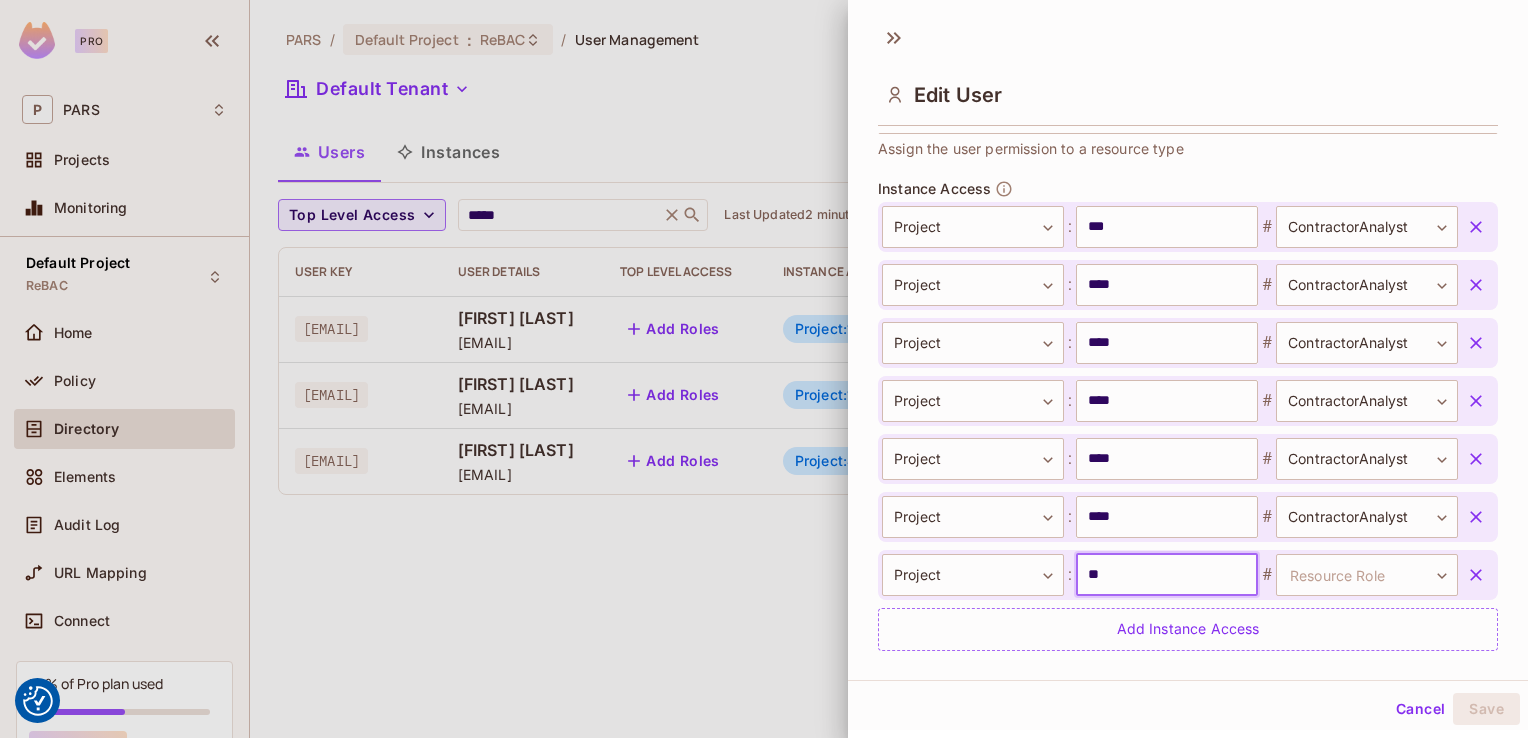 click on "**" at bounding box center (1167, 575) 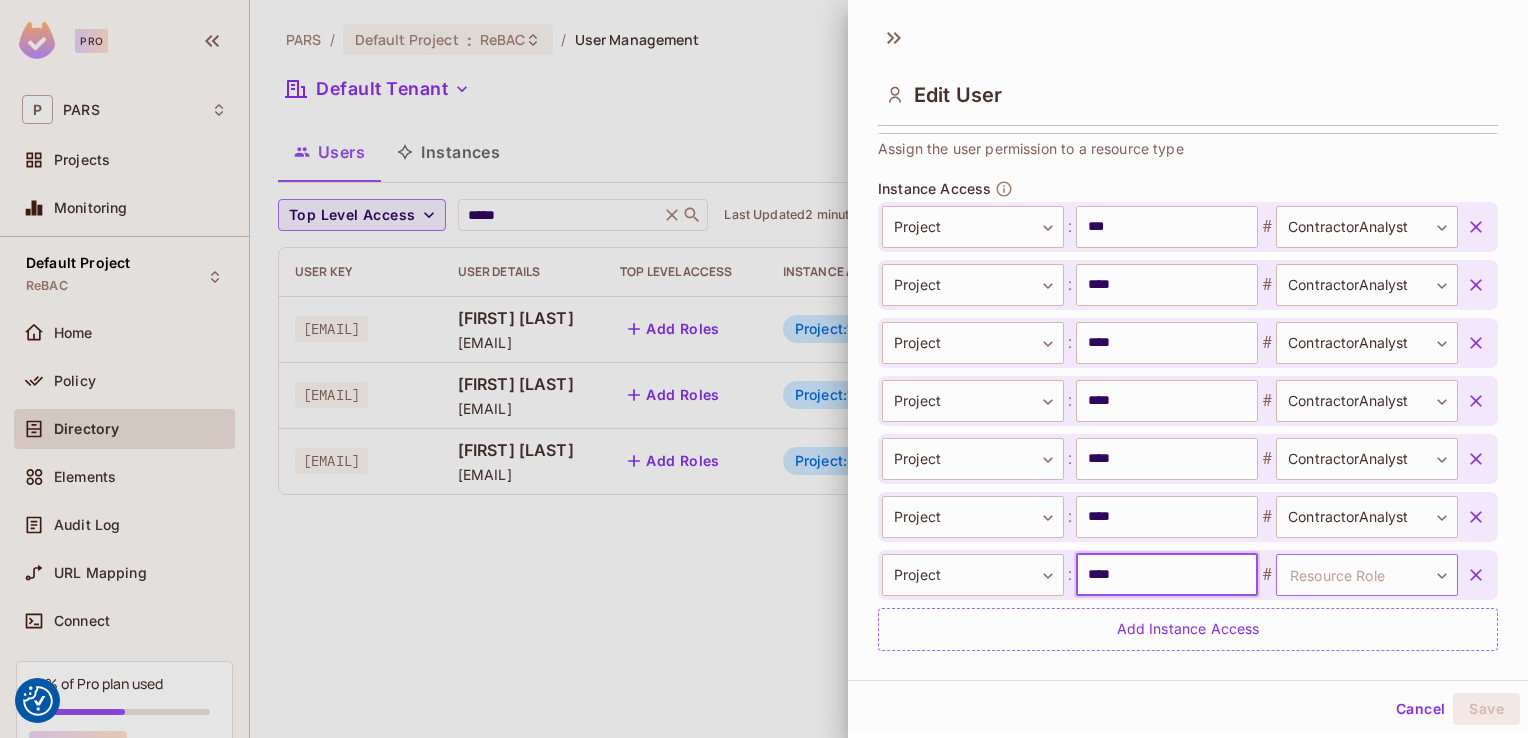type on "****" 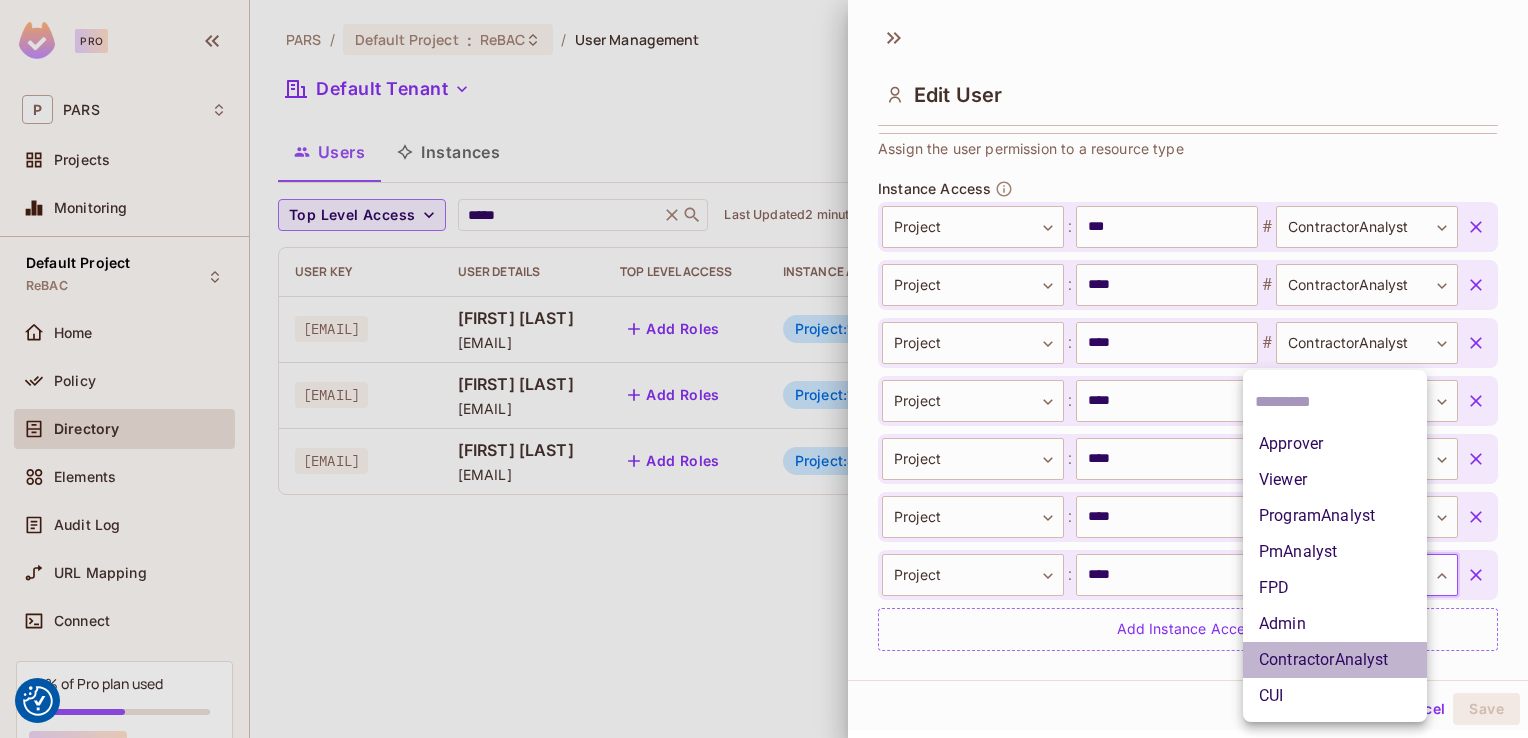 click on "ContractorAnalyst" at bounding box center [1335, 660] 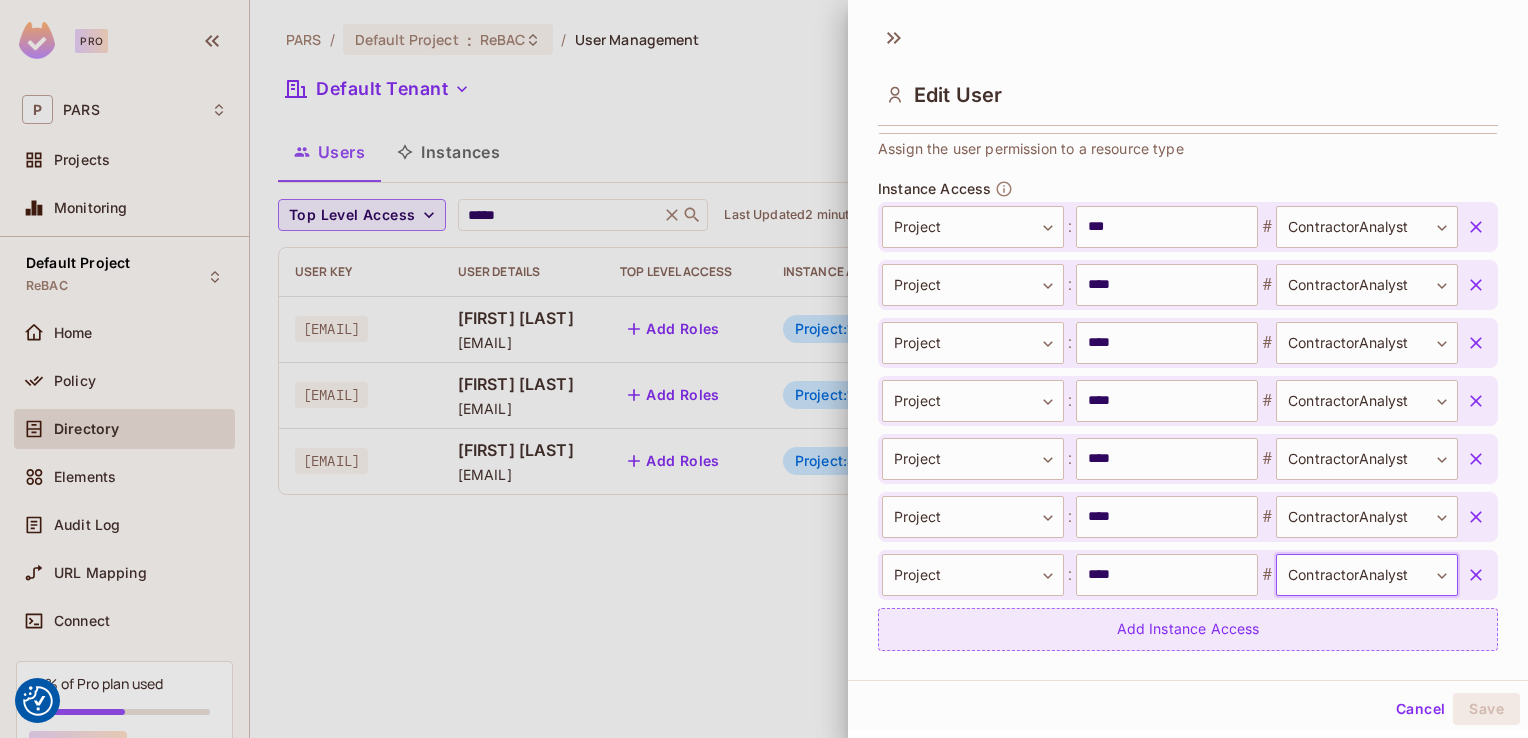 click on "Add Instance Access" at bounding box center [1188, 629] 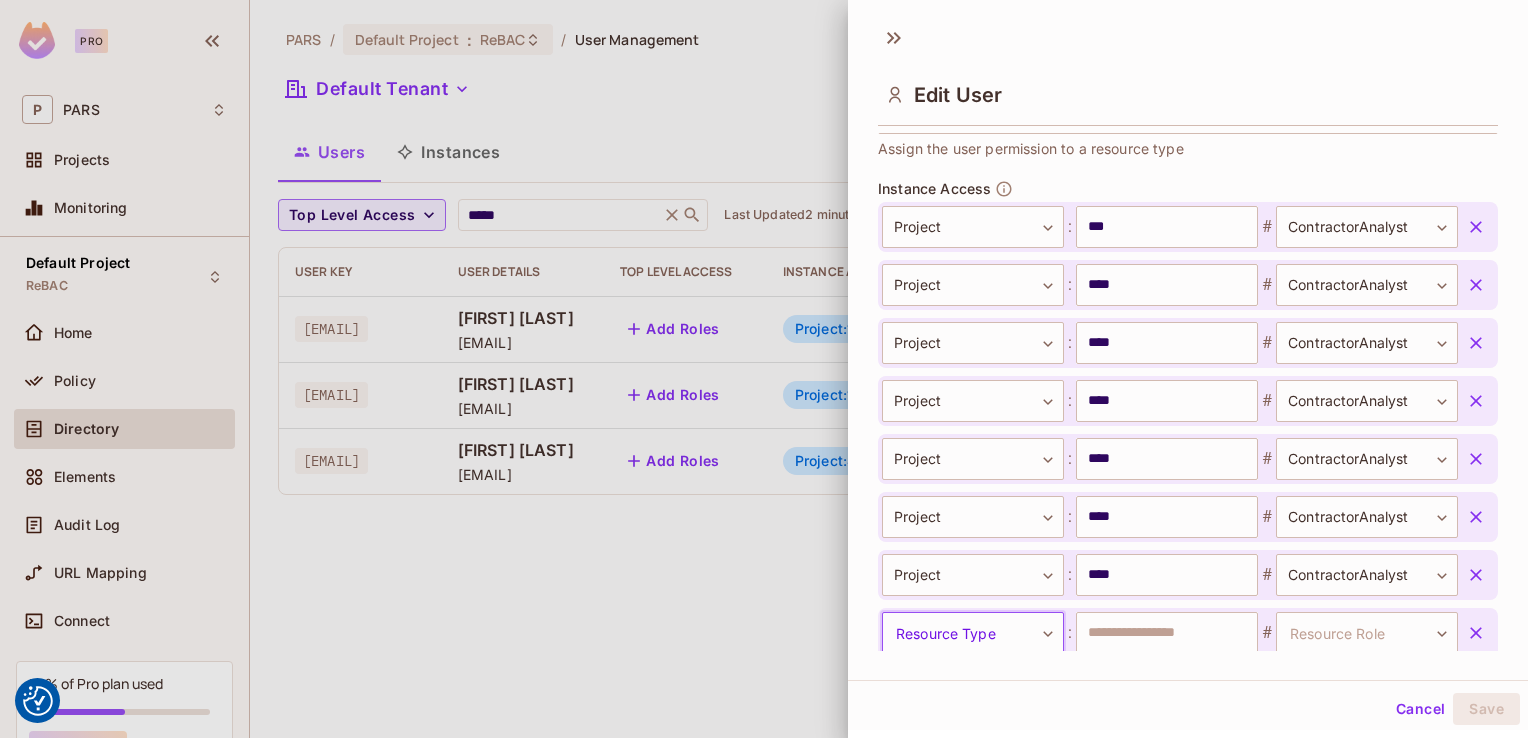 scroll, scrollTop: 674, scrollLeft: 0, axis: vertical 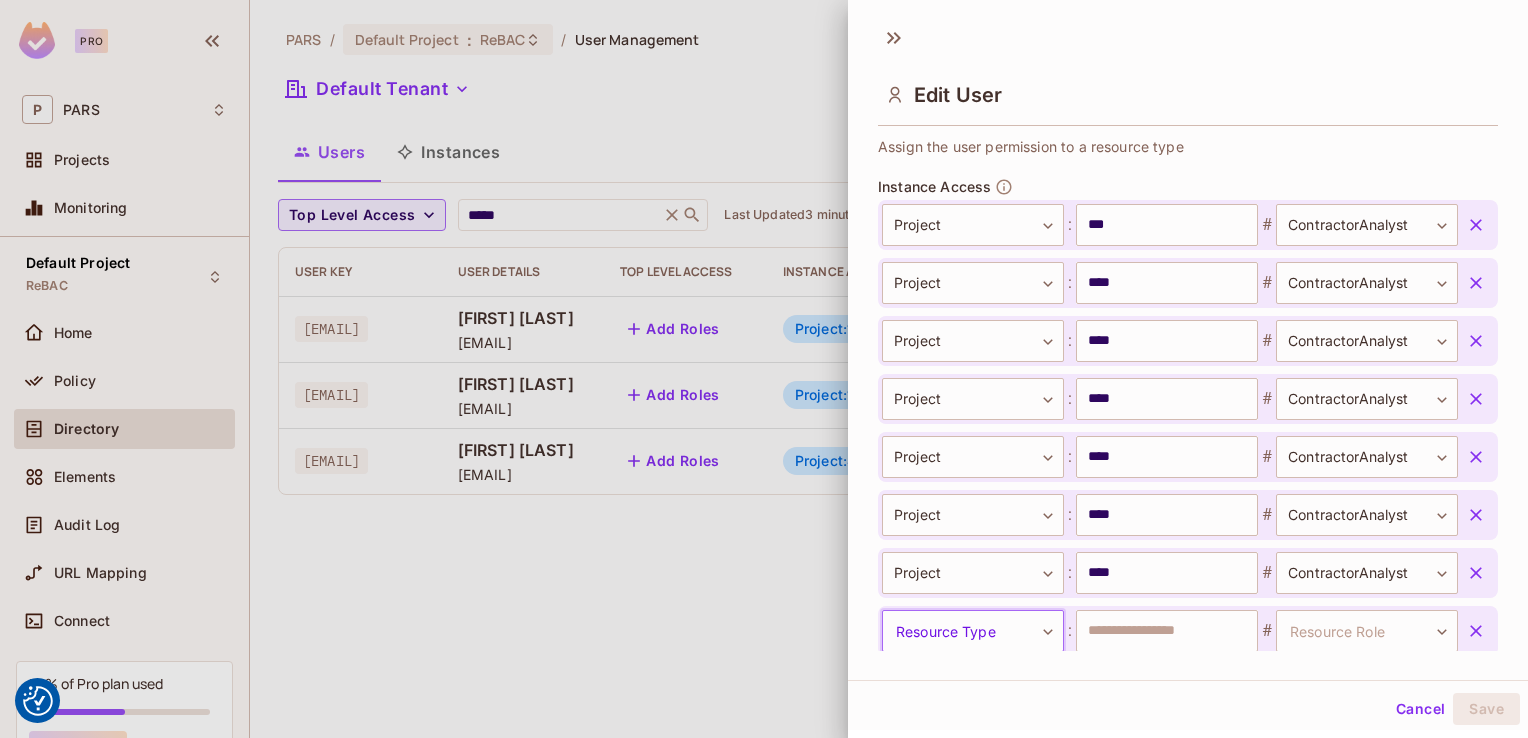 click on "We use cookies to enhance your browsing experience, serve personalized ads or content, and analyze our traffic.
By clicking "Accept All", you consent to our use of cookies.        Customize   Reject All   Accept All                    Customize Consent Preferences             We use cookies to help you navigate efficiently and perform certain functions. You will find detailed information about all cookies under each consent category below. The cookies that are categorized as "Necessary" are stored on your browser as they are essential for enabling the basic functionalities of the site. ...  Show more        Necessary Always Active Necessary cookies are required to enable the basic features of this site, such as providing secure log-in or adjusting your consent preferences. These cookies do not store any personally identifiable data. Cookie __hssrc Duration session Description Cookie __hssc Duration 1 hour Description Cookie __cf_bm Duration 1 hour Description Cookie Duration lidc" at bounding box center [0, 0] 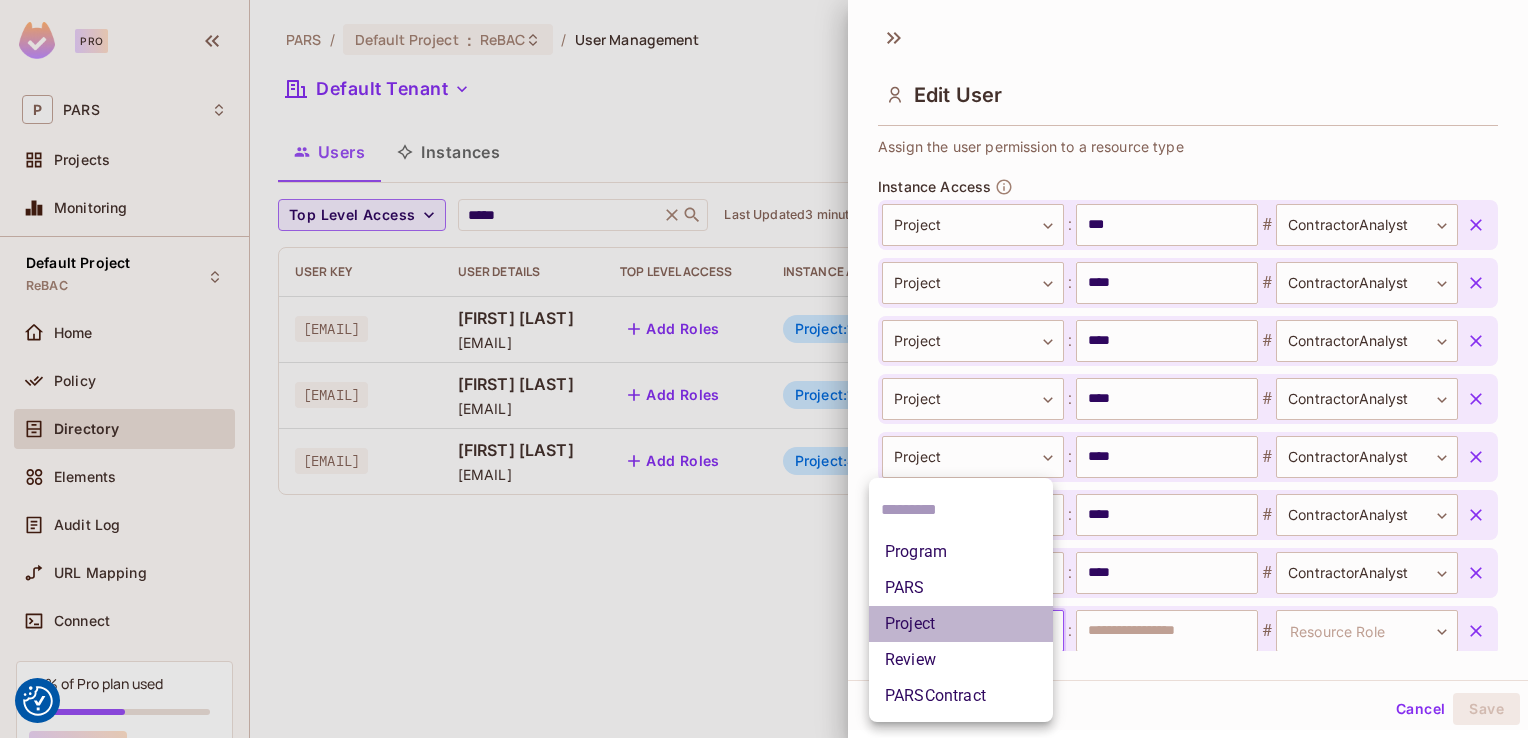 click on "Project" at bounding box center (961, 624) 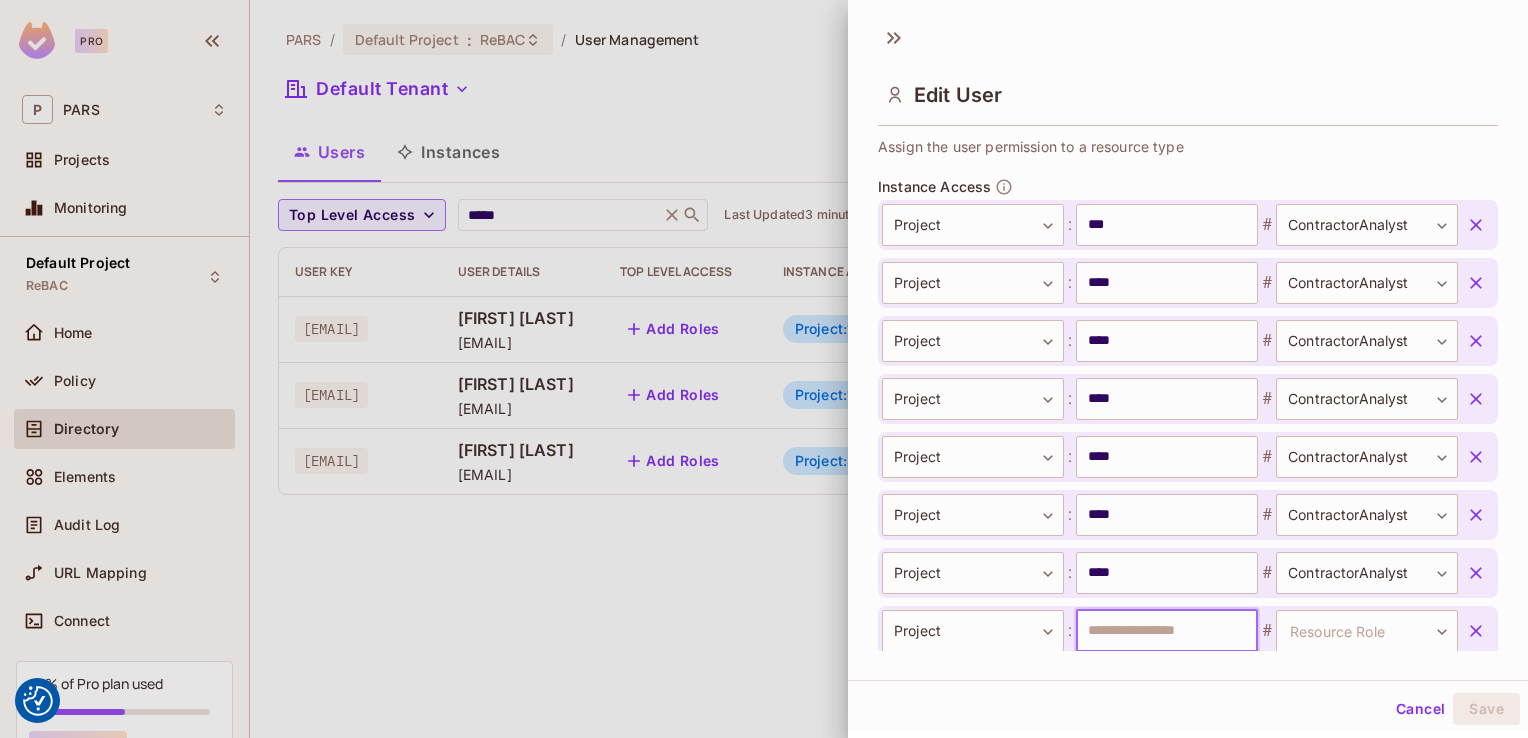 click at bounding box center (1167, 631) 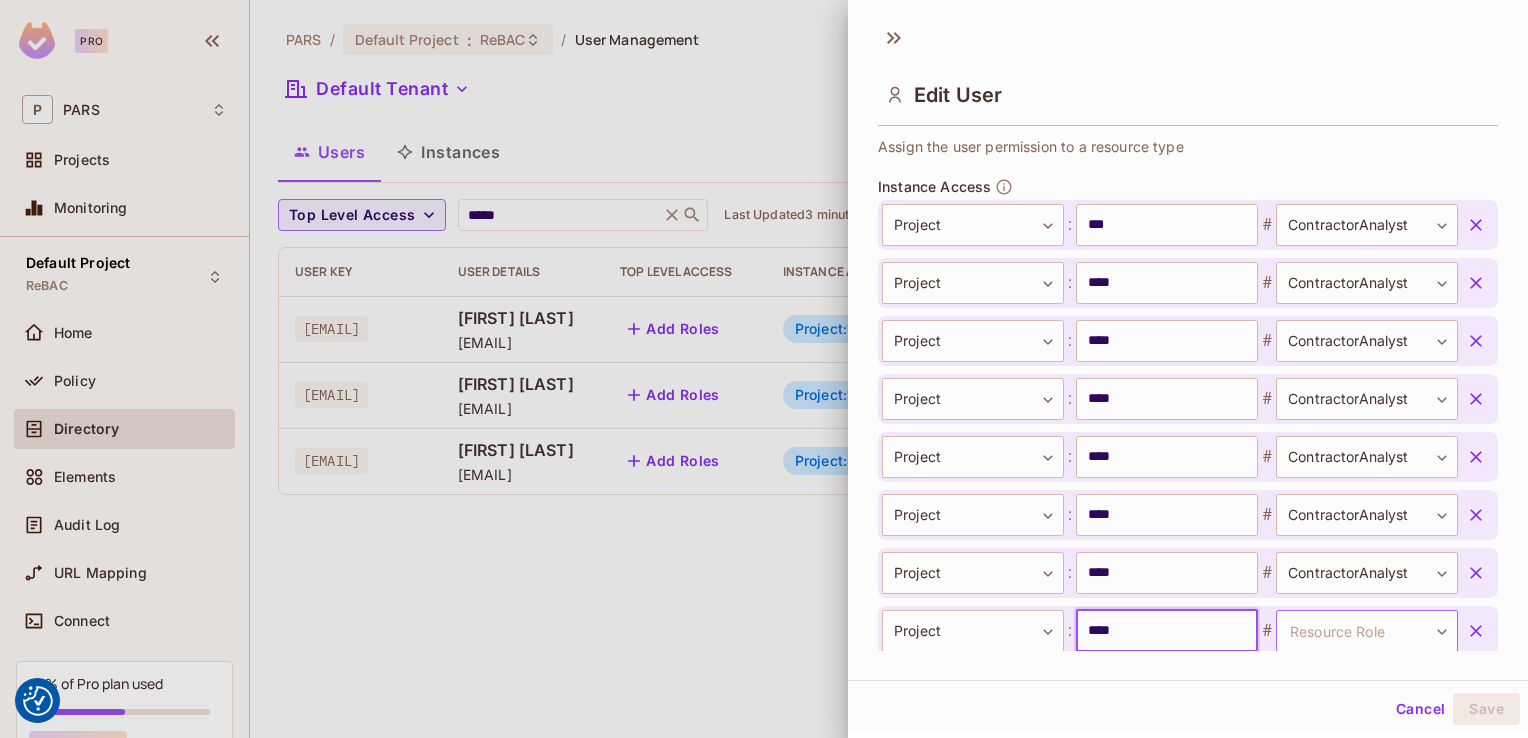 type on "****" 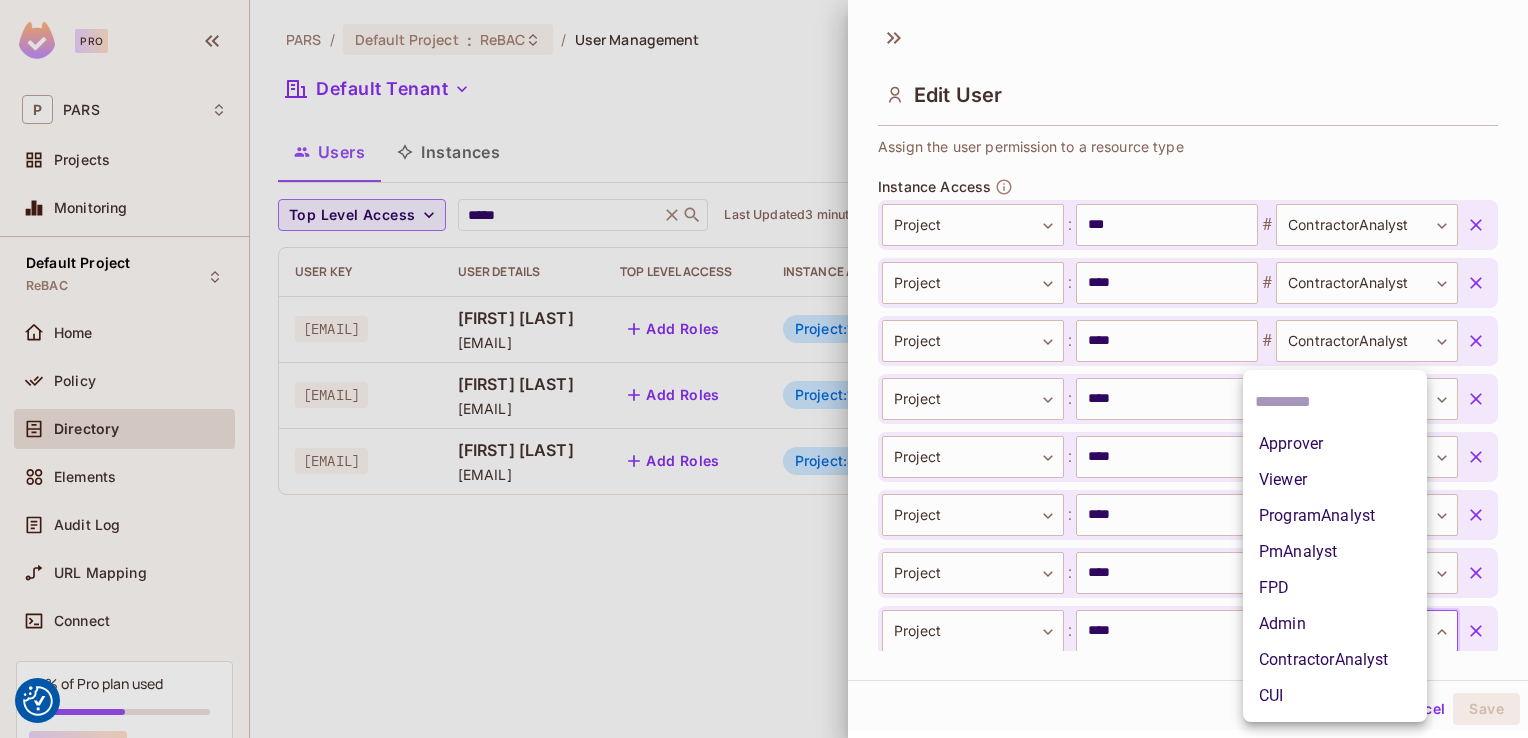 click on "ContractorAnalyst" at bounding box center [1335, 660] 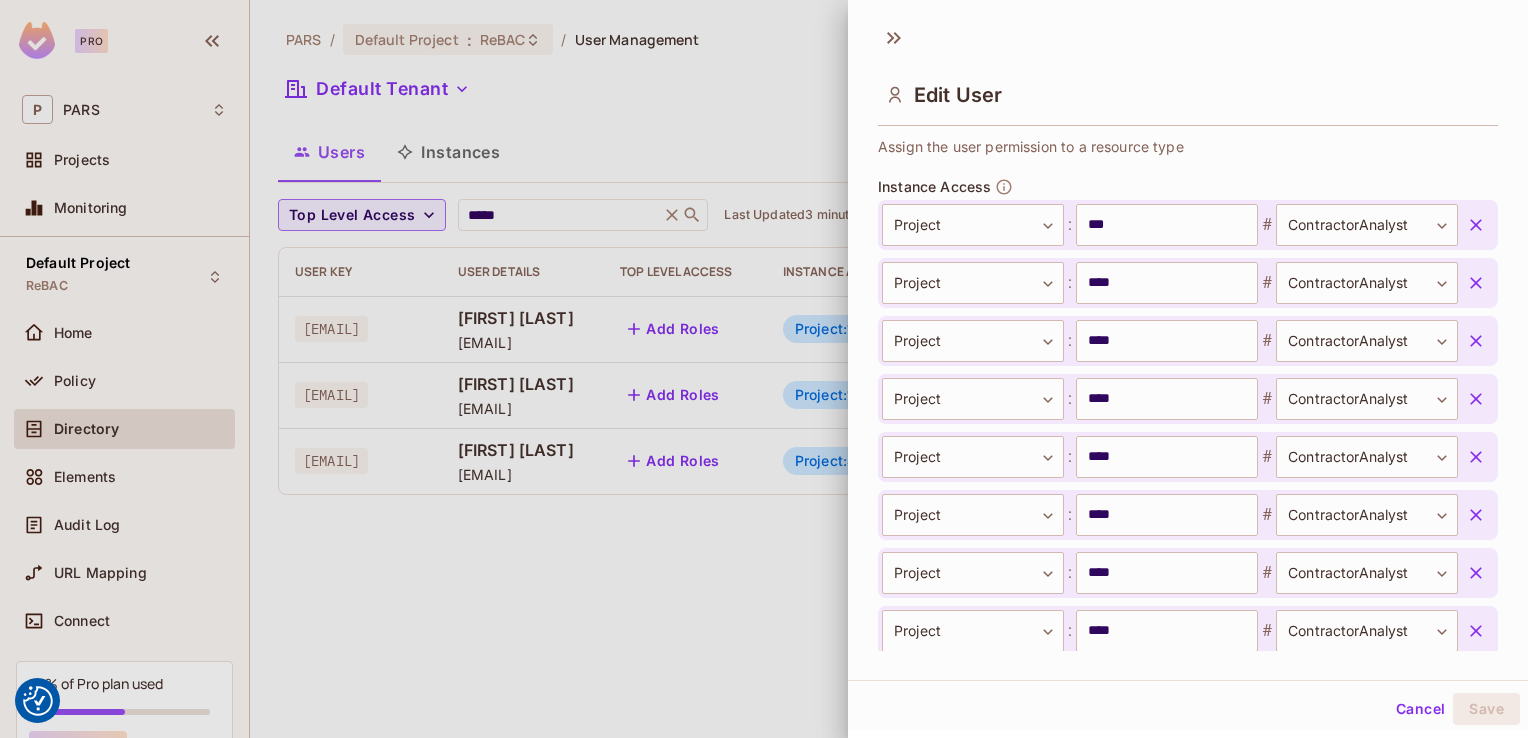 scroll, scrollTop: 815, scrollLeft: 0, axis: vertical 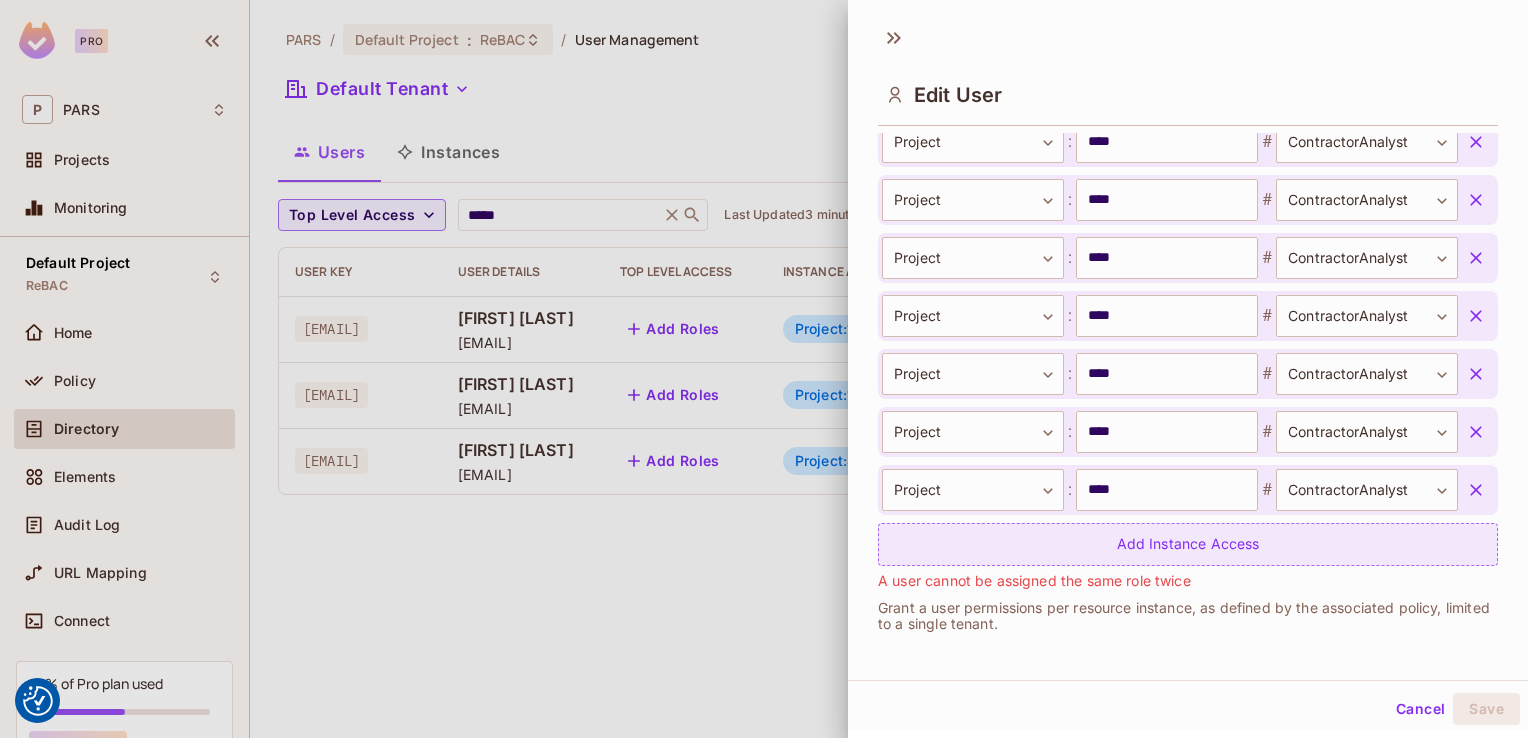 click on "Add Instance Access" at bounding box center [1188, 544] 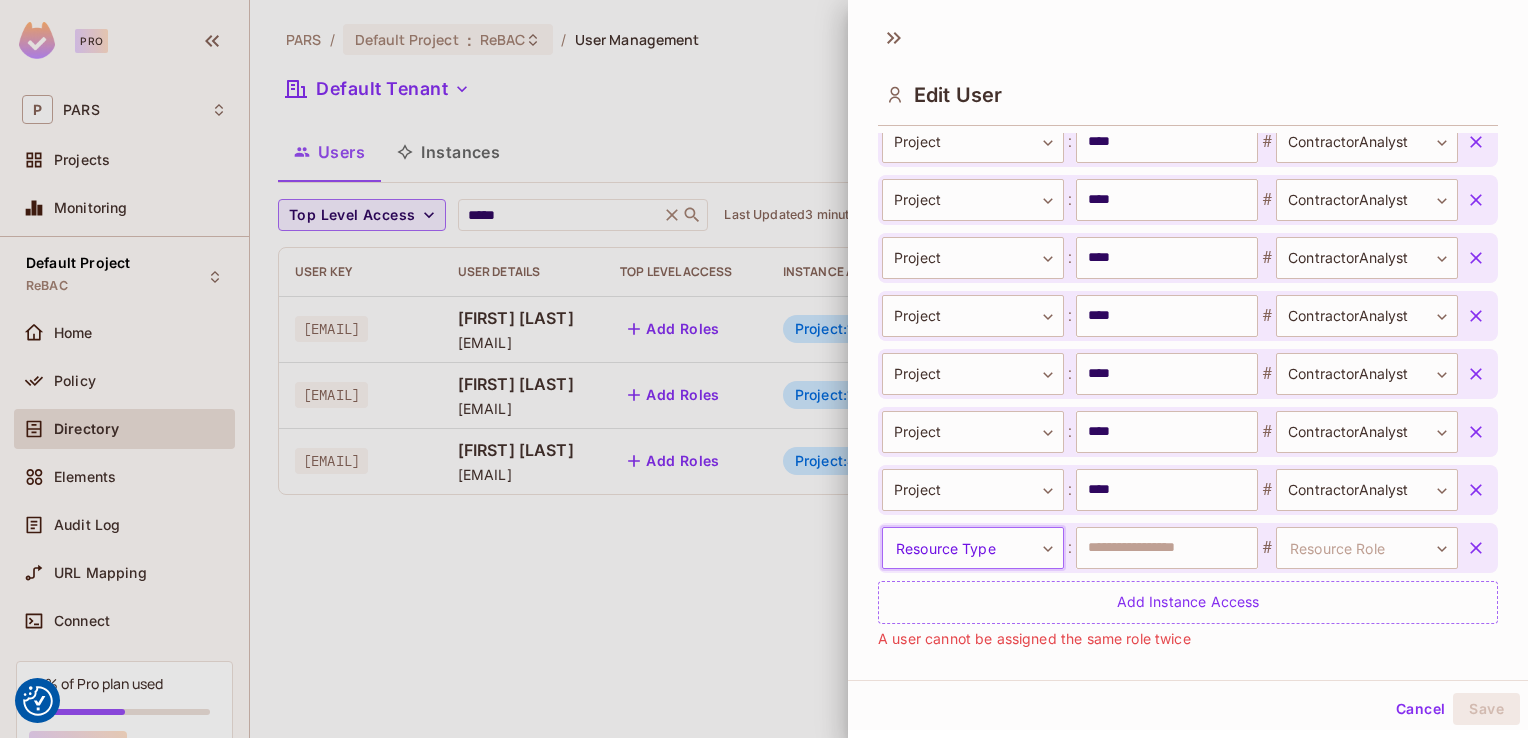 click on "We use cookies to enhance your browsing experience, serve personalized ads or content, and analyze our traffic.
By clicking "Accept All", you consent to our use of cookies.        Customize   Reject All   Accept All                    Customize Consent Preferences             We use cookies to help you navigate efficiently and perform certain functions. You will find detailed information about all cookies under each consent category below. The cookies that are categorized as "Necessary" are stored on your browser as they are essential for enabling the basic functionalities of the site. ...  Show more        Necessary Always Active Necessary cookies are required to enable the basic features of this site, such as providing secure log-in or adjusting your consent preferences. These cookies do not store any personally identifiable data. Cookie __hssrc Duration session Description Cookie __hssc Duration 1 hour Description Cookie __cf_bm Duration 1 hour Description Cookie Duration lidc" at bounding box center (0, 0) 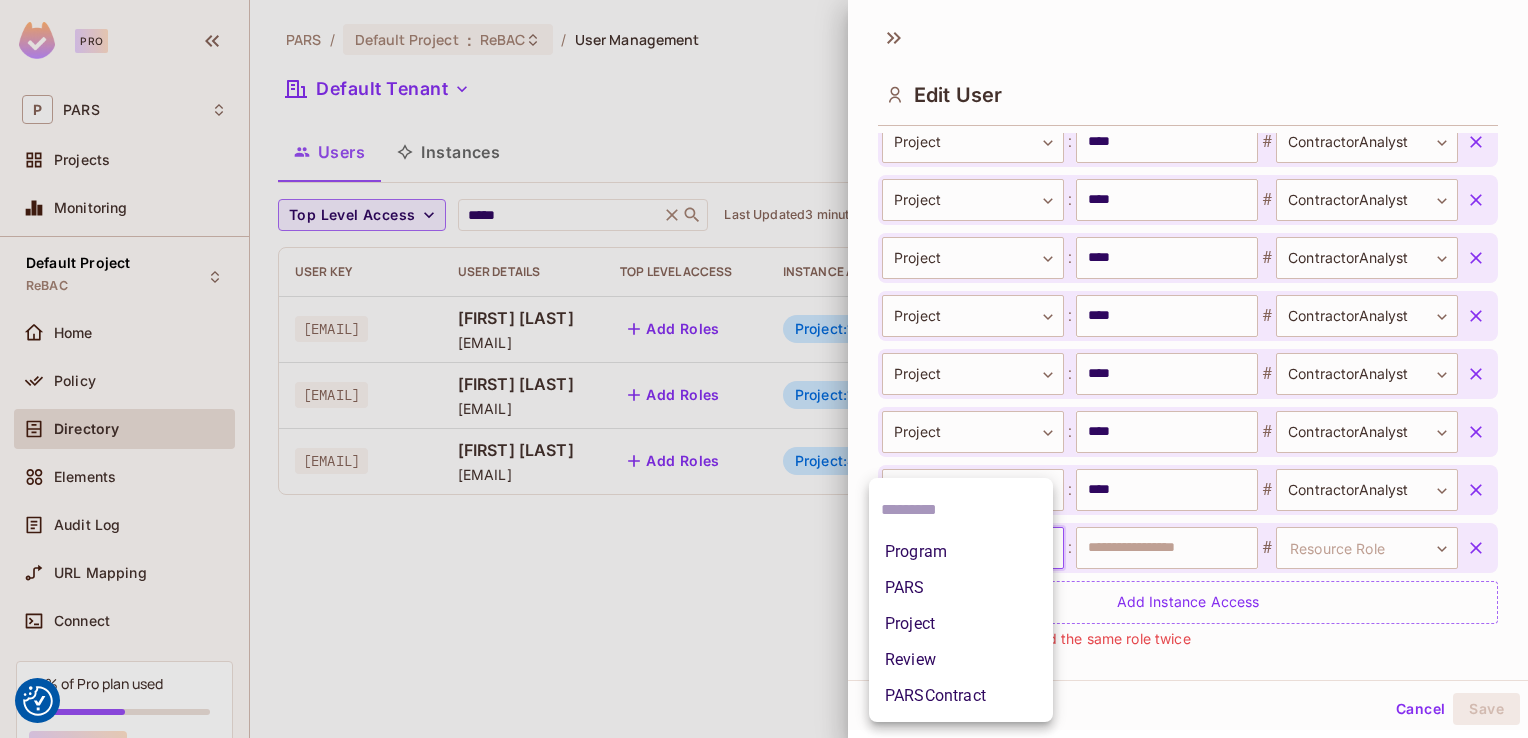 click on "Project" at bounding box center [961, 624] 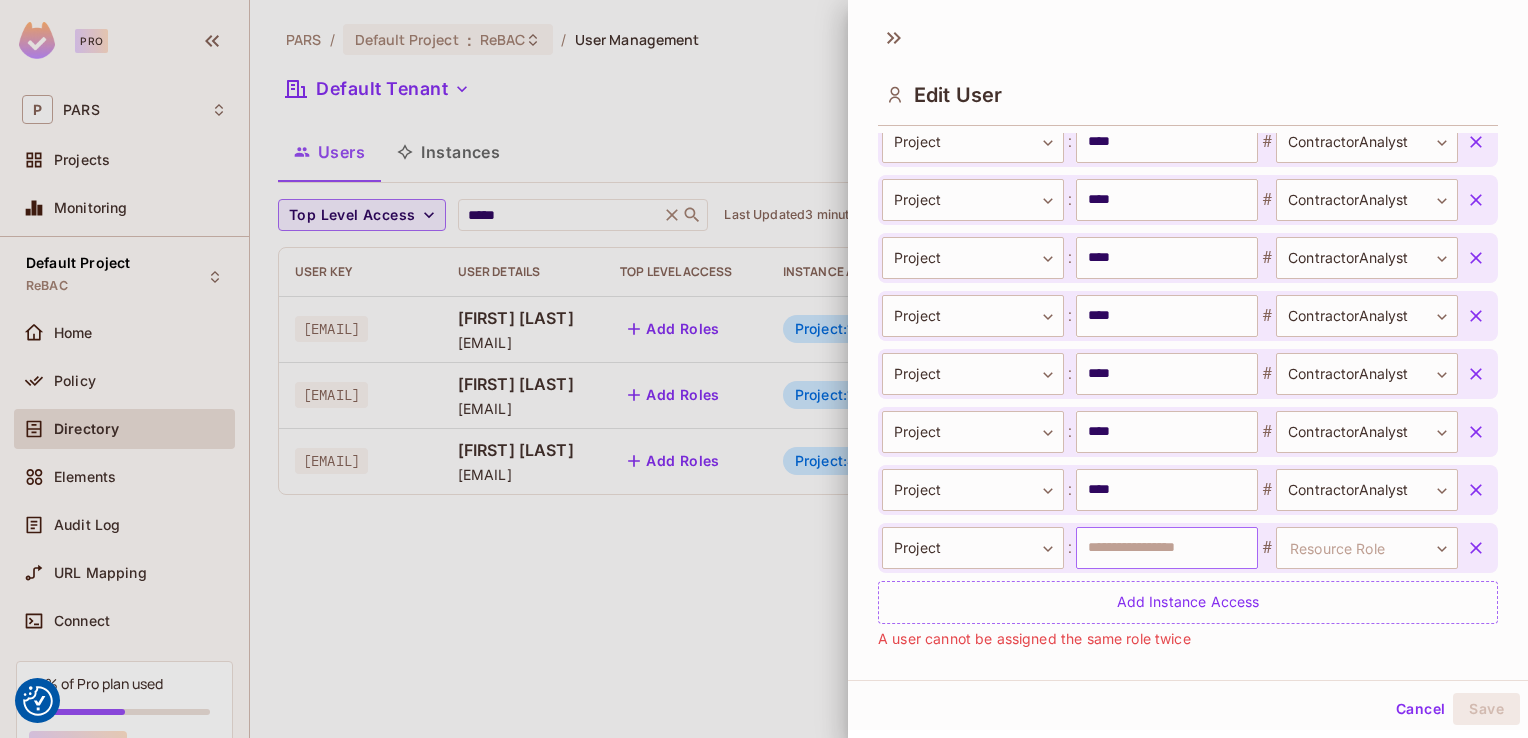 click at bounding box center (1167, 548) 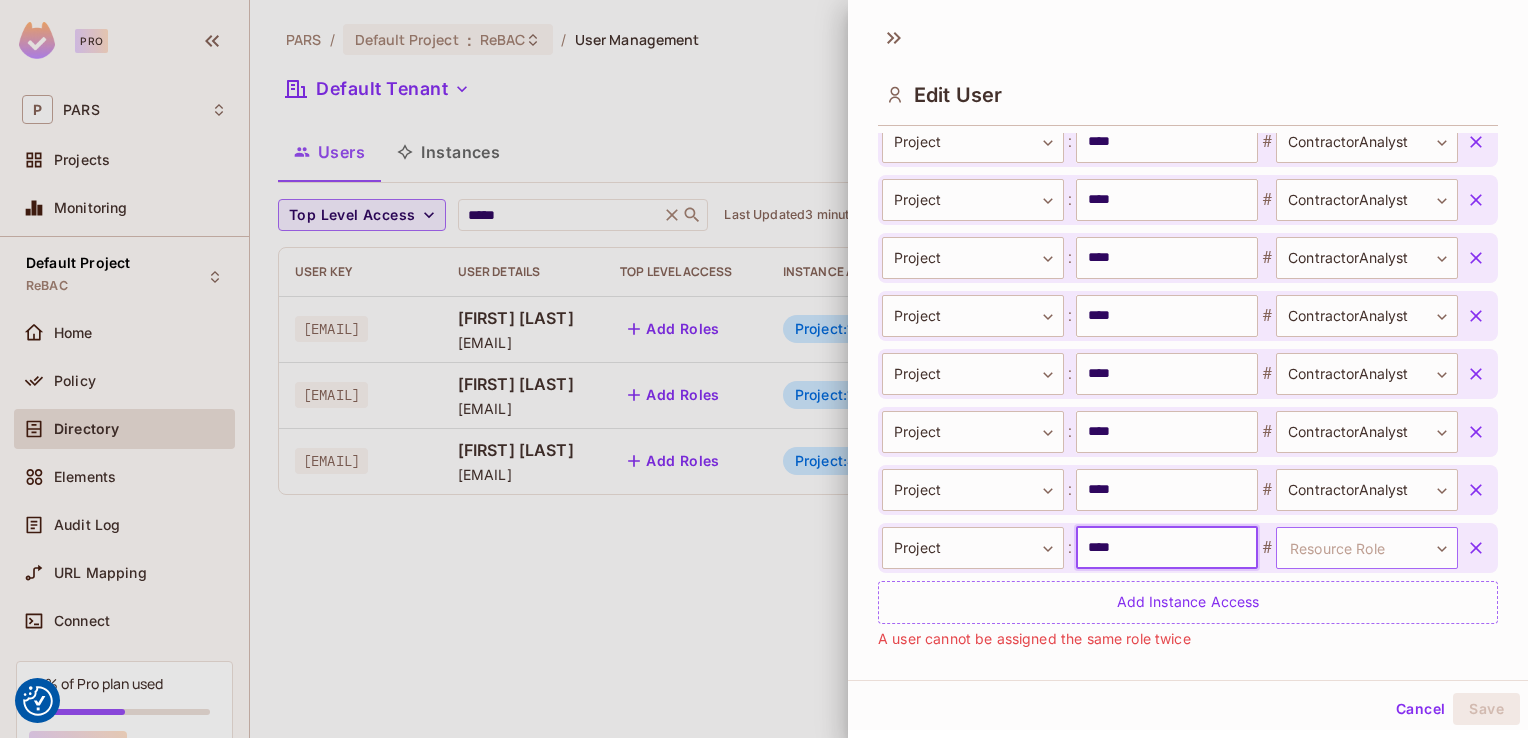 type on "****" 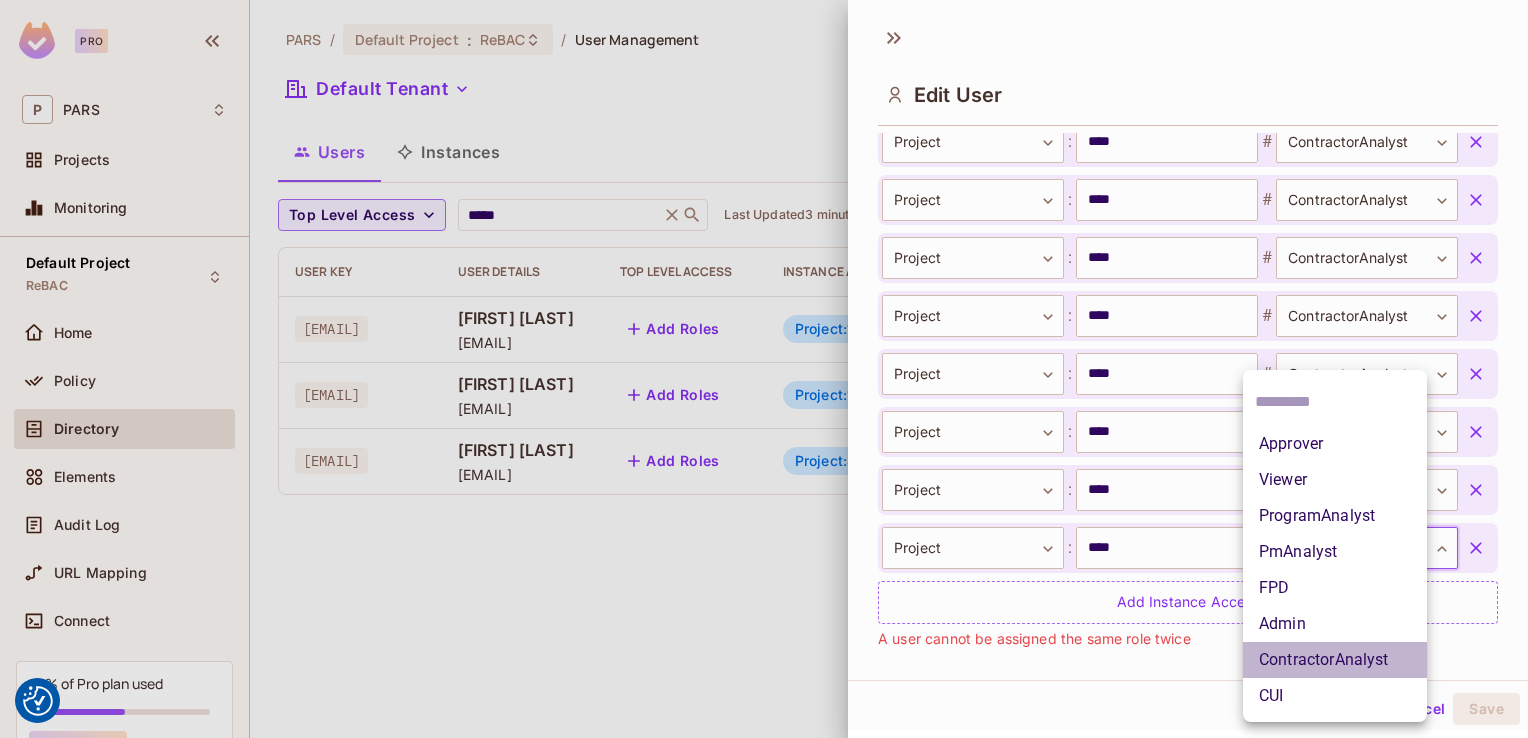 click on "ContractorAnalyst" at bounding box center [1335, 660] 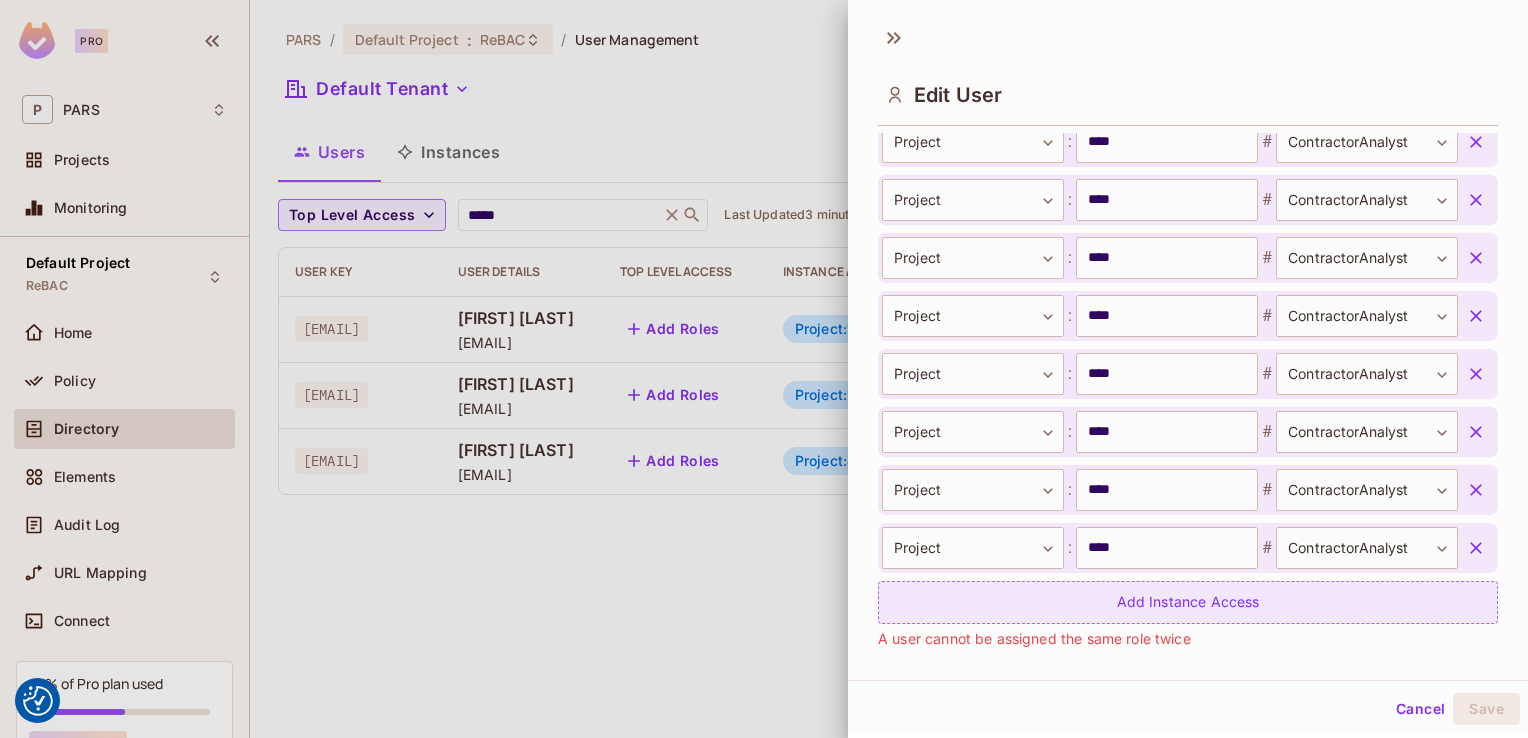 click on "Add Instance Access" at bounding box center [1188, 602] 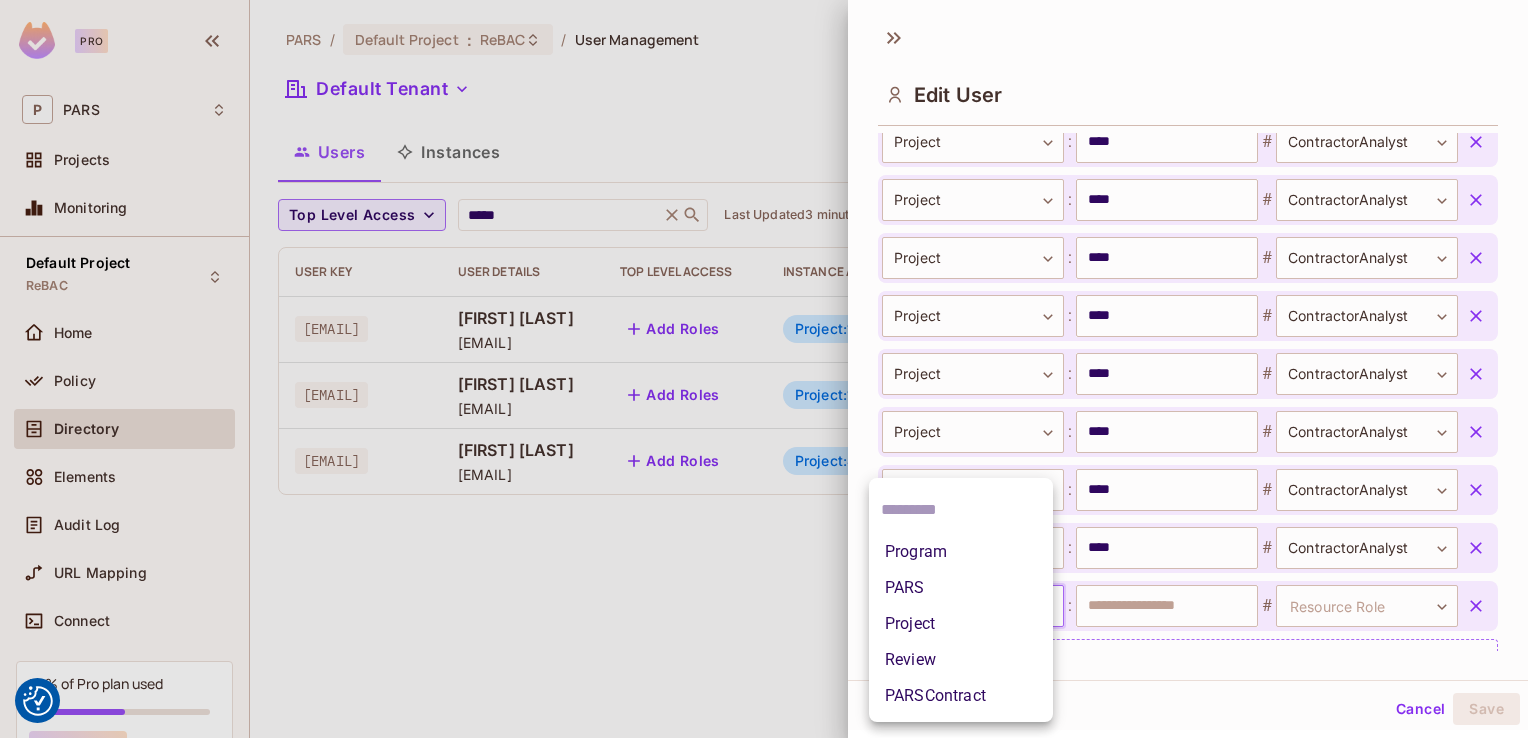 click on "We use cookies to enhance your browsing experience, serve personalized ads or content, and analyze our traffic.
By clicking "Accept All", you consent to our use of cookies.        Customize   Reject All   Accept All                    Customize Consent Preferences             We use cookies to help you navigate efficiently and perform certain functions. You will find detailed information about all cookies under each consent category below. The cookies that are categorized as "Necessary" are stored on your browser as they are essential for enabling the basic functionalities of the site. ...  Show more        Necessary Always Active Necessary cookies are required to enable the basic features of this site, such as providing secure log-in or adjusting your consent preferences. These cookies do not store any personally identifiable data. Cookie __hssrc Duration session Description Cookie __hssc Duration 1 hour Description Cookie __cf_bm Duration 1 hour Description Cookie Duration lidc" at bounding box center [0, 0] 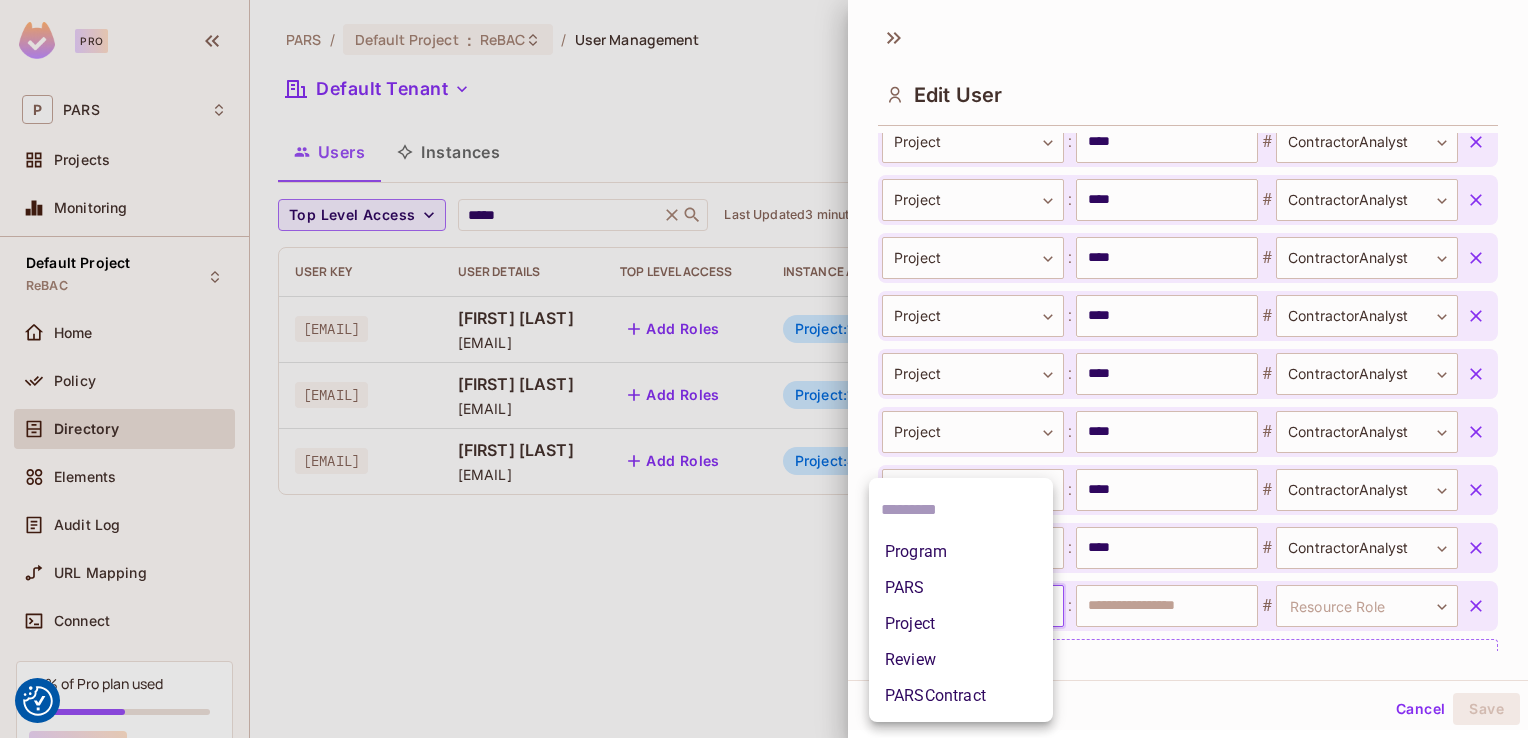 click on "Project" at bounding box center [961, 624] 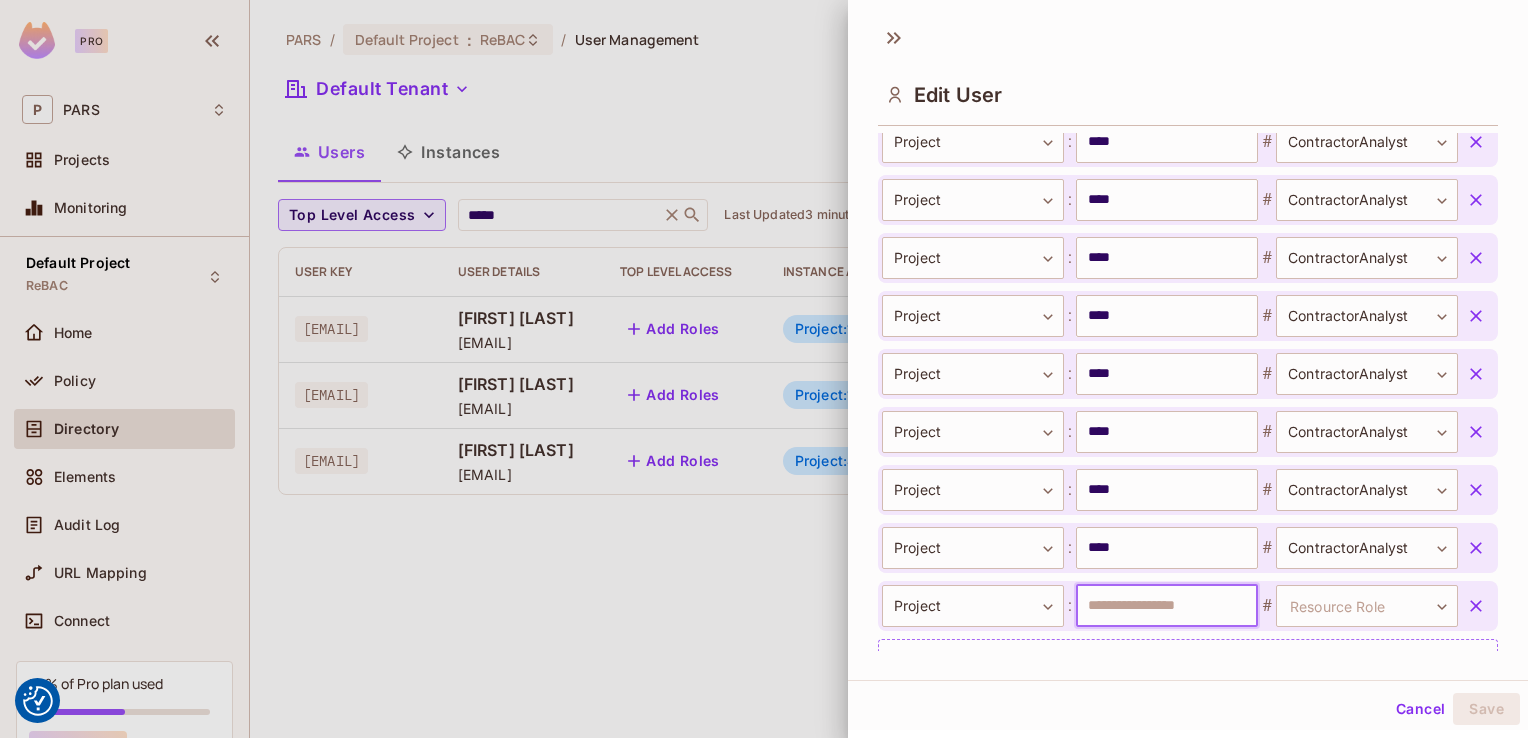click at bounding box center [1167, 606] 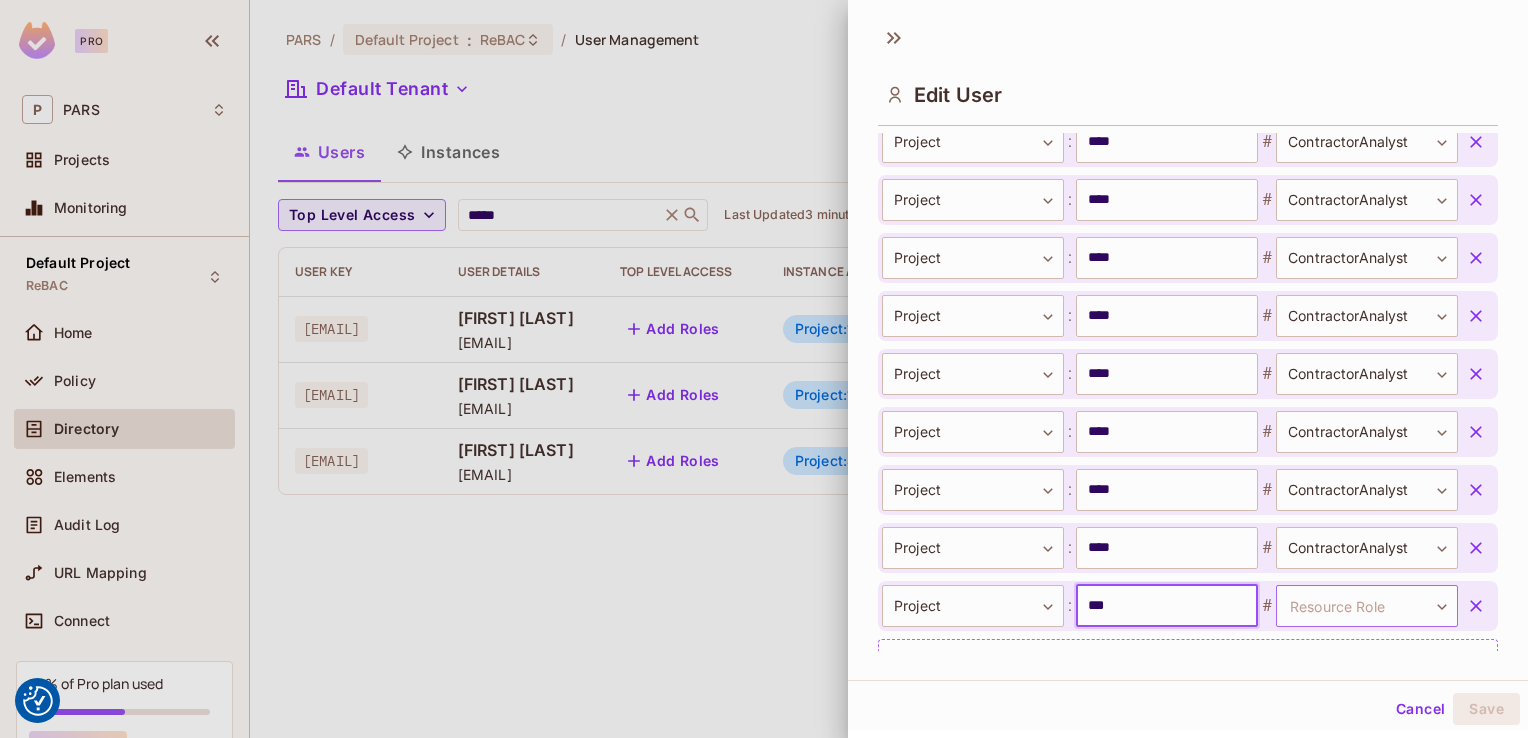 type on "***" 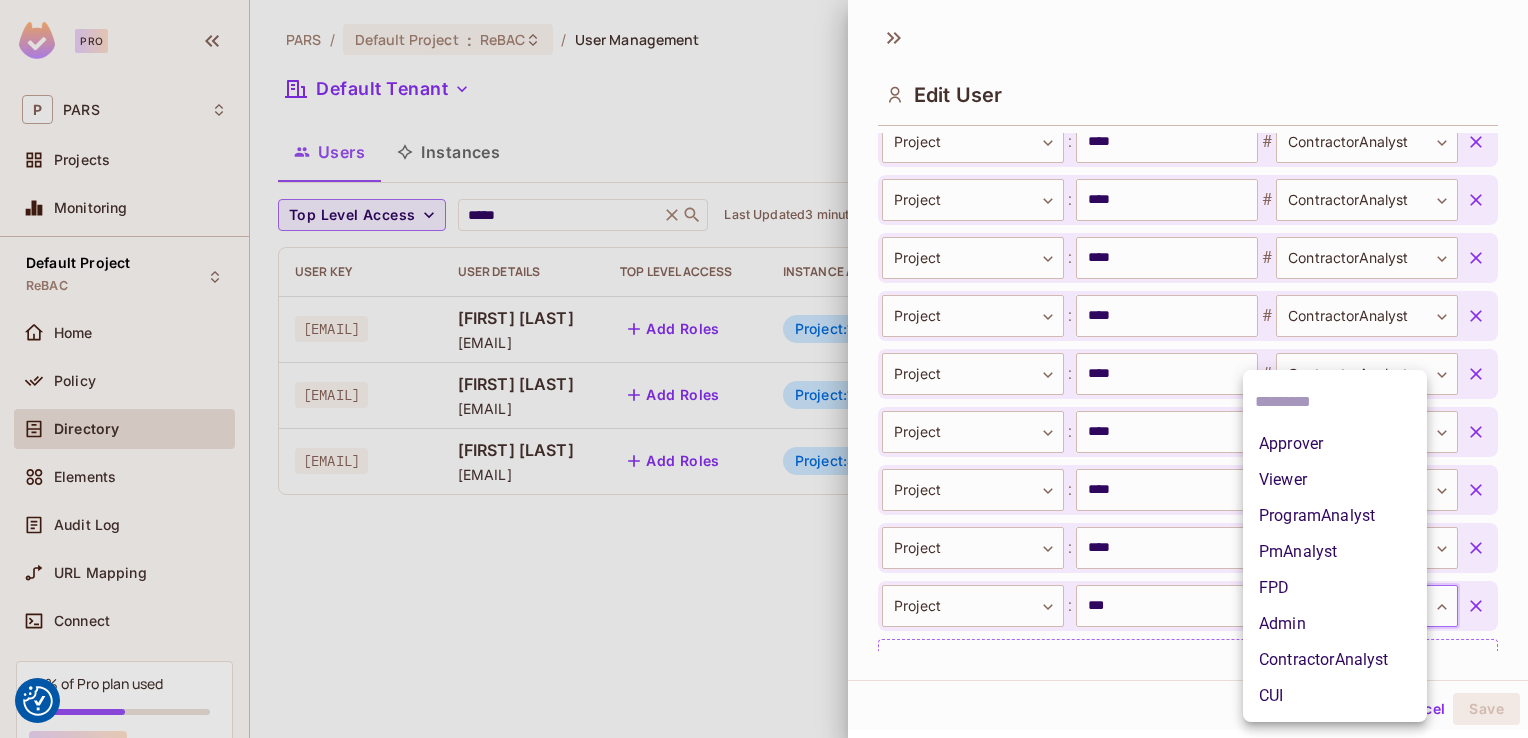 click on "We use cookies to enhance your browsing experience, serve personalized ads or content, and analyze our traffic.
By clicking "Accept All", you consent to our use of cookies.        Customize   Reject All   Accept All                    Customize Consent Preferences             We use cookies to help you navigate efficiently and perform certain functions. You will find detailed information about all cookies under each consent category below. The cookies that are categorized as "Necessary" are stored on your browser as they are essential for enabling the basic functionalities of the site. ...  Show more        Necessary Always Active Necessary cookies are required to enable the basic features of this site, such as providing secure log-in or adjusting your consent preferences. These cookies do not store any personally identifiable data. Cookie __hssrc Duration session Description Cookie __hssc Duration 1 hour Description Cookie __cf_bm Duration 1 hour Description Cookie Duration lidc" at bounding box center [0, 0] 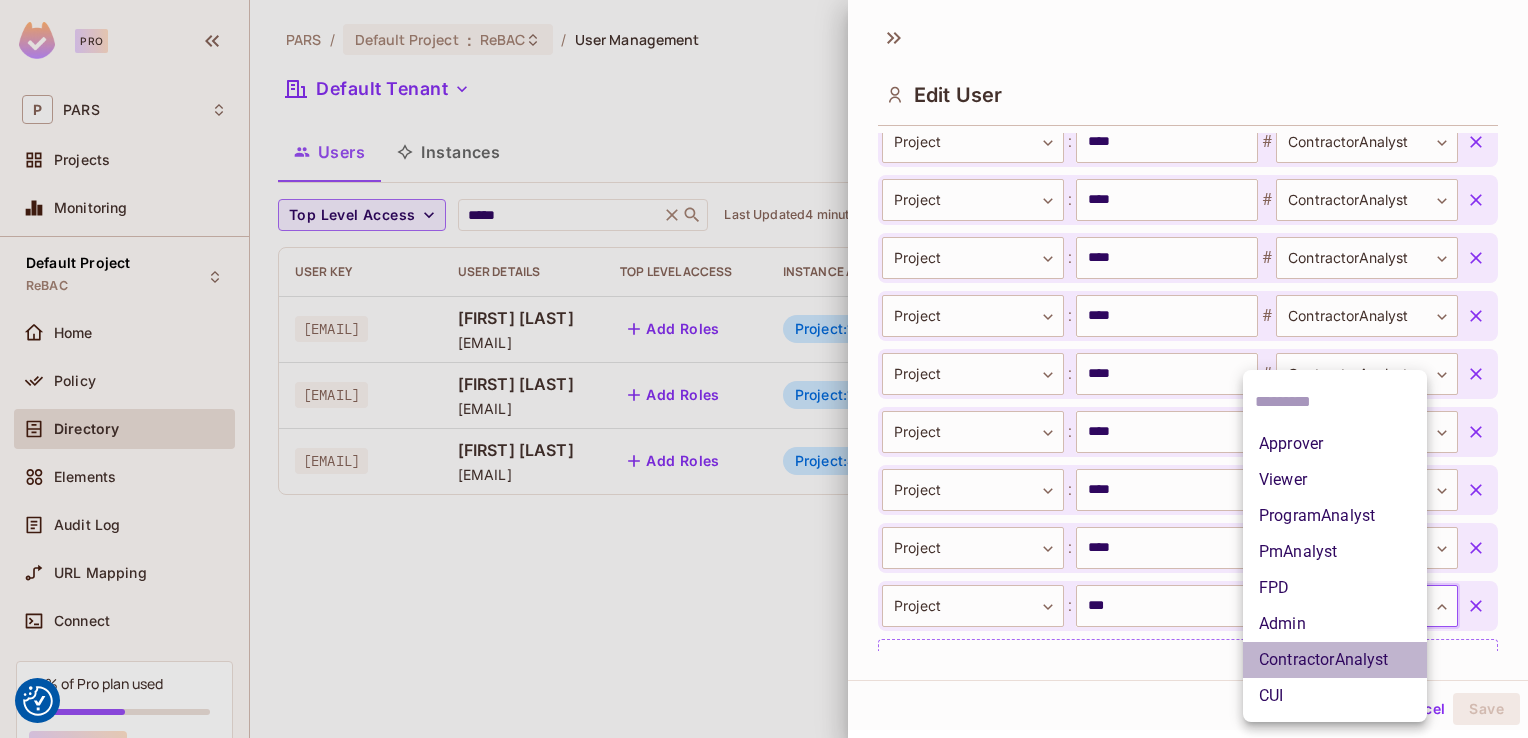 click on "ContractorAnalyst" at bounding box center (1335, 660) 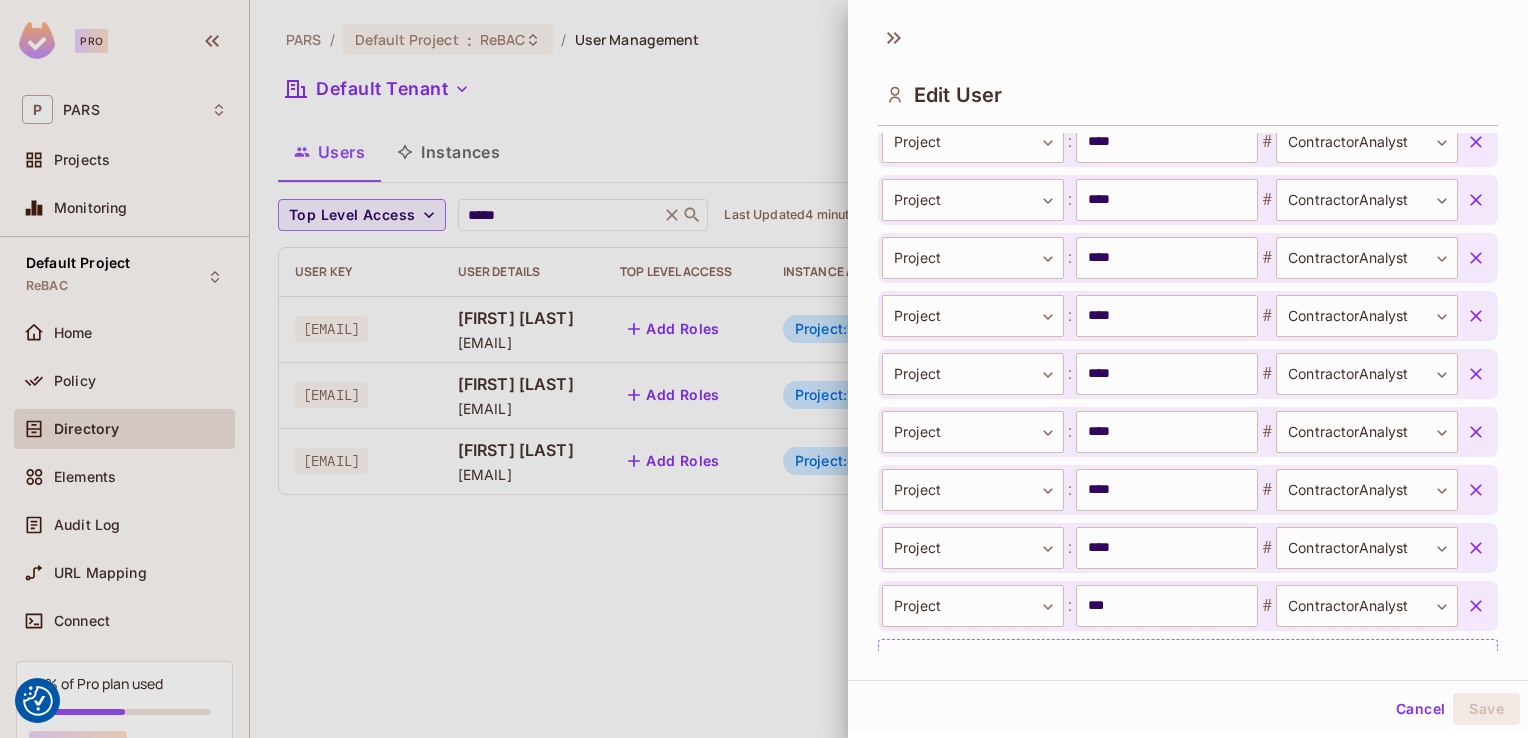 scroll, scrollTop: 931, scrollLeft: 0, axis: vertical 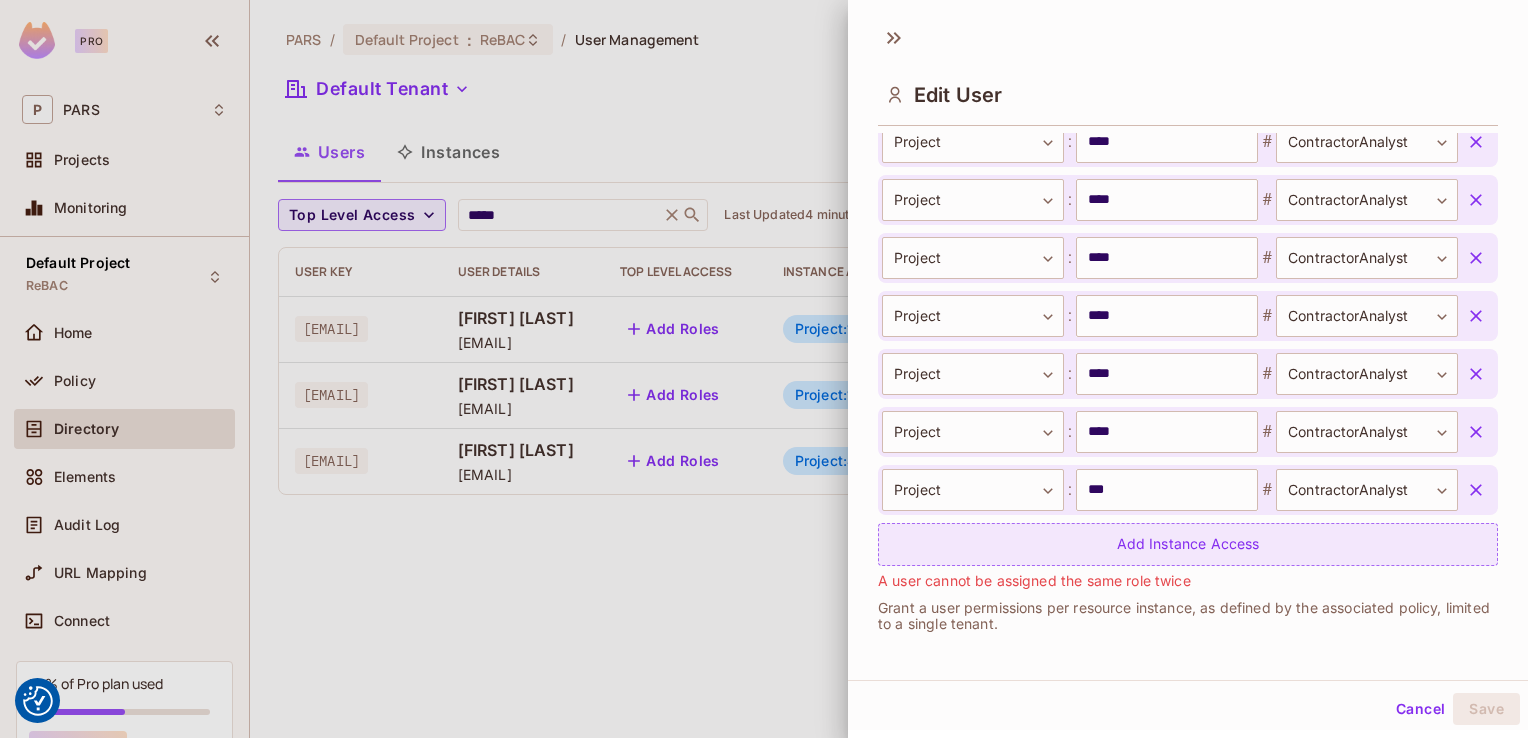 click on "Add Instance Access" at bounding box center (1188, 544) 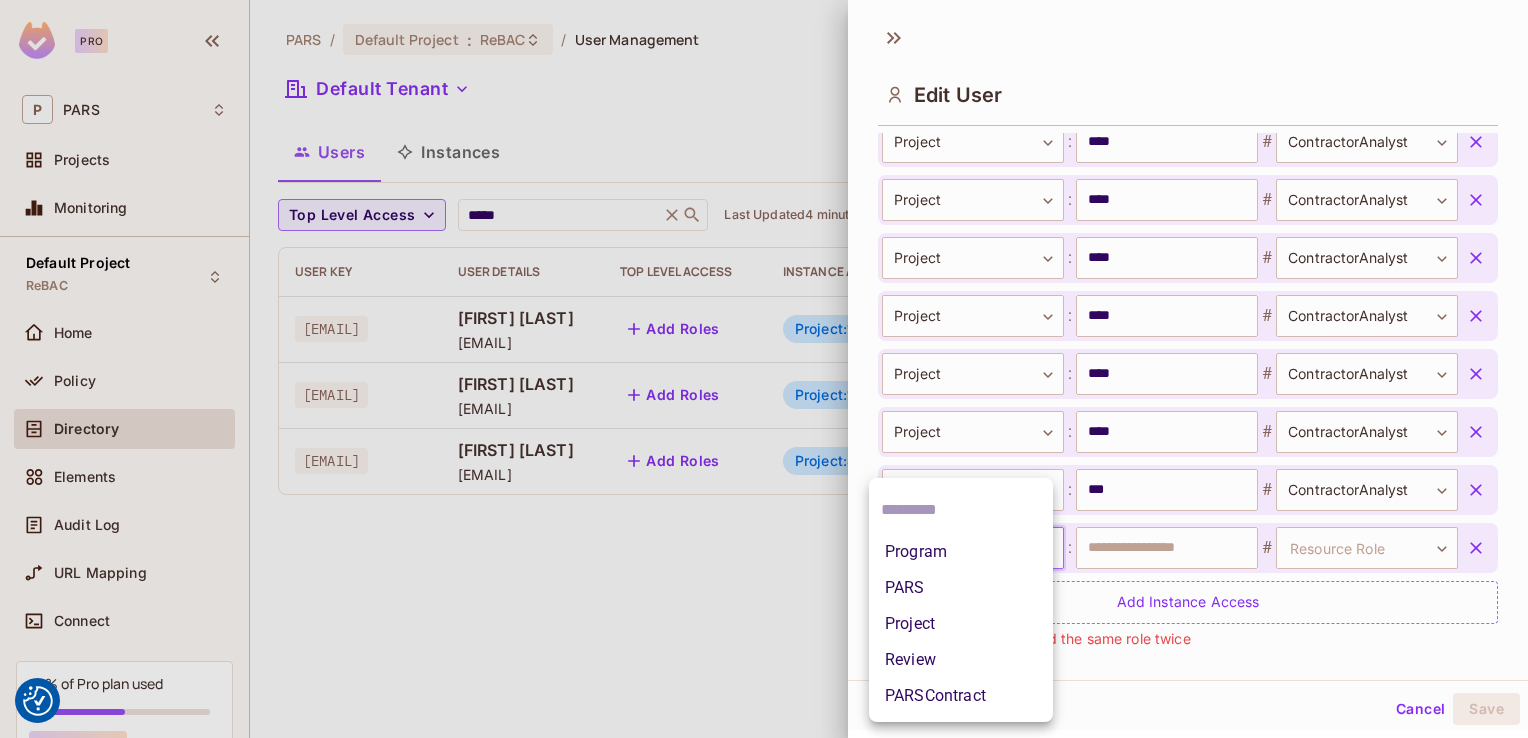 click on "We use cookies to enhance your browsing experience, serve personalized ads or content, and analyze our traffic.
By clicking "Accept All", you consent to our use of cookies.        Customize   Reject All   Accept All                    Customize Consent Preferences             We use cookies to help you navigate efficiently and perform certain functions. You will find detailed information about all cookies under each consent category below. The cookies that are categorized as "Necessary" are stored on your browser as they are essential for enabling the basic functionalities of the site. ...  Show more        Necessary Always Active Necessary cookies are required to enable the basic features of this site, such as providing secure log-in or adjusting your consent preferences. These cookies do not store any personally identifiable data. Cookie __hssrc Duration session Description Cookie __hssc Duration 1 hour Description Cookie __cf_bm Duration 1 hour Description Cookie Duration lidc" at bounding box center [0, 0] 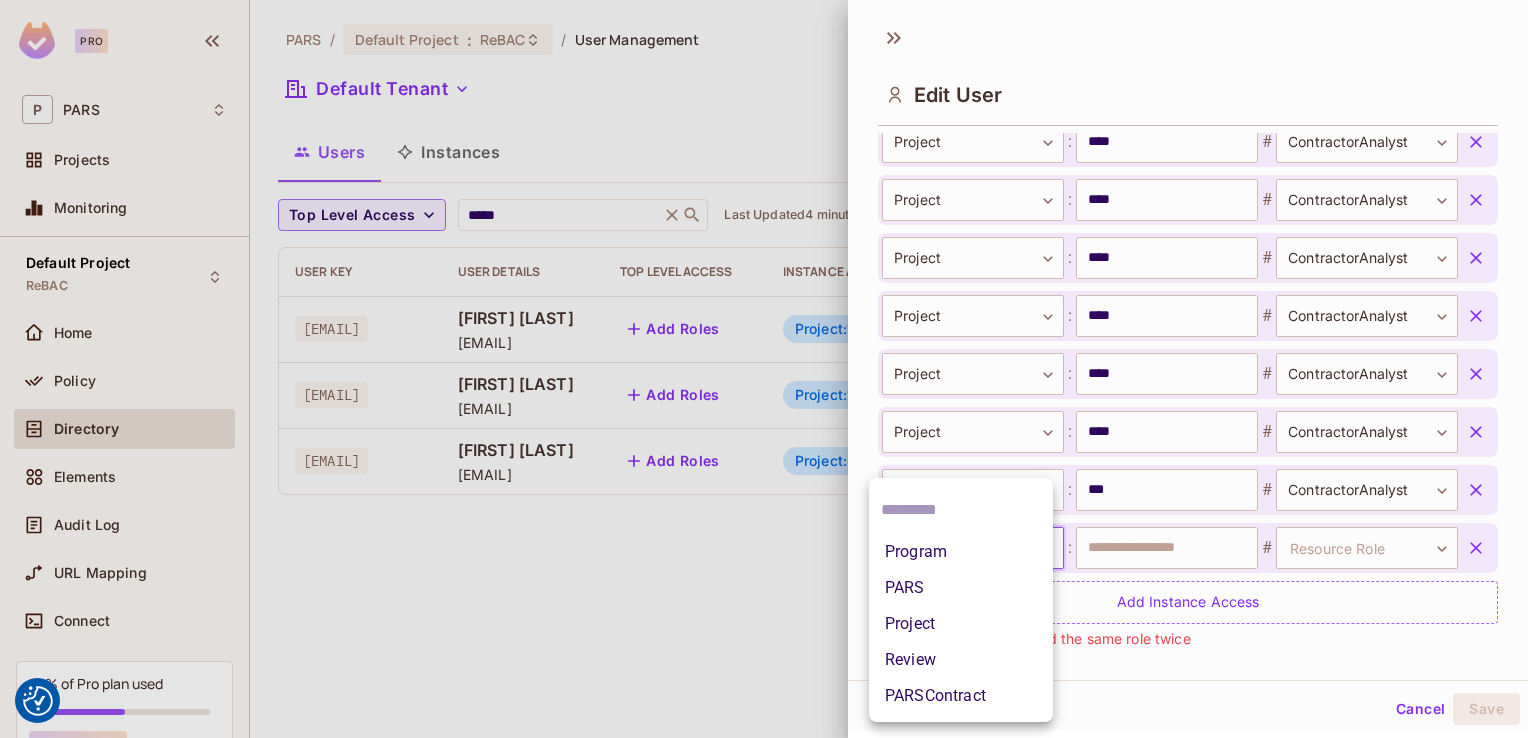 click on "Project" at bounding box center (961, 624) 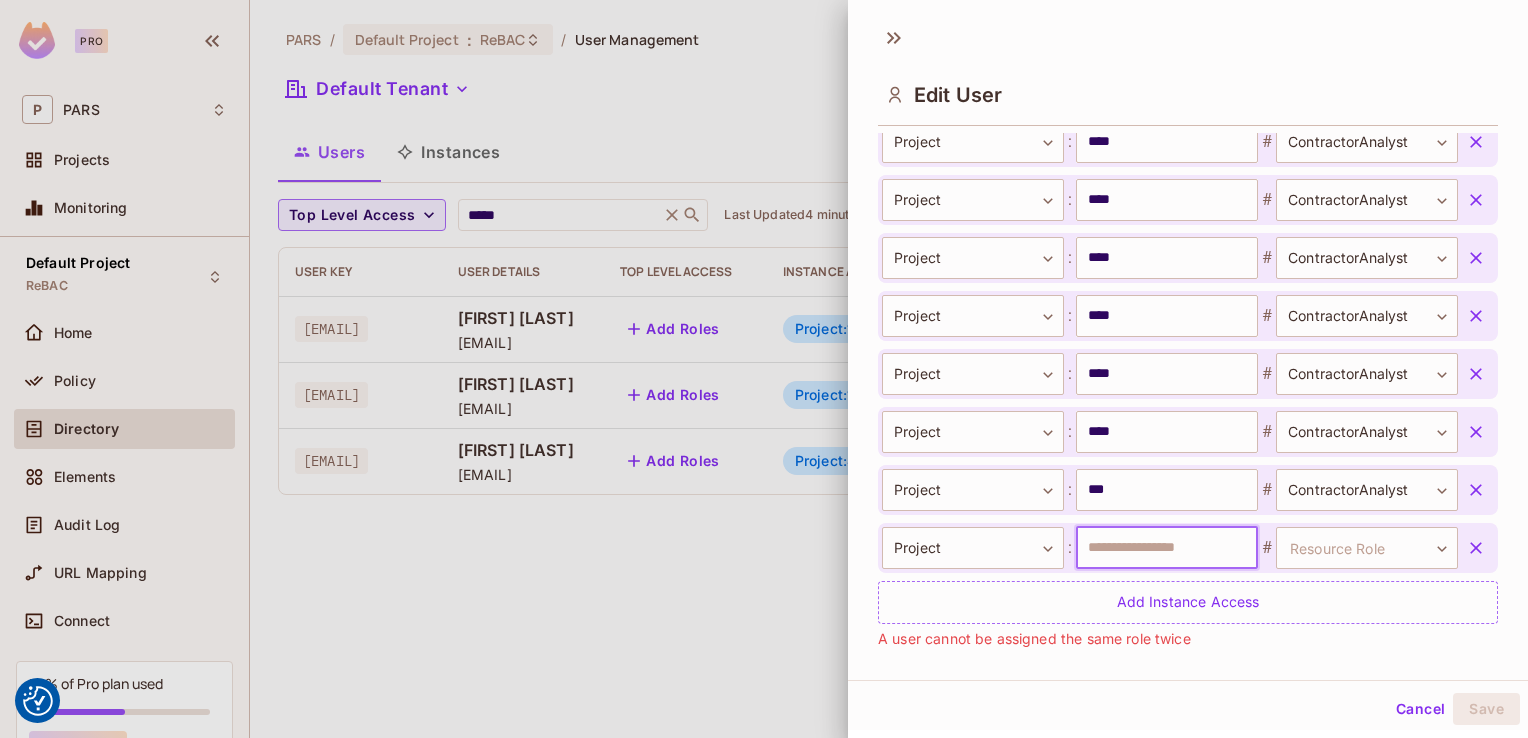 click at bounding box center (1167, 548) 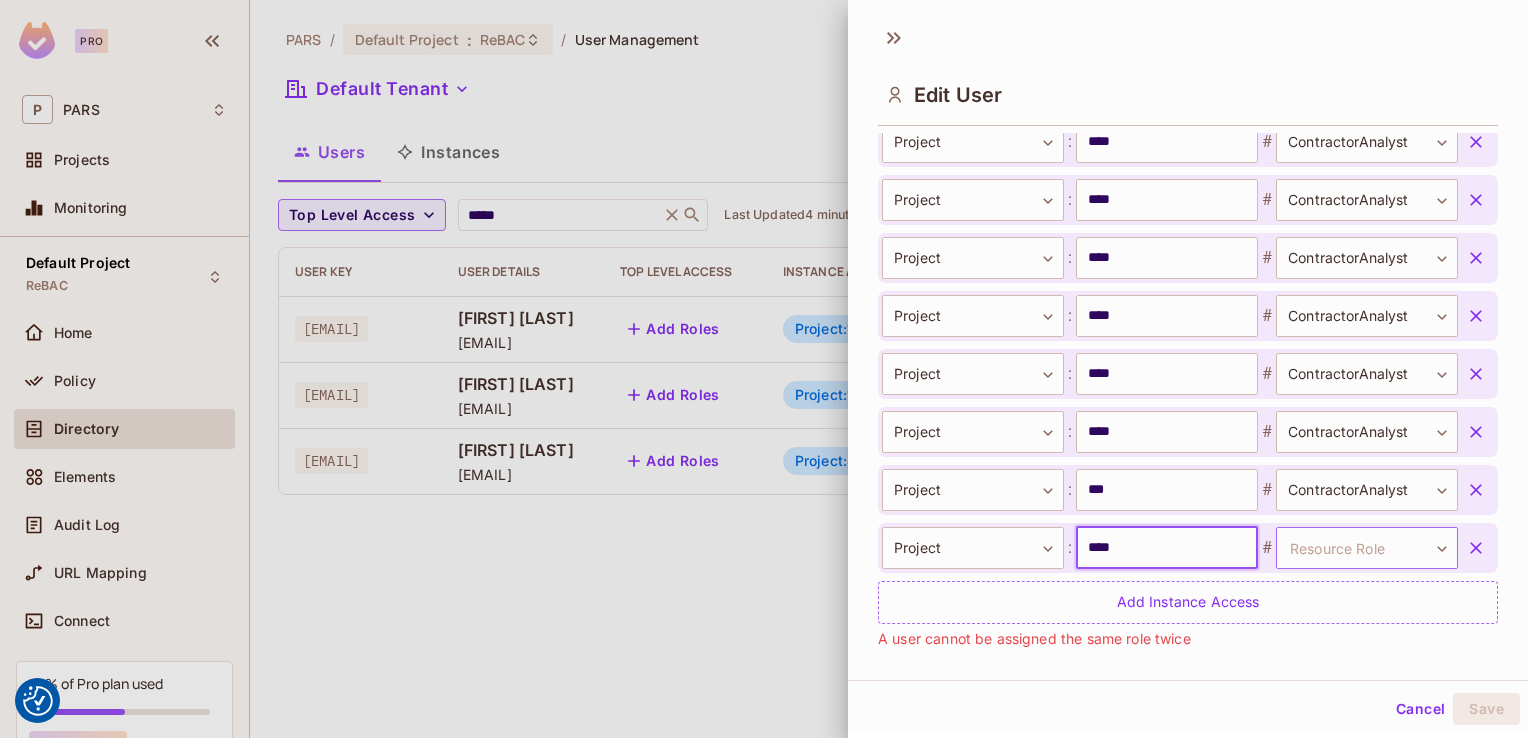 type on "****" 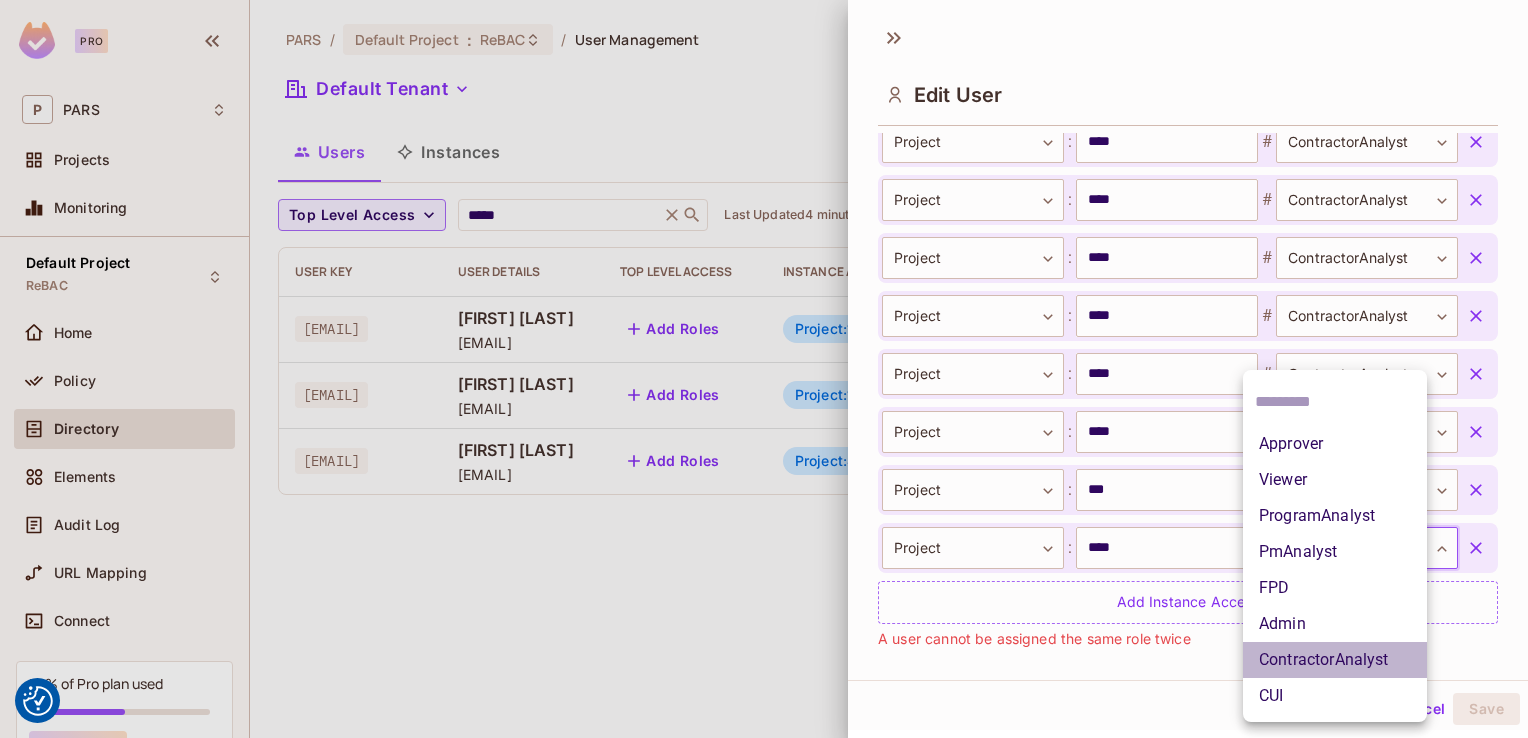 click on "ContractorAnalyst" at bounding box center [1335, 660] 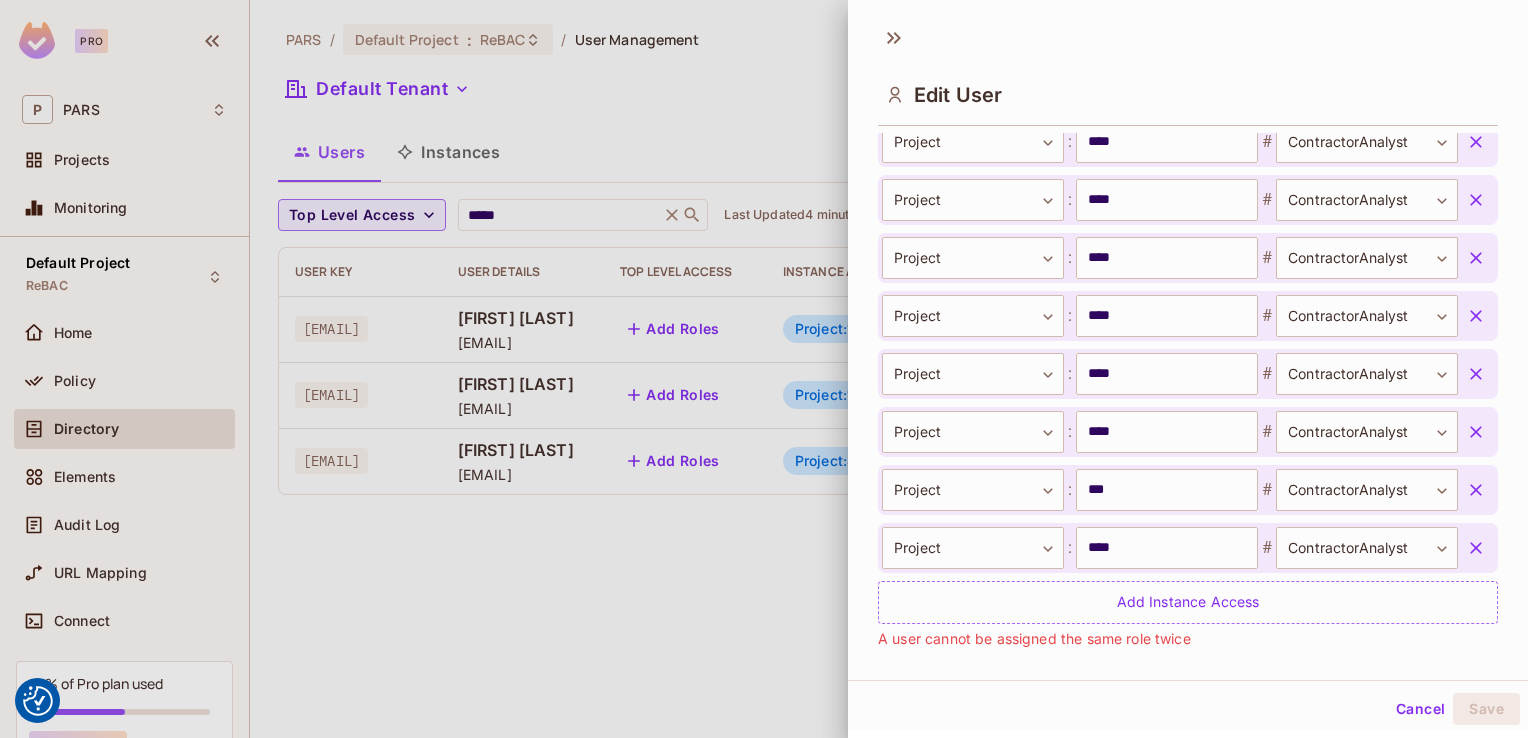 scroll, scrollTop: 988, scrollLeft: 0, axis: vertical 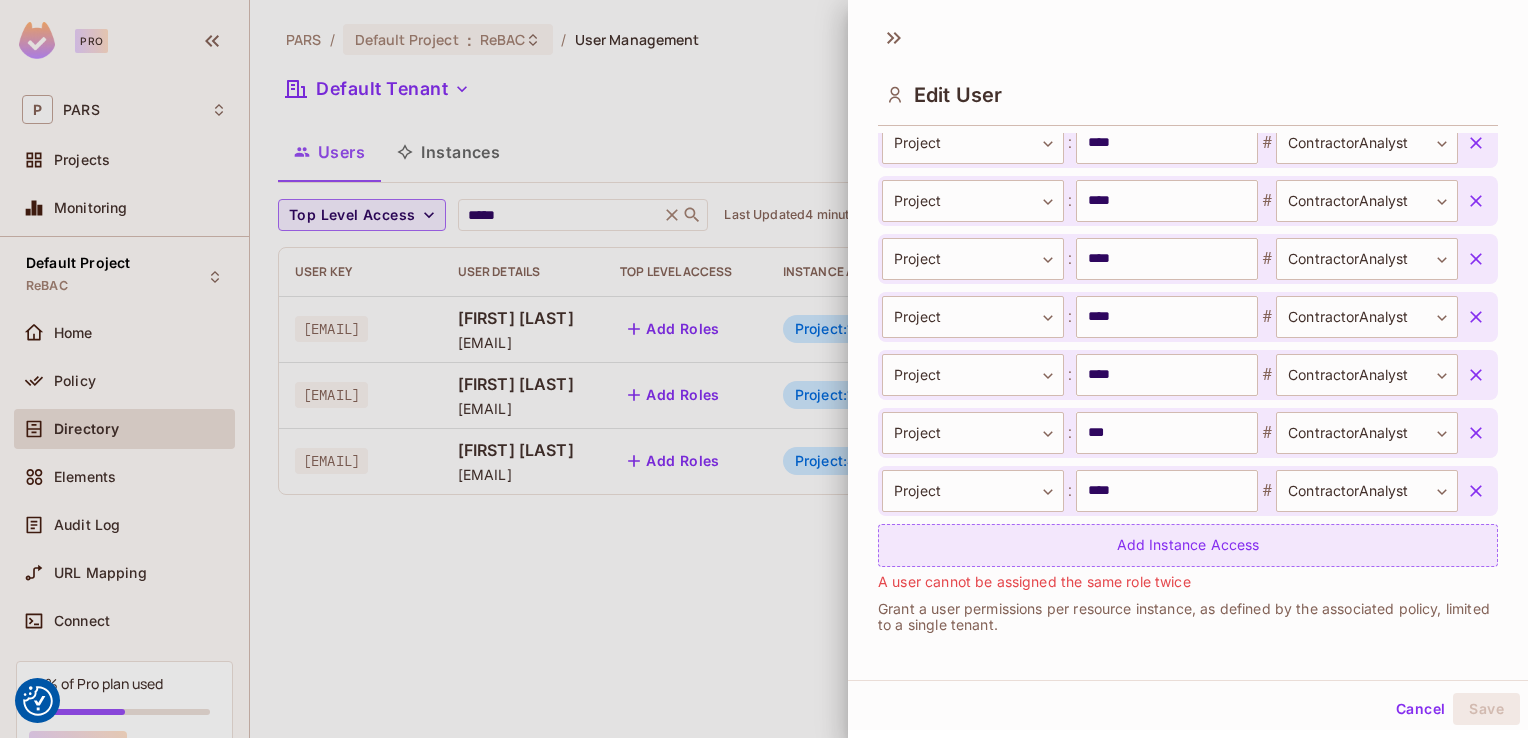 click on "Add Instance Access" at bounding box center (1188, 545) 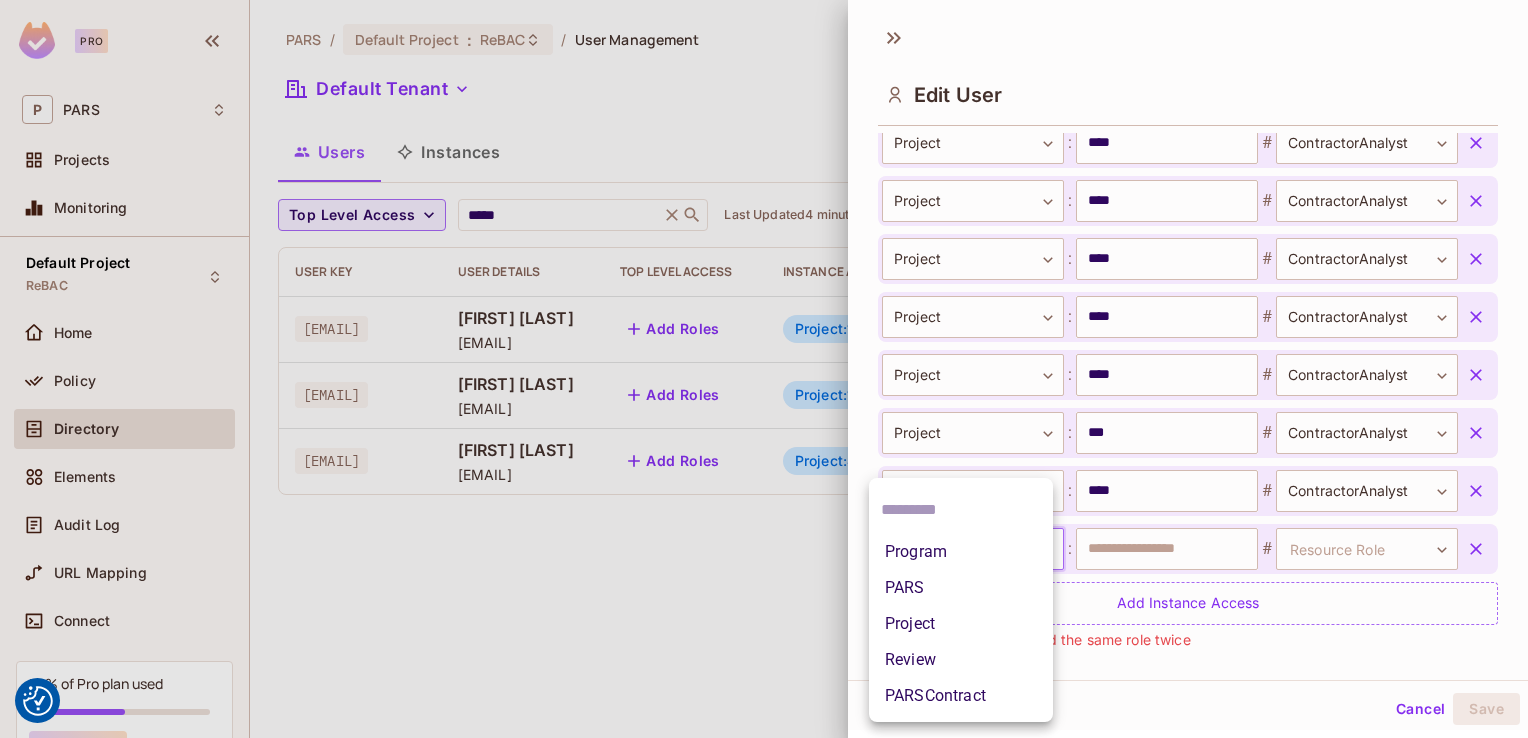 click on "We use cookies to enhance your browsing experience, serve personalized ads or content, and analyze our traffic.
By clicking "Accept All", you consent to our use of cookies.        Customize   Reject All   Accept All                    Customize Consent Preferences             We use cookies to help you navigate efficiently and perform certain functions. You will find detailed information about all cookies under each consent category below. The cookies that are categorized as "Necessary" are stored on your browser as they are essential for enabling the basic functionalities of the site. ...  Show more        Necessary Always Active Necessary cookies are required to enable the basic features of this site, such as providing secure log-in or adjusting your consent preferences. These cookies do not store any personally identifiable data. Cookie __hssrc Duration session Description Cookie __hssc Duration 1 hour Description Cookie __cf_bm Duration 1 hour Description Cookie Duration lidc" at bounding box center [0, 0] 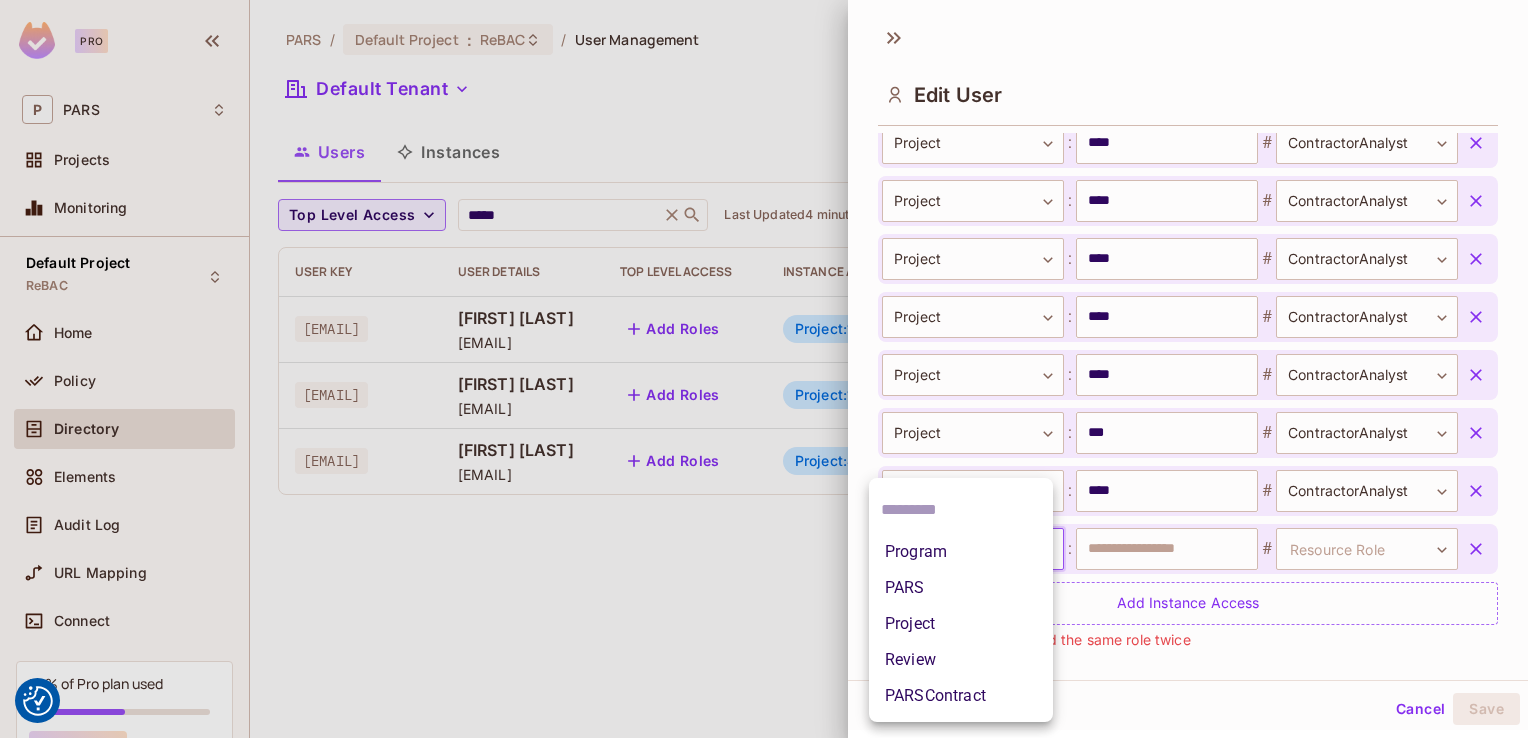 click on "Project" at bounding box center (961, 624) 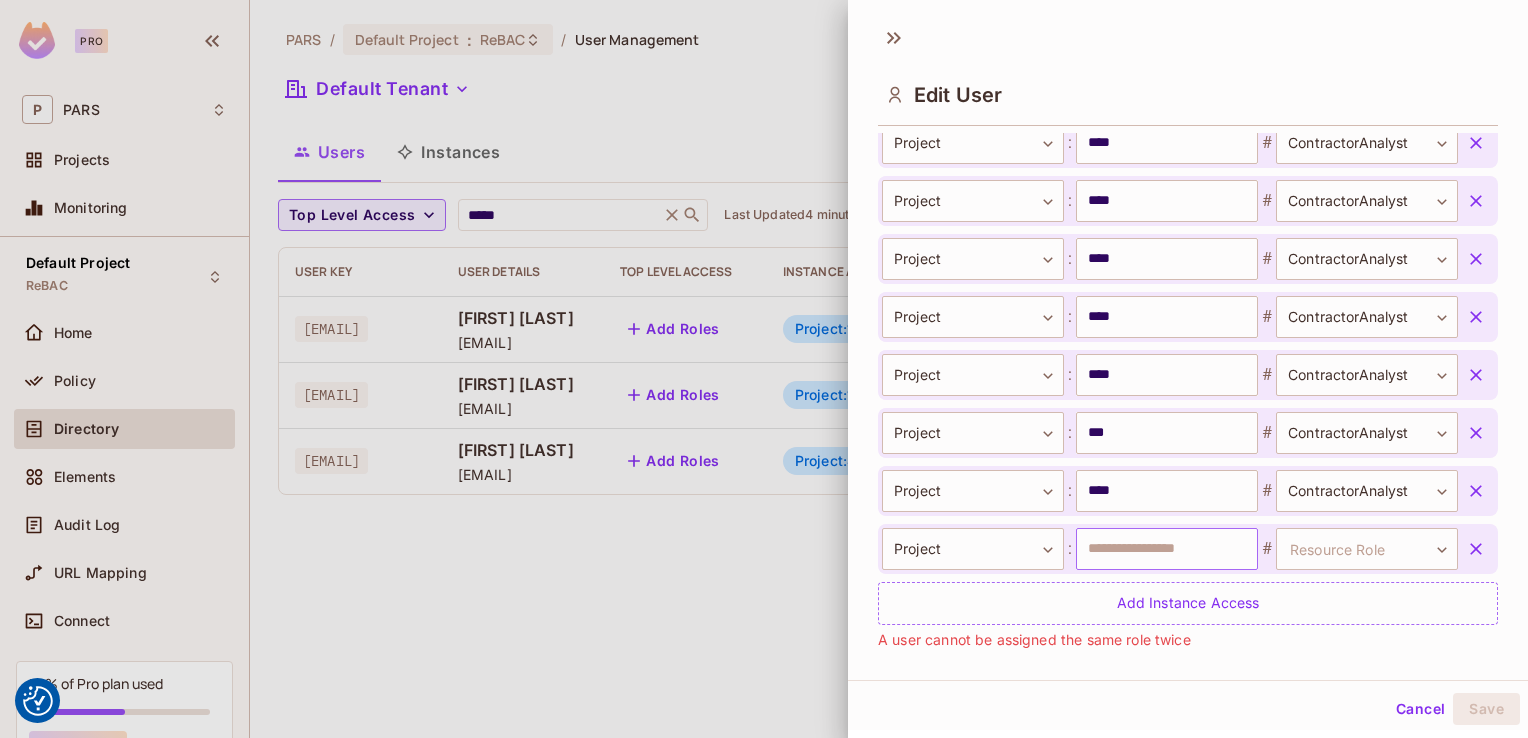 click at bounding box center (1167, 549) 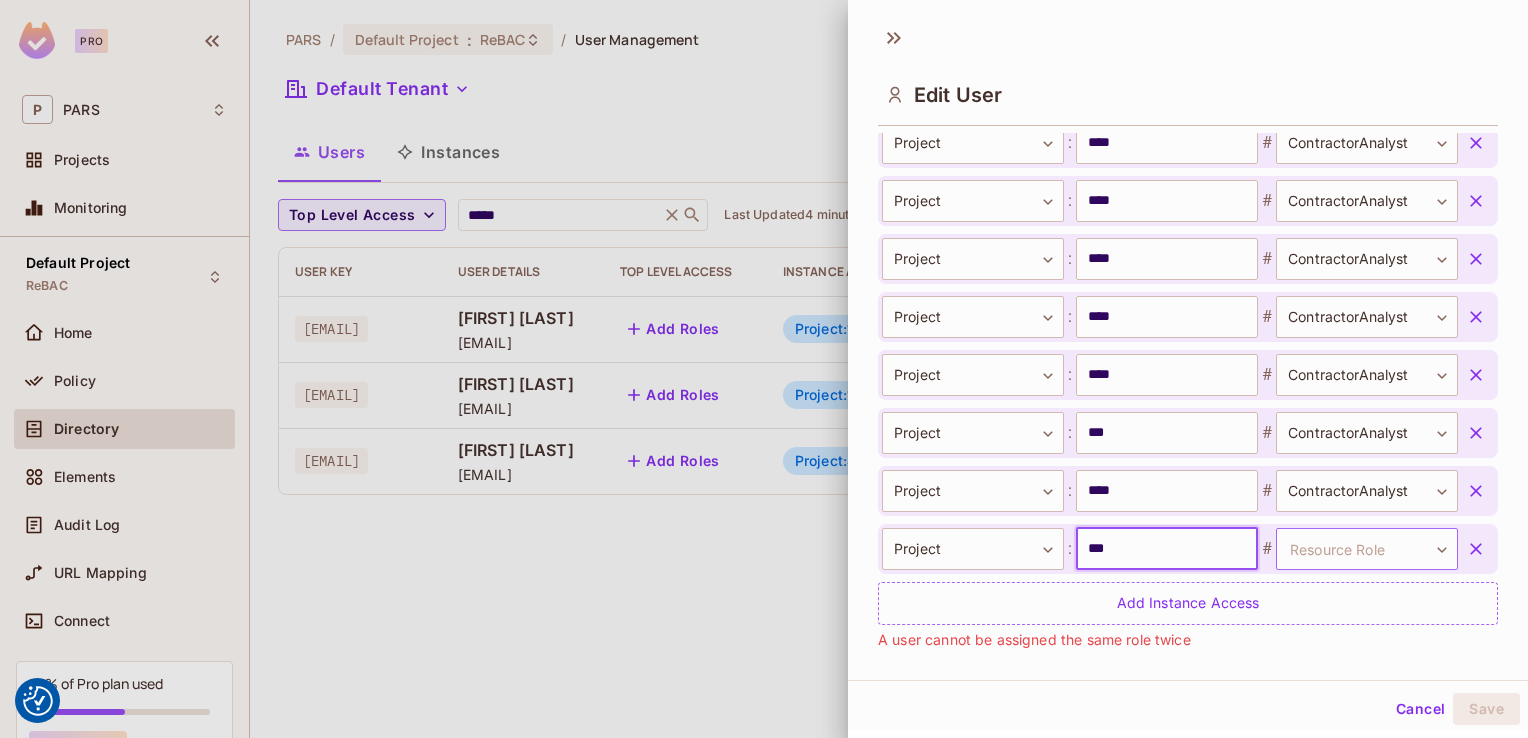 type on "***" 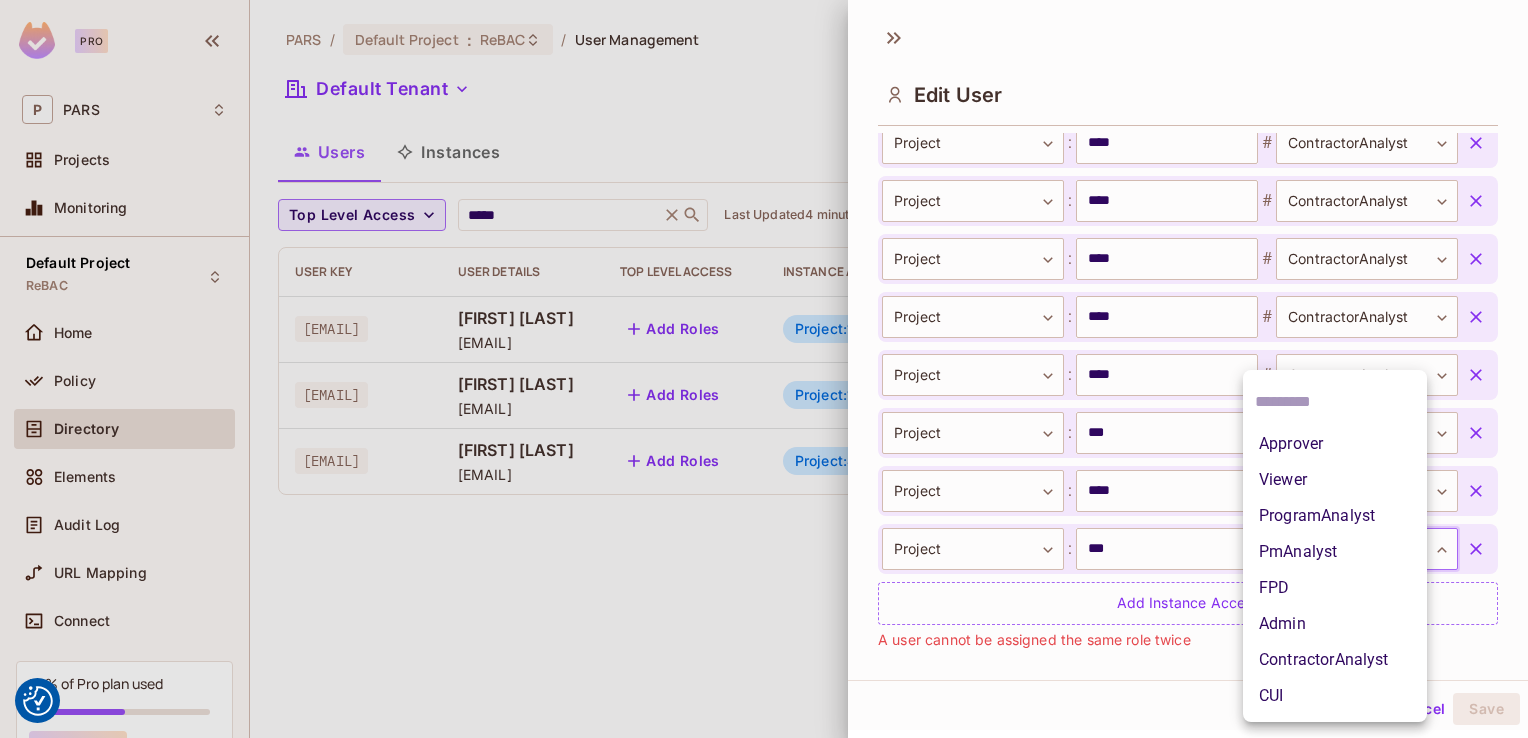 click on "We use cookies to enhance your browsing experience, serve personalized ads or content, and analyze our traffic.
By clicking "Accept All", you consent to our use of cookies.        Customize   Reject All   Accept All                    Customize Consent Preferences             We use cookies to help you navigate efficiently and perform certain functions. You will find detailed information about all cookies under each consent category below. The cookies that are categorized as "Necessary" are stored on your browser as they are essential for enabling the basic functionalities of the site. ...  Show more        Necessary Always Active Necessary cookies are required to enable the basic features of this site, such as providing secure log-in or adjusting your consent preferences. These cookies do not store any personally identifiable data. Cookie __hssrc Duration session Description Cookie __hssc Duration 1 hour Description Cookie __cf_bm Duration 1 hour Description Cookie Duration lidc" at bounding box center (0, 0) 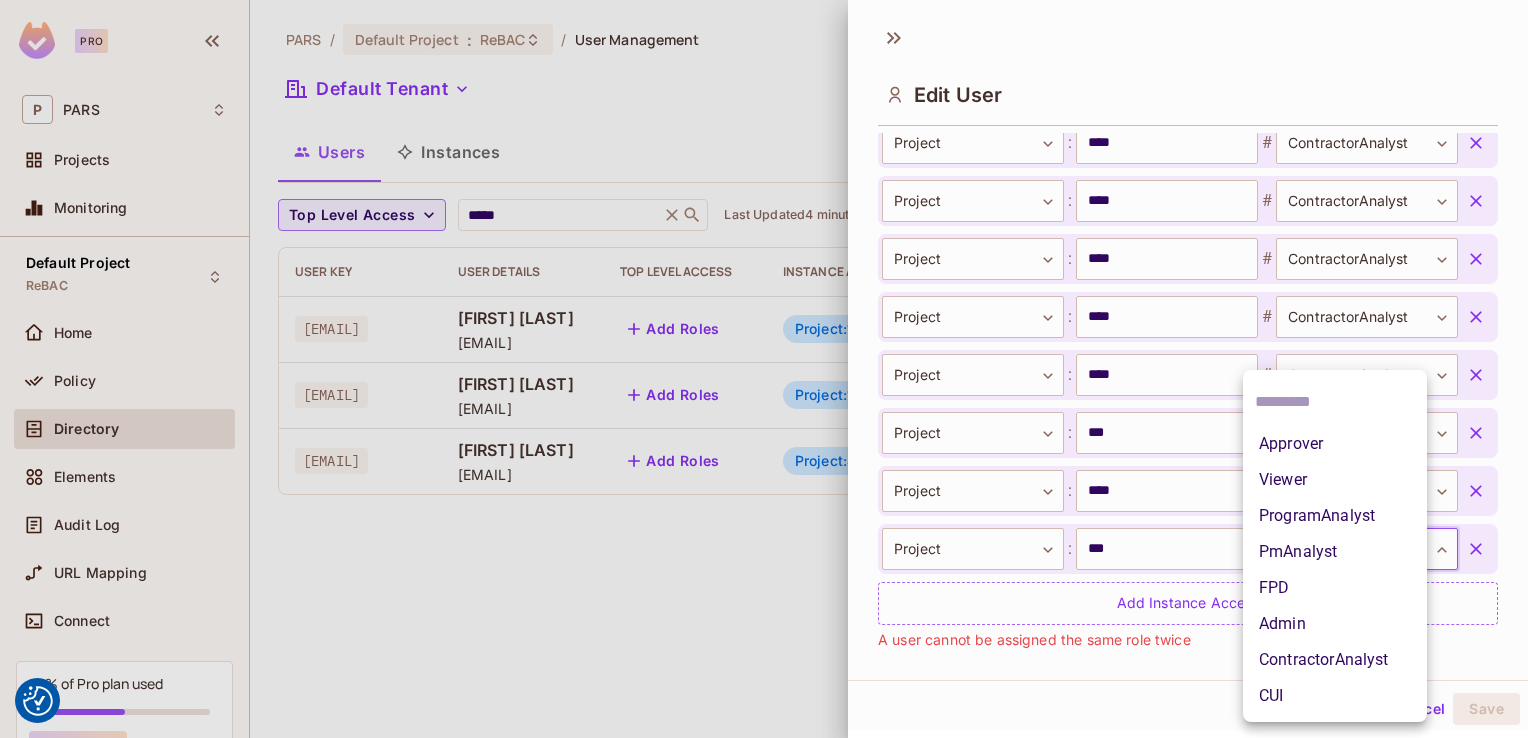 click on "ContractorAnalyst" at bounding box center (1335, 660) 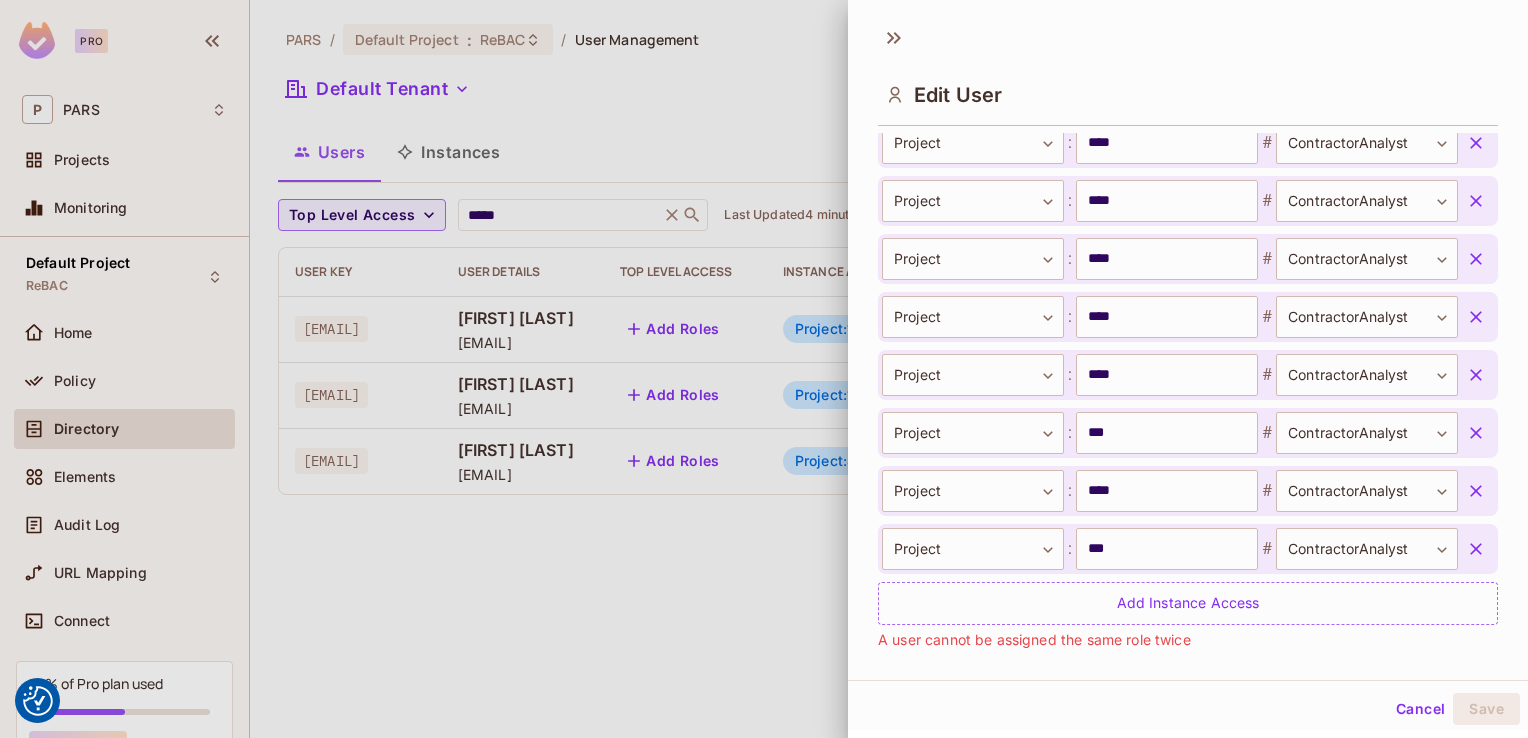 scroll, scrollTop: 1047, scrollLeft: 0, axis: vertical 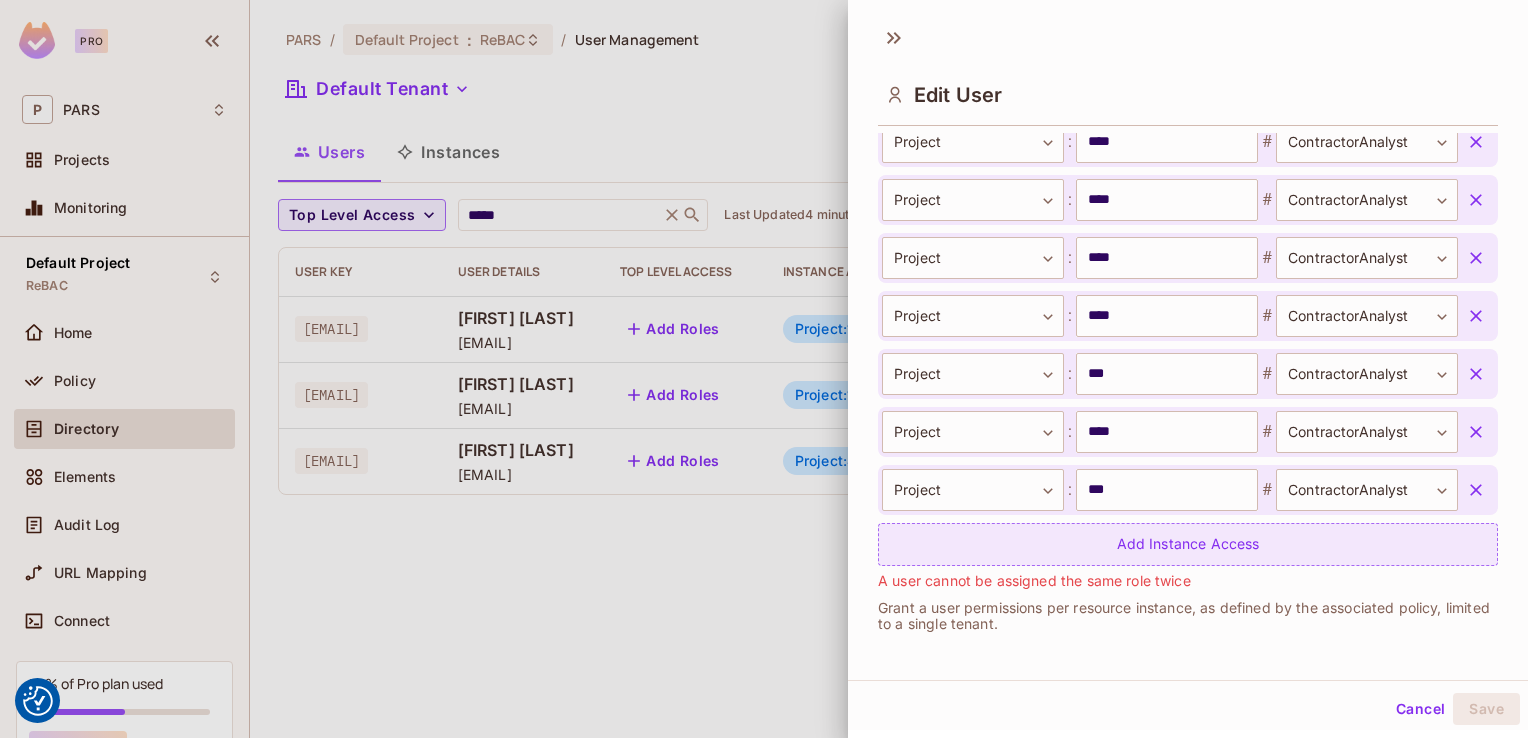 click on "Add Instance Access" at bounding box center (1188, 544) 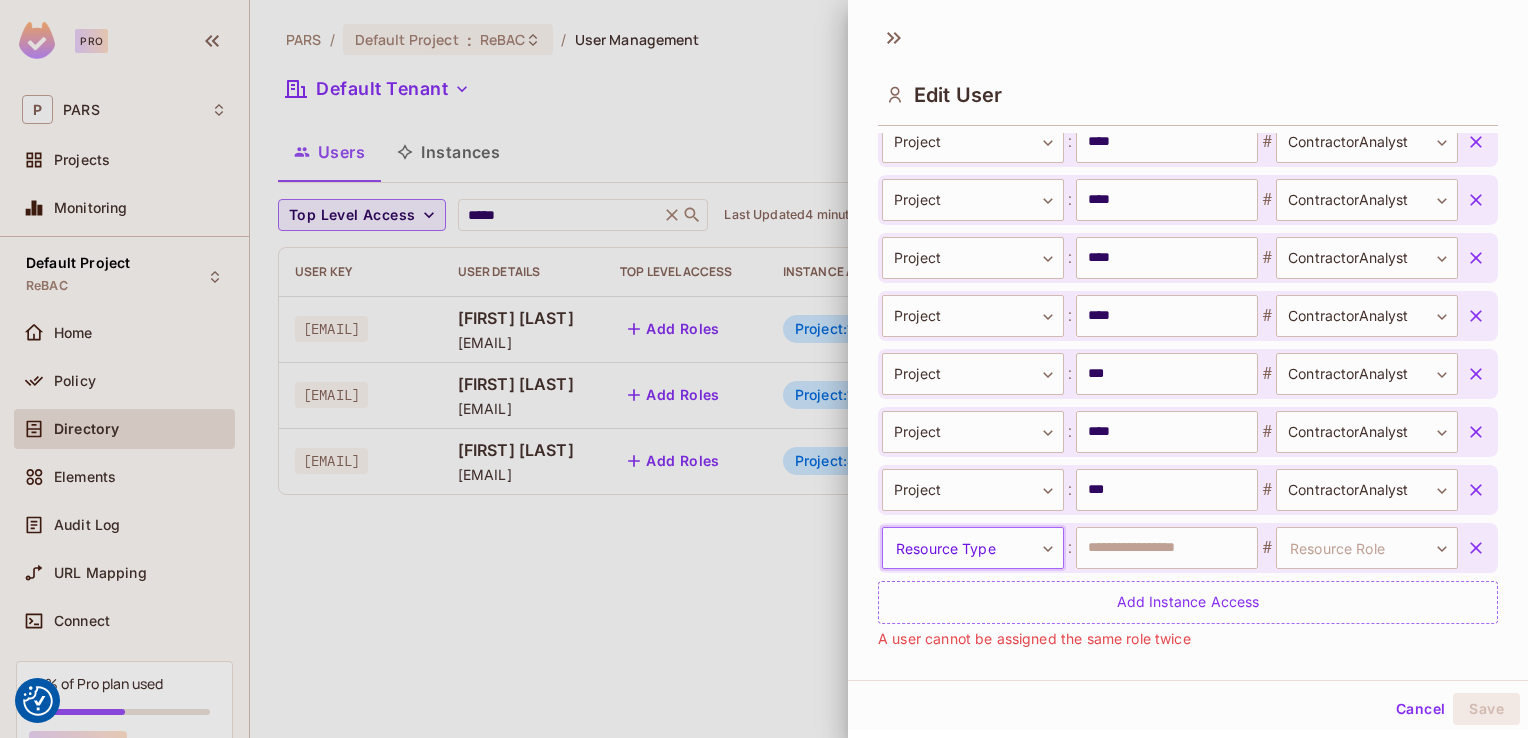 click on "We use cookies to enhance your browsing experience, serve personalized ads or content, and analyze our traffic.
By clicking "Accept All", you consent to our use of cookies.        Customize   Reject All   Accept All                    Customize Consent Preferences             We use cookies to help you navigate efficiently and perform certain functions. You will find detailed information about all cookies under each consent category below. The cookies that are categorized as "Necessary" are stored on your browser as they are essential for enabling the basic functionalities of the site. ...  Show more        Necessary Always Active Necessary cookies are required to enable the basic features of this site, such as providing secure log-in or adjusting your consent preferences. These cookies do not store any personally identifiable data. Cookie __hssrc Duration session Description Cookie __hssc Duration 1 hour Description Cookie __cf_bm Duration 1 hour Description Cookie Duration lidc" at bounding box center [0, 0] 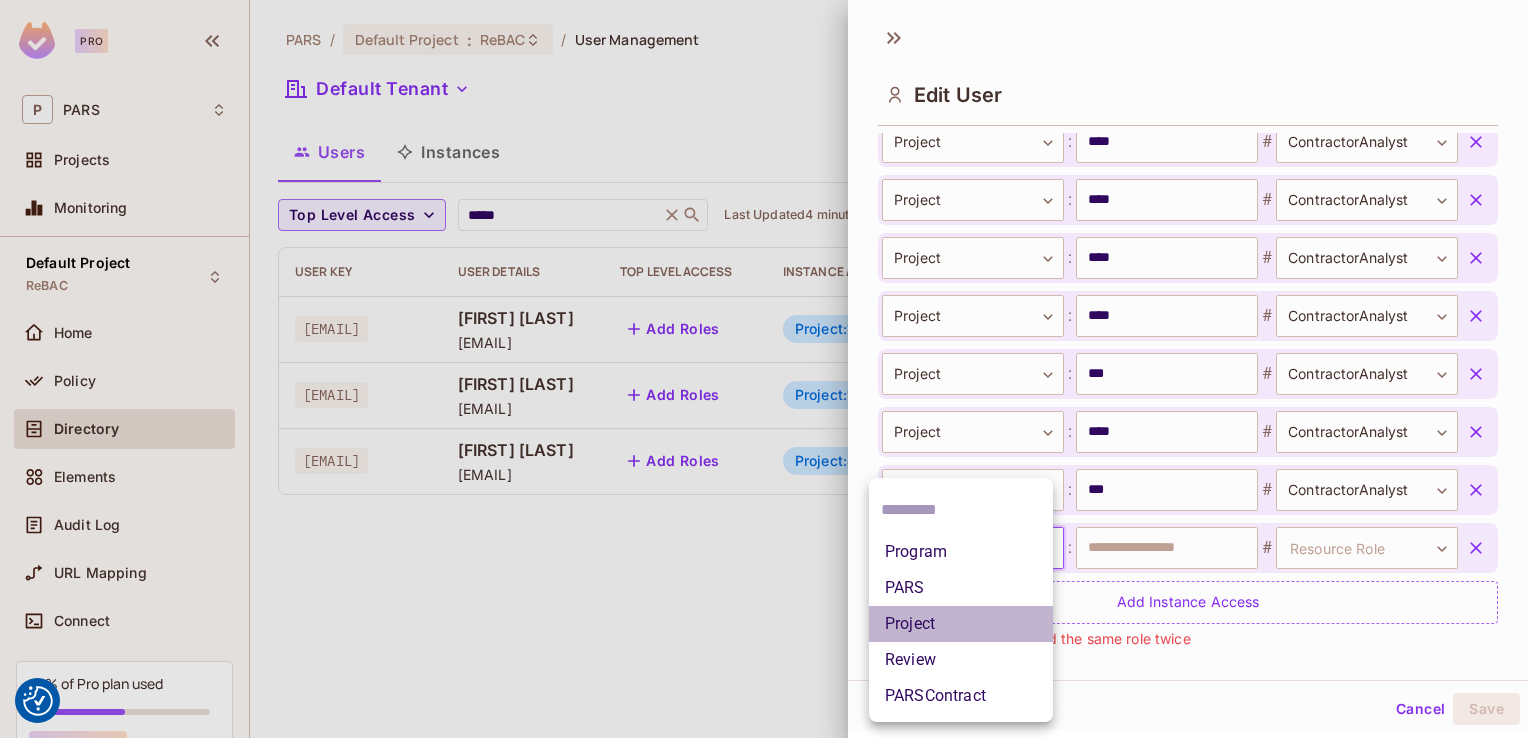 click on "Project" at bounding box center [961, 624] 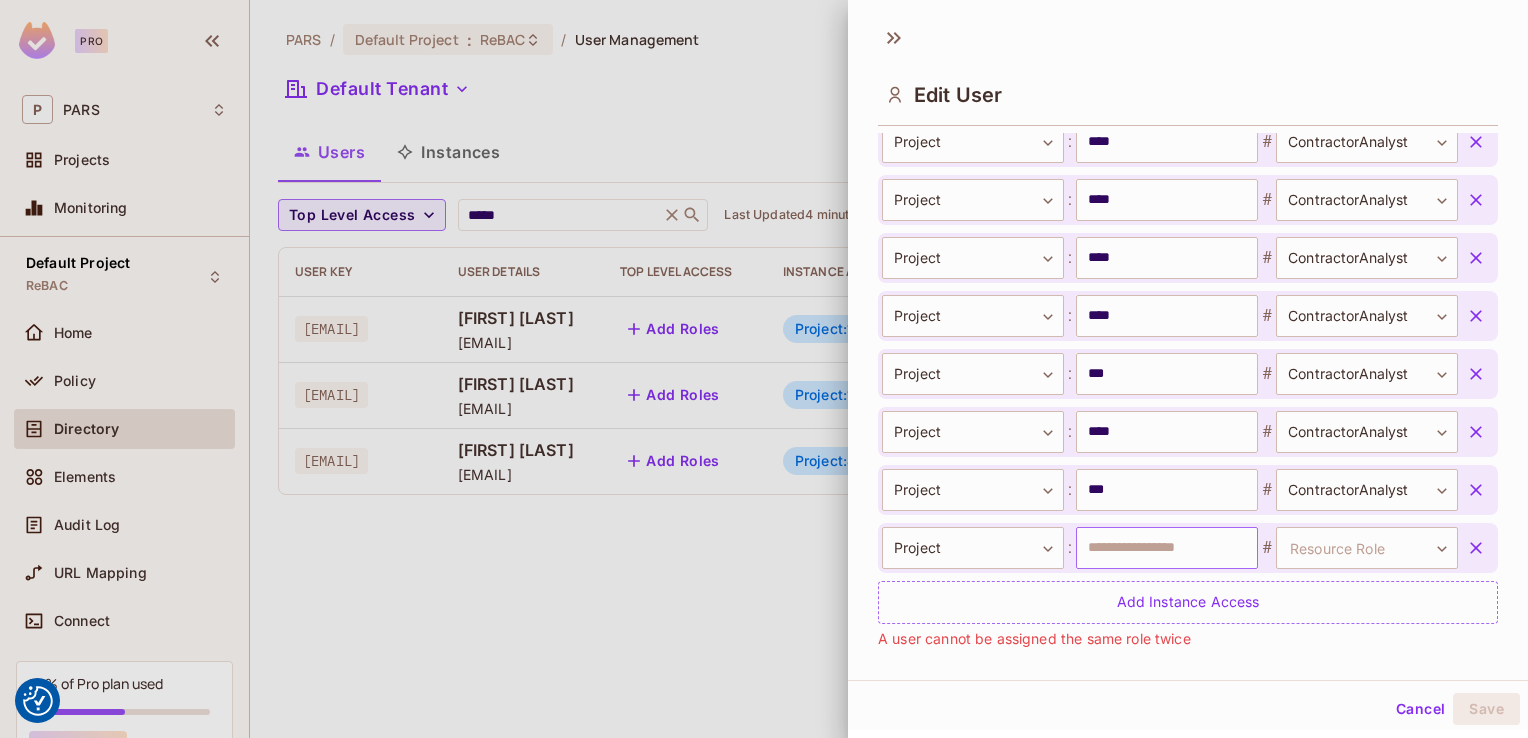 click at bounding box center (1167, 548) 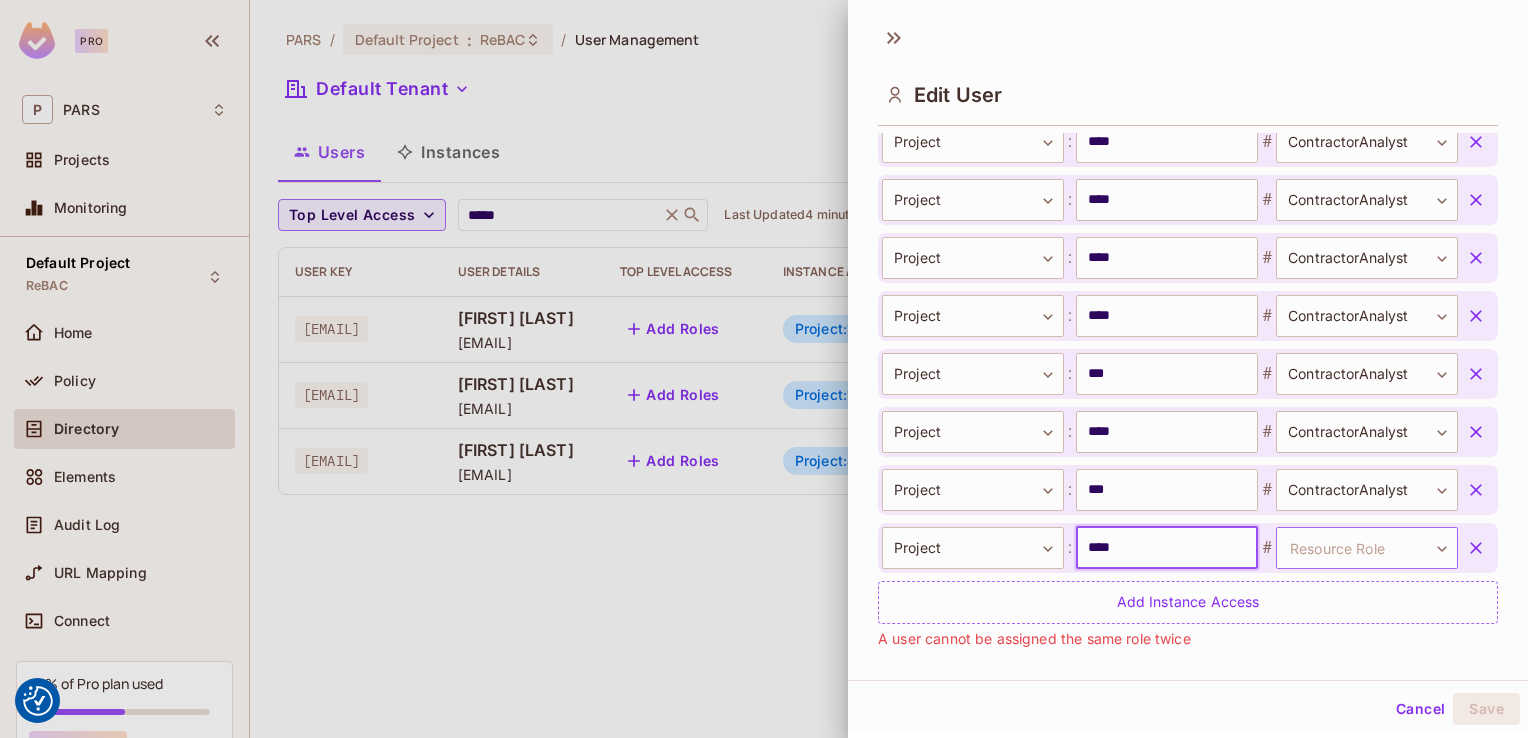 type on "****" 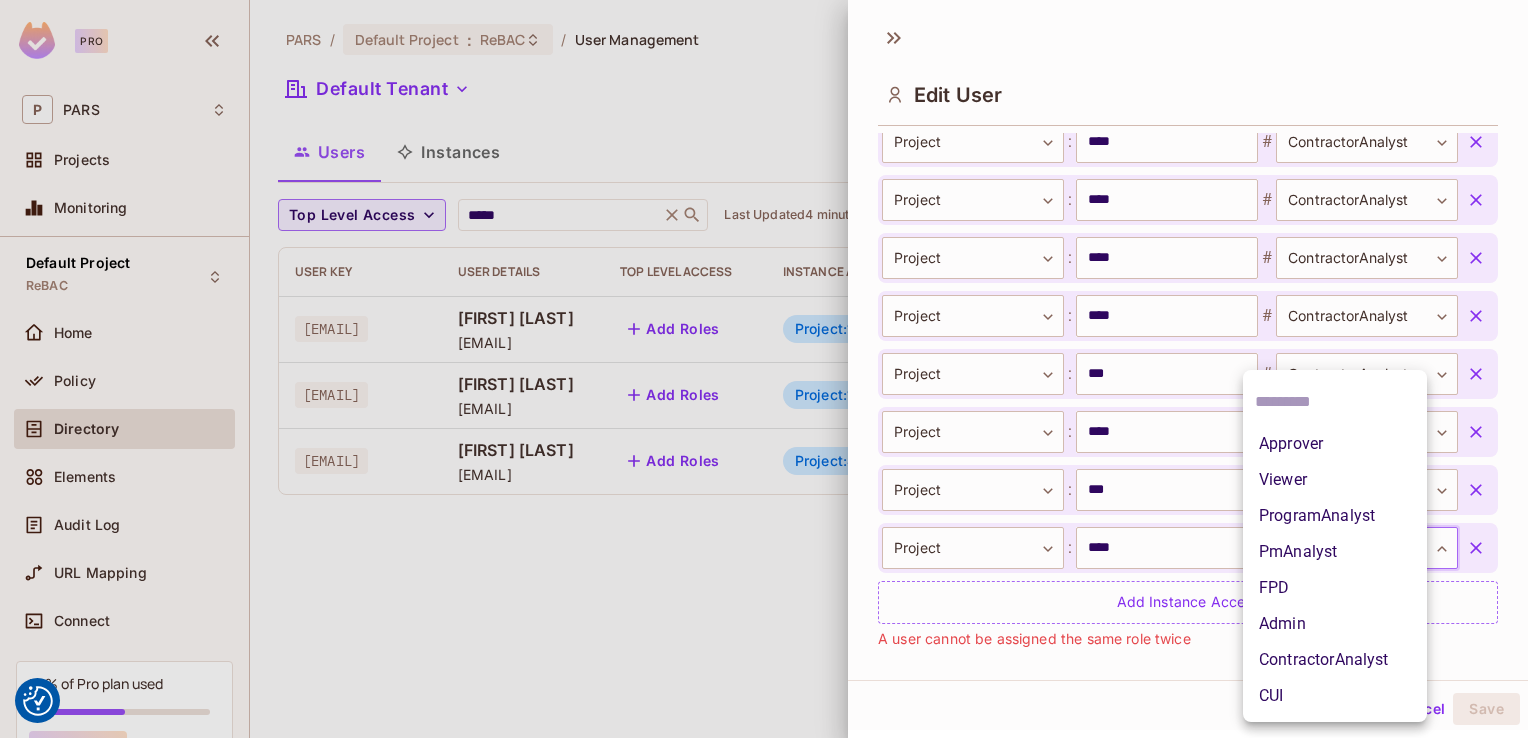 click on "We use cookies to enhance your browsing experience, serve personalized ads or content, and analyze our traffic.
By clicking "Accept All", you consent to our use of cookies.        Customize   Reject All   Accept All                    Customize Consent Preferences             We use cookies to help you navigate efficiently and perform certain functions. You will find detailed information about all cookies under each consent category below. The cookies that are categorized as "Necessary" are stored on your browser as they are essential for enabling the basic functionalities of the site. ...  Show more        Necessary Always Active Necessary cookies are required to enable the basic features of this site, such as providing secure log-in or adjusting your consent preferences. These cookies do not store any personally identifiable data. Cookie __hssrc Duration session Description Cookie __hssc Duration 1 hour Description Cookie __cf_bm Duration 1 hour Description Cookie Duration lidc" at bounding box center [0, 0] 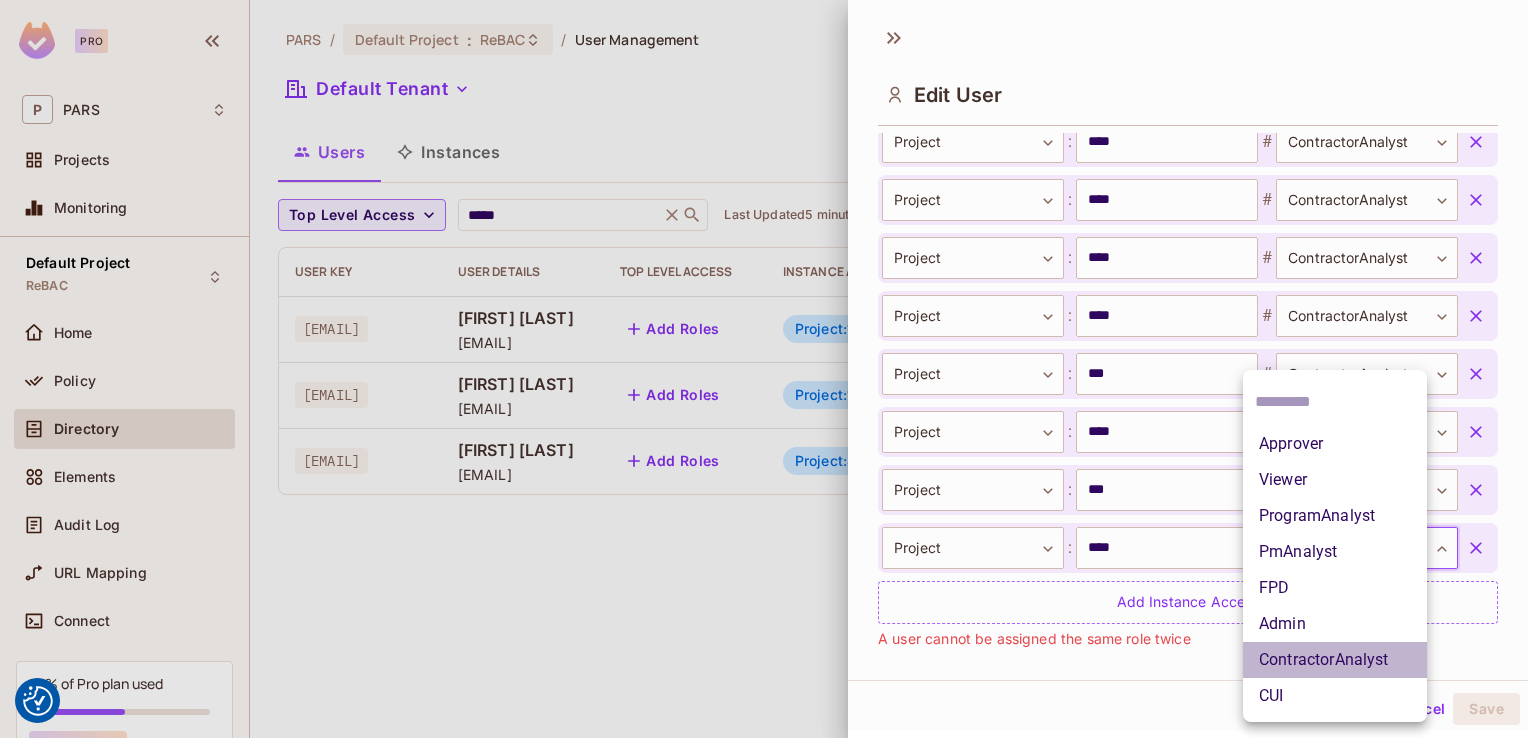 click on "ContractorAnalyst" at bounding box center (1335, 660) 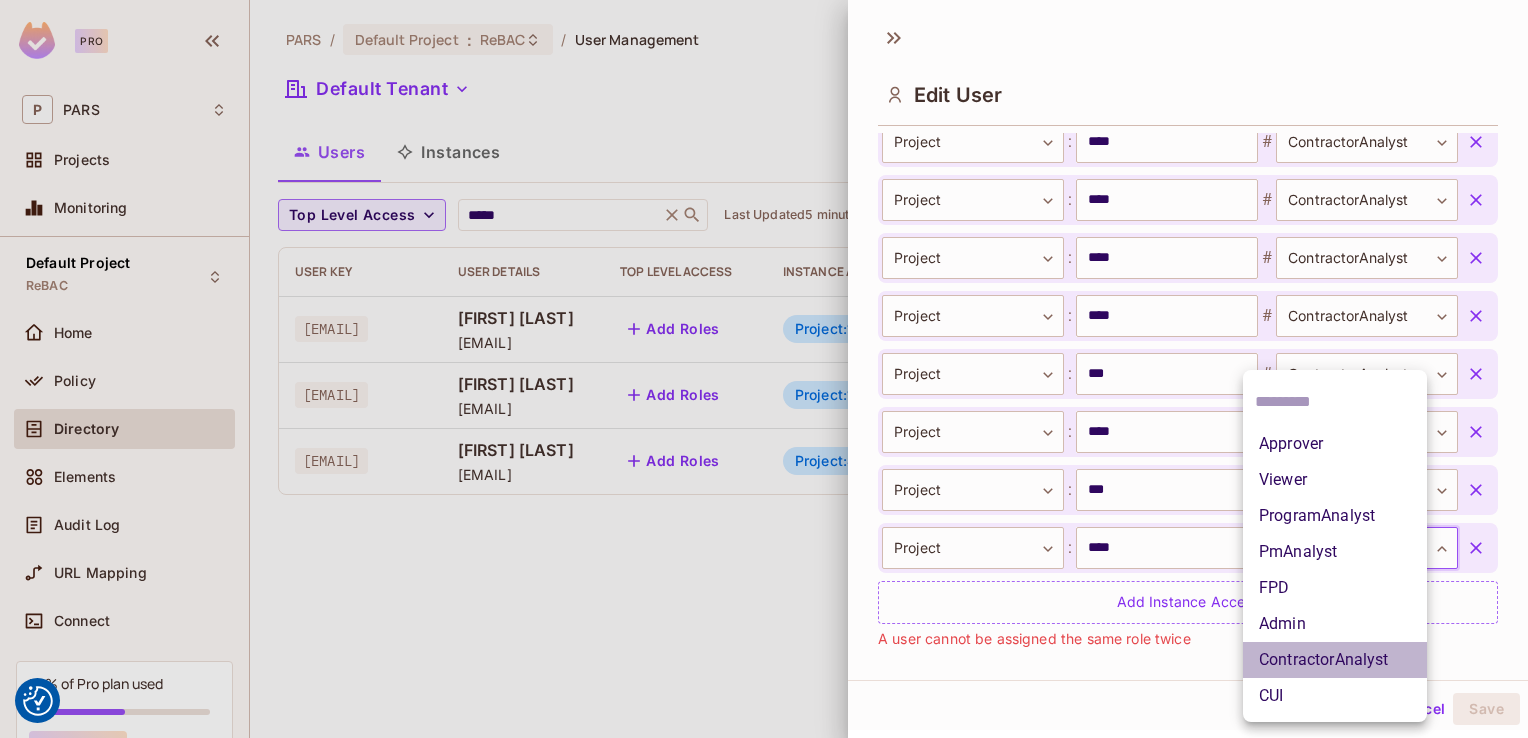 type on "**********" 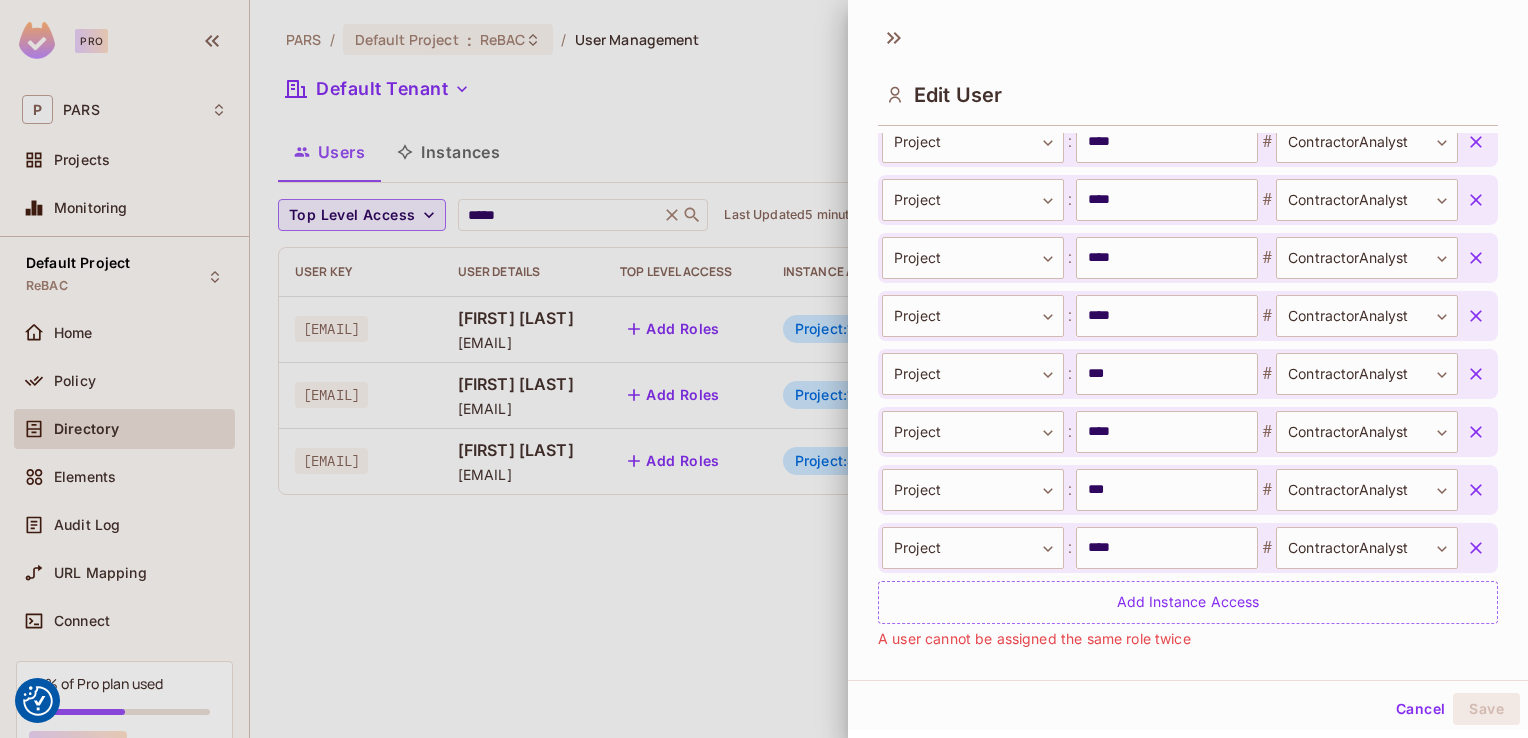 scroll, scrollTop: 1104, scrollLeft: 0, axis: vertical 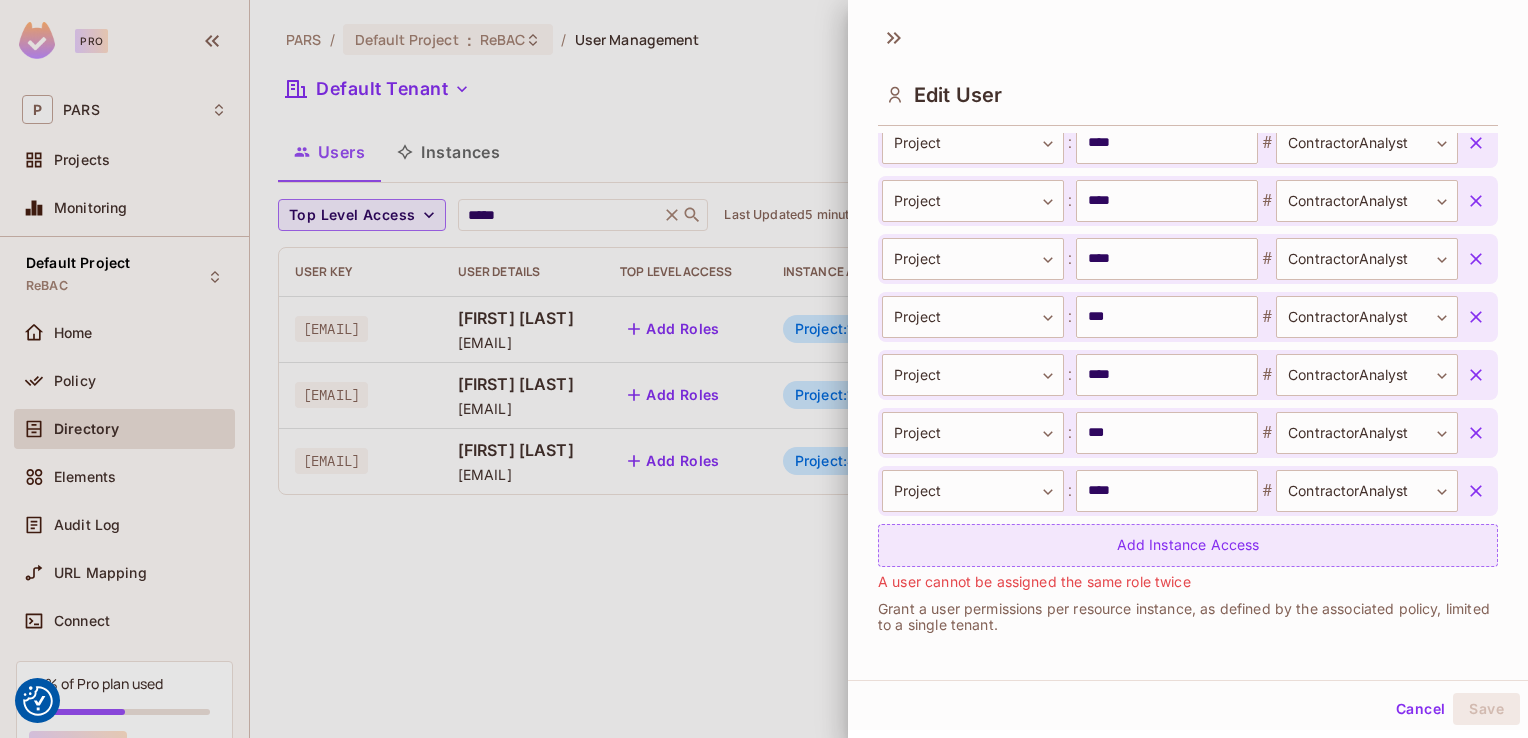 click on "Add Instance Access" at bounding box center [1188, 545] 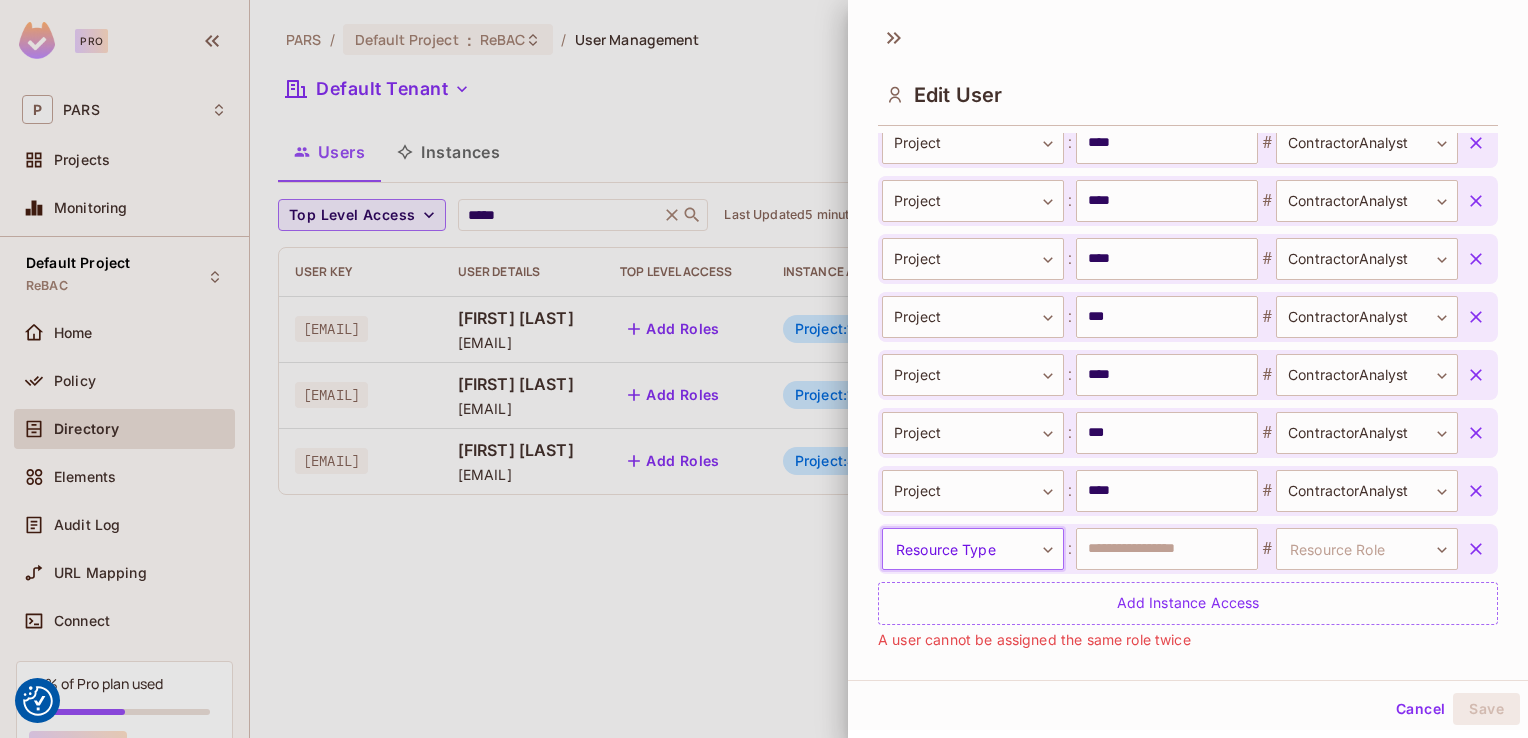 click on "We use cookies to enhance your browsing experience, serve personalized ads or content, and analyze our traffic.
By clicking "Accept All", you consent to our use of cookies.        Customize   Reject All   Accept All                    Customize Consent Preferences             We use cookies to help you navigate efficiently and perform certain functions. You will find detailed information about all cookies under each consent category below. The cookies that are categorized as "Necessary" are stored on your browser as they are essential for enabling the basic functionalities of the site. ...  Show more        Necessary Always Active Necessary cookies are required to enable the basic features of this site, such as providing secure log-in or adjusting your consent preferences. These cookies do not store any personally identifiable data. Cookie __hssrc Duration session Description Cookie __hssc Duration 1 hour Description Cookie __cf_bm Duration 1 hour Description Cookie Duration lidc" at bounding box center [0, 0] 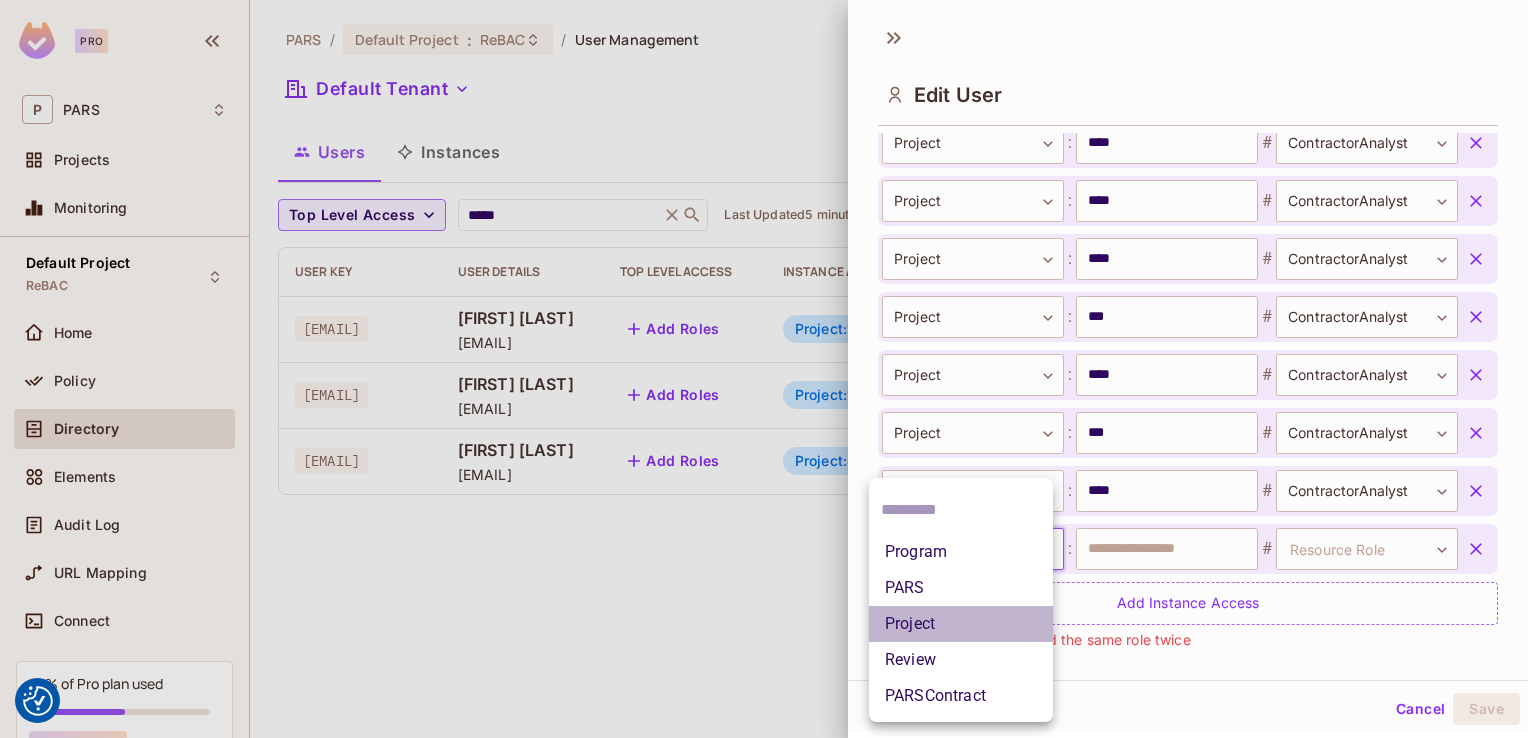 click on "Project" at bounding box center (961, 624) 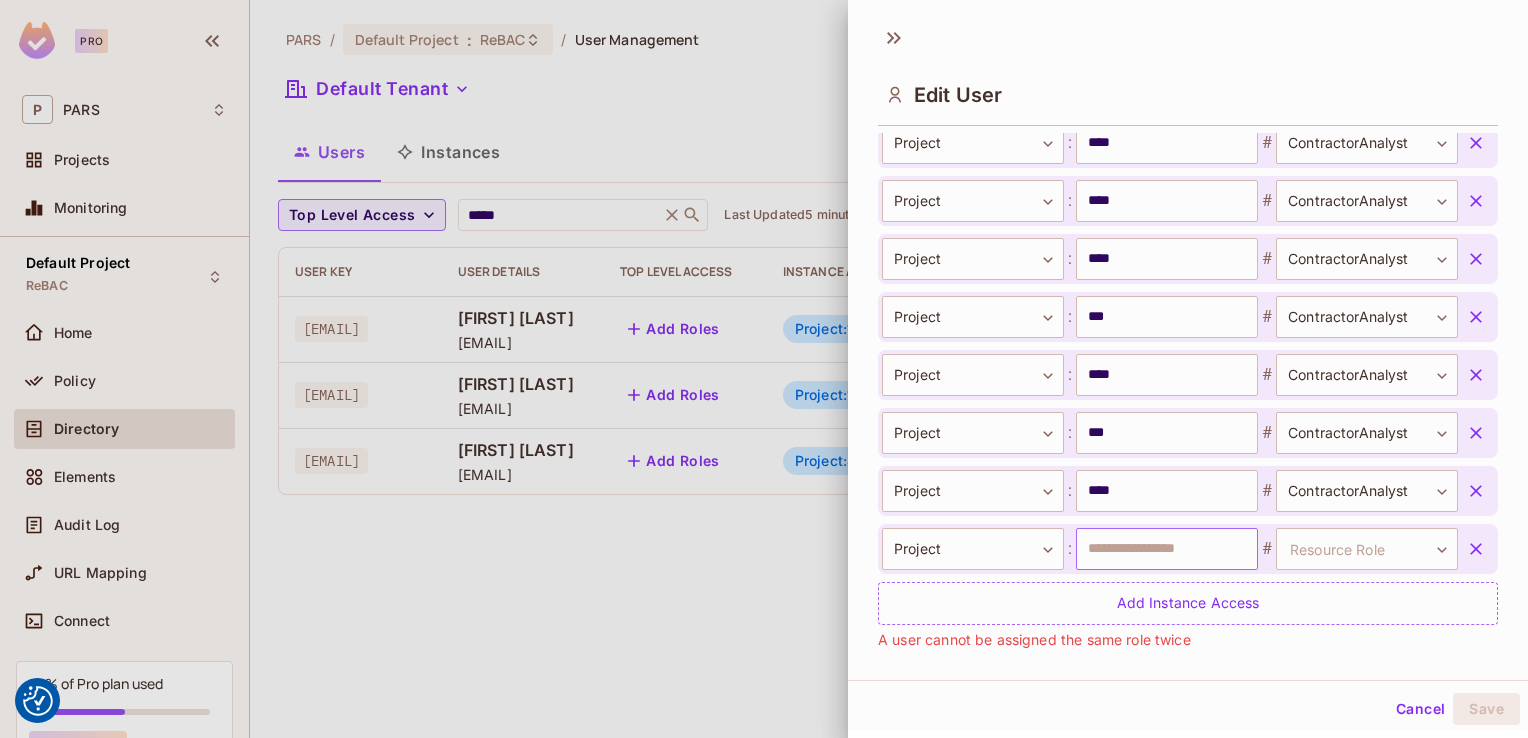 click at bounding box center (1167, 549) 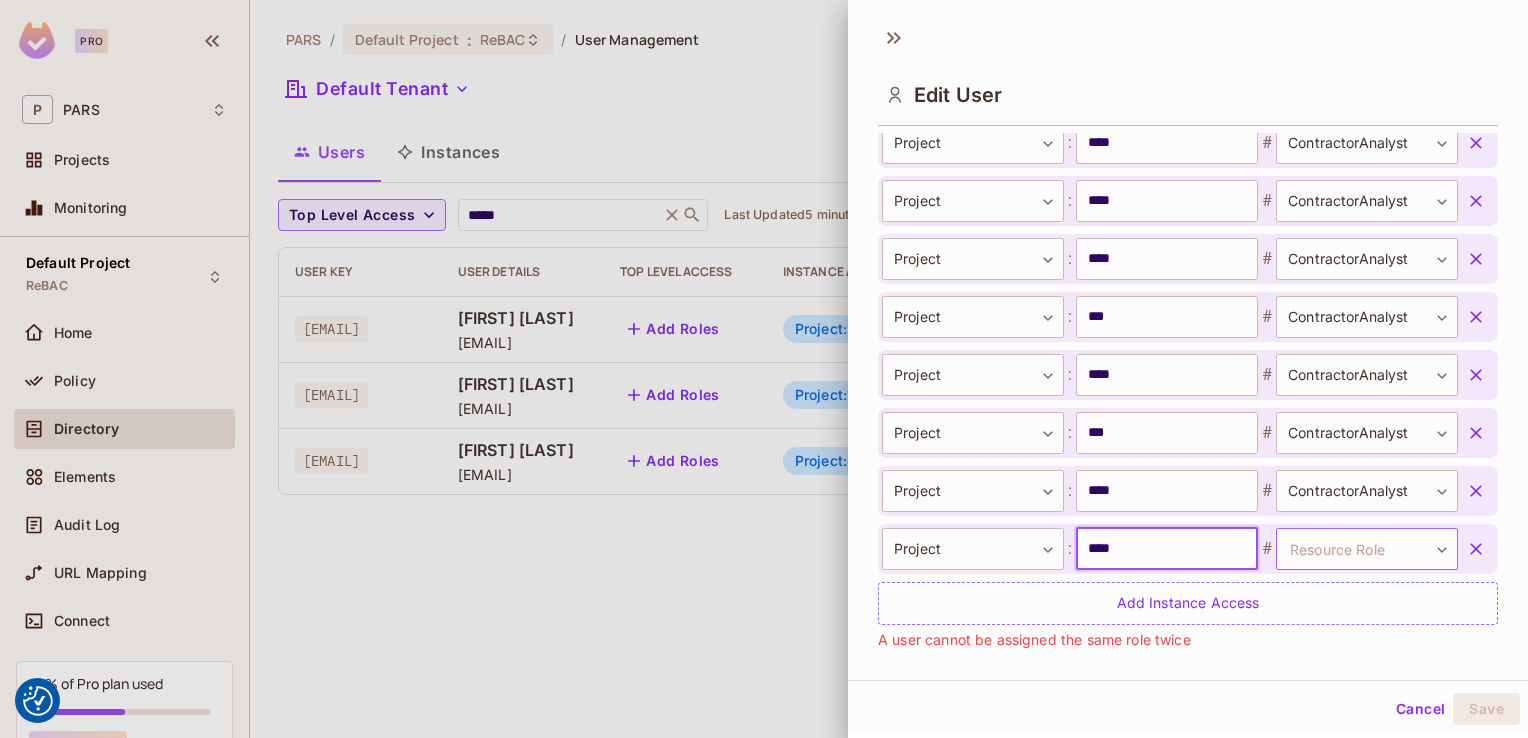 type on "****" 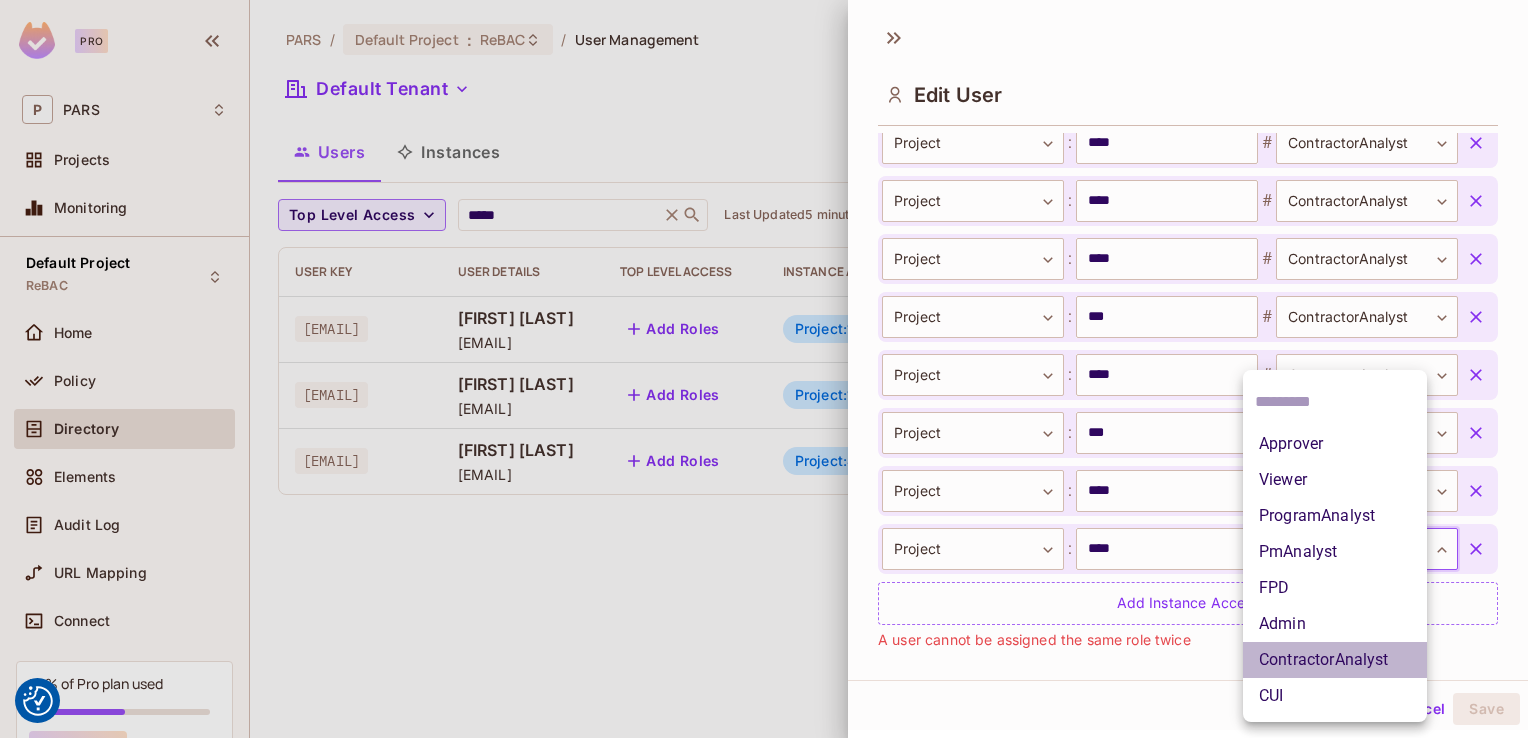 click on "ContractorAnalyst" at bounding box center [1335, 660] 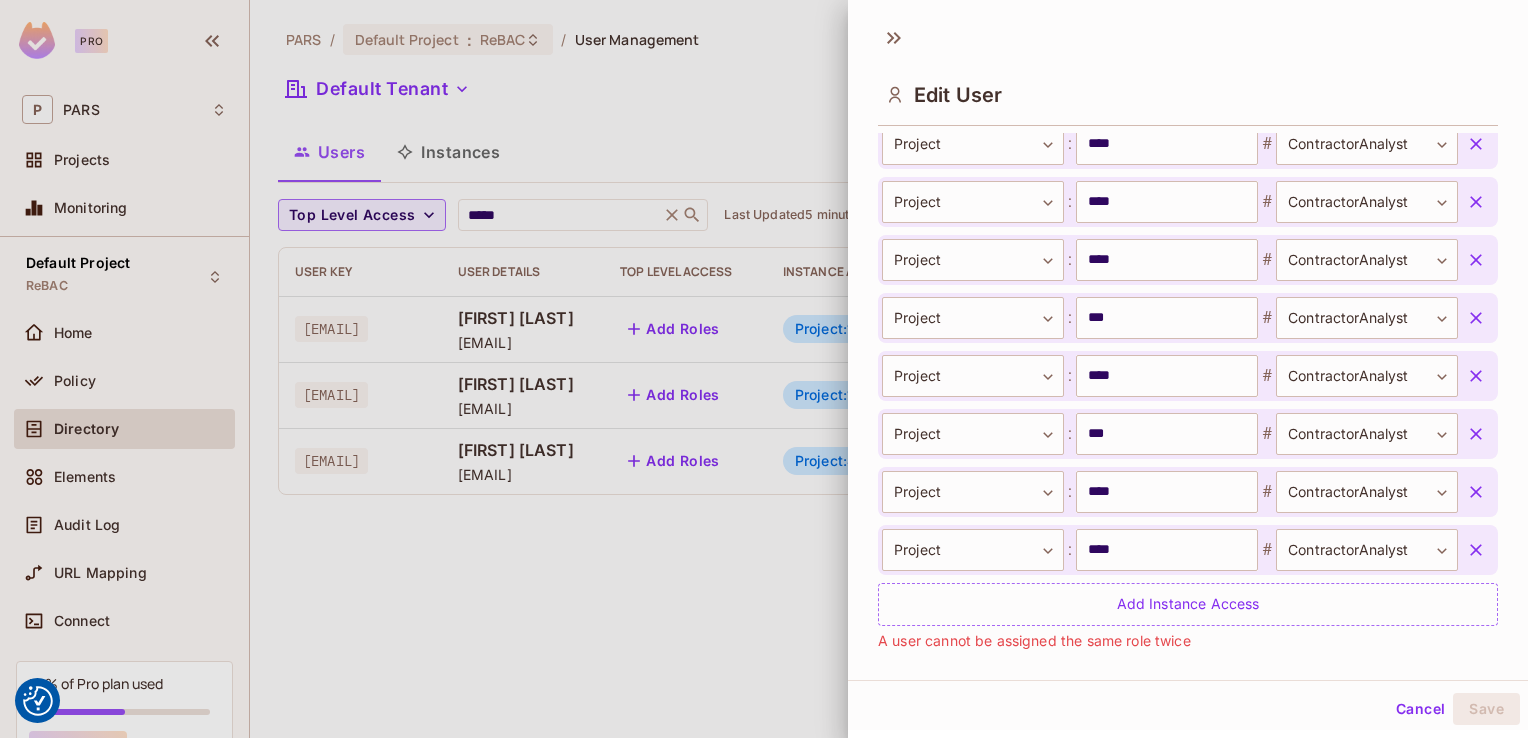 scroll, scrollTop: 1163, scrollLeft: 0, axis: vertical 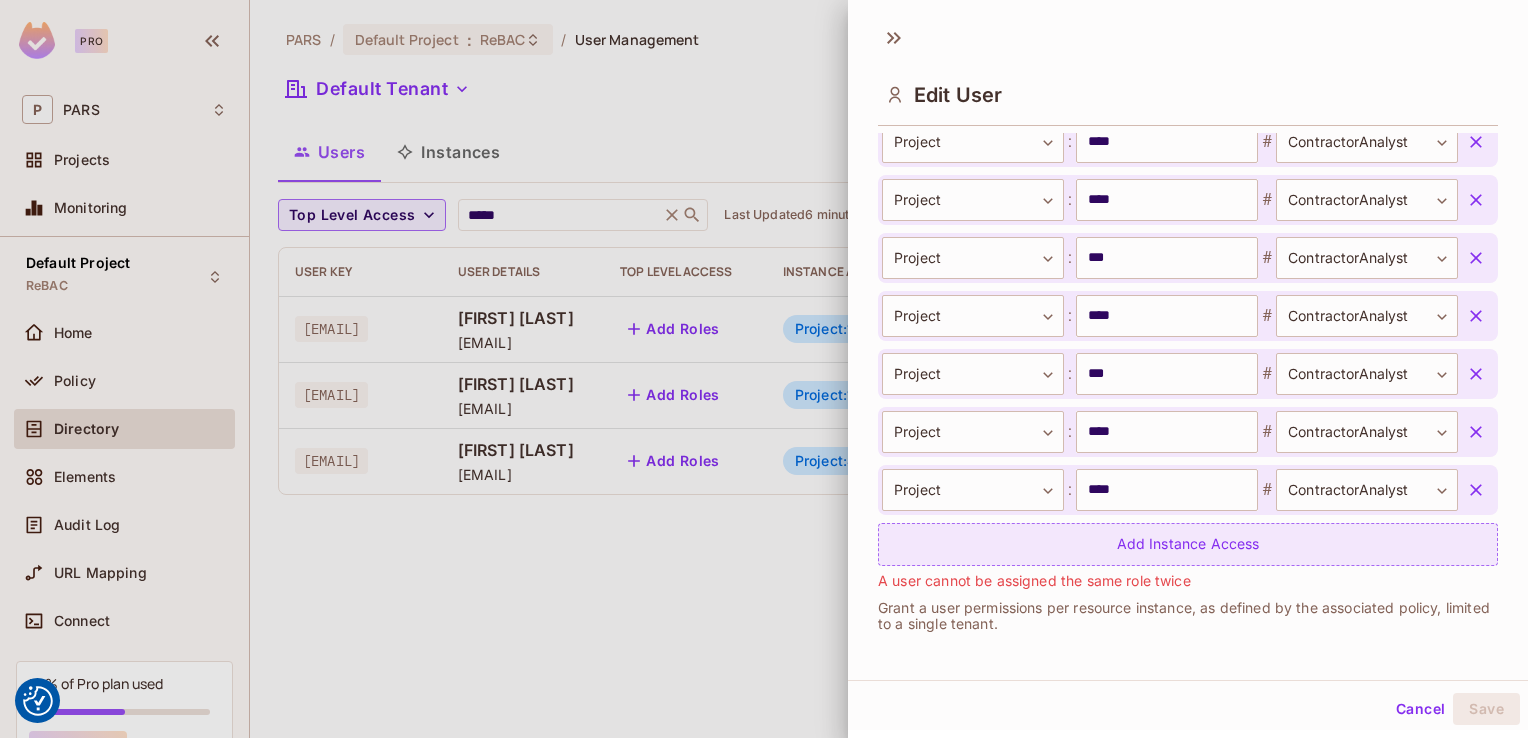 click on "Add Instance Access" at bounding box center (1188, 544) 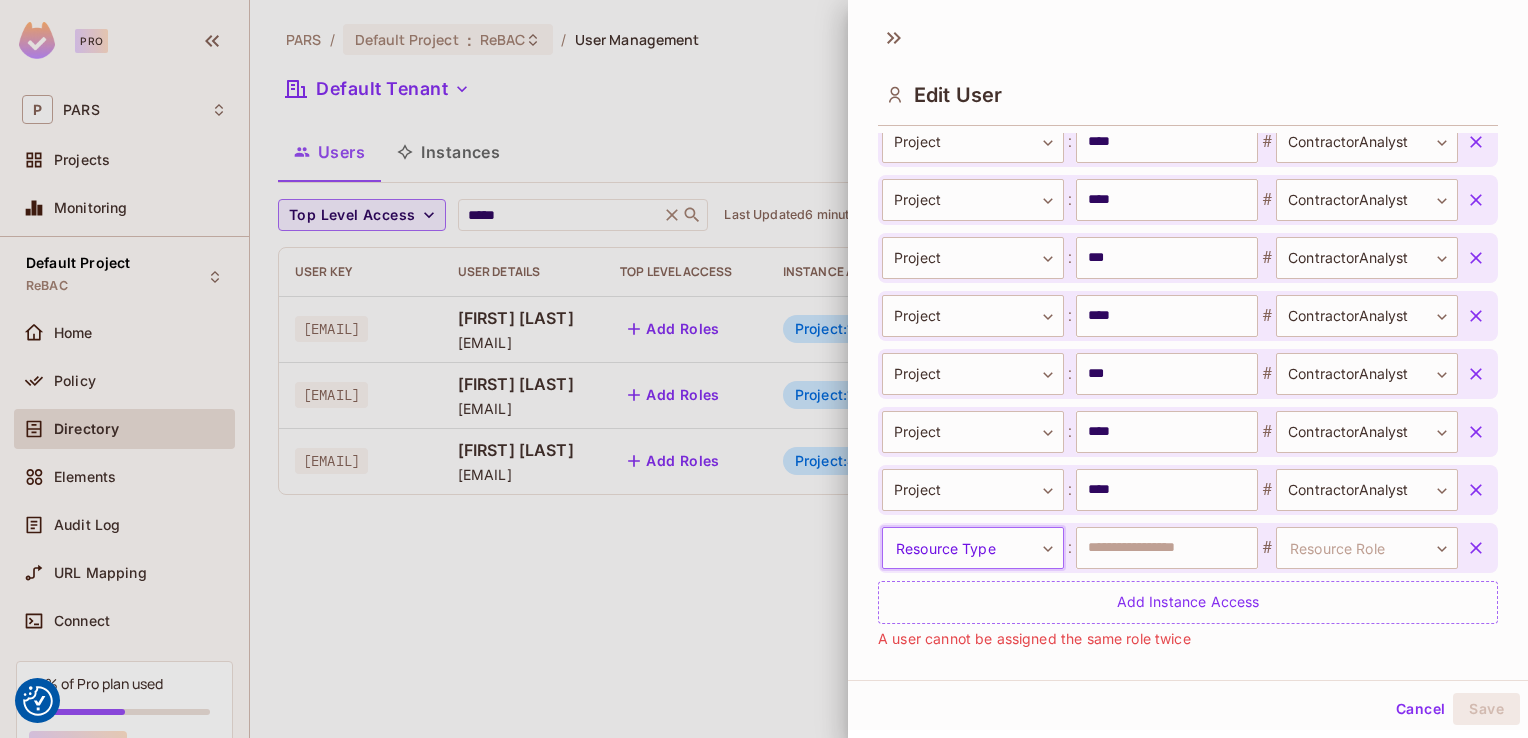 click on "We use cookies to enhance your browsing experience, serve personalized ads or content, and analyze our traffic.
By clicking "Accept All", you consent to our use of cookies.        Customize   Reject All   Accept All                    Customize Consent Preferences             We use cookies to help you navigate efficiently and perform certain functions. You will find detailed information about all cookies under each consent category below. The cookies that are categorized as "Necessary" are stored on your browser as they are essential for enabling the basic functionalities of the site. ...  Show more        Necessary Always Active Necessary cookies are required to enable the basic features of this site, such as providing secure log-in or adjusting your consent preferences. These cookies do not store any personally identifiable data. Cookie __hssrc Duration session Description Cookie __hssc Duration 1 hour Description Cookie __cf_bm Duration 1 hour Description Cookie Duration lidc" at bounding box center (0, 0) 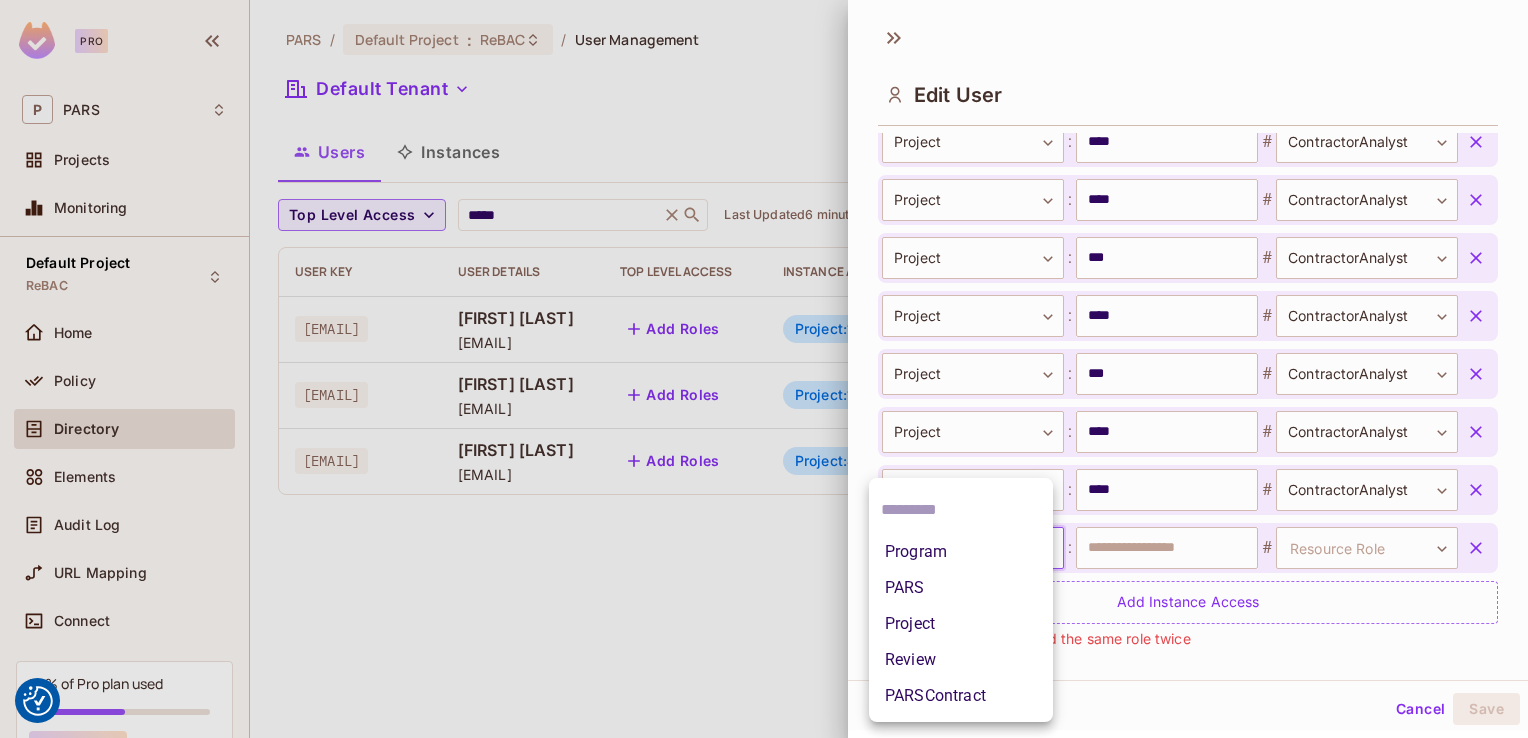 click on "Project" at bounding box center (961, 624) 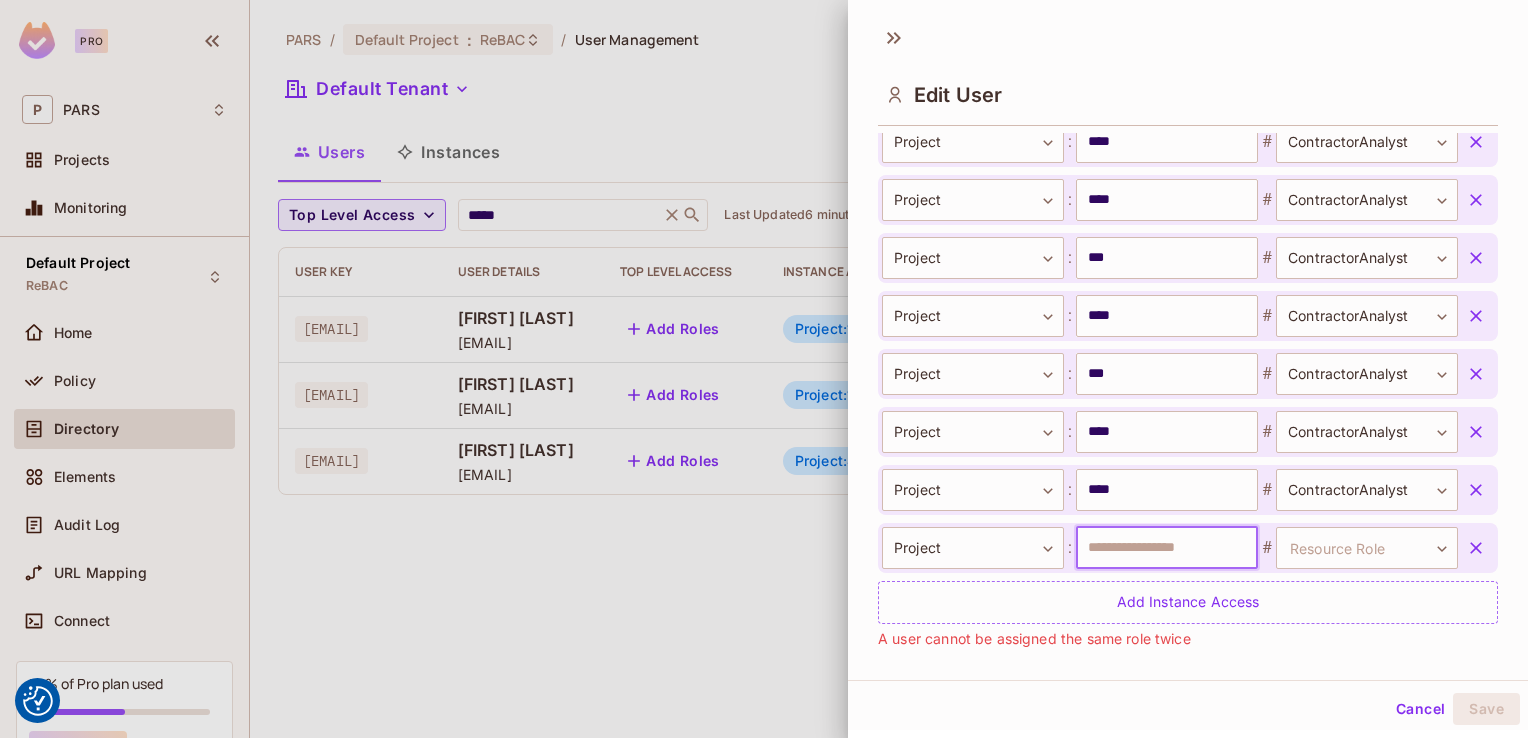 click at bounding box center [1167, 548] 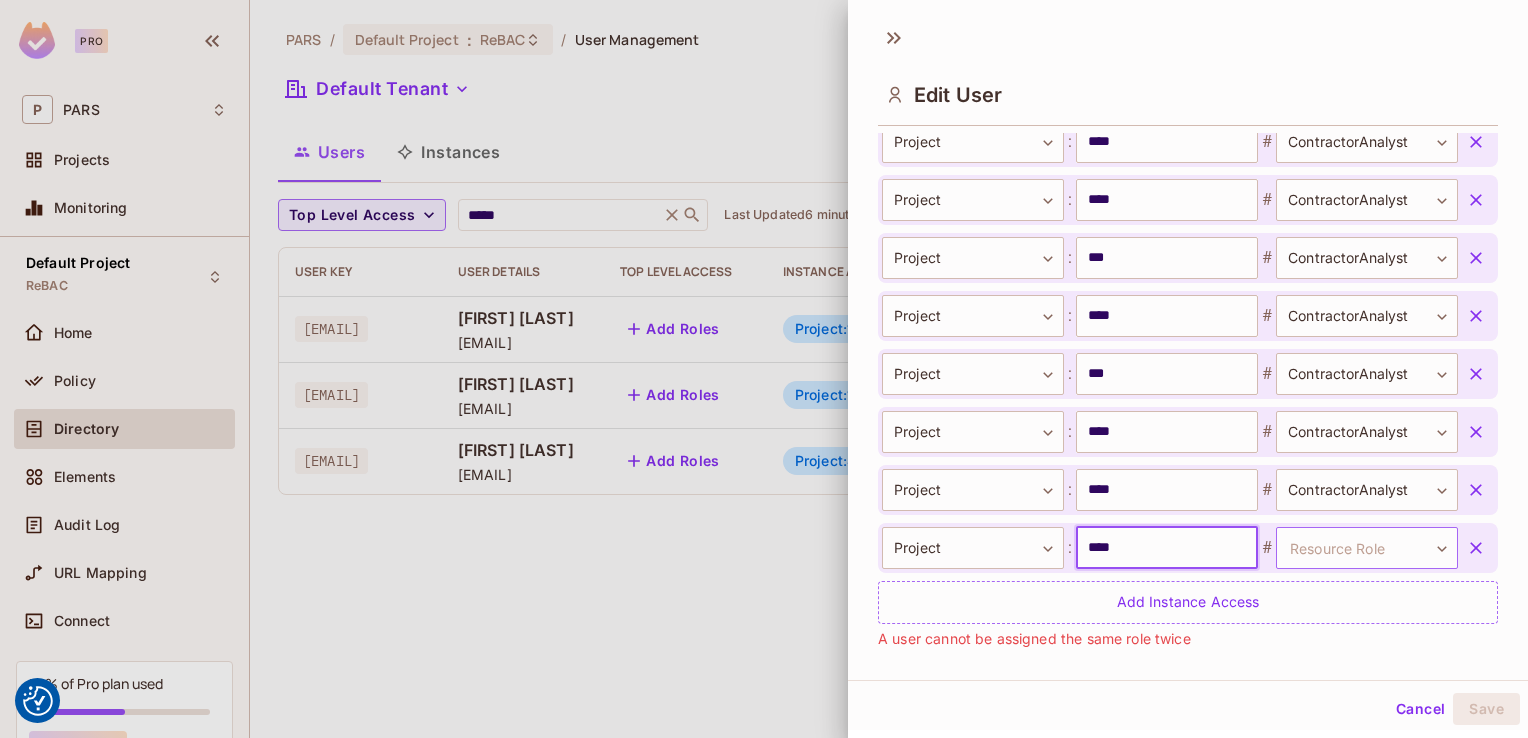 type on "****" 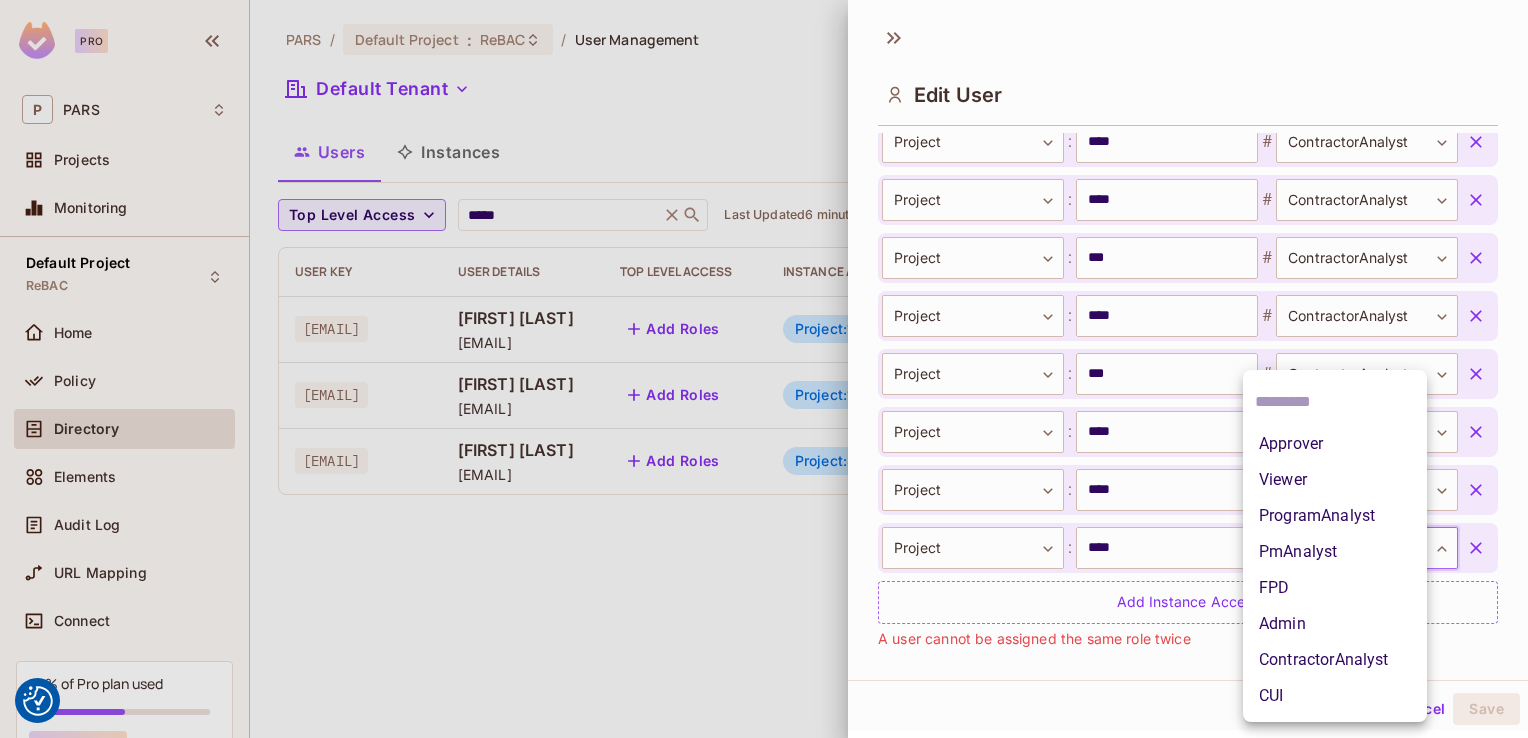 click on "We use cookies to enhance your browsing experience, serve personalized ads or content, and analyze our traffic.
By clicking "Accept All", you consent to our use of cookies.        Customize   Reject All   Accept All                    Customize Consent Preferences             We use cookies to help you navigate efficiently and perform certain functions. You will find detailed information about all cookies under each consent category below. The cookies that are categorized as "Necessary" are stored on your browser as they are essential for enabling the basic functionalities of the site. ...  Show more        Necessary Always Active Necessary cookies are required to enable the basic features of this site, such as providing secure log-in or adjusting your consent preferences. These cookies do not store any personally identifiable data. Cookie __hssrc Duration session Description Cookie __hssc Duration 1 hour Description Cookie __cf_bm Duration 1 hour Description Cookie Duration lidc" at bounding box center [0, 0] 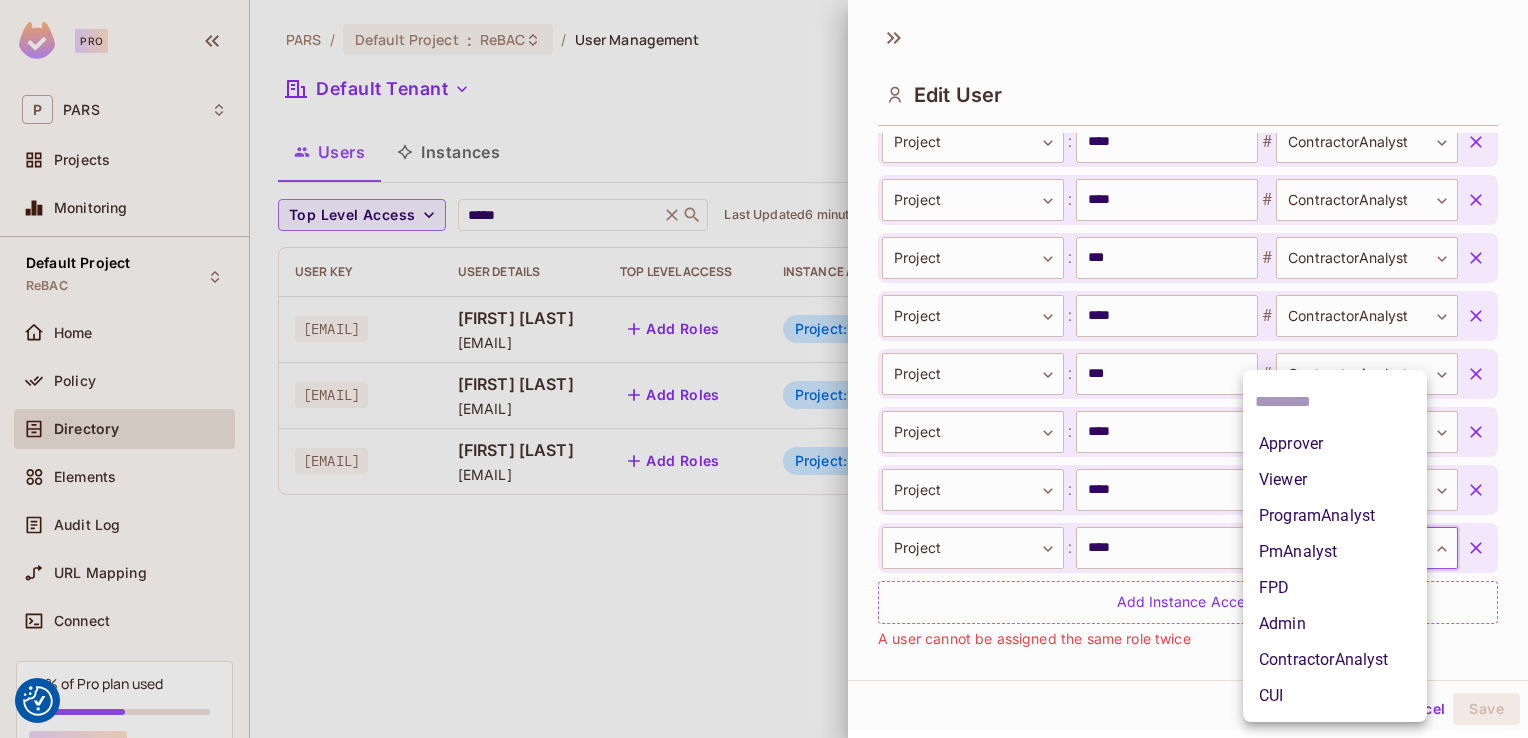 click on "ContractorAnalyst" at bounding box center (1335, 660) 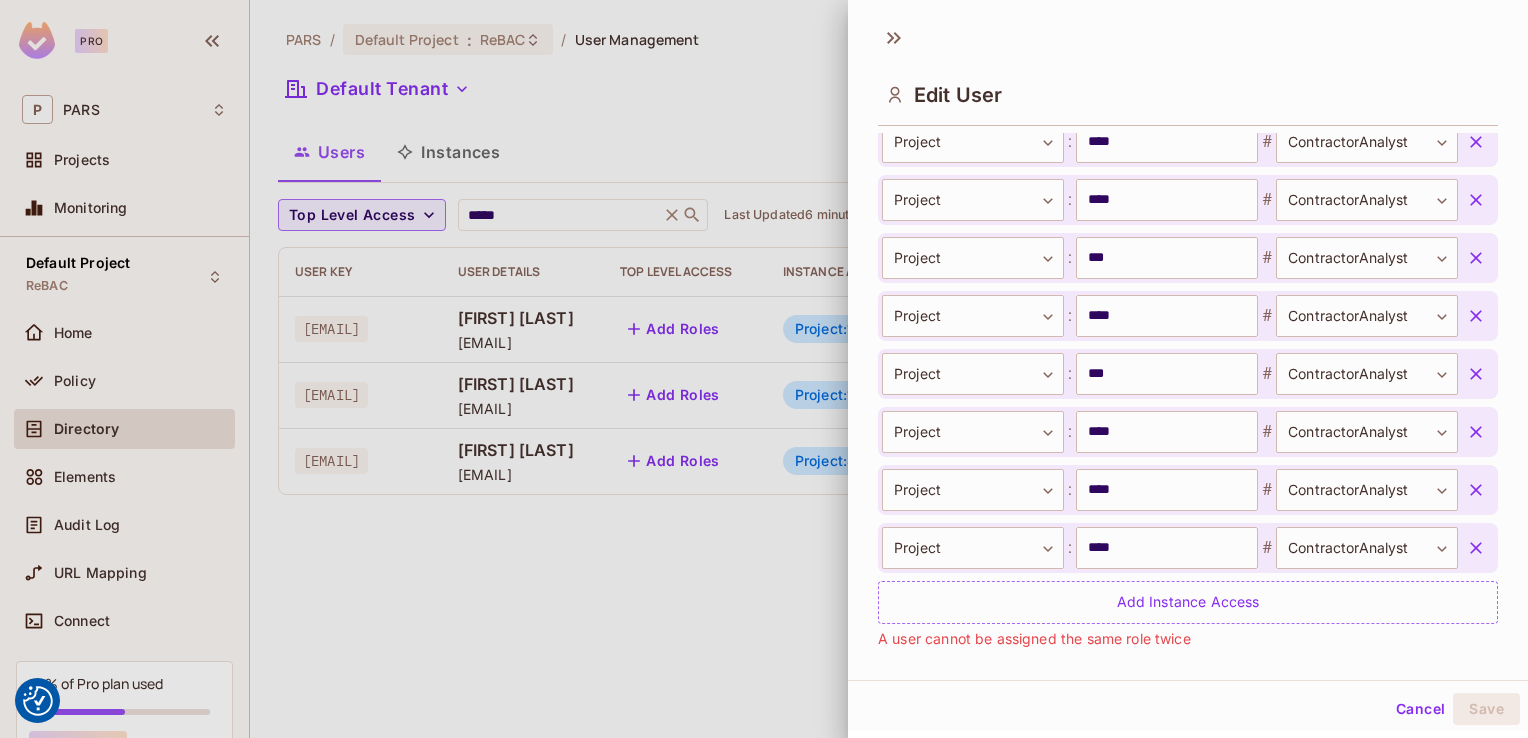 scroll, scrollTop: 1220, scrollLeft: 0, axis: vertical 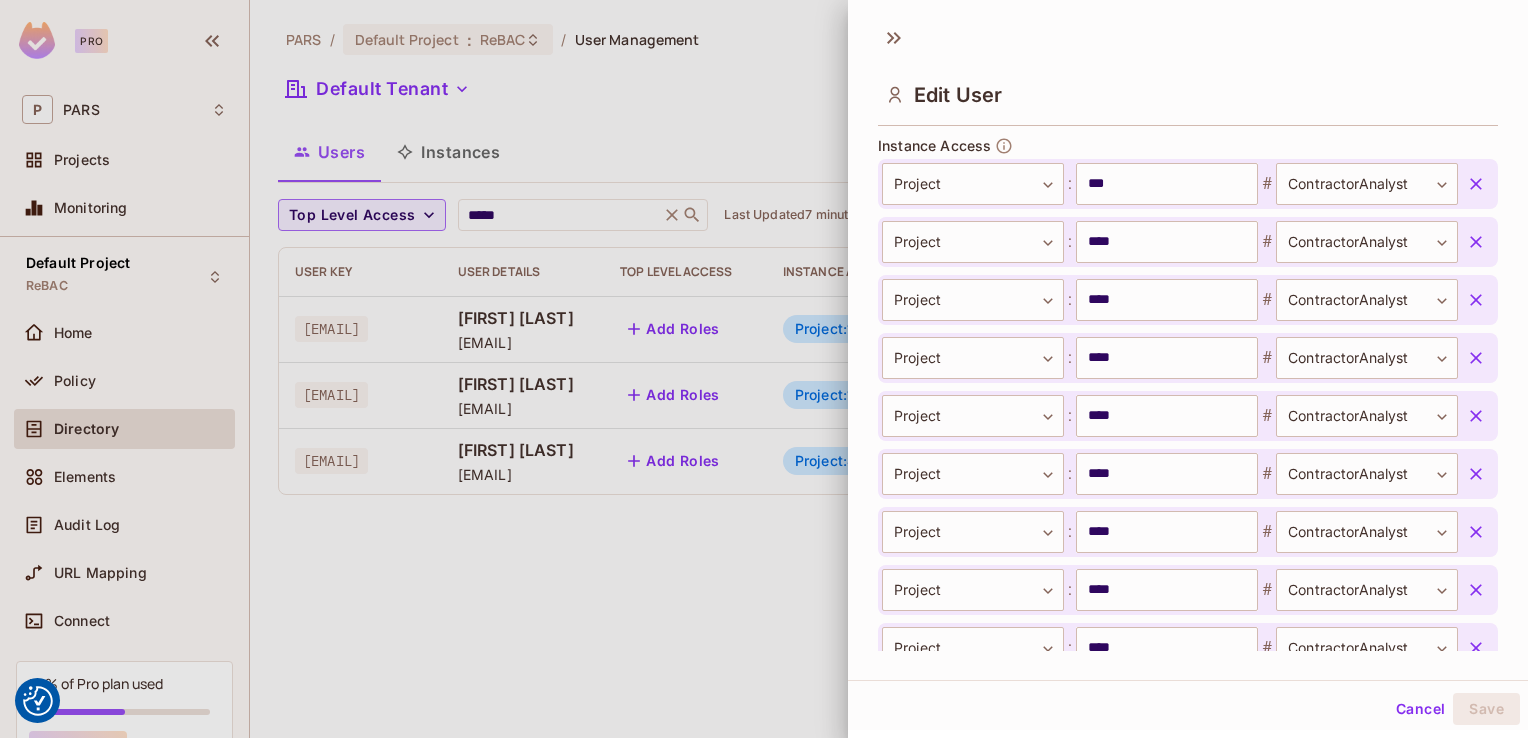 click 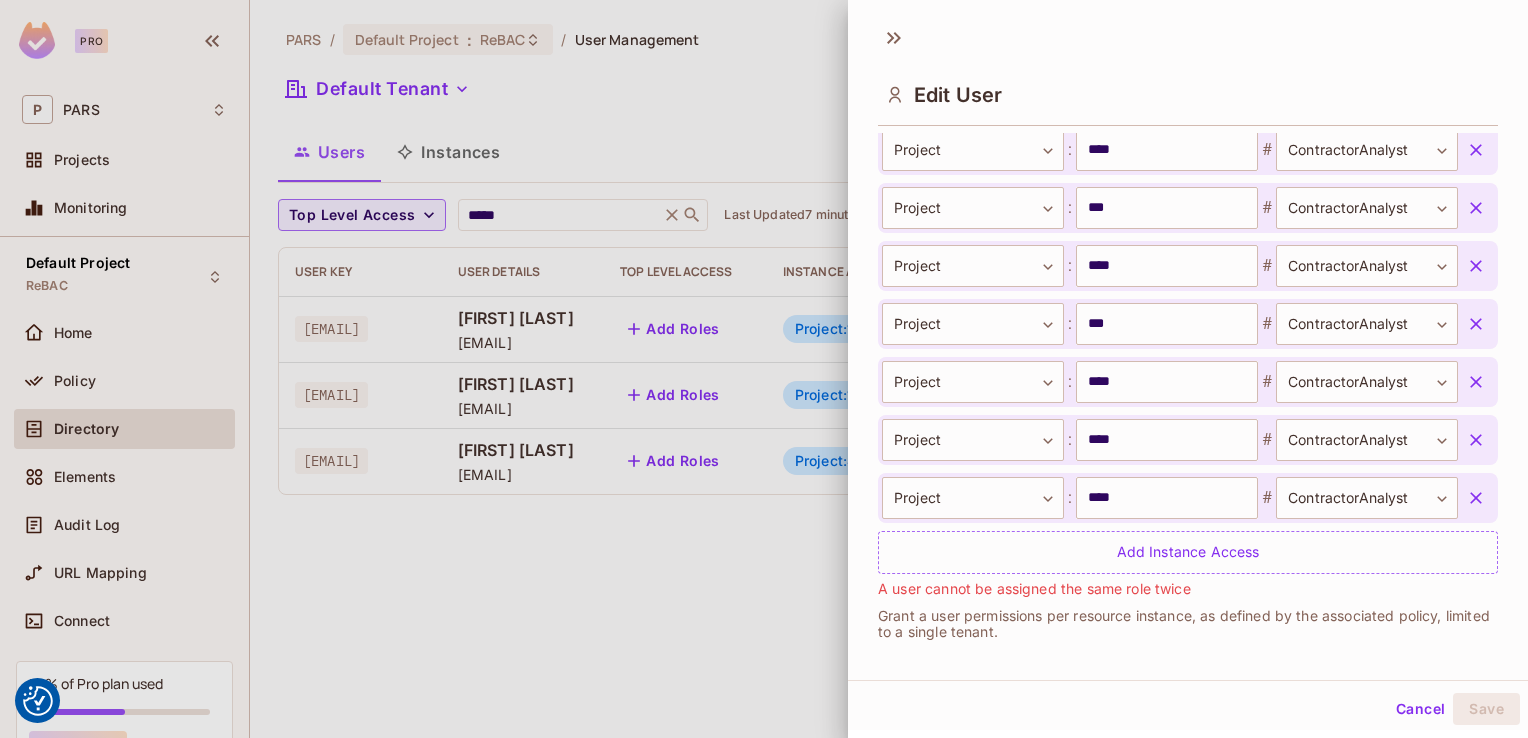 scroll, scrollTop: 1158, scrollLeft: 0, axis: vertical 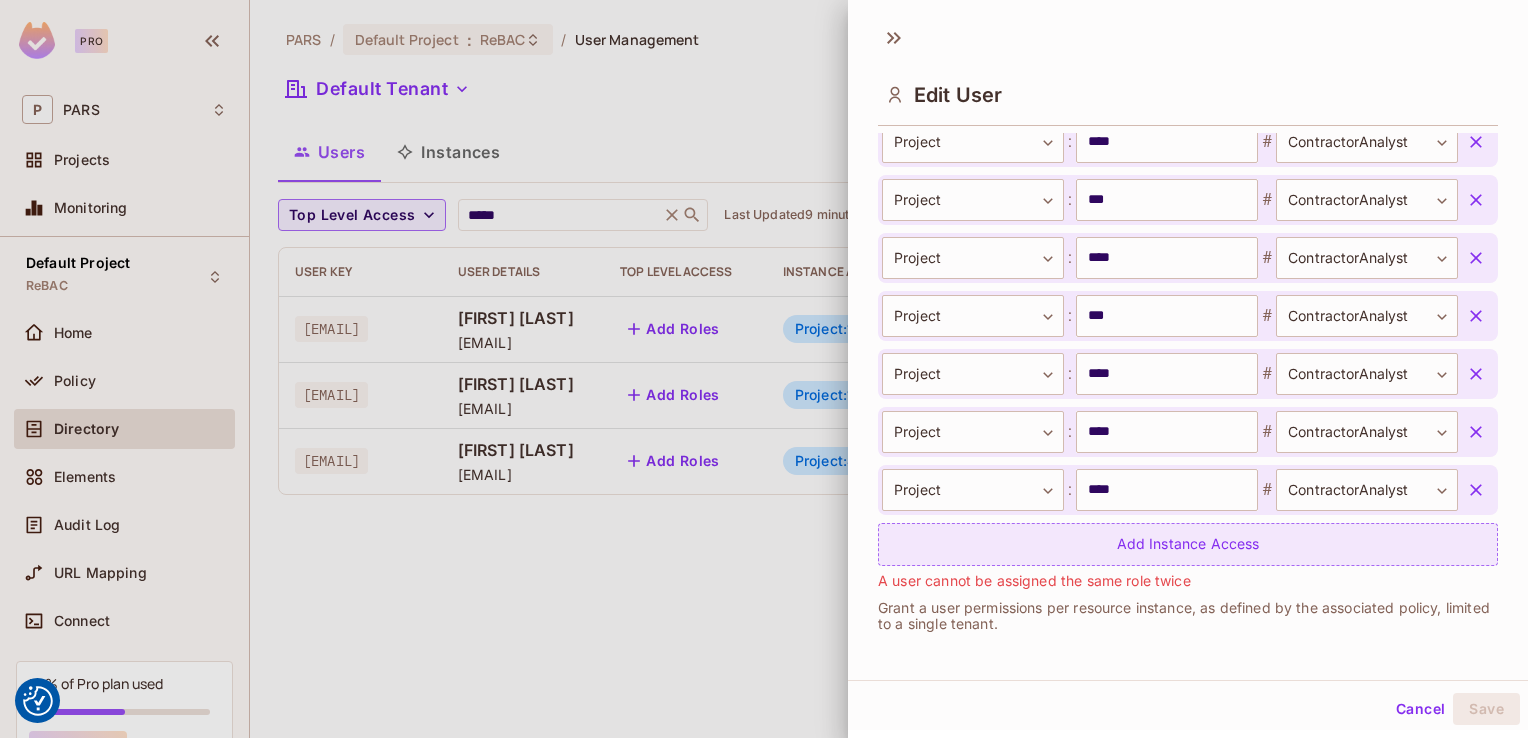 click on "Add Instance Access" at bounding box center (1188, 544) 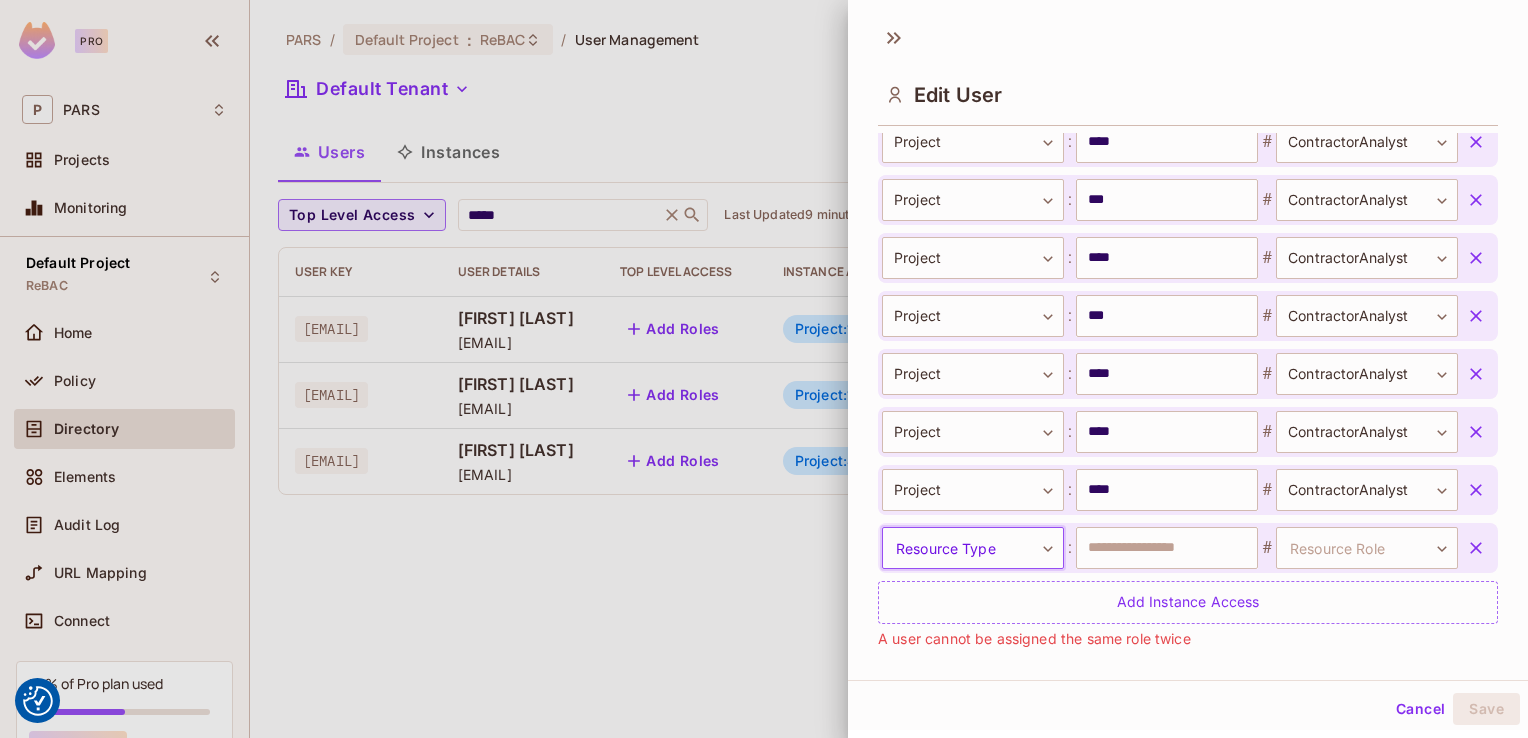 click 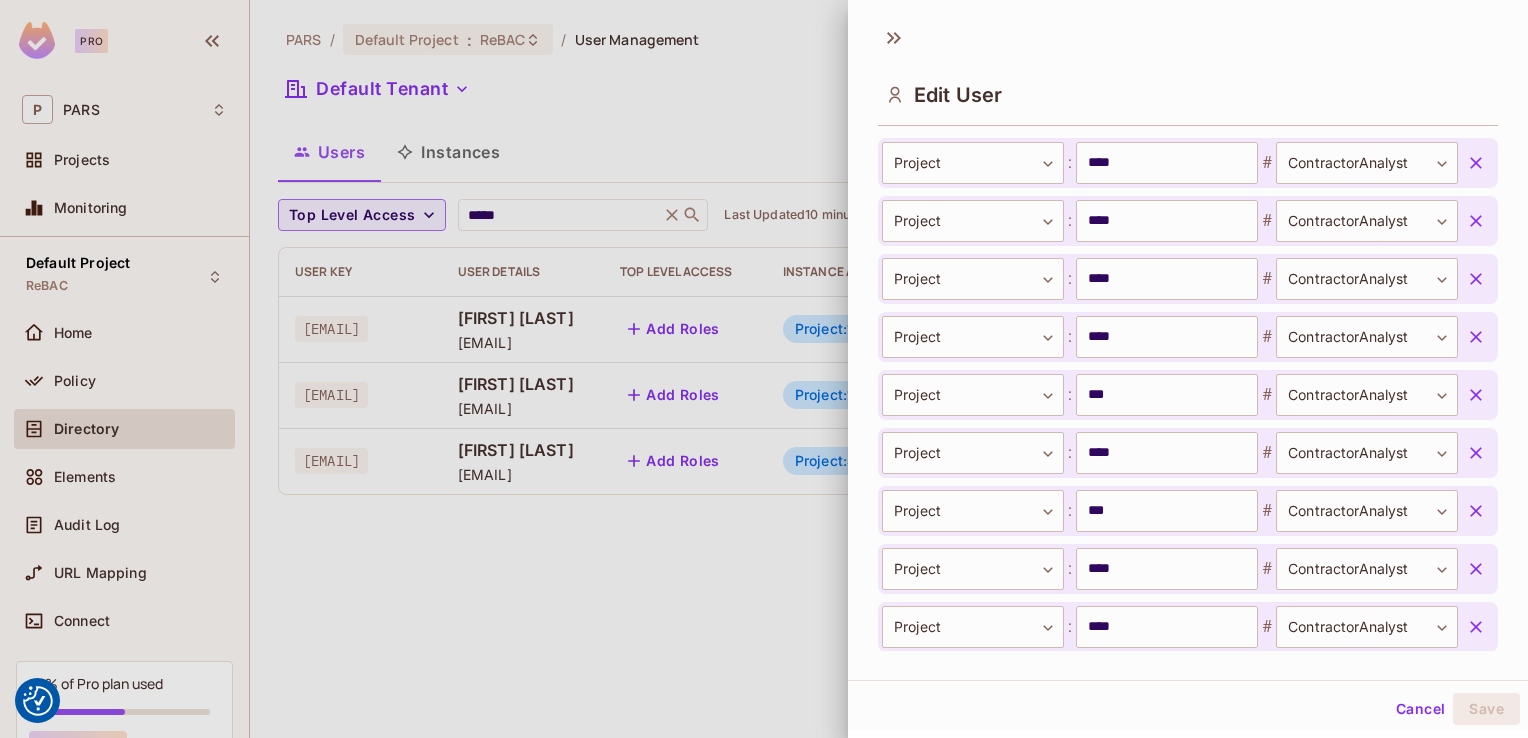 scroll, scrollTop: 1024, scrollLeft: 0, axis: vertical 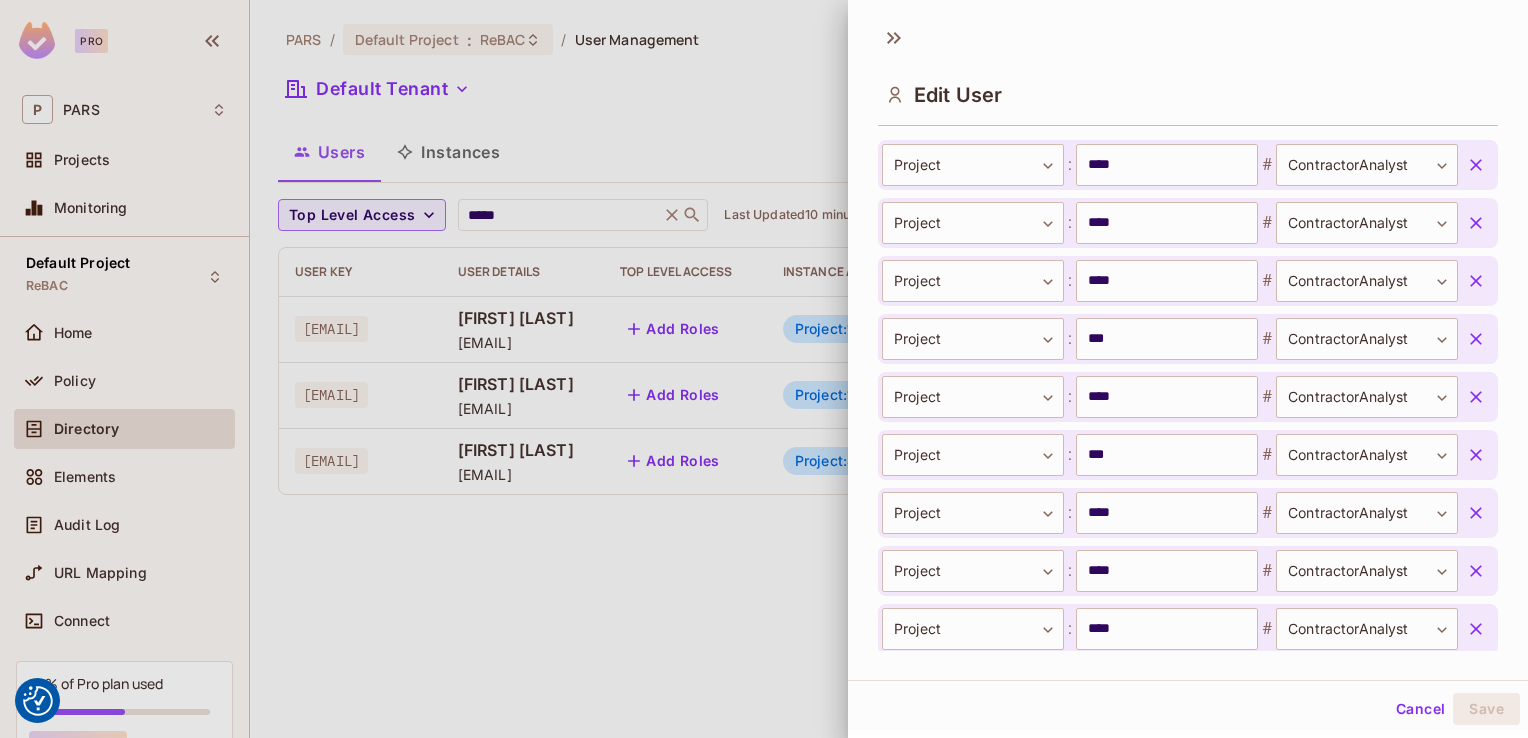 click 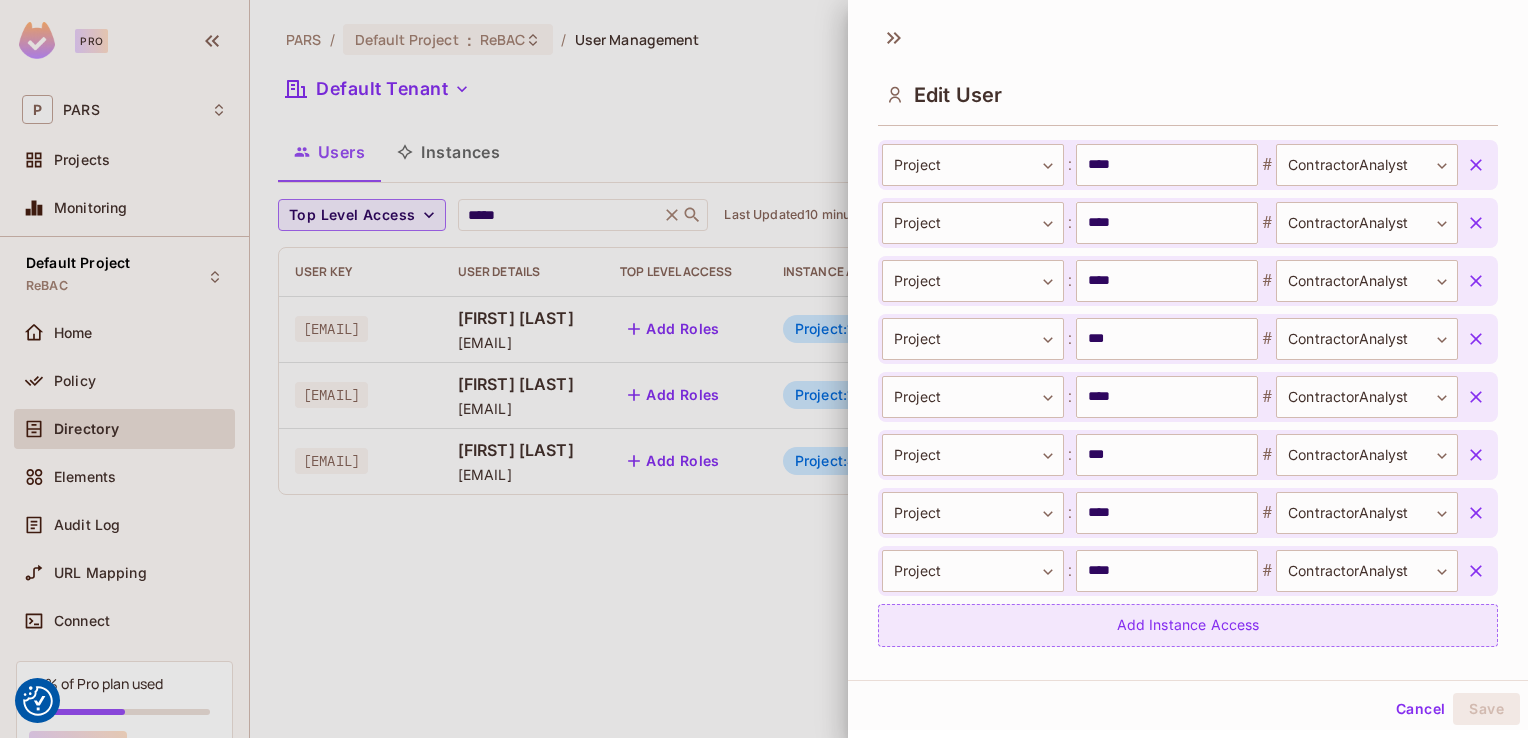 click on "Add Instance Access" at bounding box center [1188, 625] 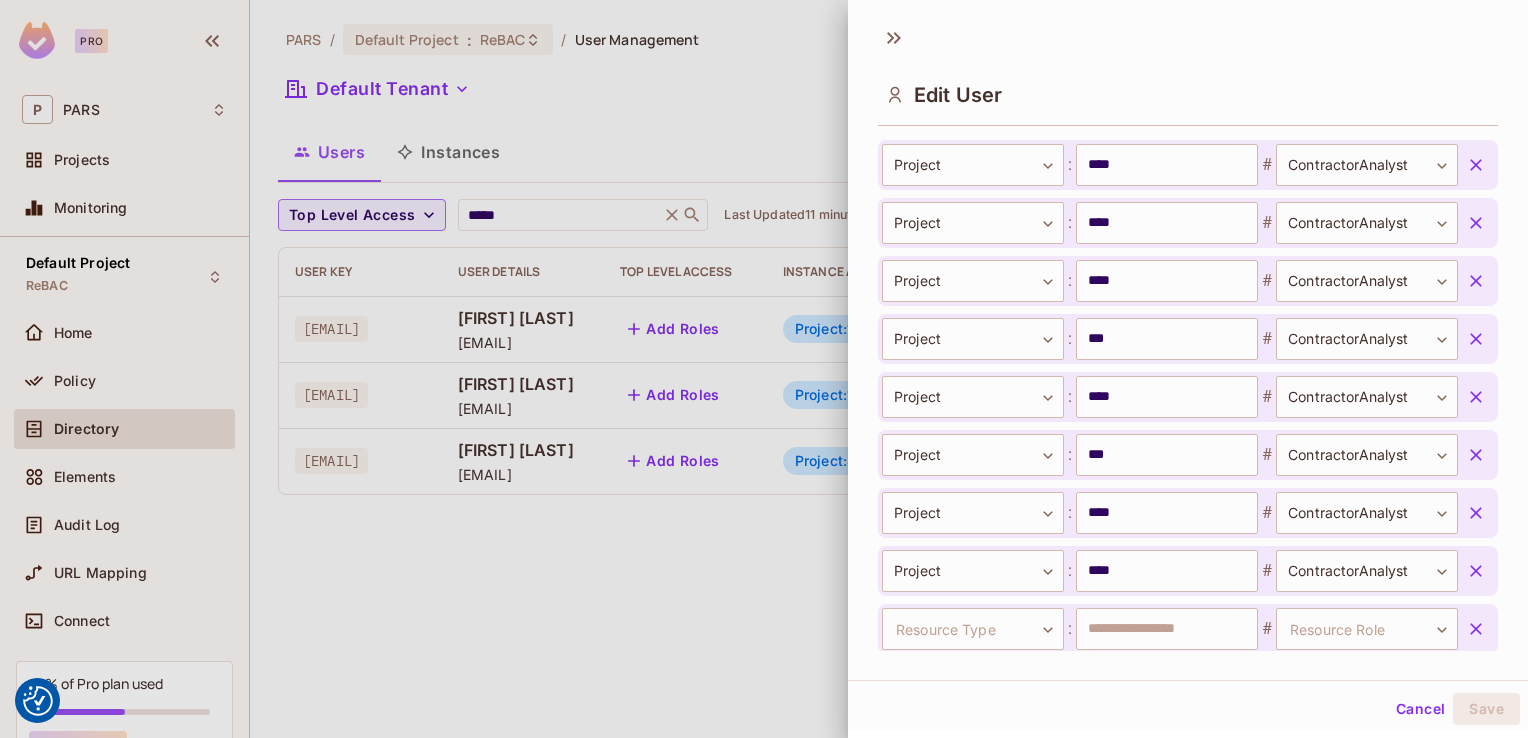 click 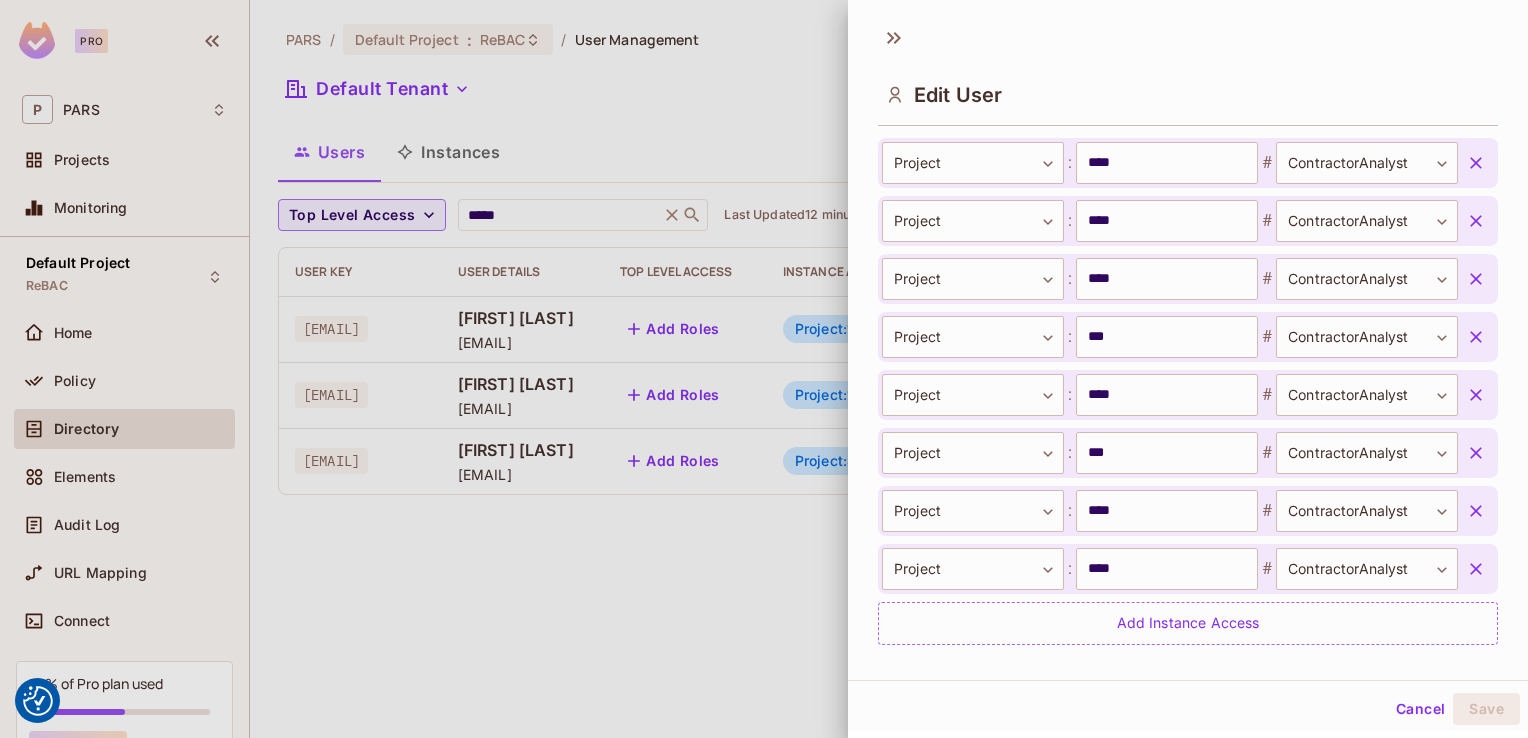 scroll, scrollTop: 1104, scrollLeft: 0, axis: vertical 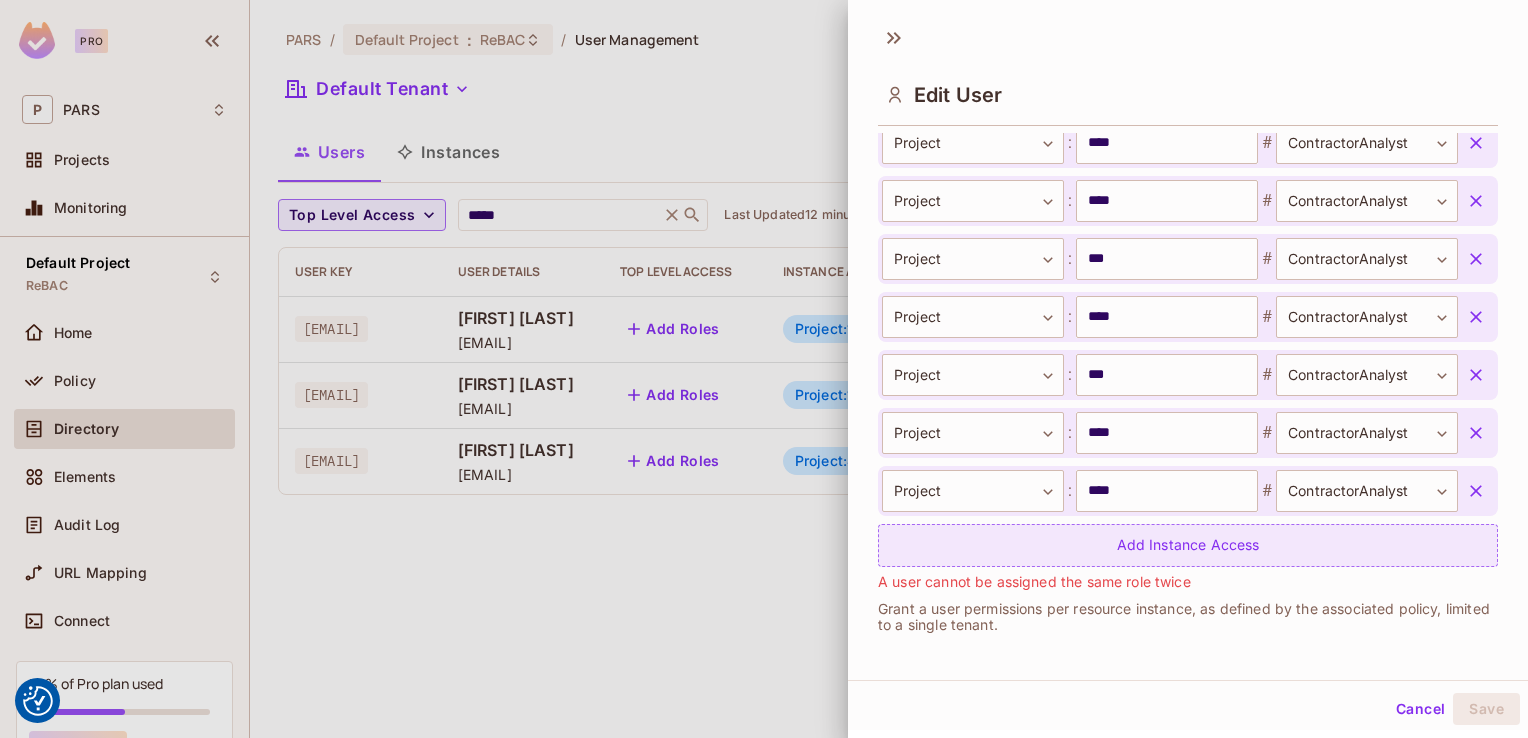 click on "Add Instance Access" at bounding box center [1188, 545] 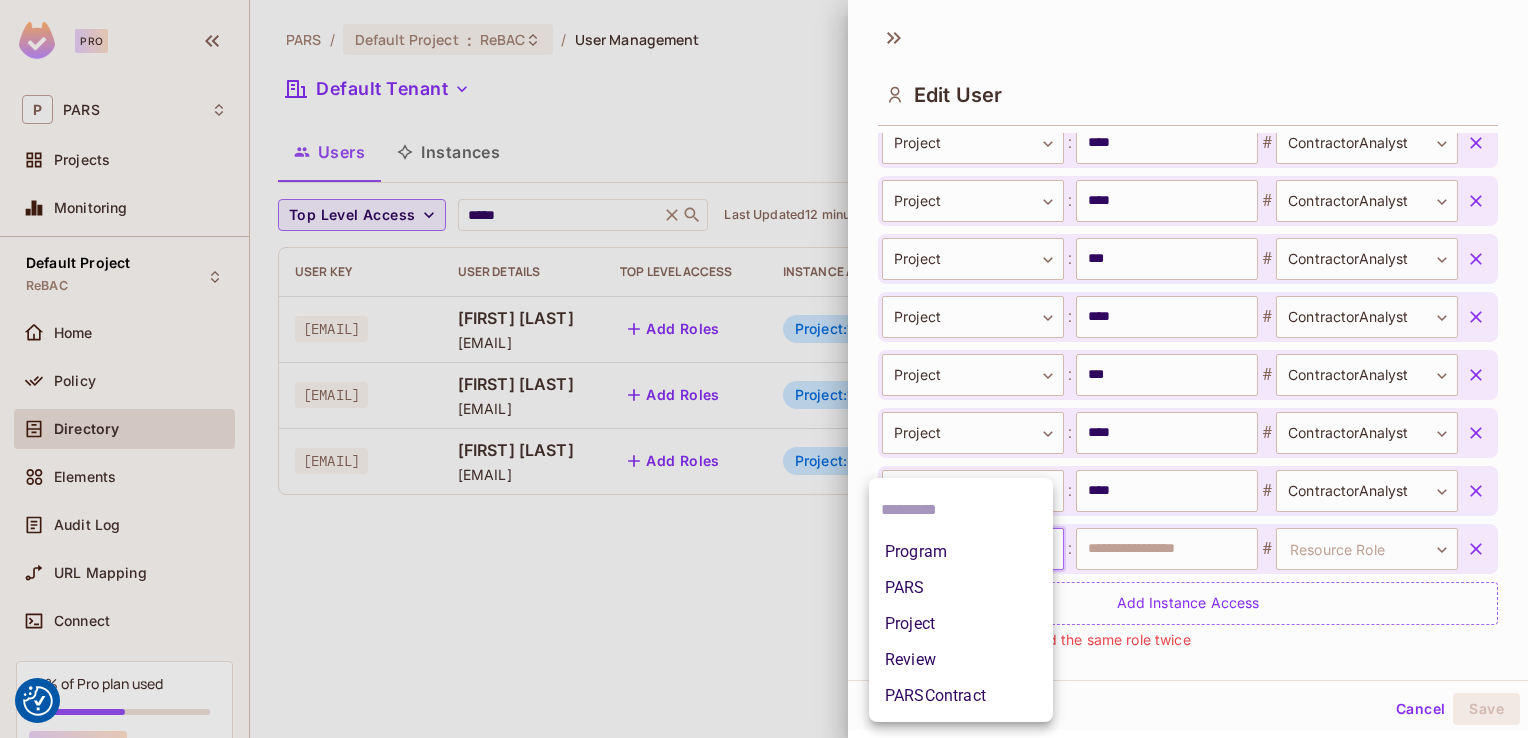 click on "We use cookies to enhance your browsing experience, serve personalized ads or content, and analyze our traffic.
By clicking "Accept All", you consent to our use of cookies.        Customize   Reject All   Accept All                    Customize Consent Preferences             We use cookies to help you navigate efficiently and perform certain functions. You will find detailed information about all cookies under each consent category below. The cookies that are categorized as "Necessary" are stored on your browser as they are essential for enabling the basic functionalities of the site. ...  Show more        Necessary Always Active Necessary cookies are required to enable the basic features of this site, such as providing secure log-in or adjusting your consent preferences. These cookies do not store any personally identifiable data. Cookie __hssrc Duration session Description Cookie __hssc Duration 1 hour Description Cookie __cf_bm Duration 1 hour Description Cookie Duration lidc" at bounding box center [0, 0] 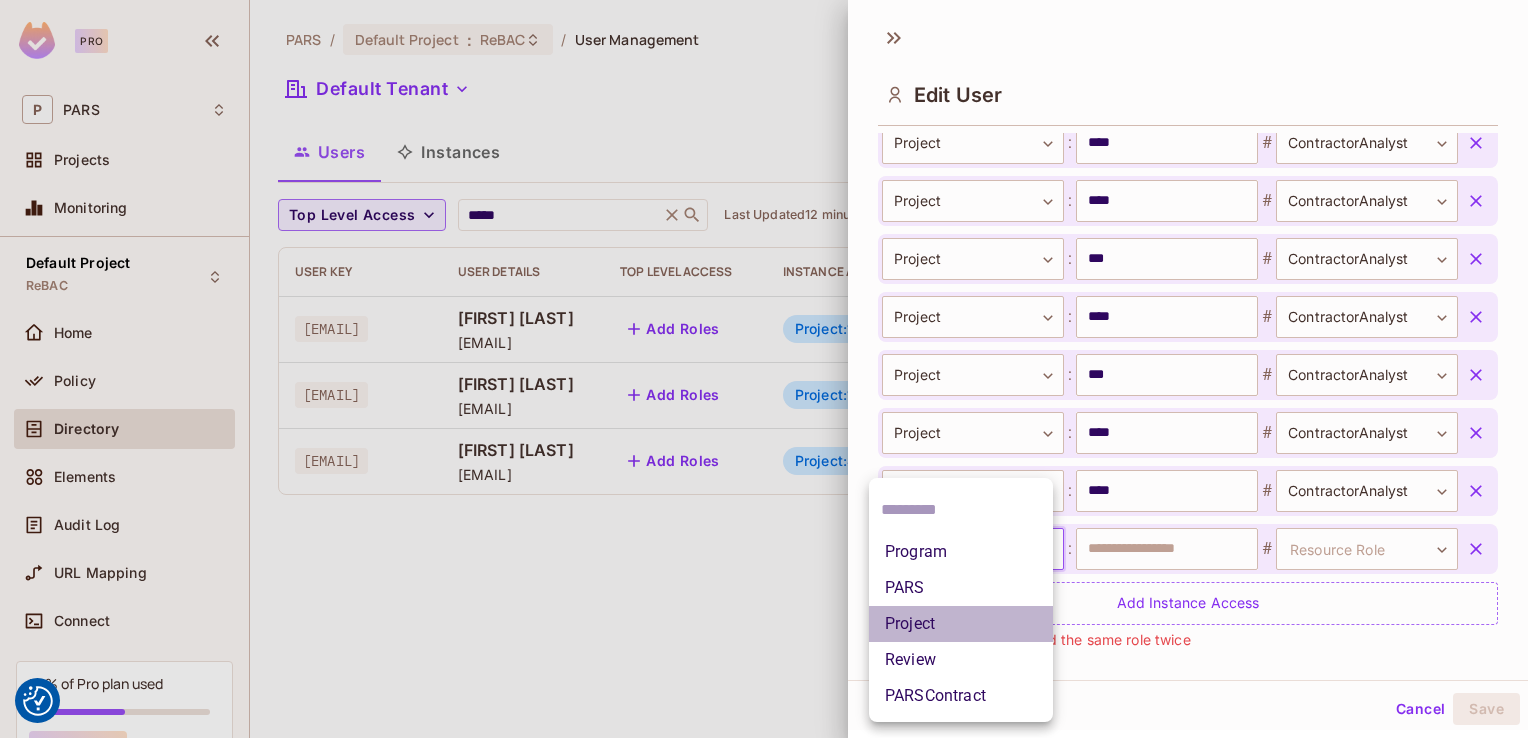 click on "Project" at bounding box center [961, 624] 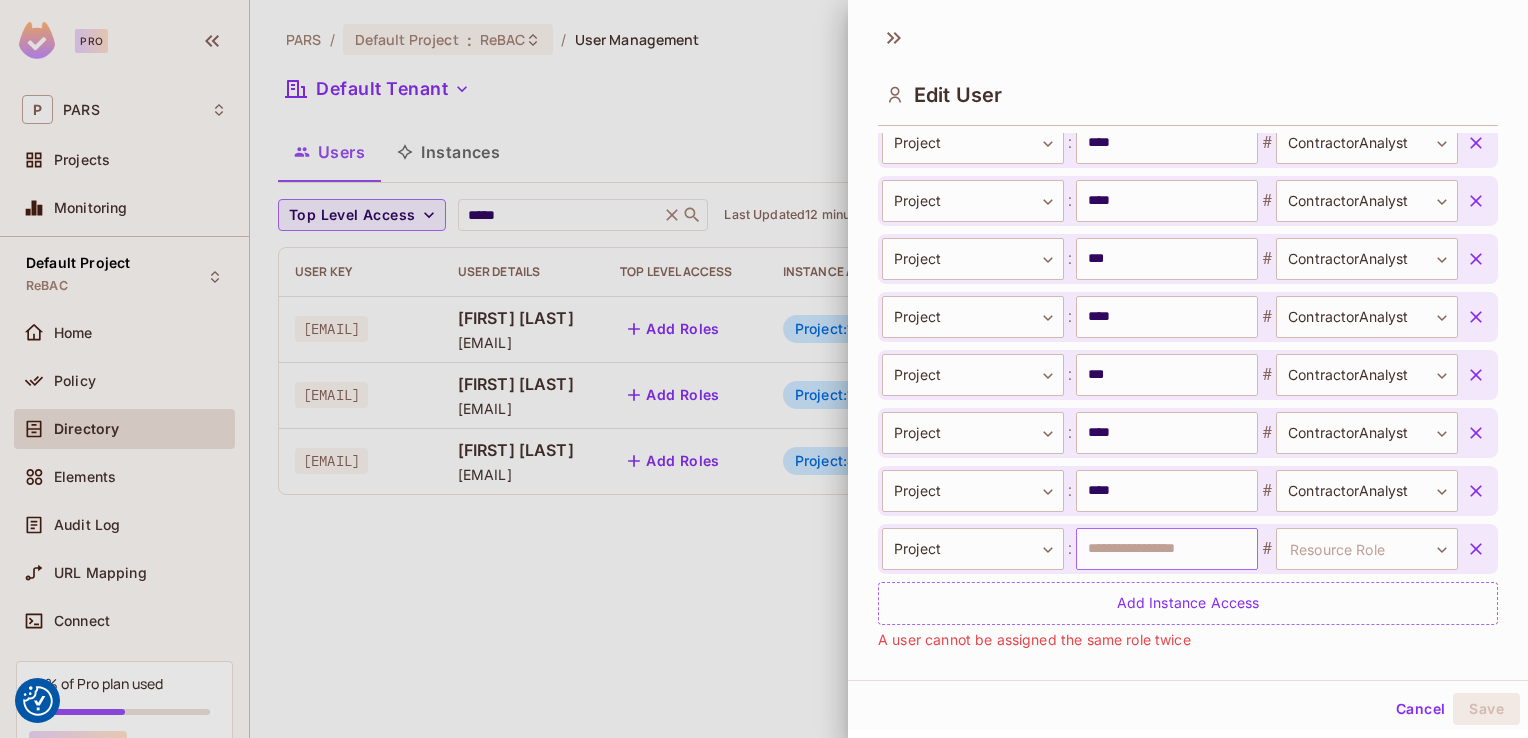 click at bounding box center [1167, 549] 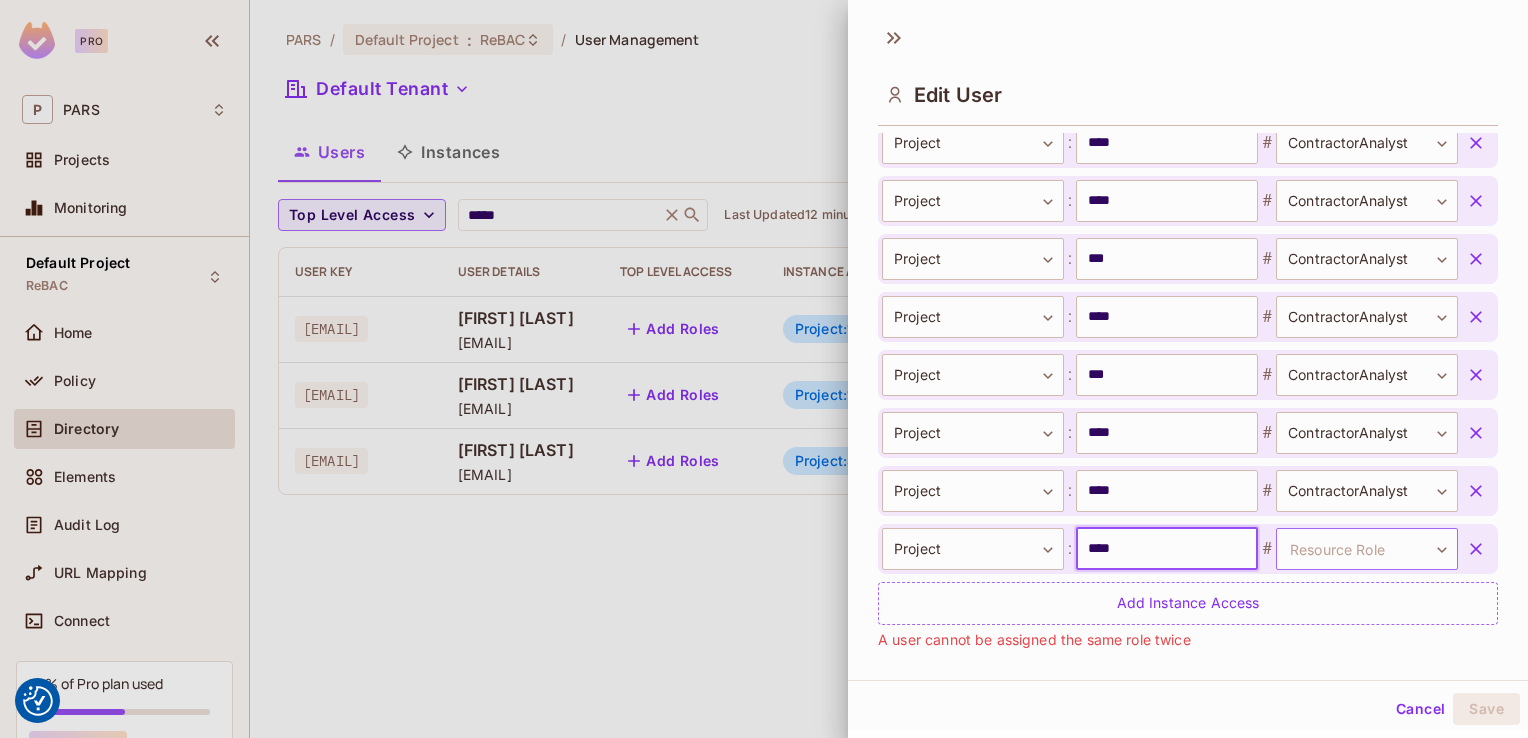 type on "****" 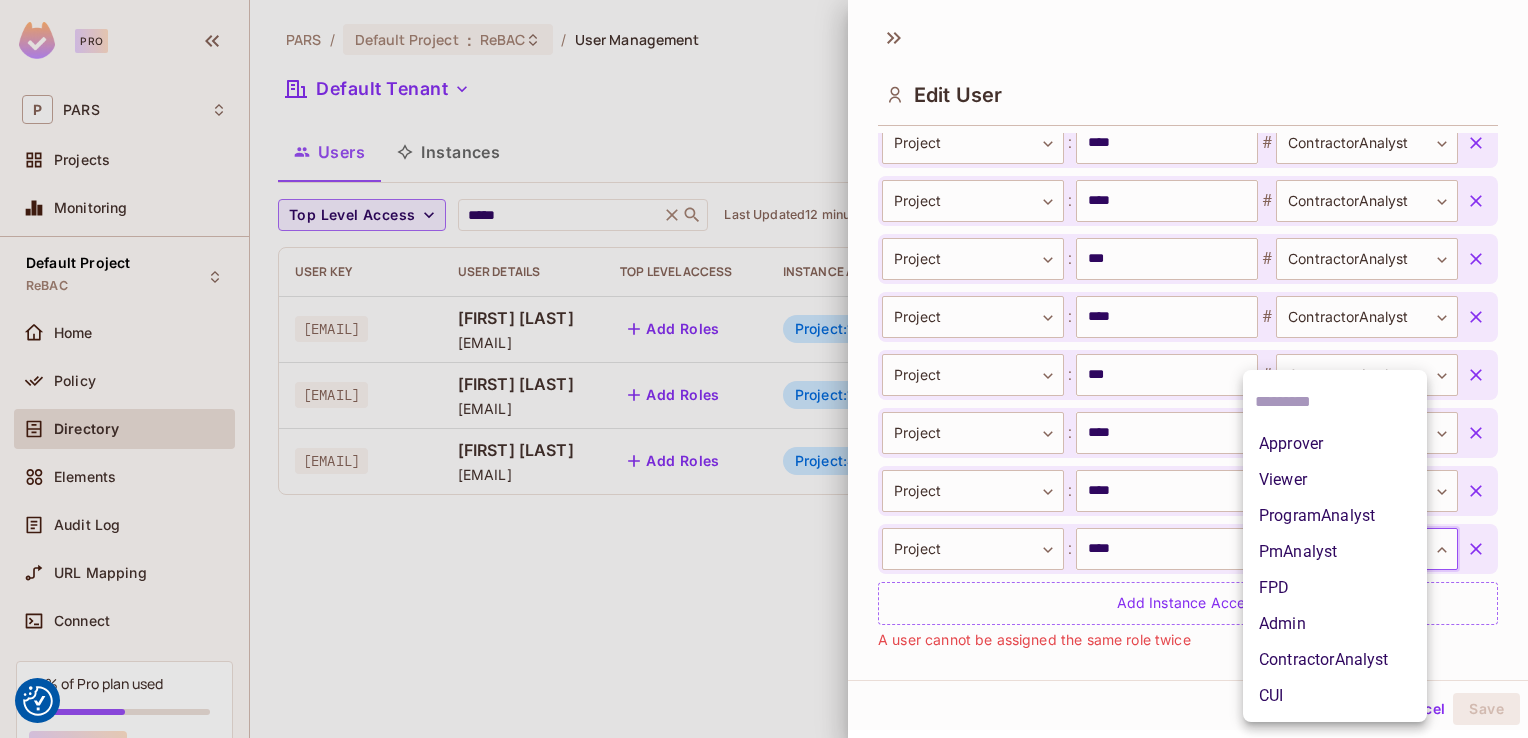 click on "ContractorAnalyst" at bounding box center [1335, 660] 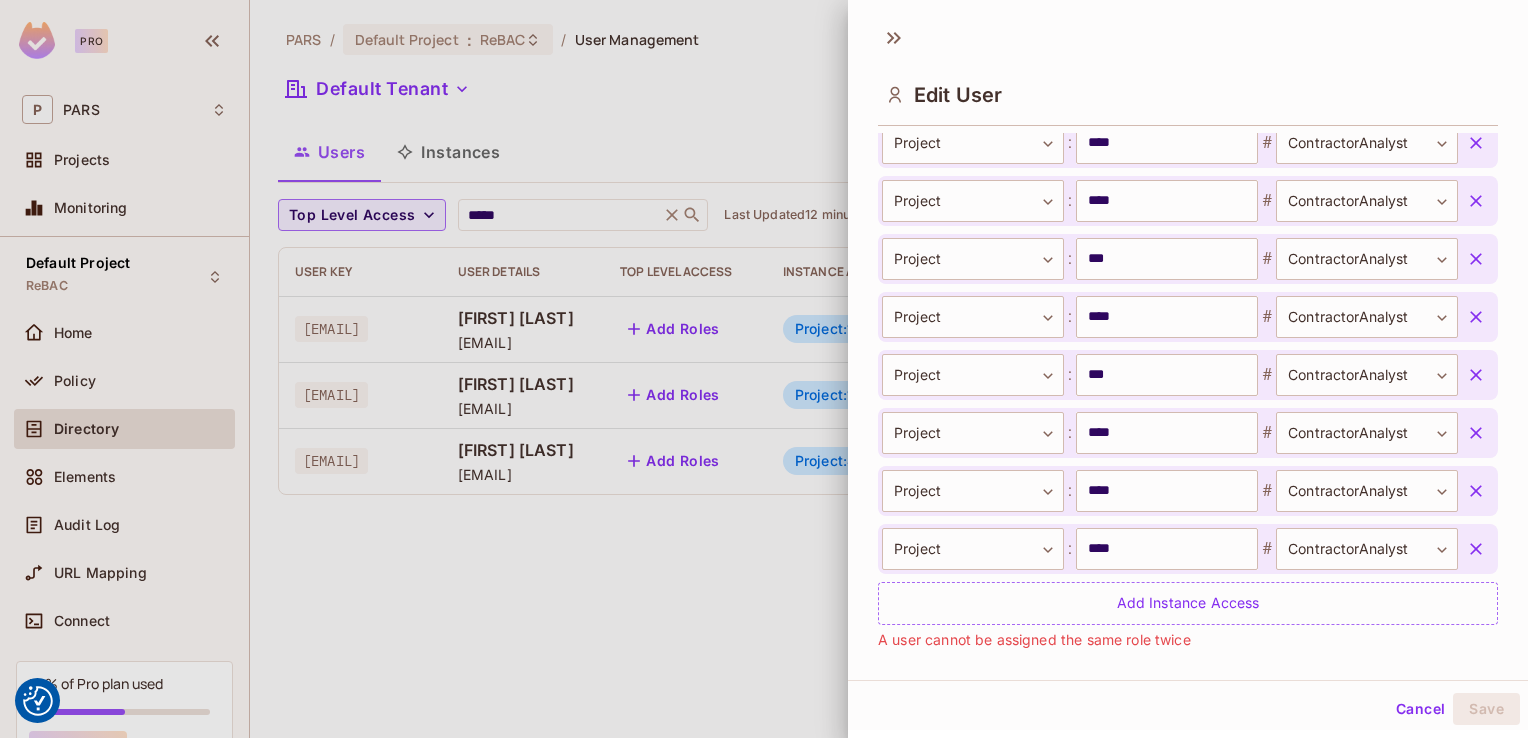 click on "**********" at bounding box center [1188, 392] 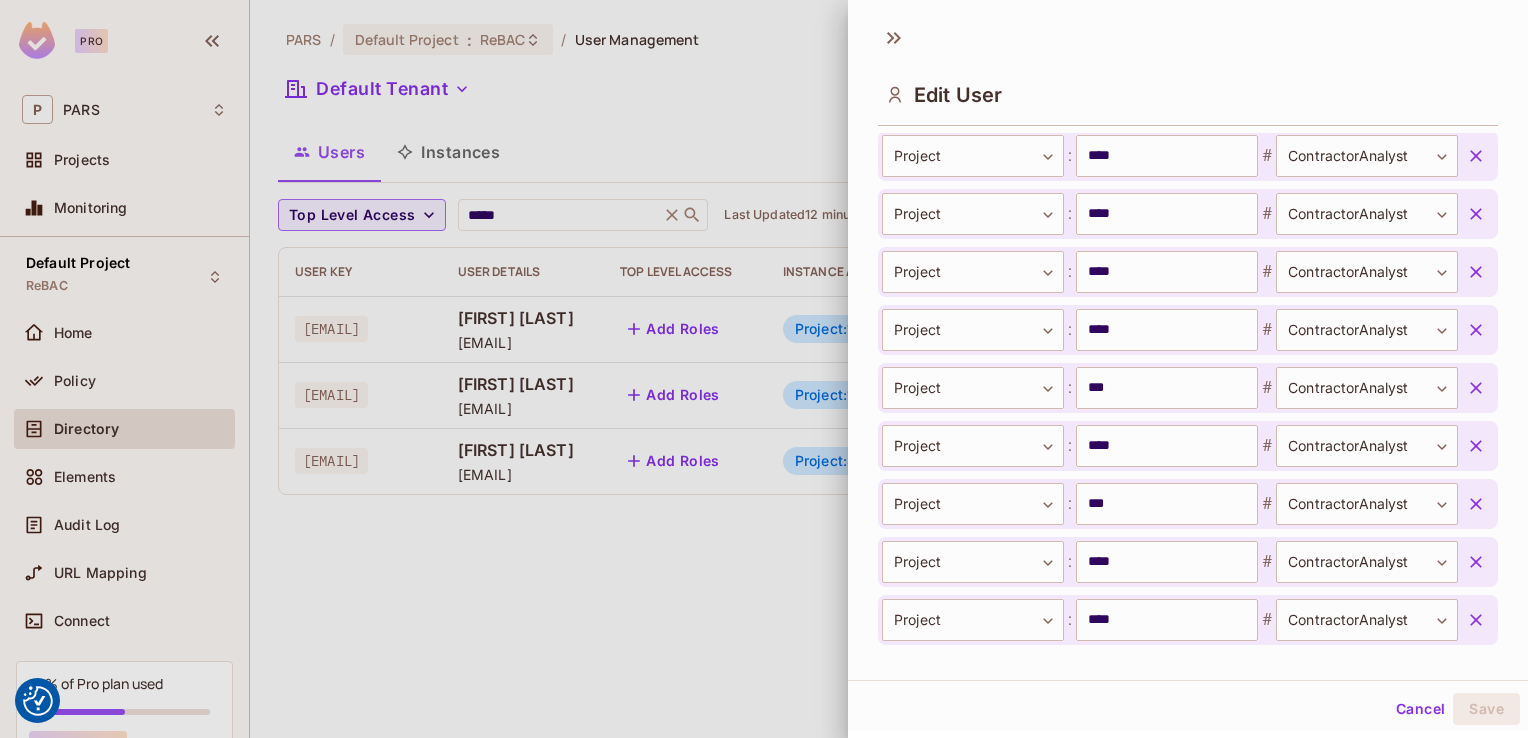 scroll, scrollTop: 984, scrollLeft: 0, axis: vertical 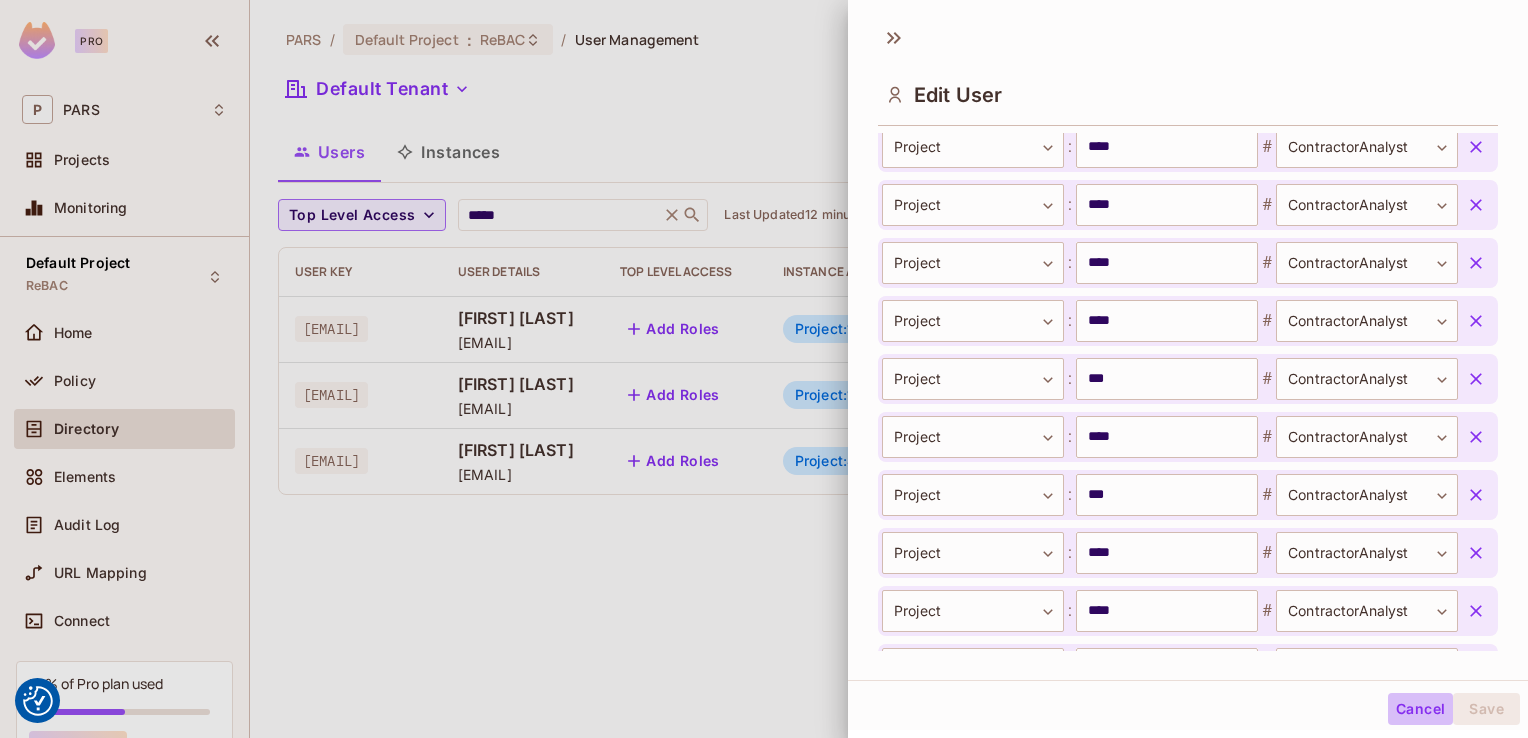 click on "Cancel" at bounding box center (1420, 709) 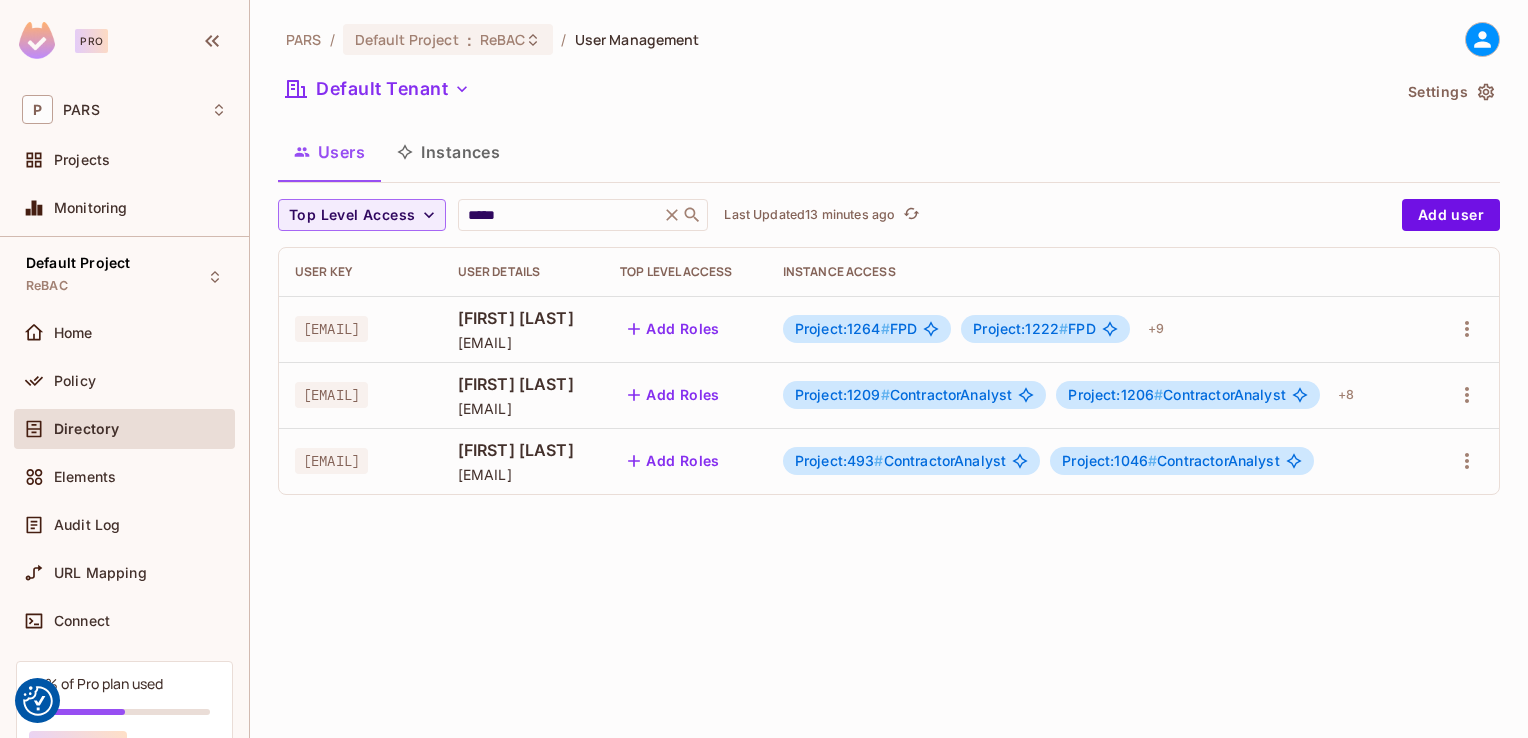 scroll, scrollTop: 0, scrollLeft: 96, axis: horizontal 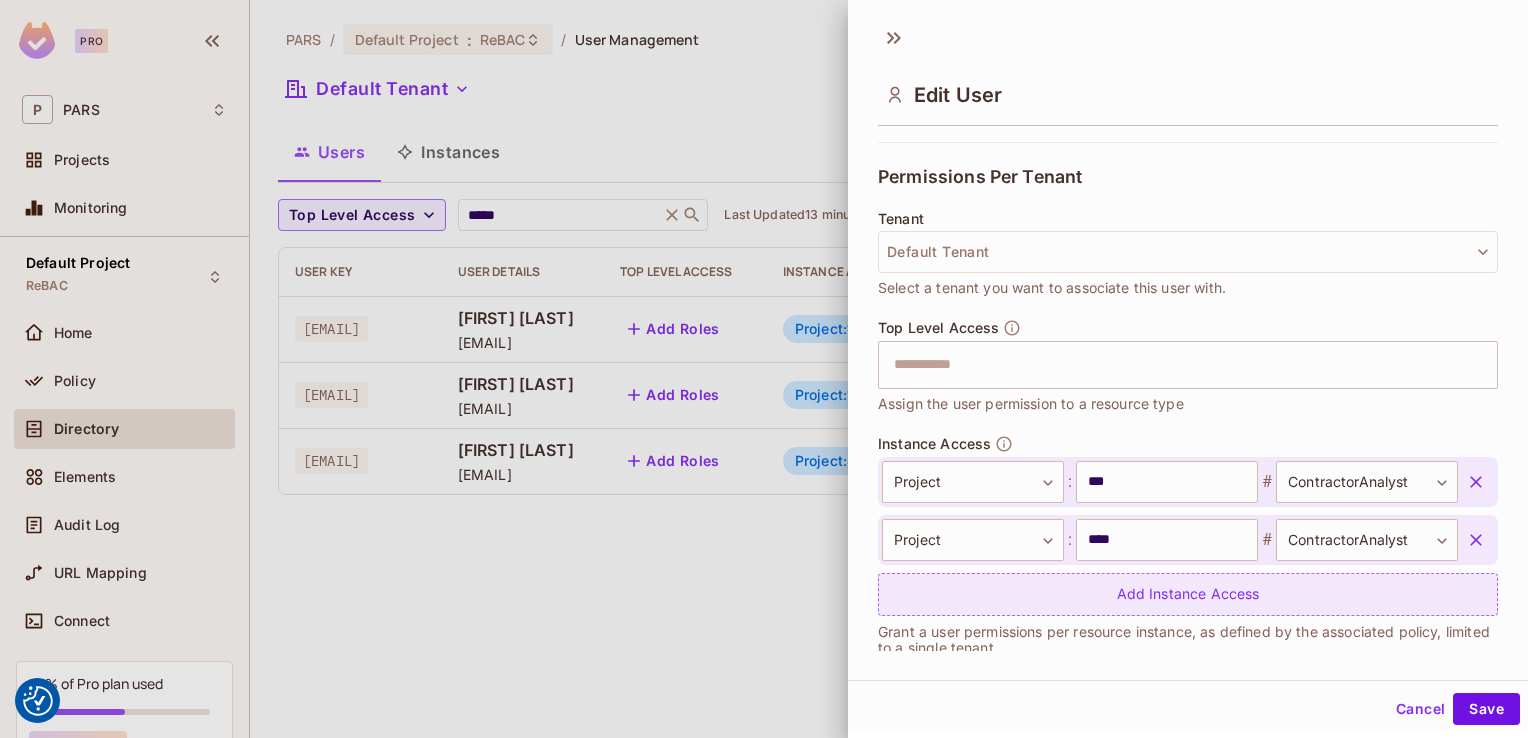 click on "Add Instance Access" at bounding box center (1188, 594) 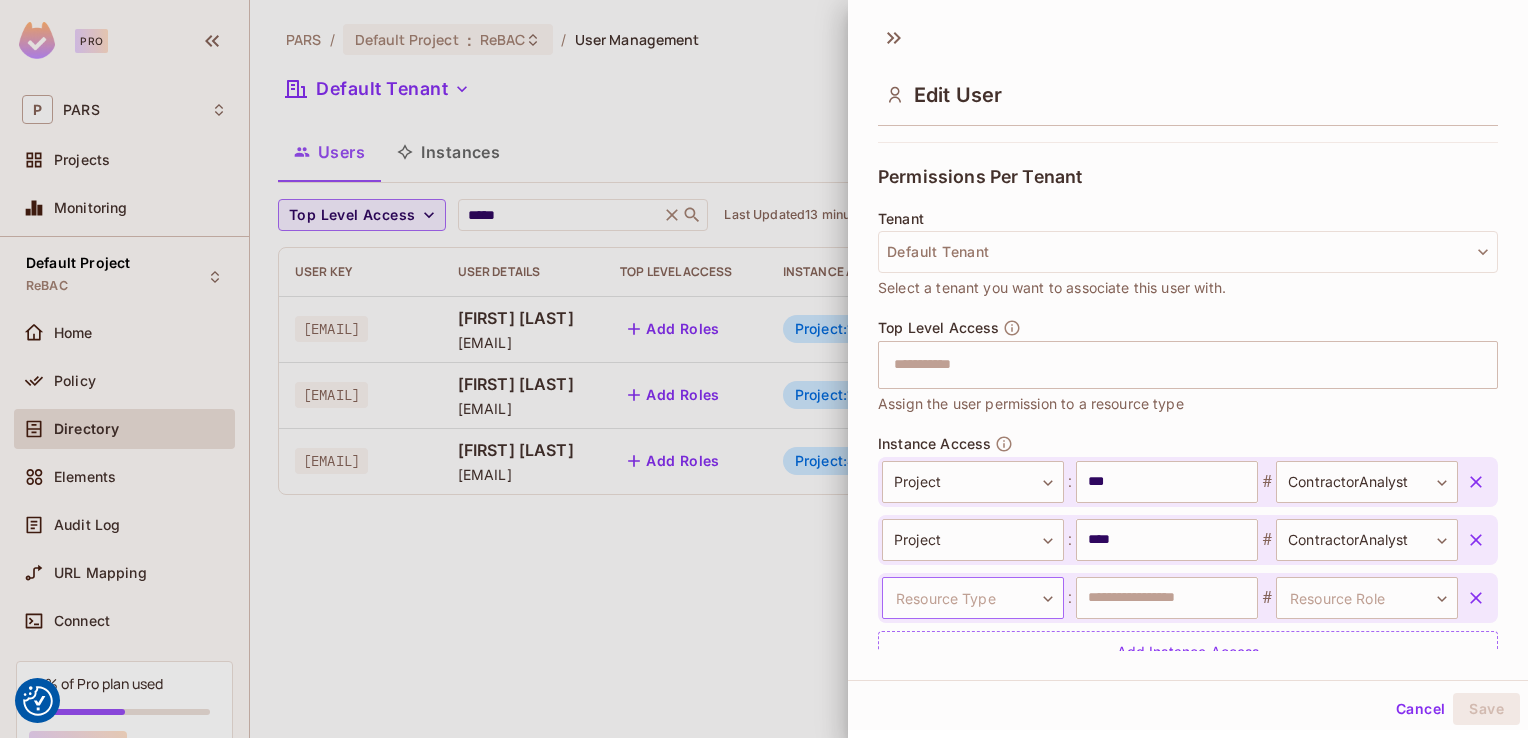 click on "We use cookies to enhance your browsing experience, serve personalized ads or content, and analyze our traffic.
By clicking "Accept All", you consent to our use of cookies.        Customize   Reject All   Accept All                    Customize Consent Preferences             We use cookies to help you navigate efficiently and perform certain functions. You will find detailed information about all cookies under each consent category below. The cookies that are categorized as "Necessary" are stored on your browser as they are essential for enabling the basic functionalities of the site. ...  Show more        Necessary Always Active Necessary cookies are required to enable the basic features of this site, such as providing secure log-in or adjusting your consent preferences. These cookies do not store any personally identifiable data. Cookie __hssrc Duration session Description Cookie __hssc Duration 1 hour Description Cookie __cf_bm Duration 1 hour Description Cookie Duration lidc" at bounding box center [0, 0] 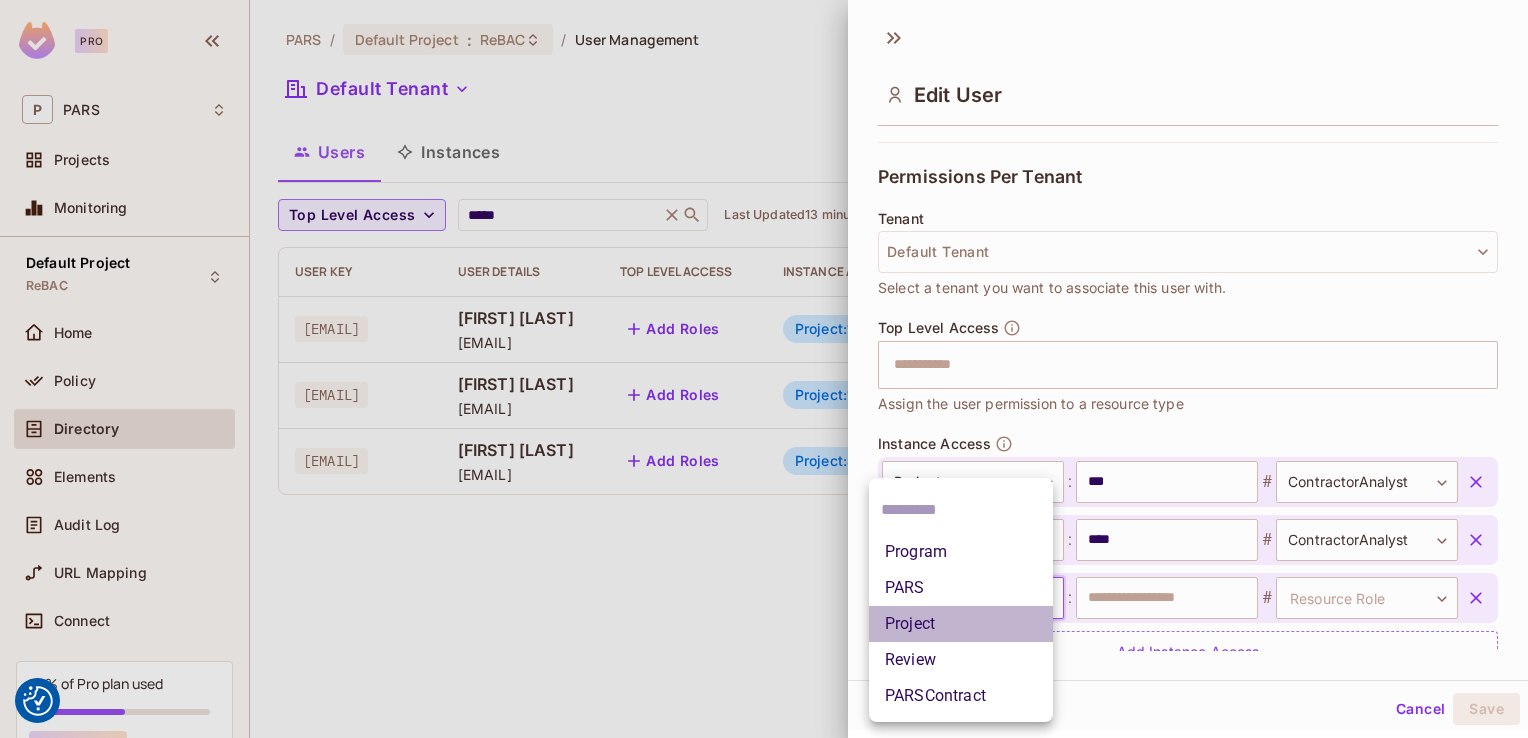 click on "Project" at bounding box center (961, 624) 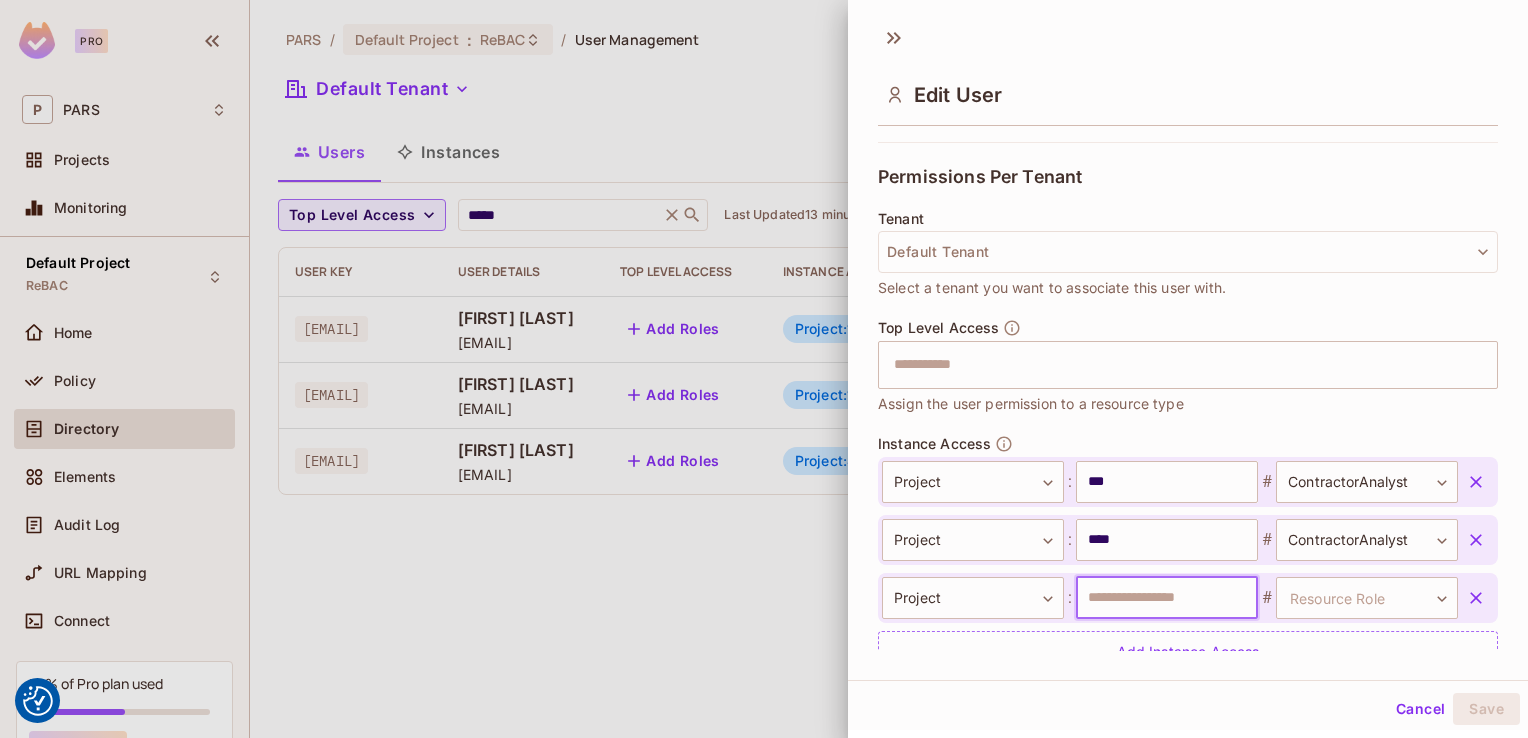 click at bounding box center [1167, 598] 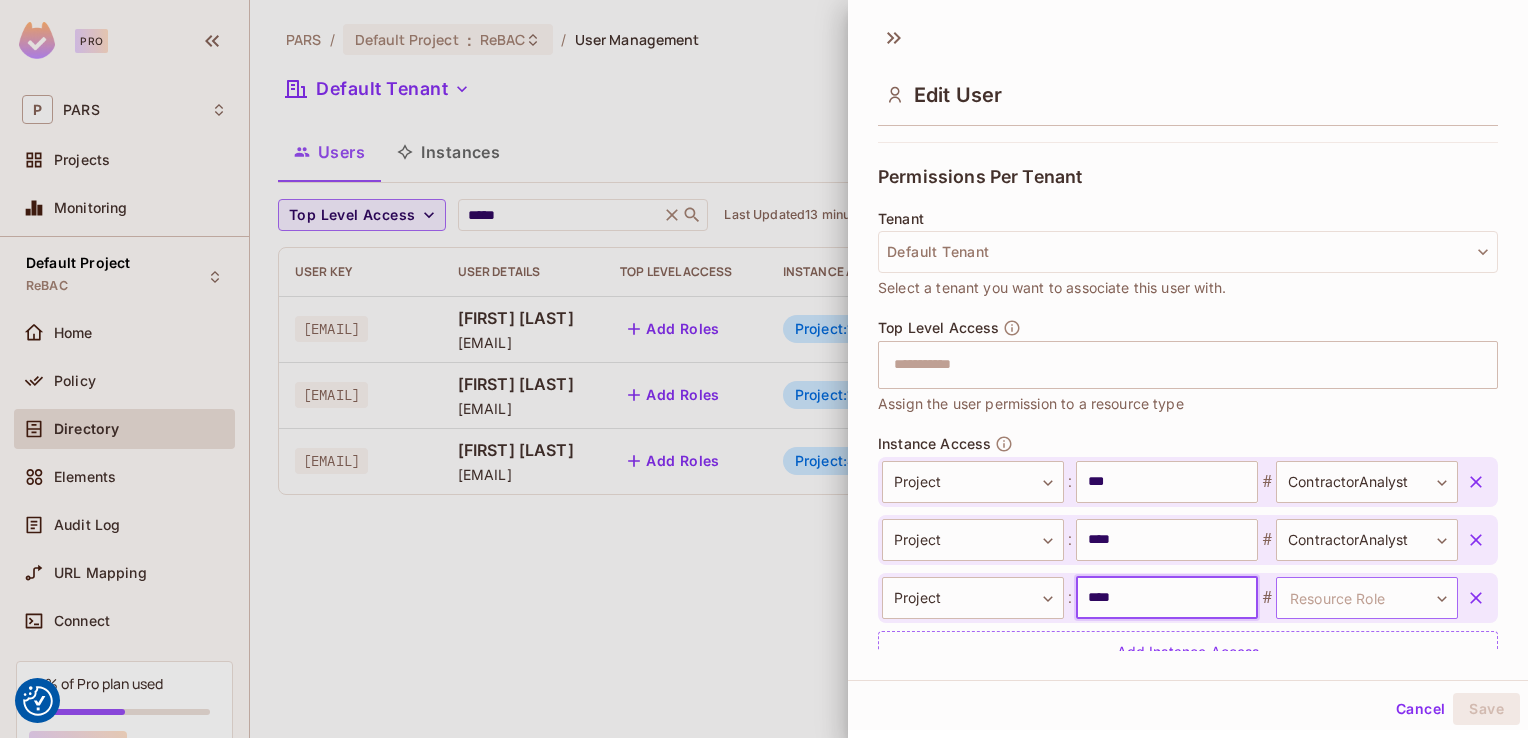 type on "****" 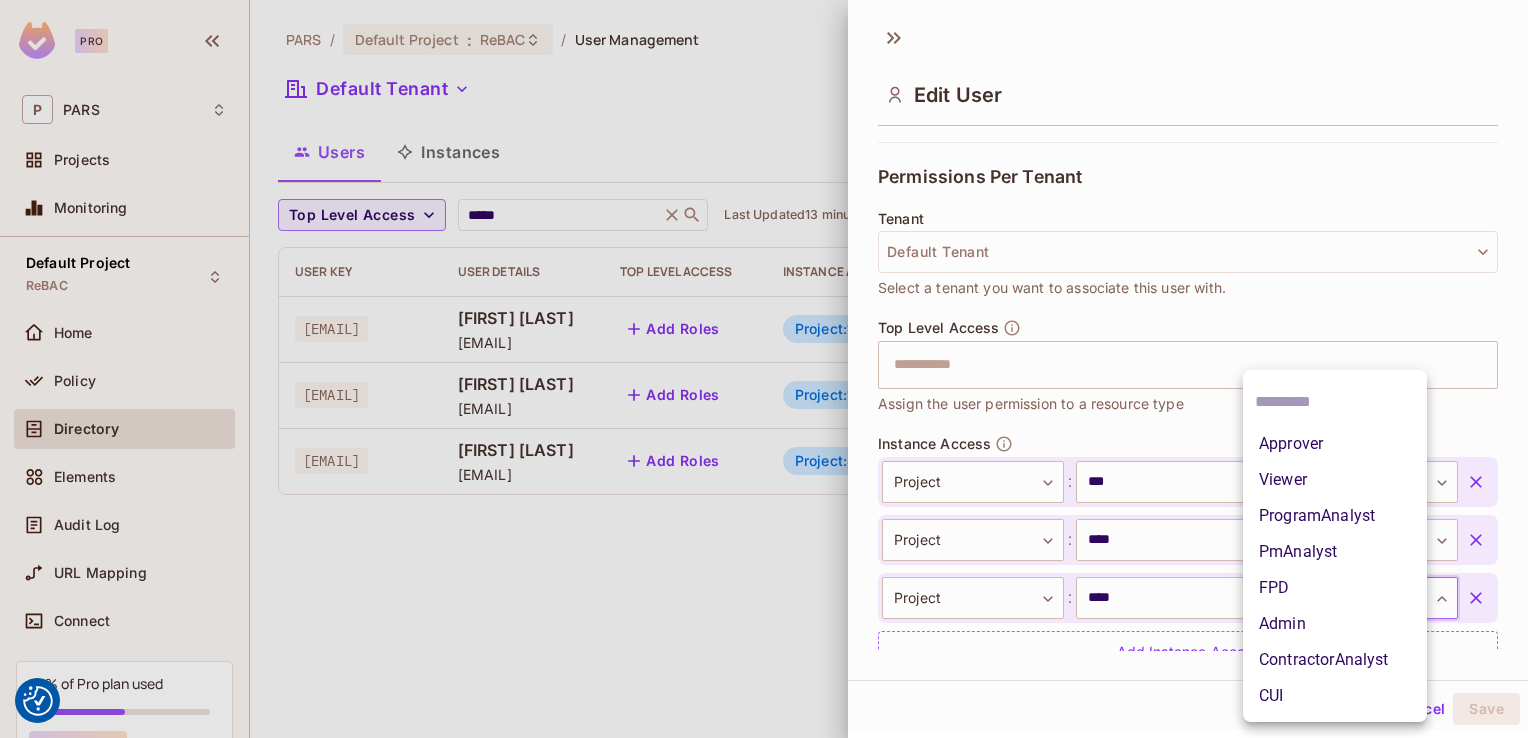 click on "We use cookies to enhance your browsing experience, serve personalized ads or content, and analyze our traffic.
By clicking "Accept All", you consent to our use of cookies.        Customize   Reject All   Accept All                    Customize Consent Preferences             We use cookies to help you navigate efficiently and perform certain functions. You will find detailed information about all cookies under each consent category below. The cookies that are categorized as "Necessary" are stored on your browser as they are essential for enabling the basic functionalities of the site. ...  Show more        Necessary Always Active Necessary cookies are required to enable the basic features of this site, such as providing secure log-in or adjusting your consent preferences. These cookies do not store any personally identifiable data. Cookie __hssrc Duration session Description Cookie __hssc Duration 1 hour Description Cookie __cf_bm Duration 1 hour Description Cookie Duration lidc" at bounding box center (0, 0) 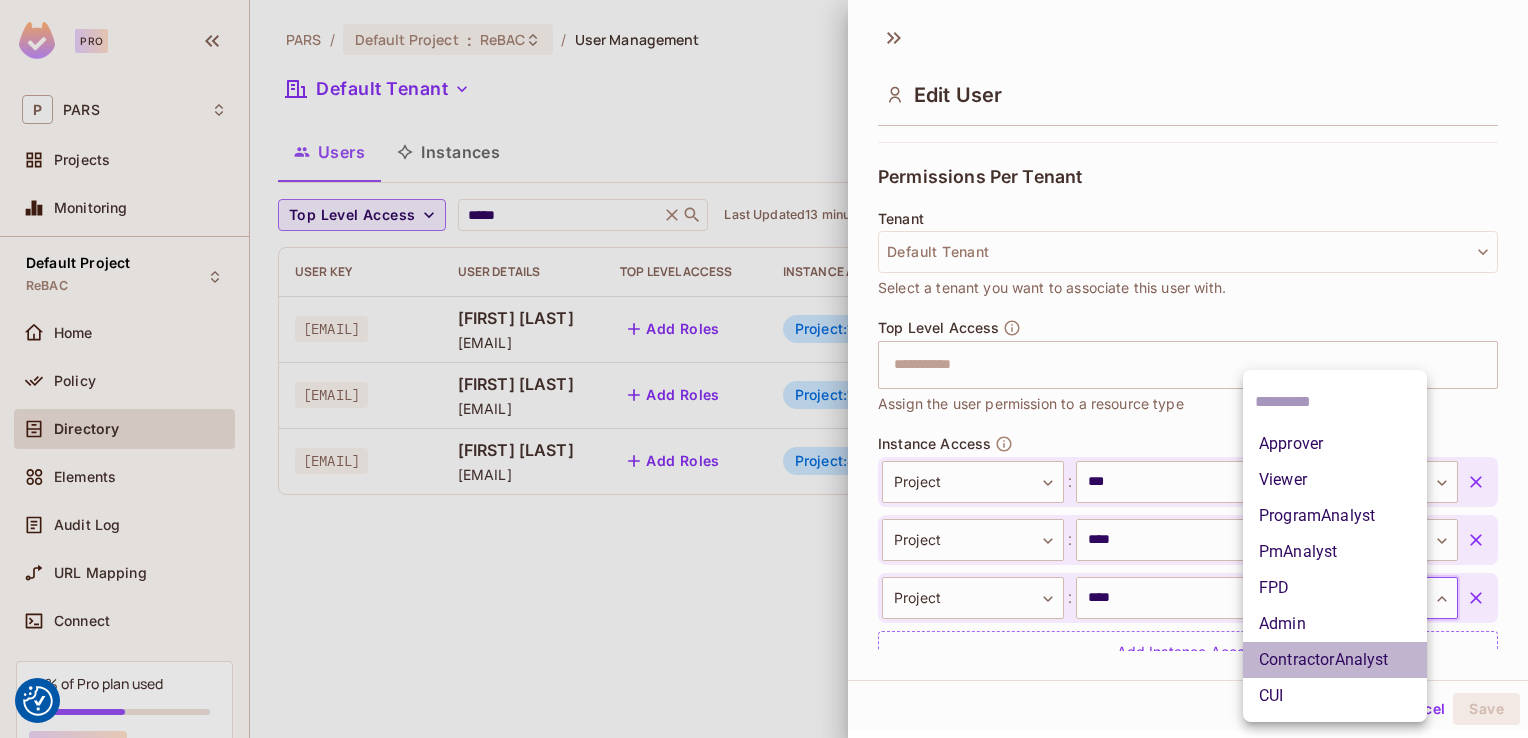 click on "ContractorAnalyst" at bounding box center [1335, 660] 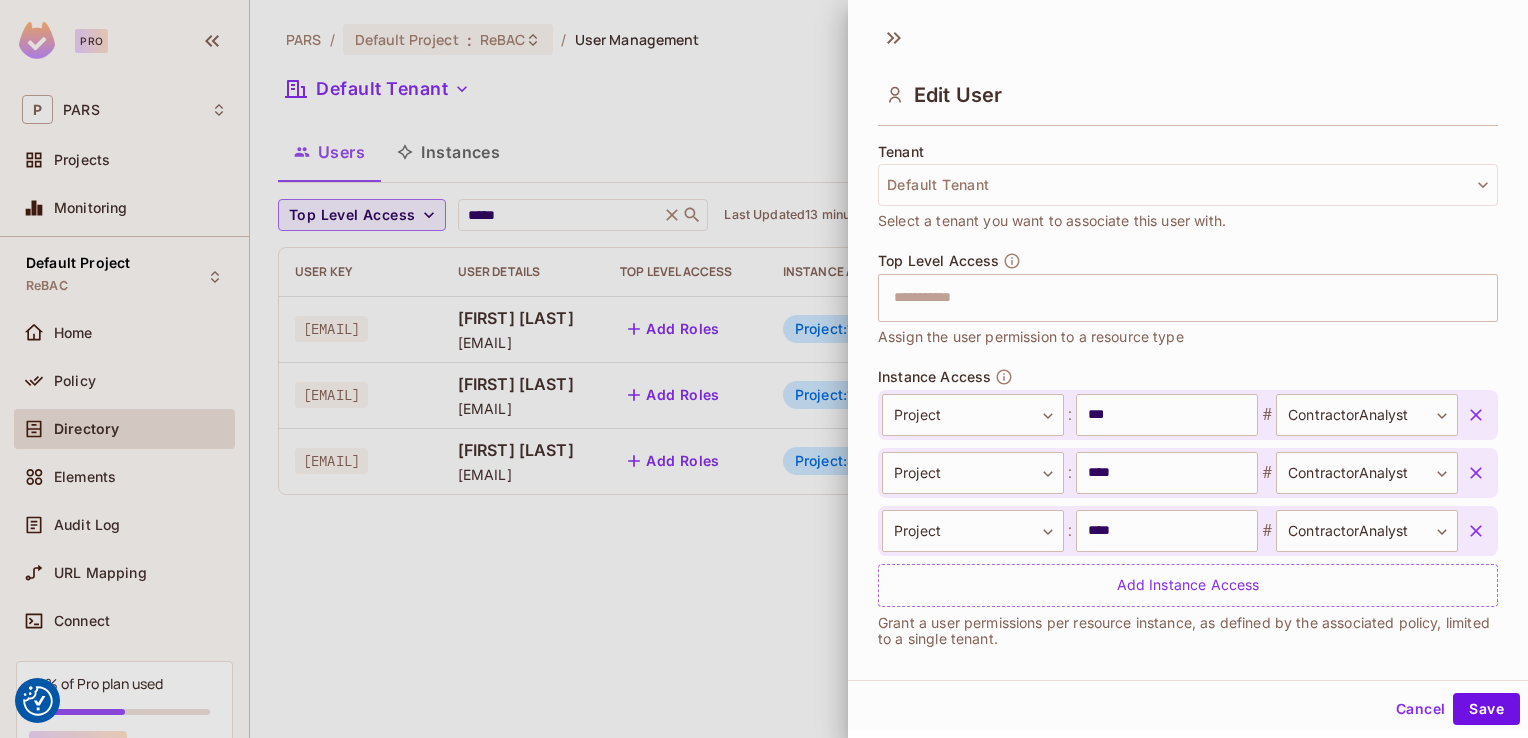 scroll, scrollTop: 499, scrollLeft: 0, axis: vertical 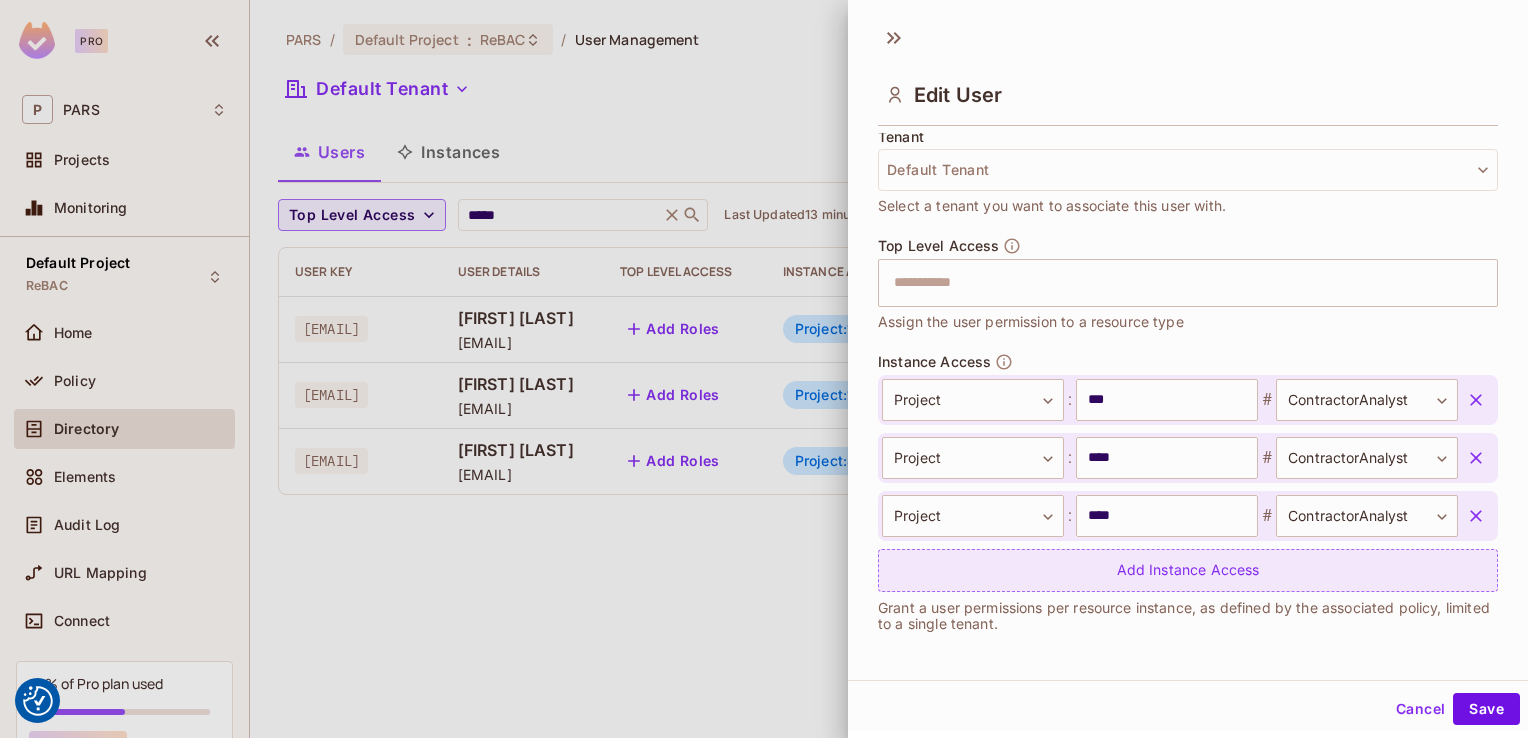 click on "Add Instance Access" at bounding box center [1188, 570] 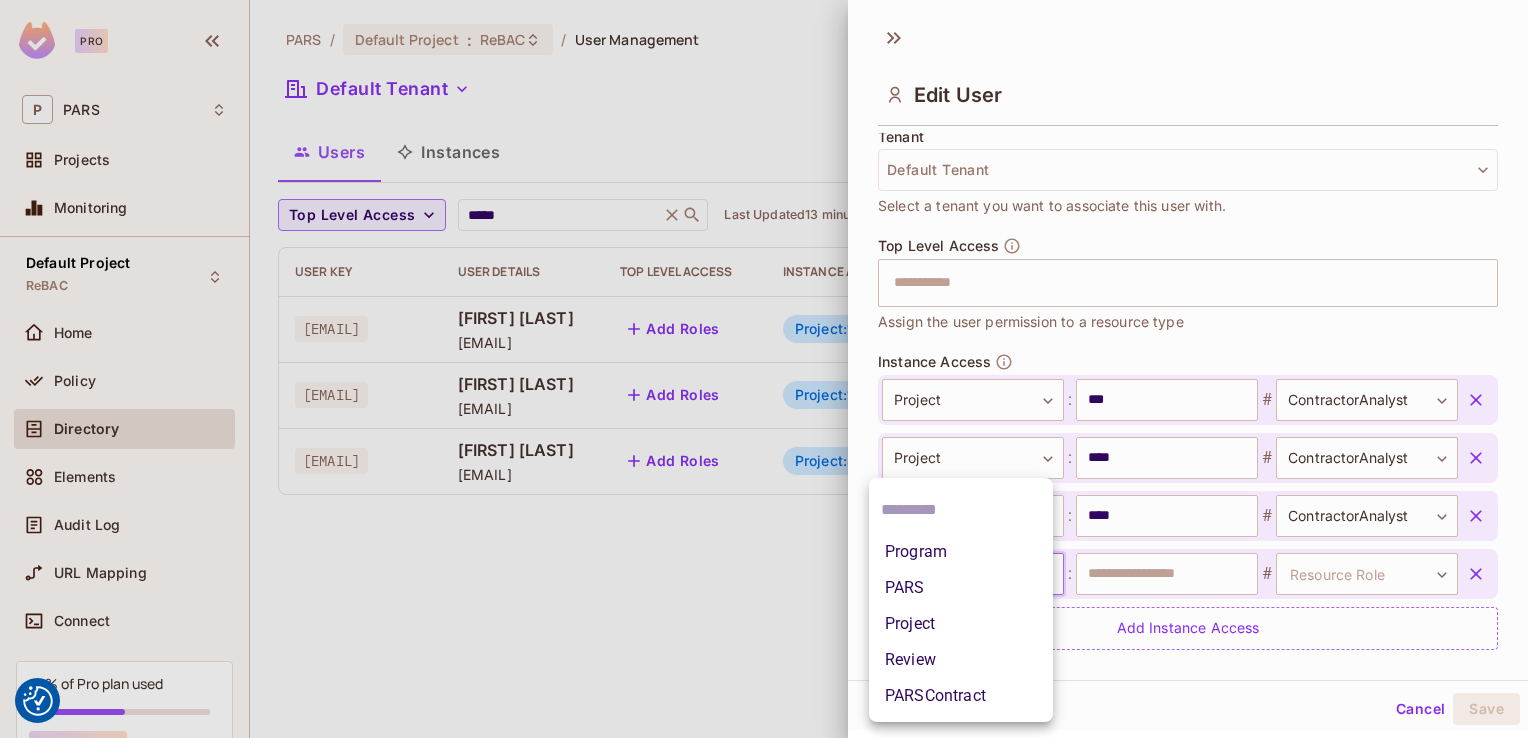 click on "We use cookies to enhance your browsing experience, serve personalized ads or content, and analyze our traffic.
By clicking "Accept All", you consent to our use of cookies.        Customize   Reject All   Accept All                    Customize Consent Preferences             We use cookies to help you navigate efficiently and perform certain functions. You will find detailed information about all cookies under each consent category below. The cookies that are categorized as "Necessary" are stored on your browser as they are essential for enabling the basic functionalities of the site. ...  Show more        Necessary Always Active Necessary cookies are required to enable the basic features of this site, such as providing secure log-in or adjusting your consent preferences. These cookies do not store any personally identifiable data. Cookie __hssrc Duration session Description Cookie __hssc Duration 1 hour Description Cookie __cf_bm Duration 1 hour Description Cookie Duration lidc" at bounding box center [0, 0] 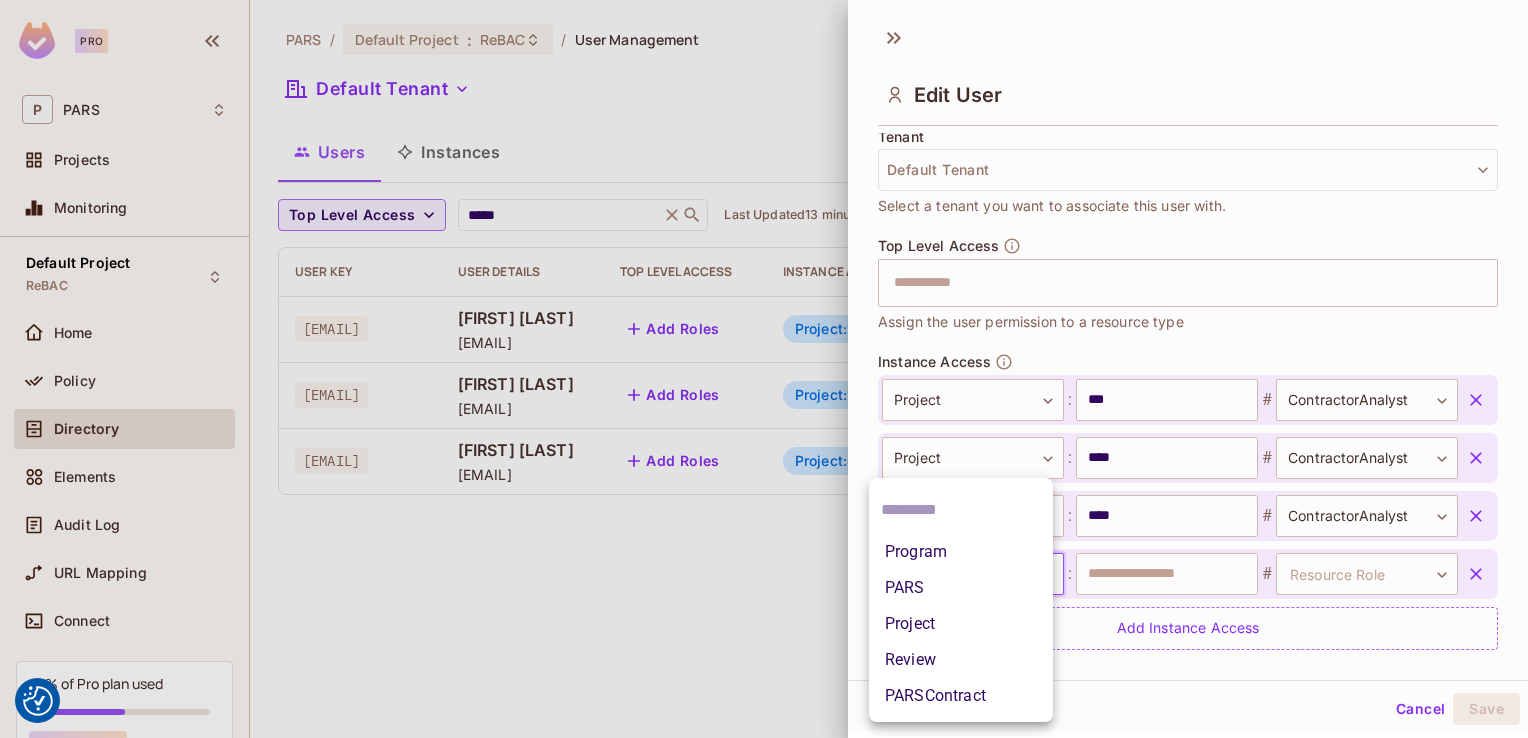 click on "Project" at bounding box center [961, 624] 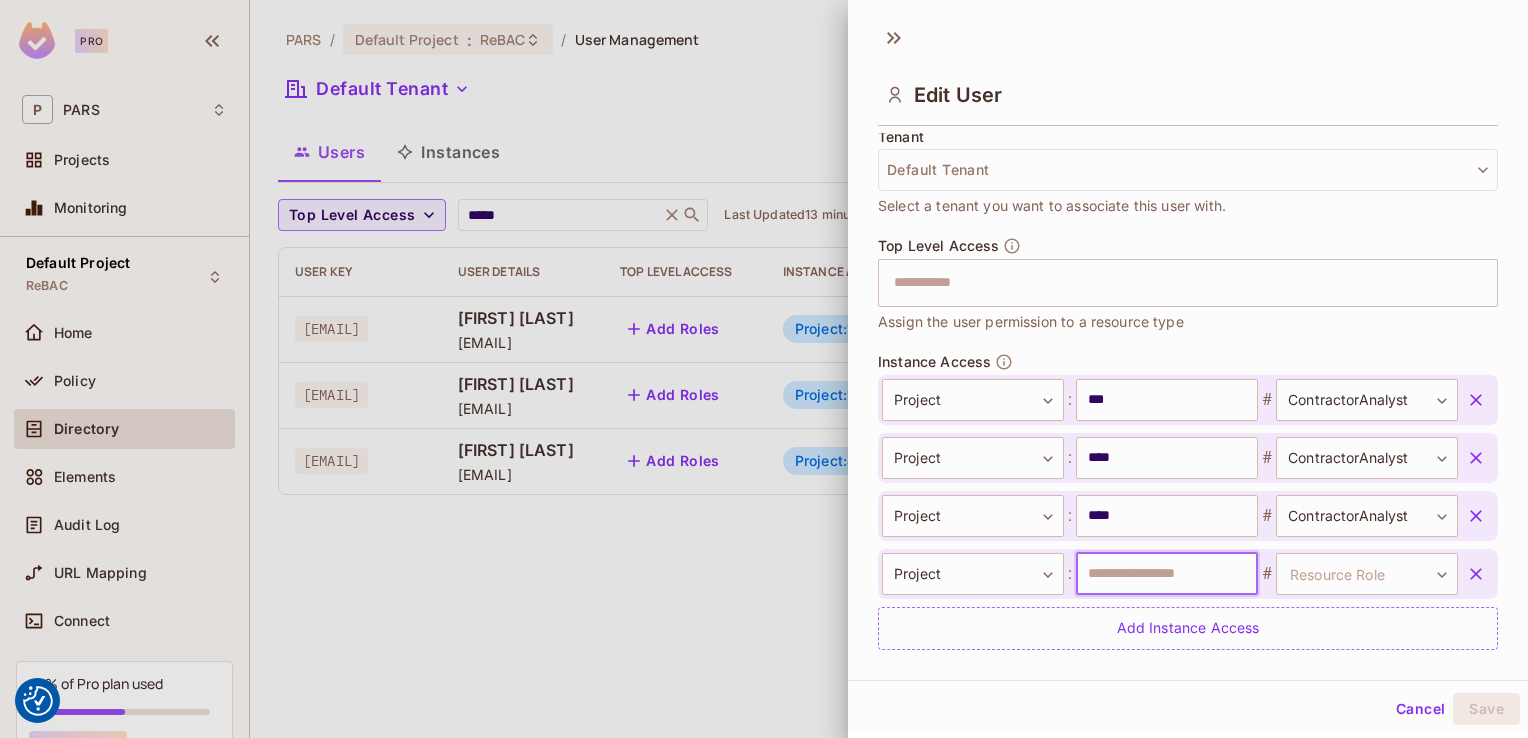 click at bounding box center [1167, 574] 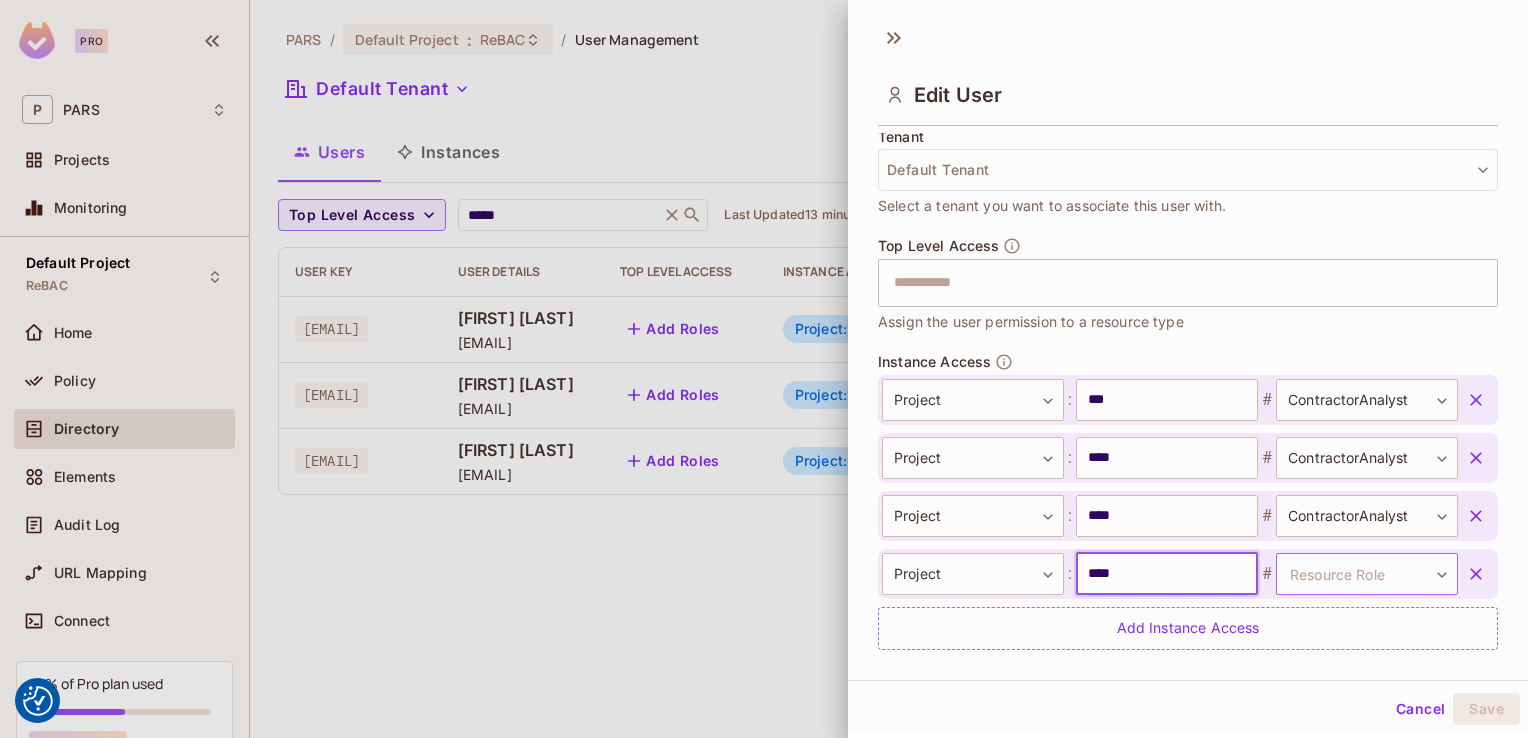 type on "****" 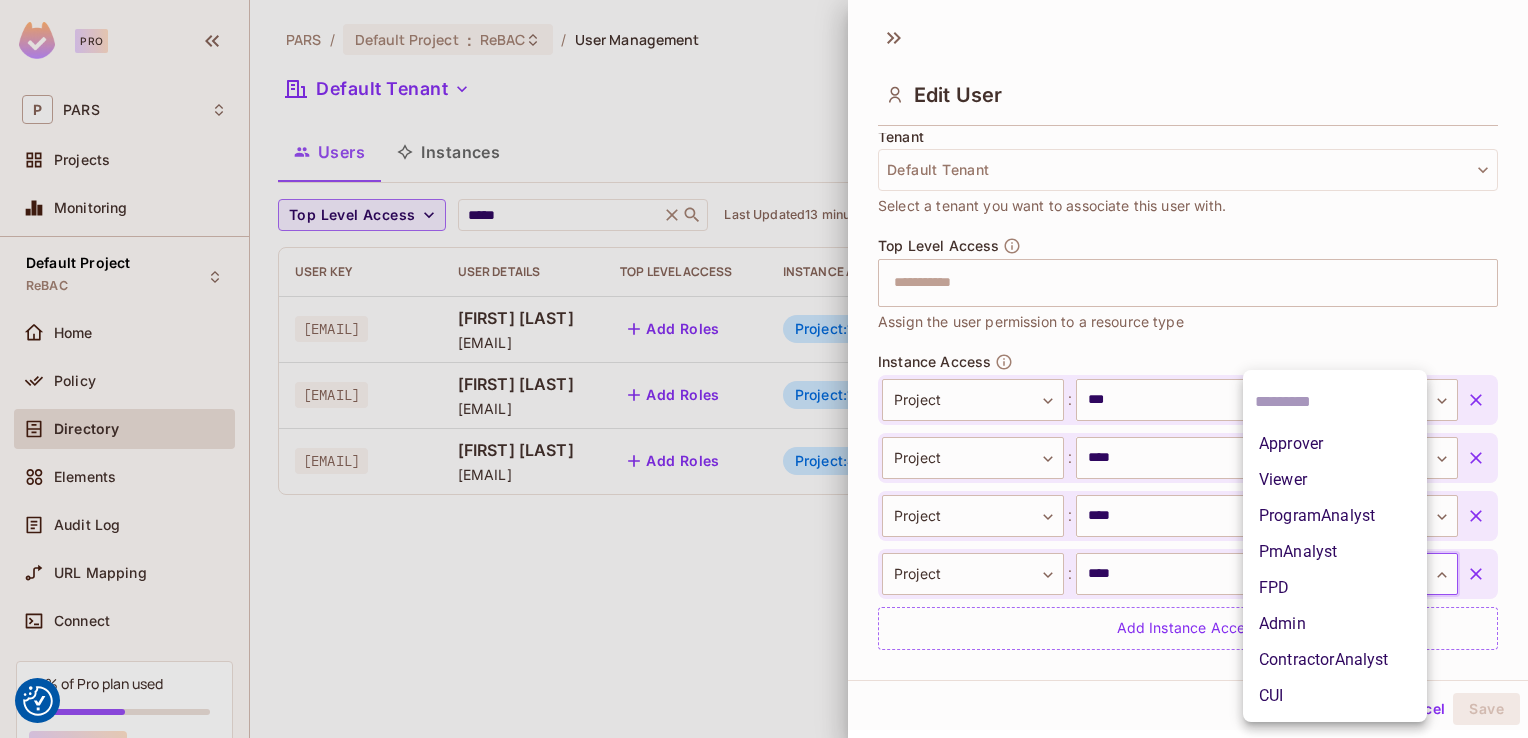 click on "ContractorAnalyst" at bounding box center (1335, 660) 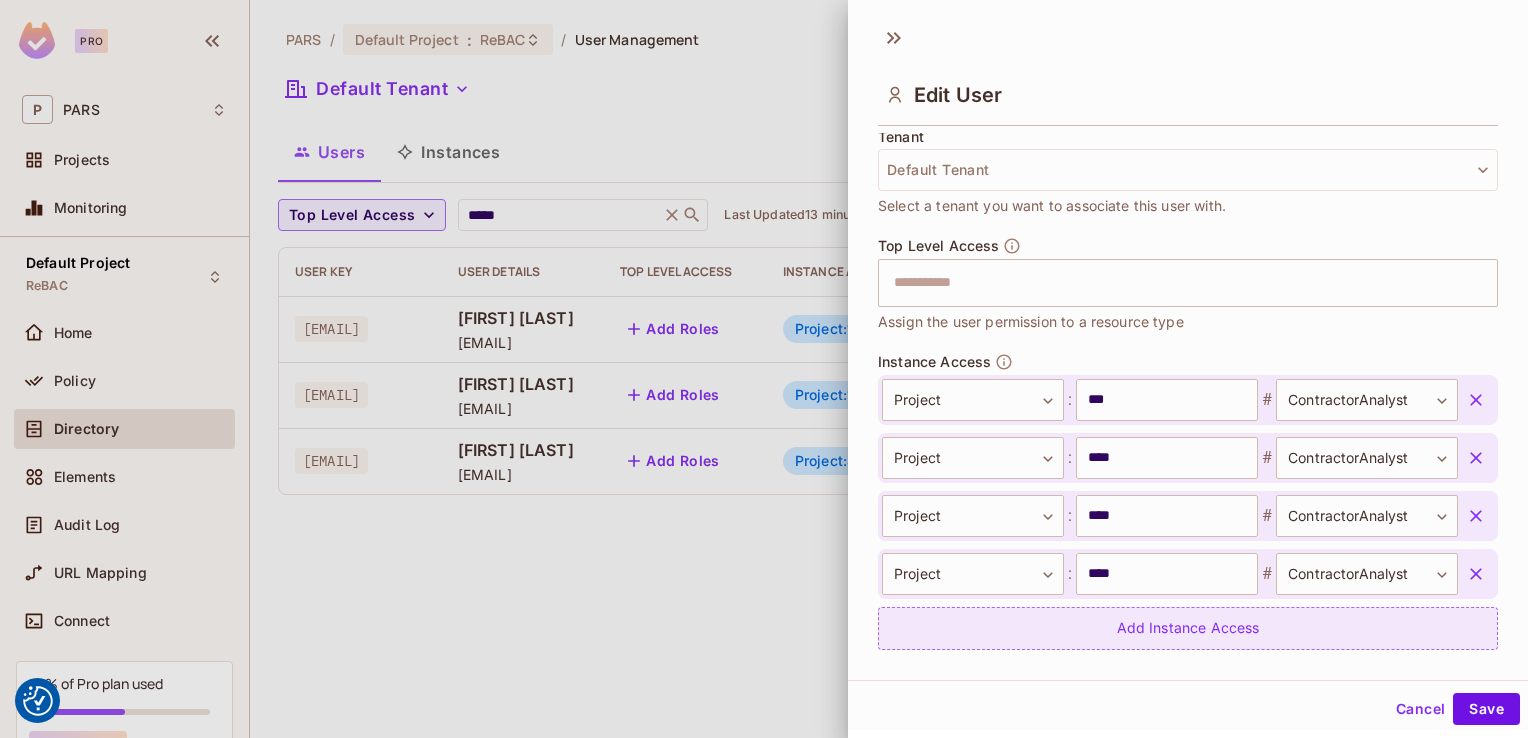 click on "Add Instance Access" at bounding box center (1188, 628) 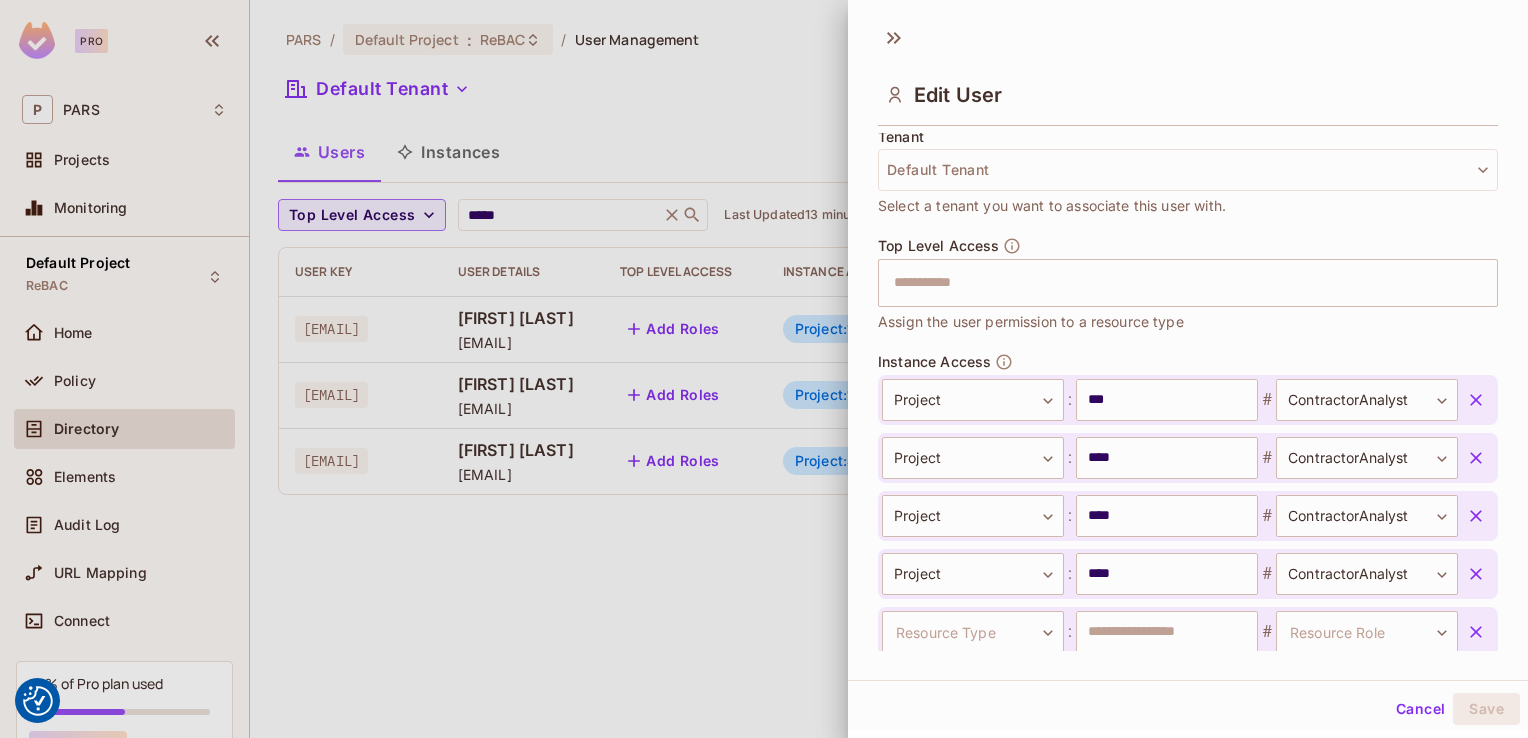 scroll, scrollTop: 500, scrollLeft: 0, axis: vertical 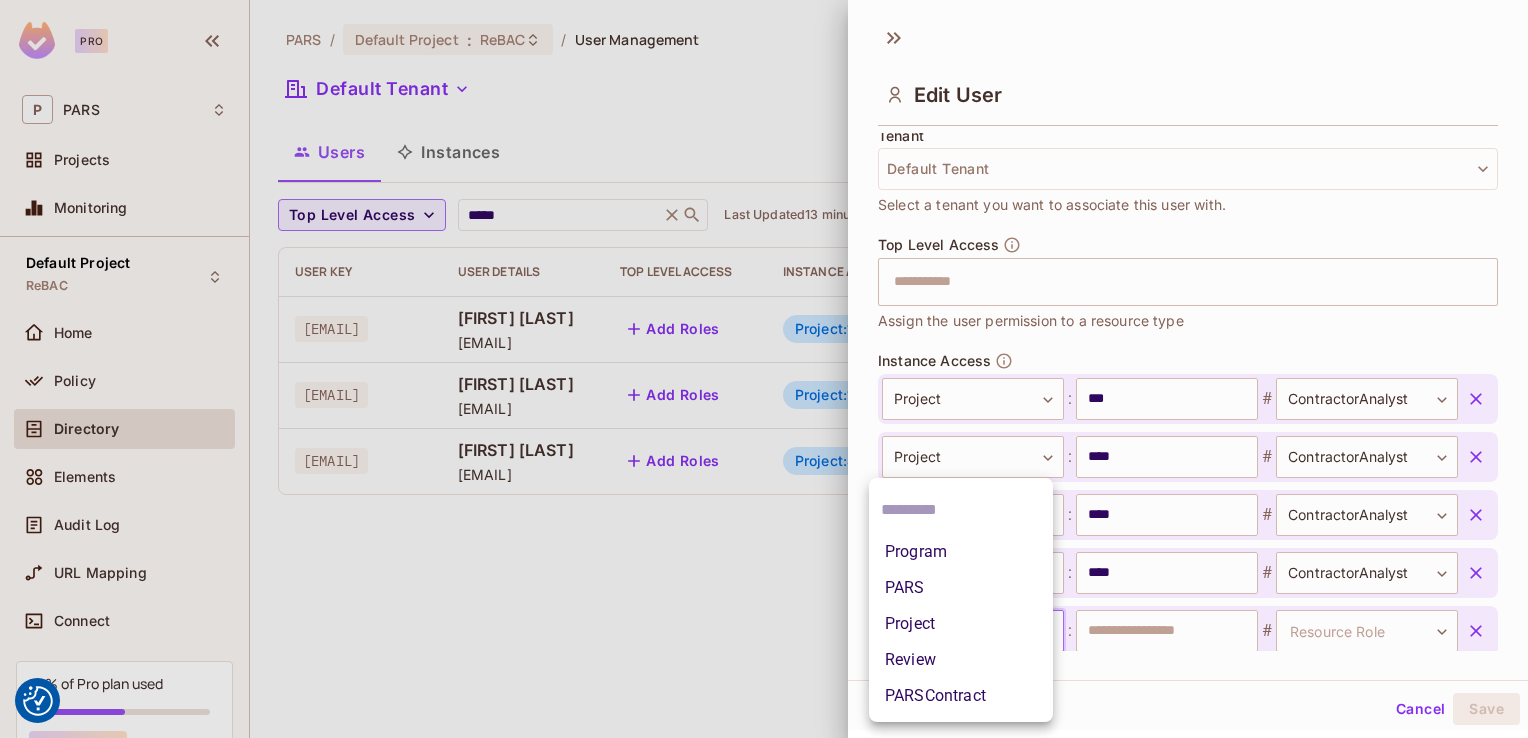 click on "We use cookies to enhance your browsing experience, serve personalized ads or content, and analyze our traffic.
By clicking "Accept All", you consent to our use of cookies.        Customize   Reject All   Accept All                    Customize Consent Preferences             We use cookies to help you navigate efficiently and perform certain functions. You will find detailed information about all cookies under each consent category below. The cookies that are categorized as "Necessary" are stored on your browser as they are essential for enabling the basic functionalities of the site. ...  Show more        Necessary Always Active Necessary cookies are required to enable the basic features of this site, such as providing secure log-in or adjusting your consent preferences. These cookies do not store any personally identifiable data. Cookie __hssrc Duration session Description Cookie __hssc Duration 1 hour Description Cookie __cf_bm Duration 1 hour Description Cookie Duration lidc" at bounding box center [0, 0] 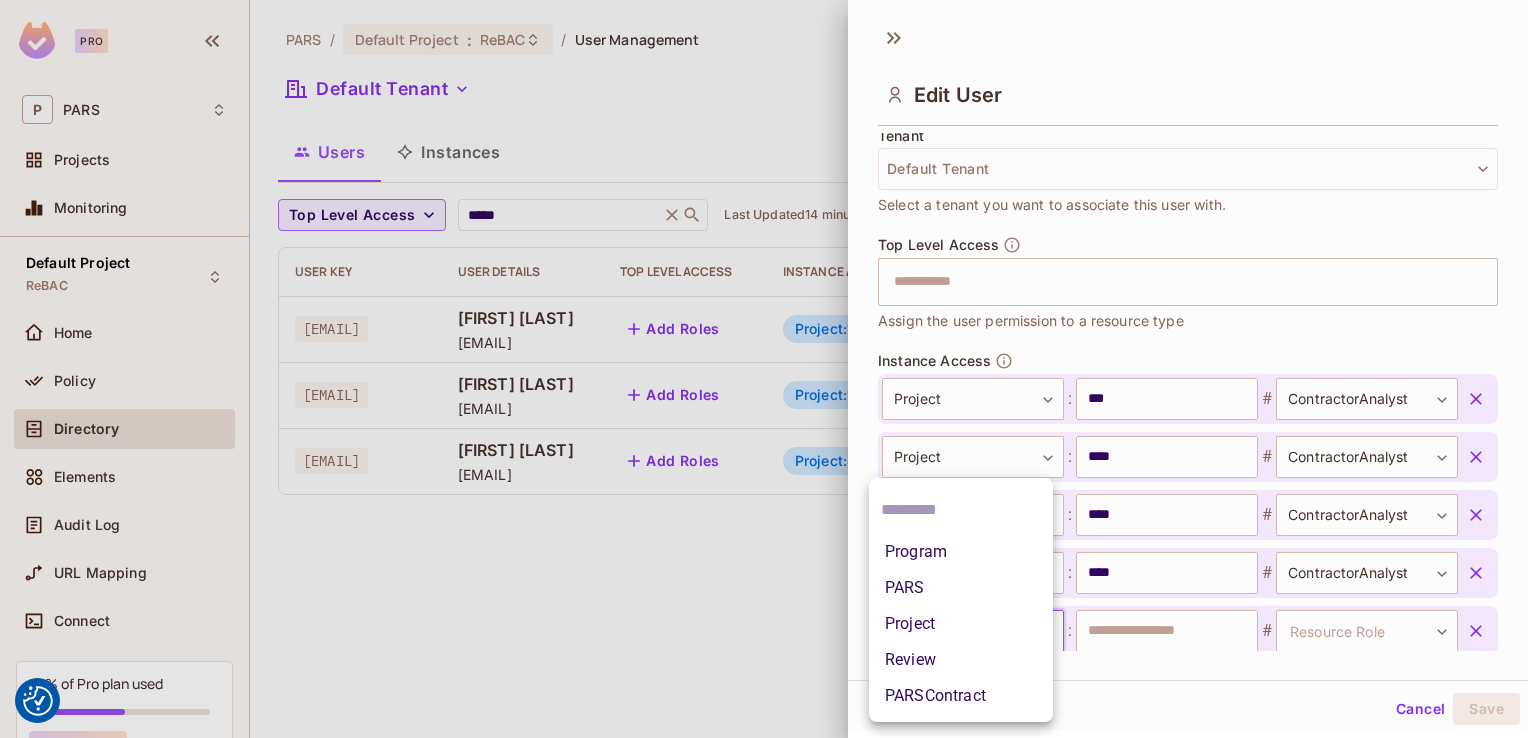 click on "Project" at bounding box center [961, 624] 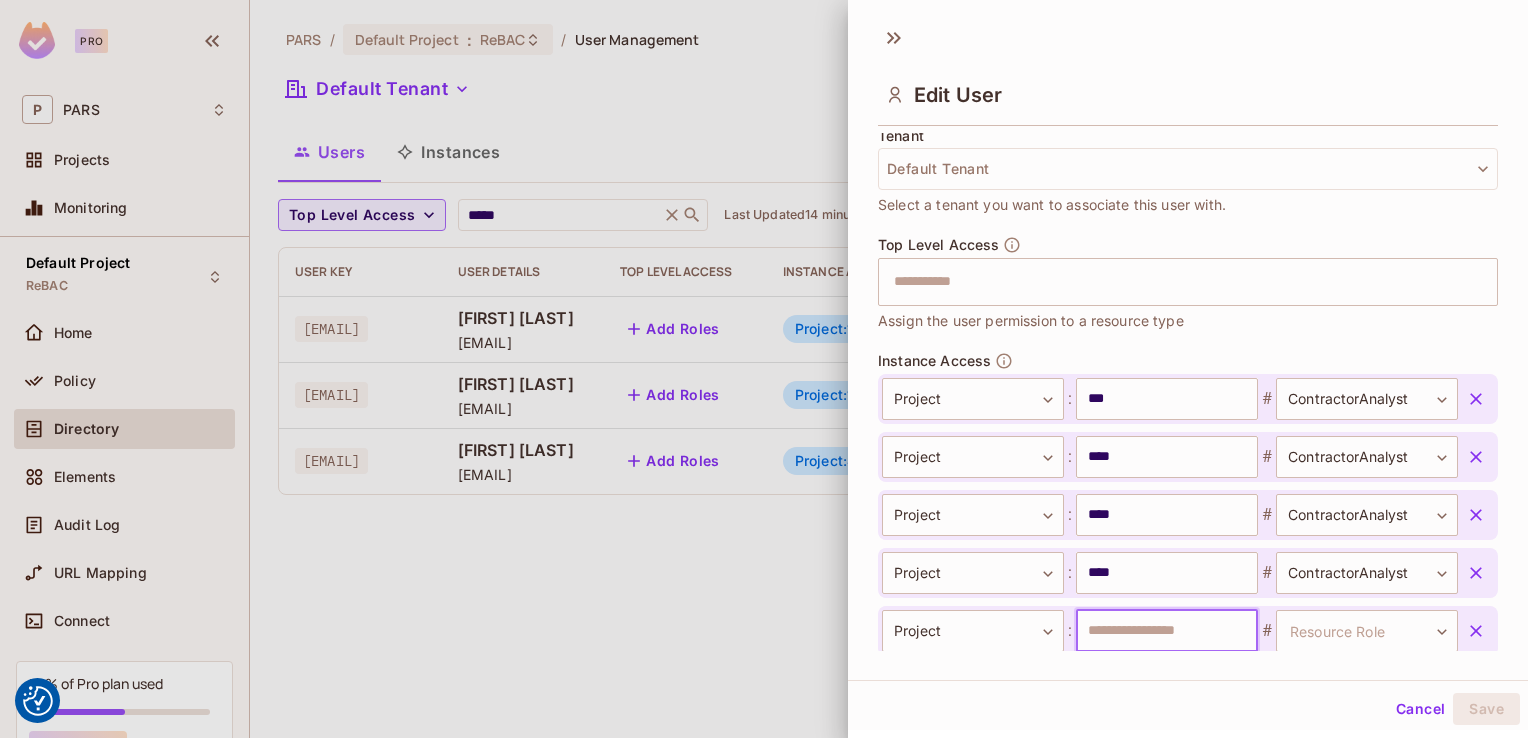 click at bounding box center (1167, 631) 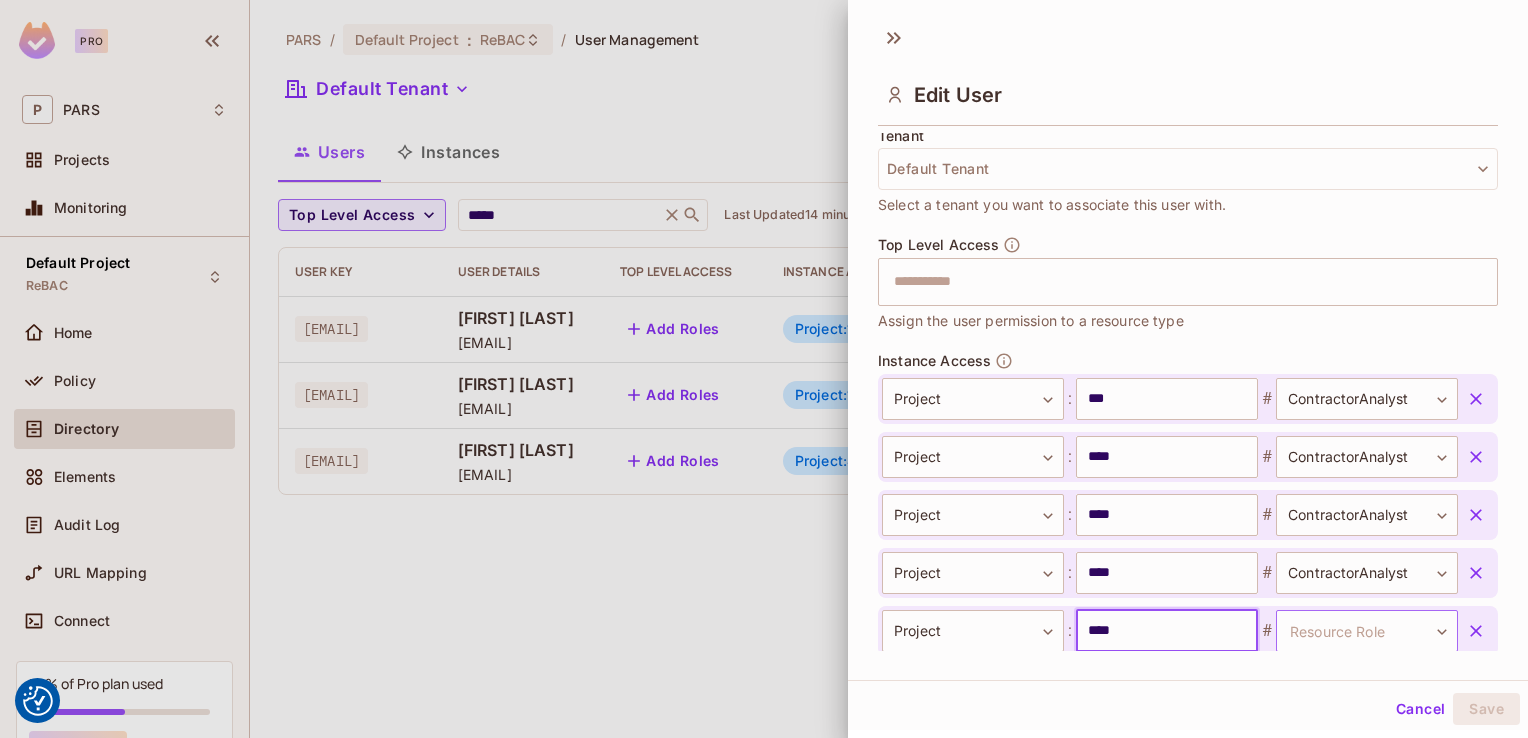 type on "****" 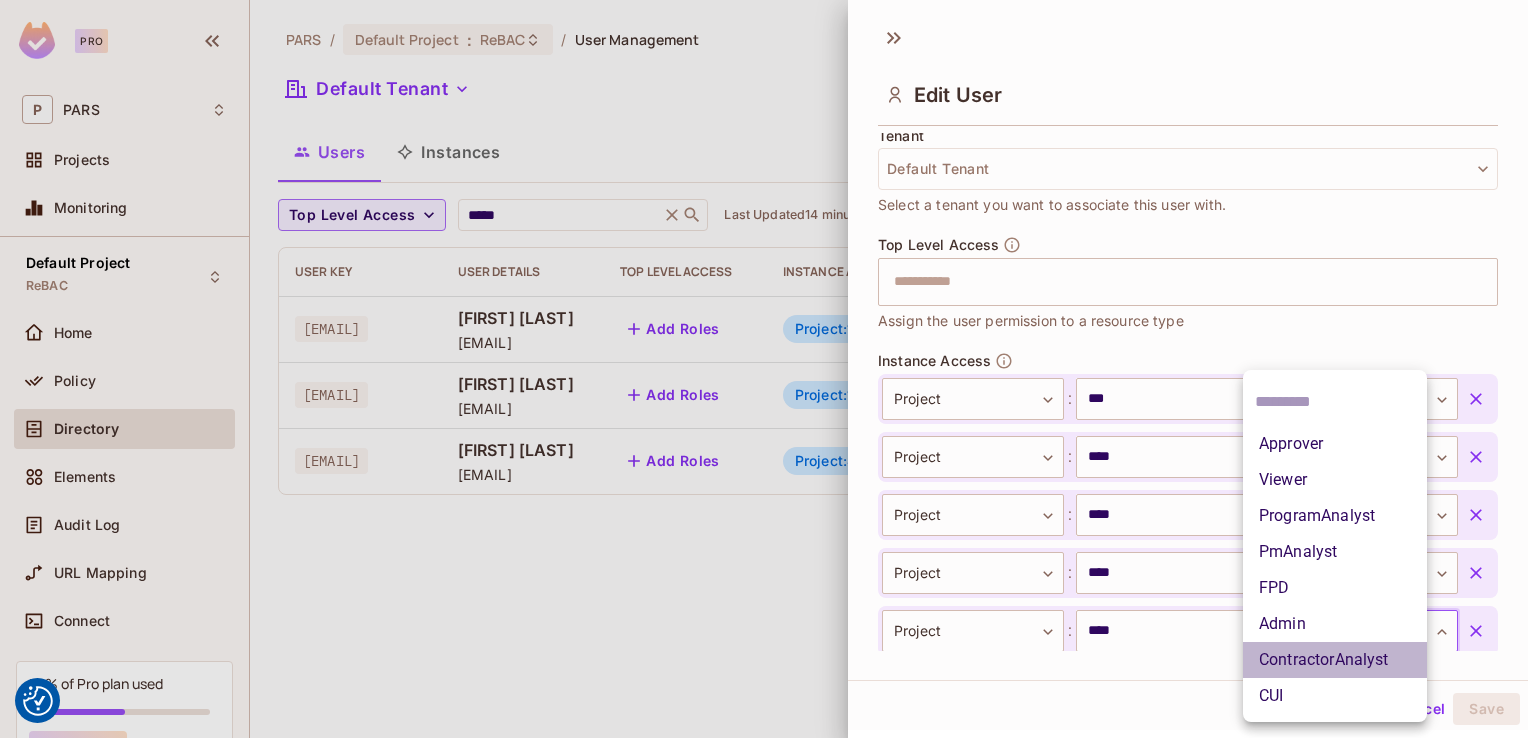 click on "ContractorAnalyst" at bounding box center (1335, 660) 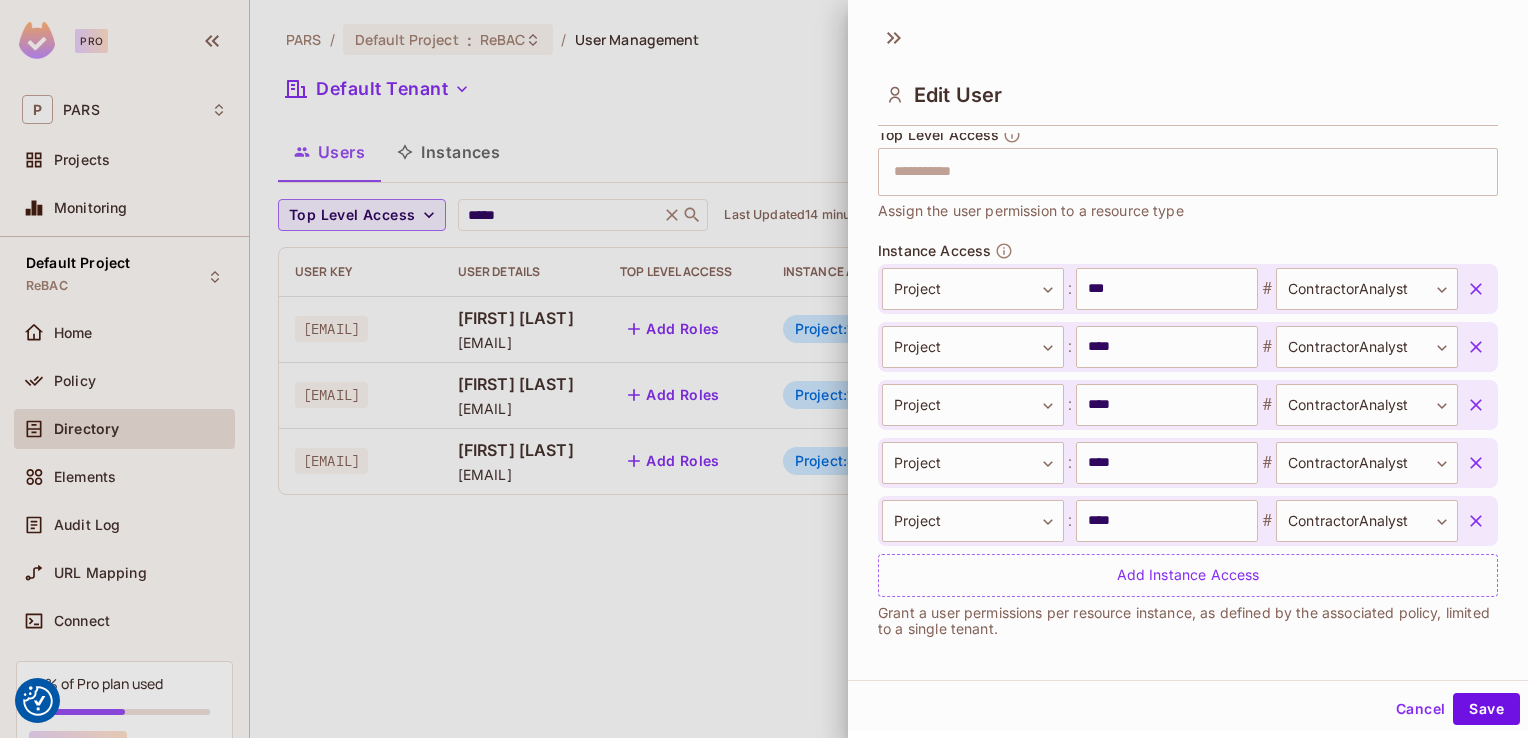 scroll, scrollTop: 615, scrollLeft: 0, axis: vertical 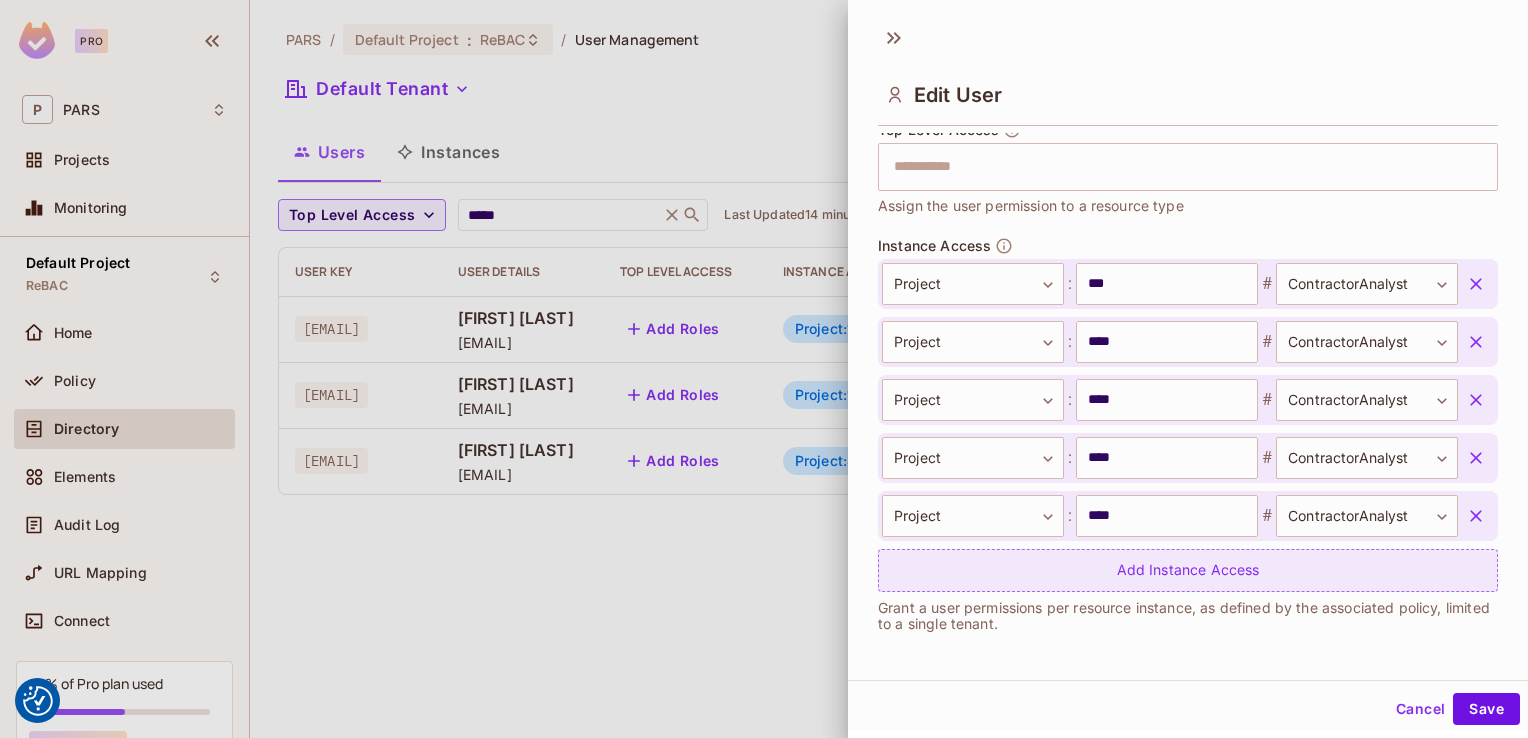 click on "Add Instance Access" at bounding box center (1188, 570) 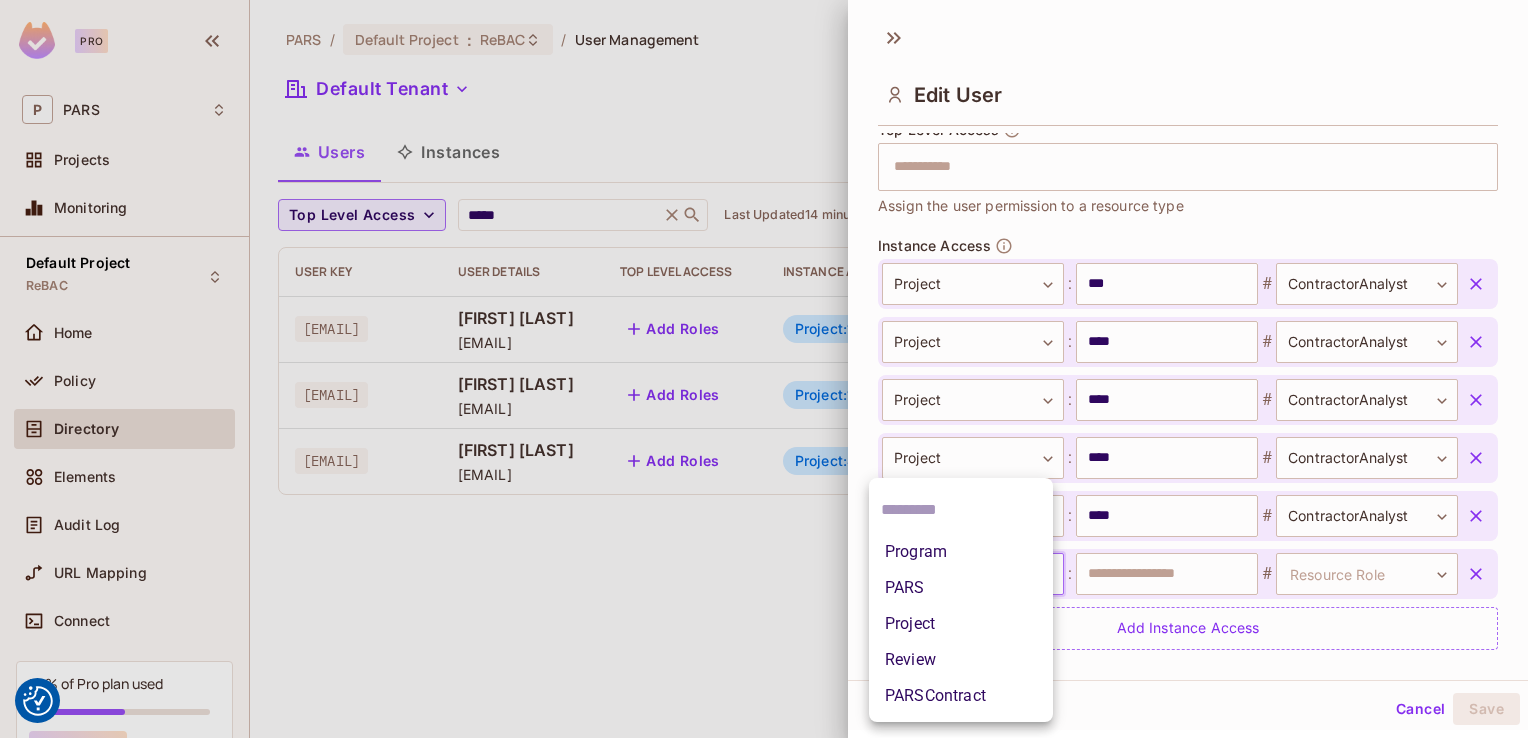 click on "We use cookies to enhance your browsing experience, serve personalized ads or content, and analyze our traffic.
By clicking "Accept All", you consent to our use of cookies.        Customize   Reject All   Accept All                    Customize Consent Preferences             We use cookies to help you navigate efficiently and perform certain functions. You will find detailed information about all cookies under each consent category below. The cookies that are categorized as "Necessary" are stored on your browser as they are essential for enabling the basic functionalities of the site. ...  Show more        Necessary Always Active Necessary cookies are required to enable the basic features of this site, such as providing secure log-in or adjusting your consent preferences. These cookies do not store any personally identifiable data. Cookie __hssrc Duration session Description Cookie __hssc Duration 1 hour Description Cookie __cf_bm Duration 1 hour Description Cookie Duration lidc" at bounding box center [0, 0] 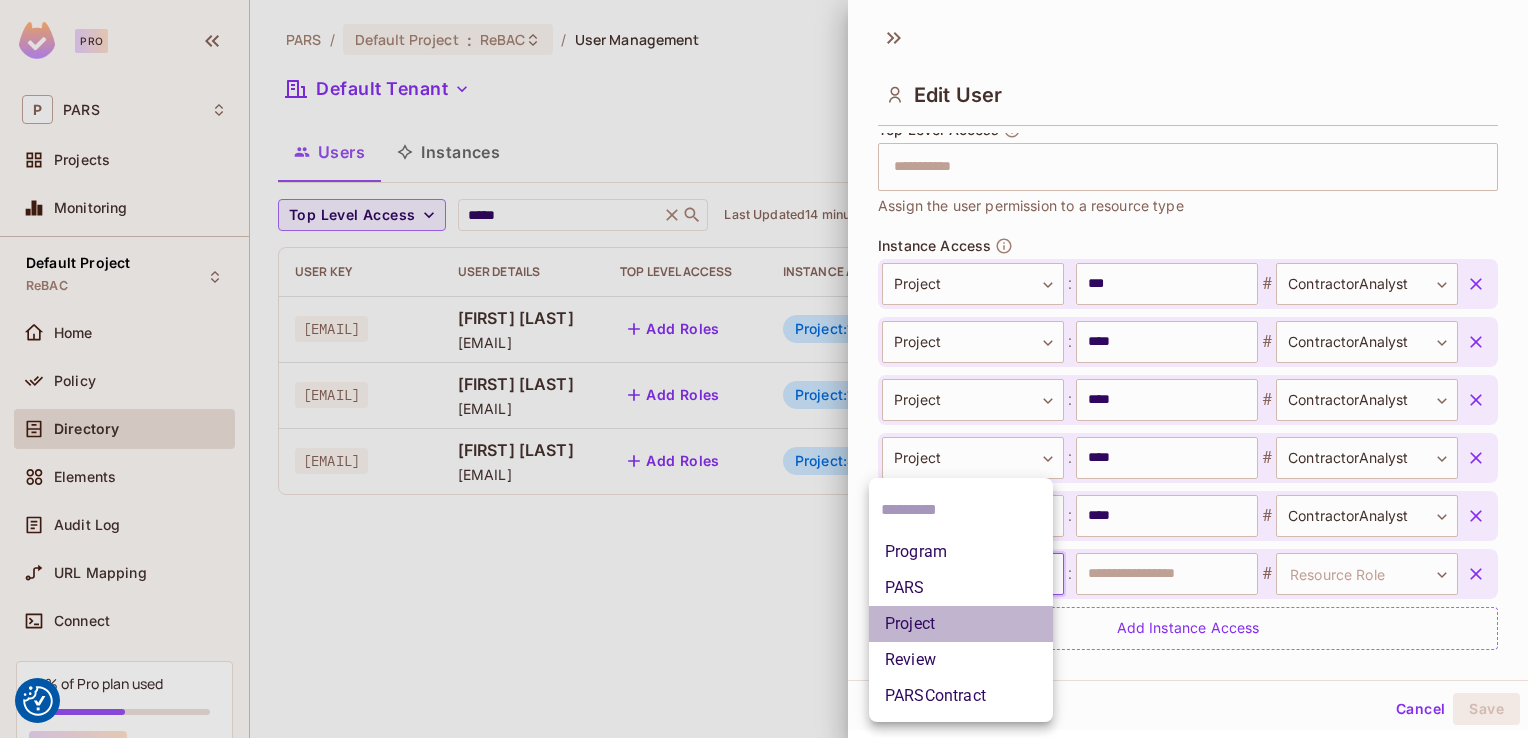 click on "Project" at bounding box center [961, 624] 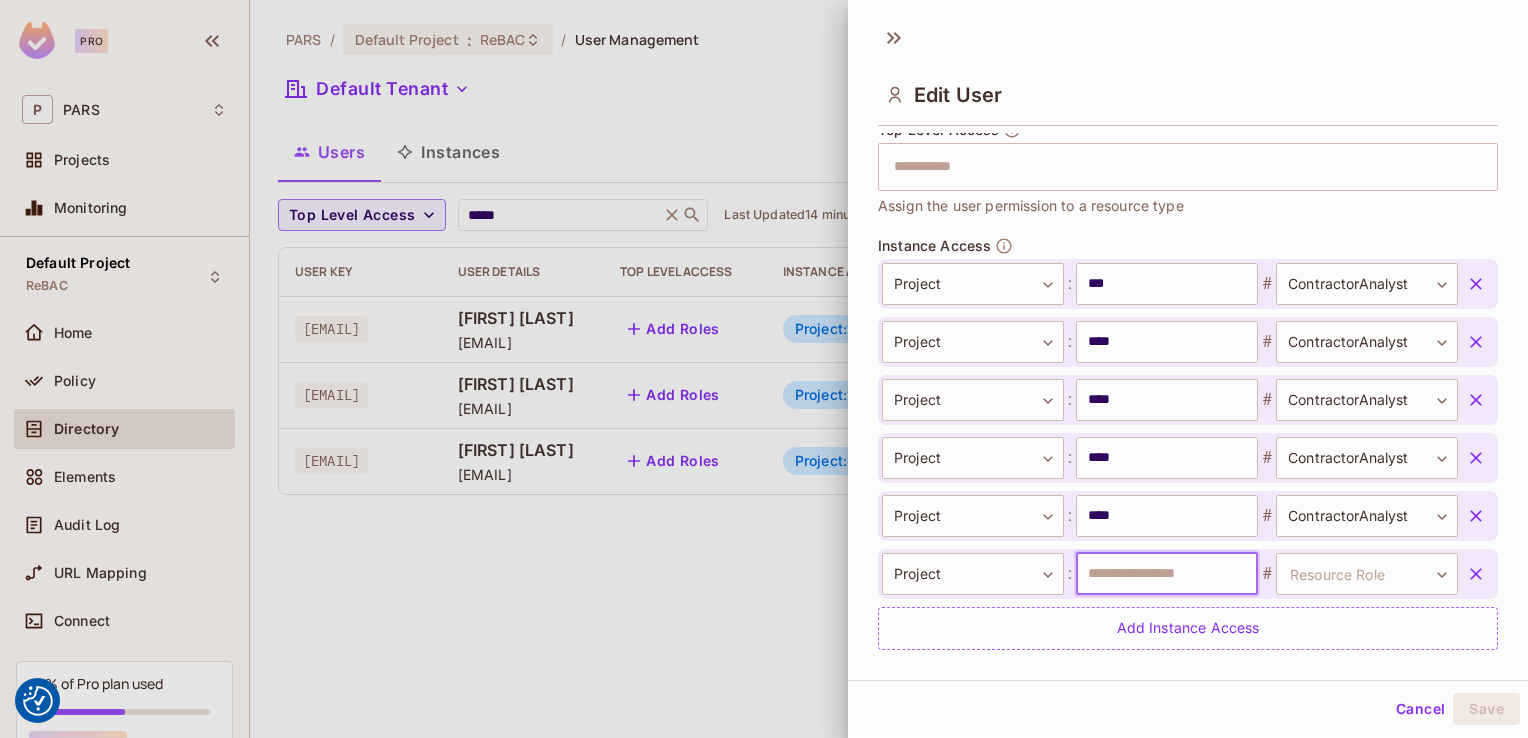 click at bounding box center (1167, 574) 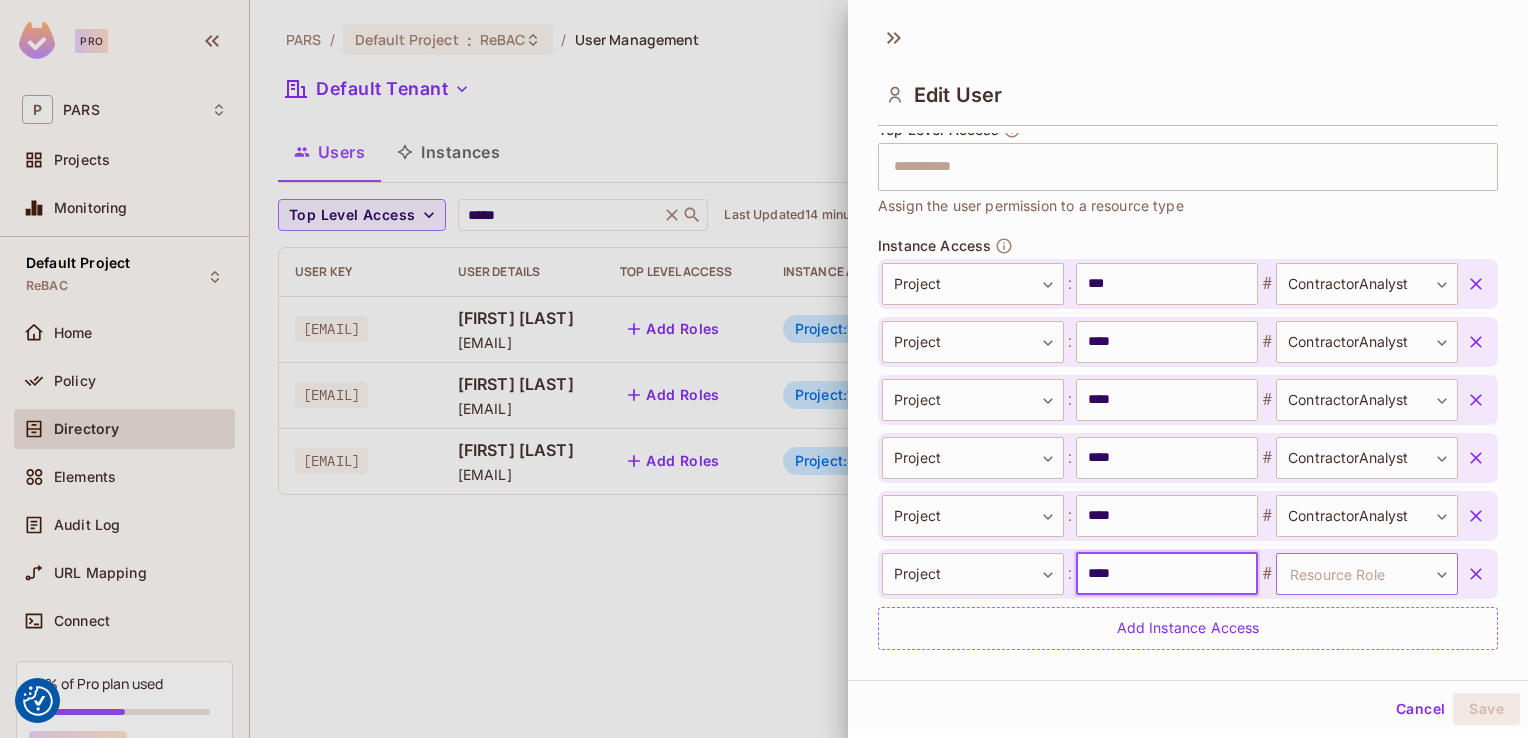type on "****" 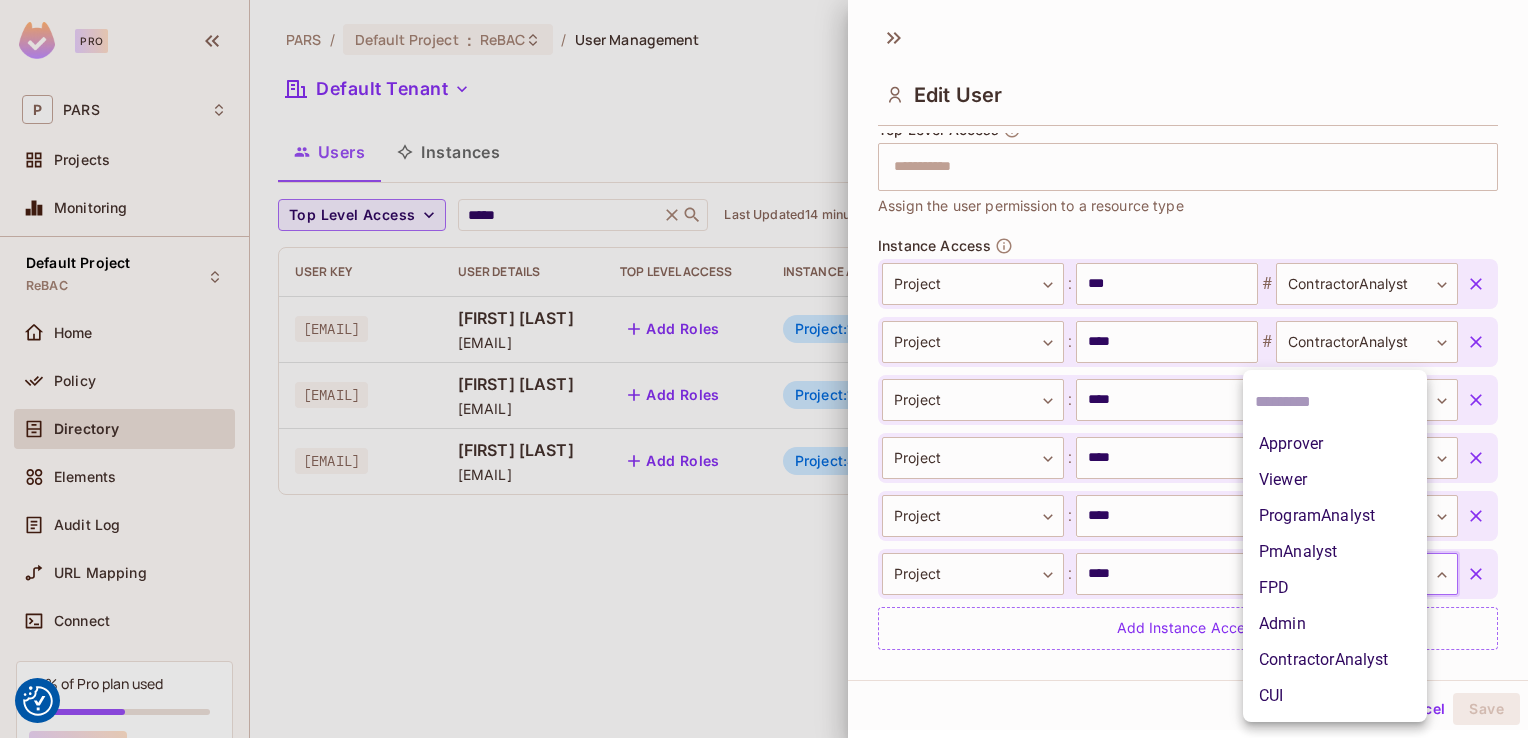 click on "We use cookies to enhance your browsing experience, serve personalized ads or content, and analyze our traffic.
By clicking "Accept All", you consent to our use of cookies.        Customize   Reject All   Accept All                    Customize Consent Preferences             We use cookies to help you navigate efficiently and perform certain functions. You will find detailed information about all cookies under each consent category below. The cookies that are categorized as "Necessary" are stored on your browser as they are essential for enabling the basic functionalities of the site. ...  Show more        Necessary Always Active Necessary cookies are required to enable the basic features of this site, such as providing secure log-in or adjusting your consent preferences. These cookies do not store any personally identifiable data. Cookie __hssrc Duration session Description Cookie __hssc Duration 1 hour Description Cookie __cf_bm Duration 1 hour Description Cookie Duration lidc" at bounding box center [0, 0] 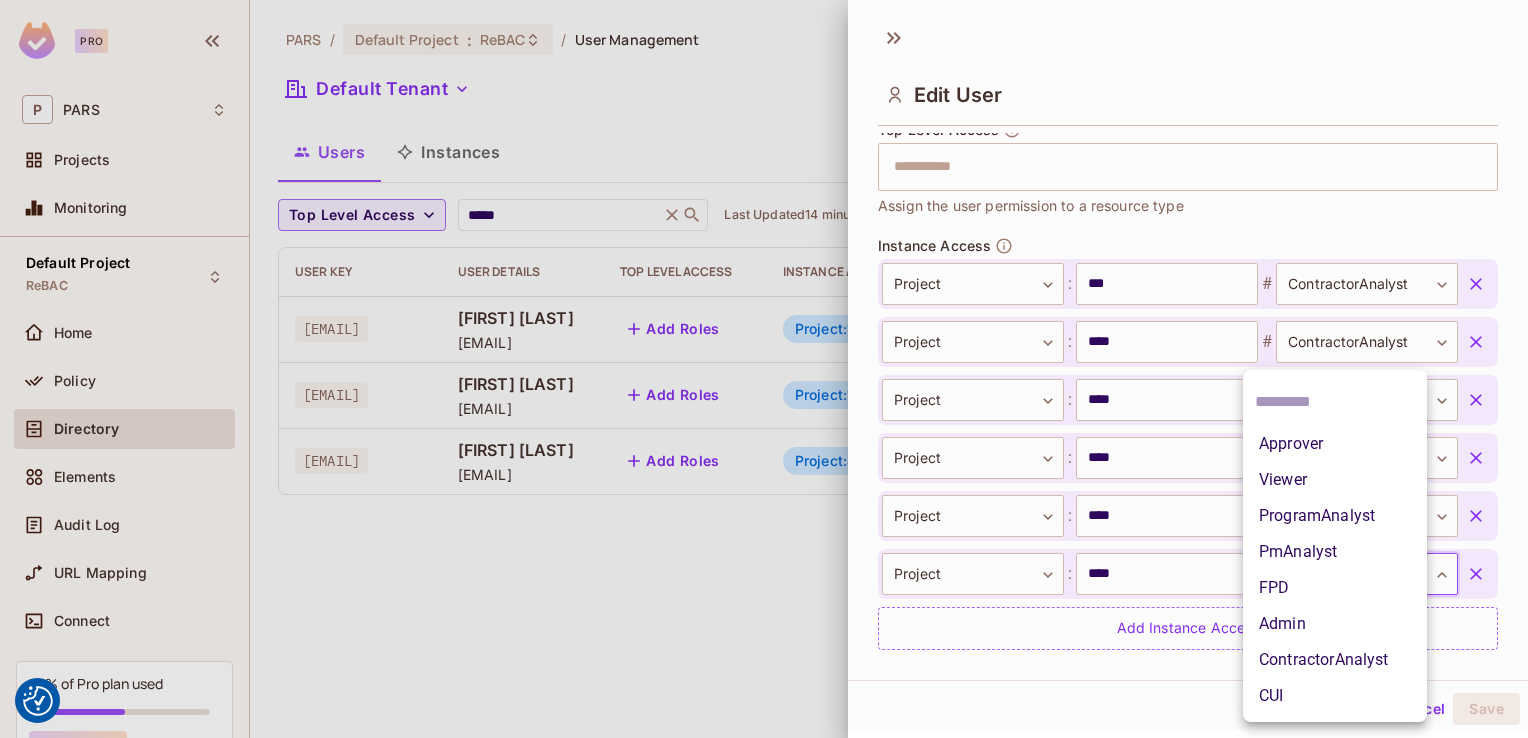 click on "ContractorAnalyst" at bounding box center [1335, 660] 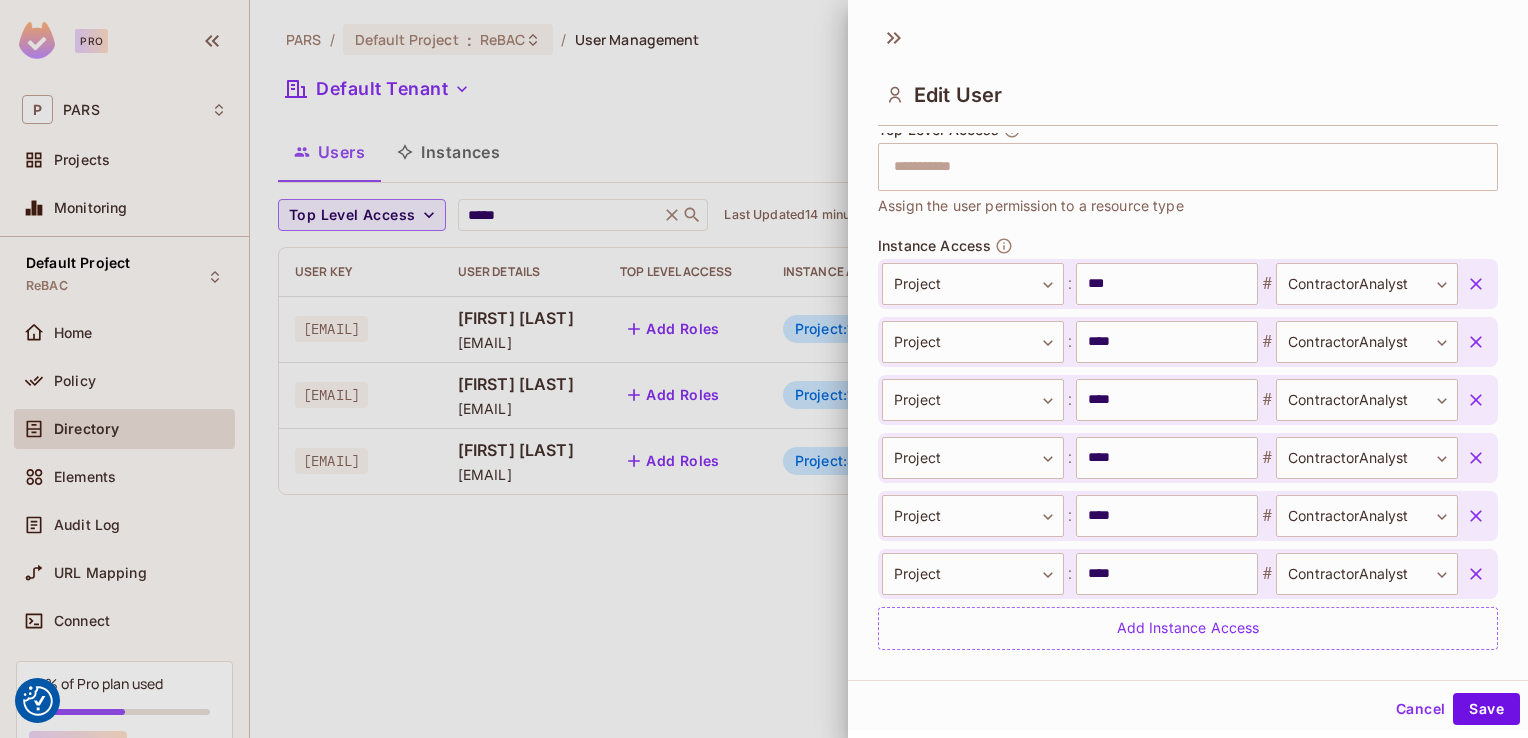 scroll, scrollTop: 672, scrollLeft: 0, axis: vertical 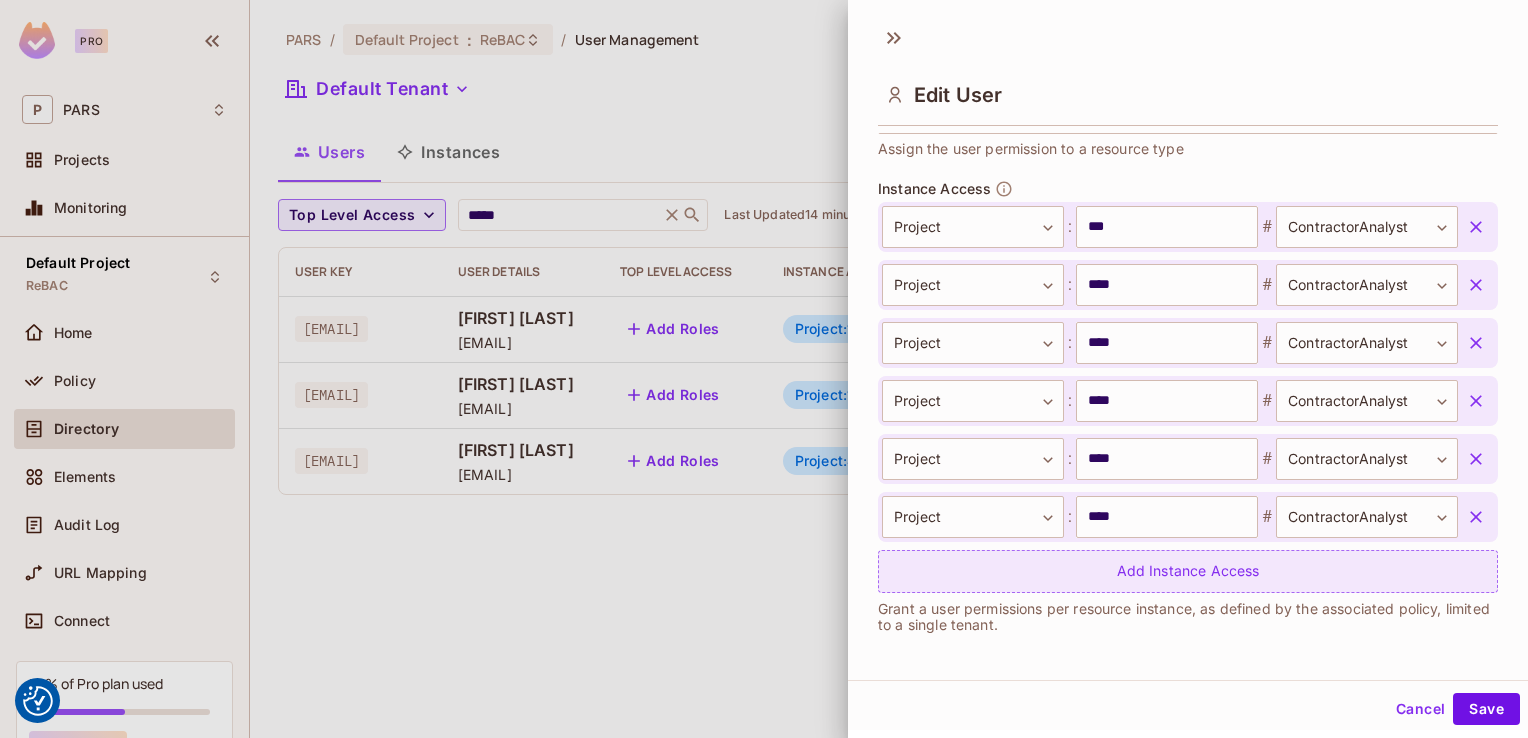 click on "Add Instance Access" at bounding box center (1188, 571) 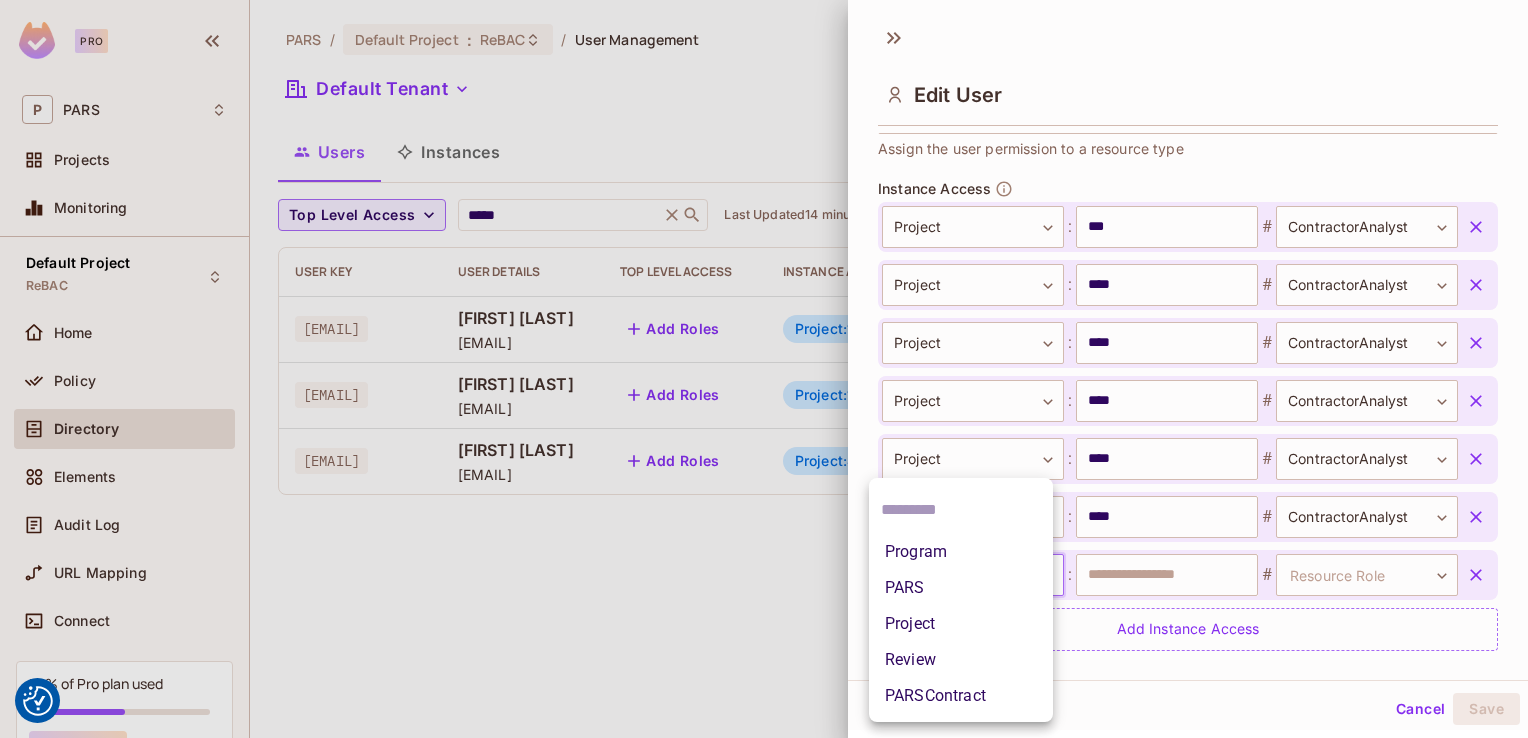 click on "We use cookies to enhance your browsing experience, serve personalized ads or content, and analyze our traffic.
By clicking "Accept All", you consent to our use of cookies.        Customize   Reject All   Accept All                    Customize Consent Preferences             We use cookies to help you navigate efficiently and perform certain functions. You will find detailed information about all cookies under each consent category below. The cookies that are categorized as "Necessary" are stored on your browser as they are essential for enabling the basic functionalities of the site. ...  Show more        Necessary Always Active Necessary cookies are required to enable the basic features of this site, such as providing secure log-in or adjusting your consent preferences. These cookies do not store any personally identifiable data. Cookie __hssrc Duration session Description Cookie __hssc Duration 1 hour Description Cookie __cf_bm Duration 1 hour Description Cookie Duration lidc" at bounding box center (0, 0) 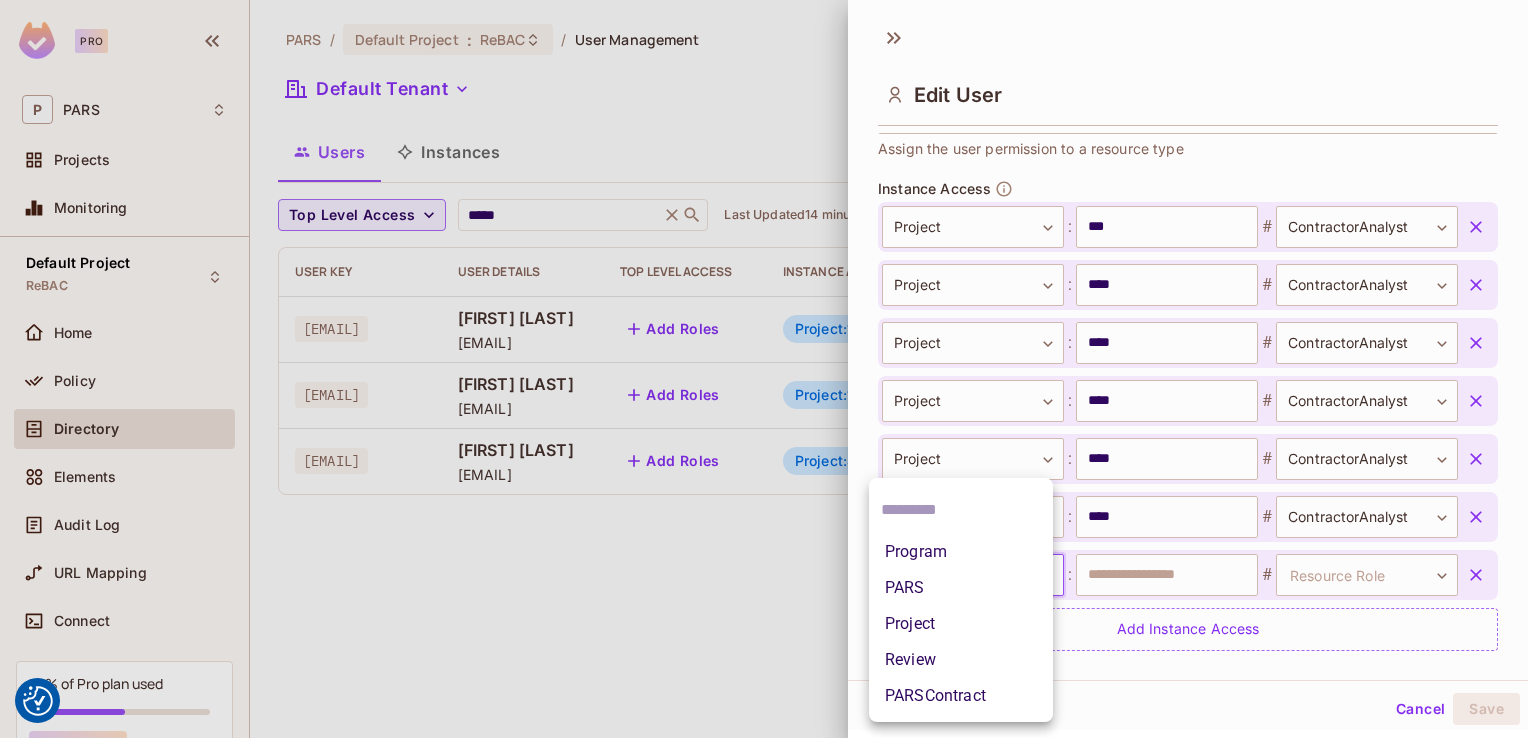 click on "Project" at bounding box center (961, 624) 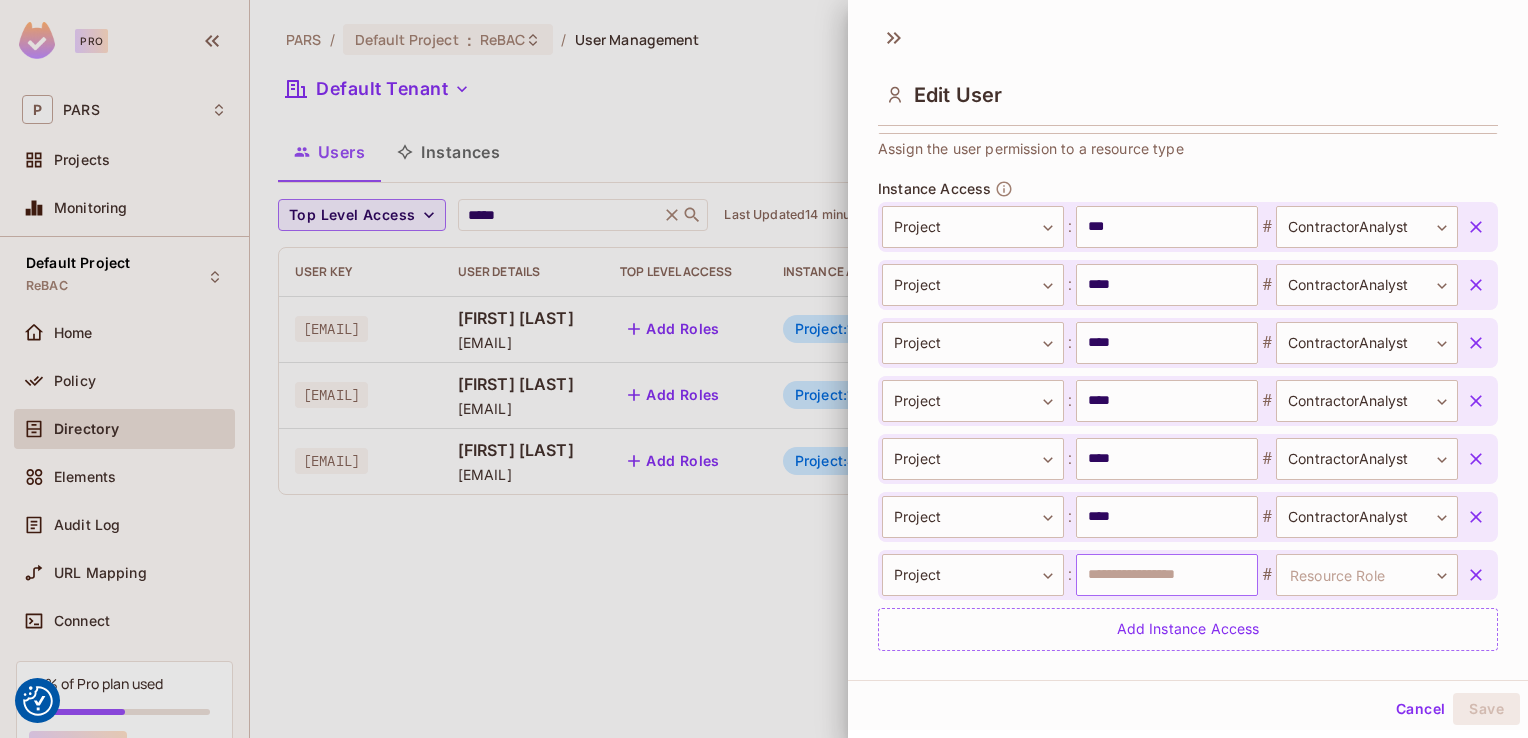 click at bounding box center (1167, 575) 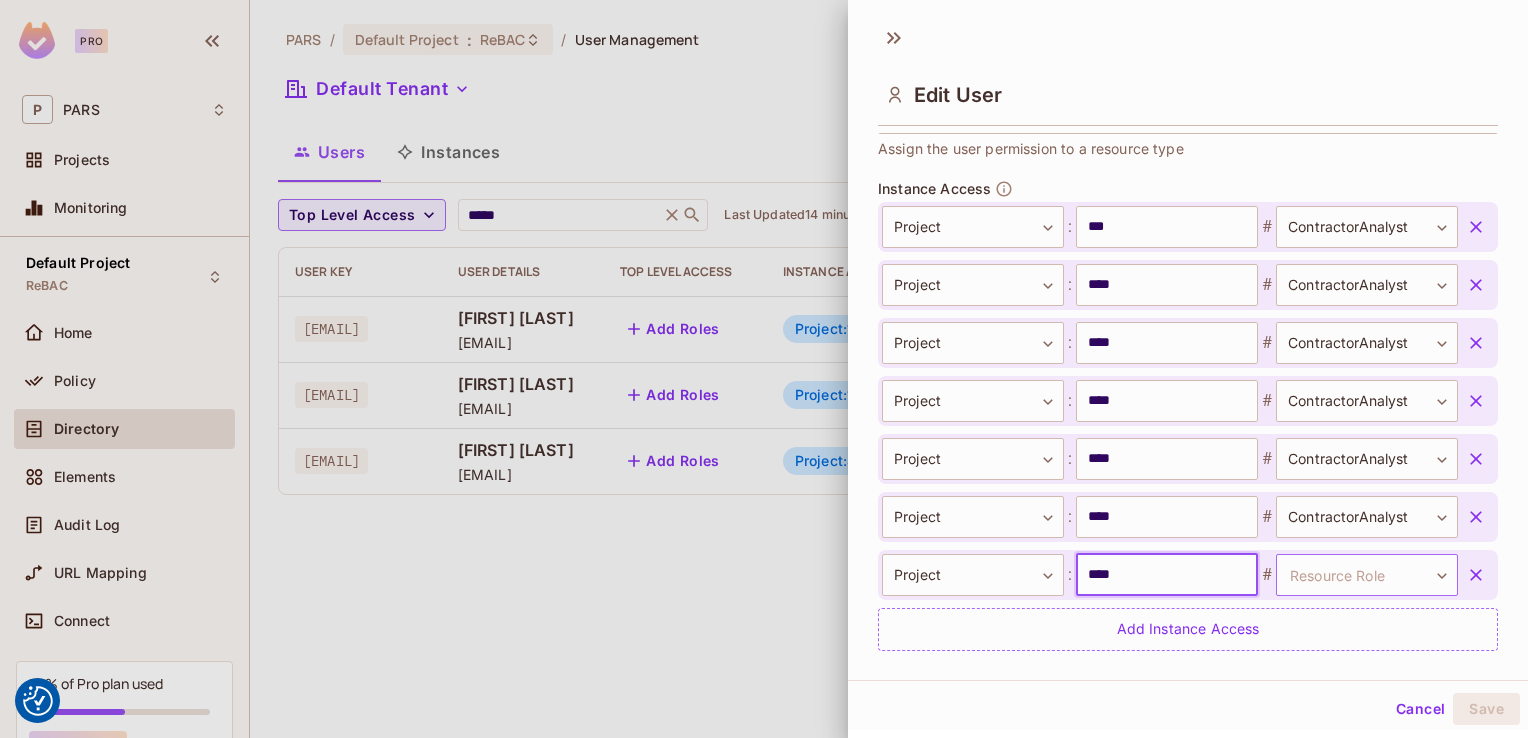 type on "****" 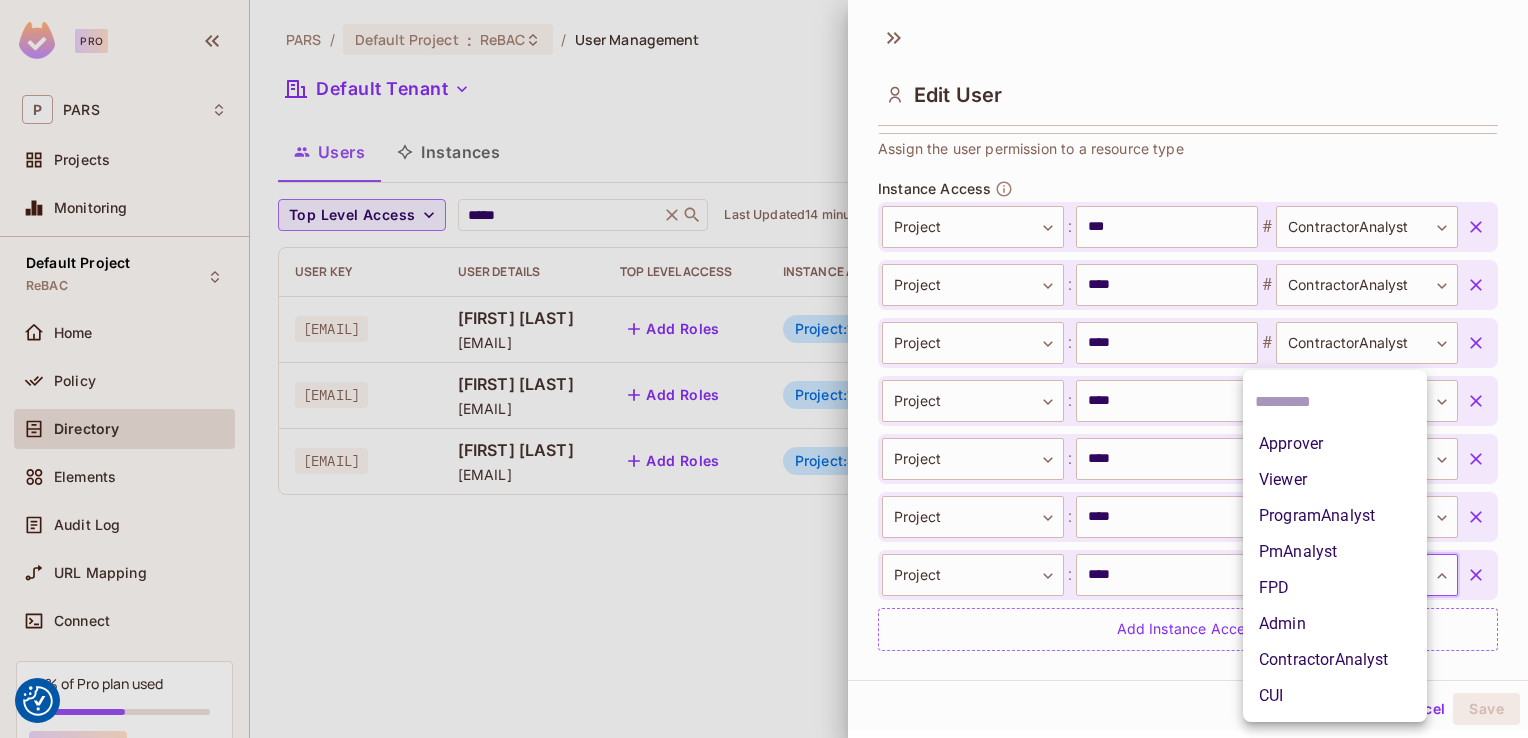 click on "ContractorAnalyst" at bounding box center [1335, 660] 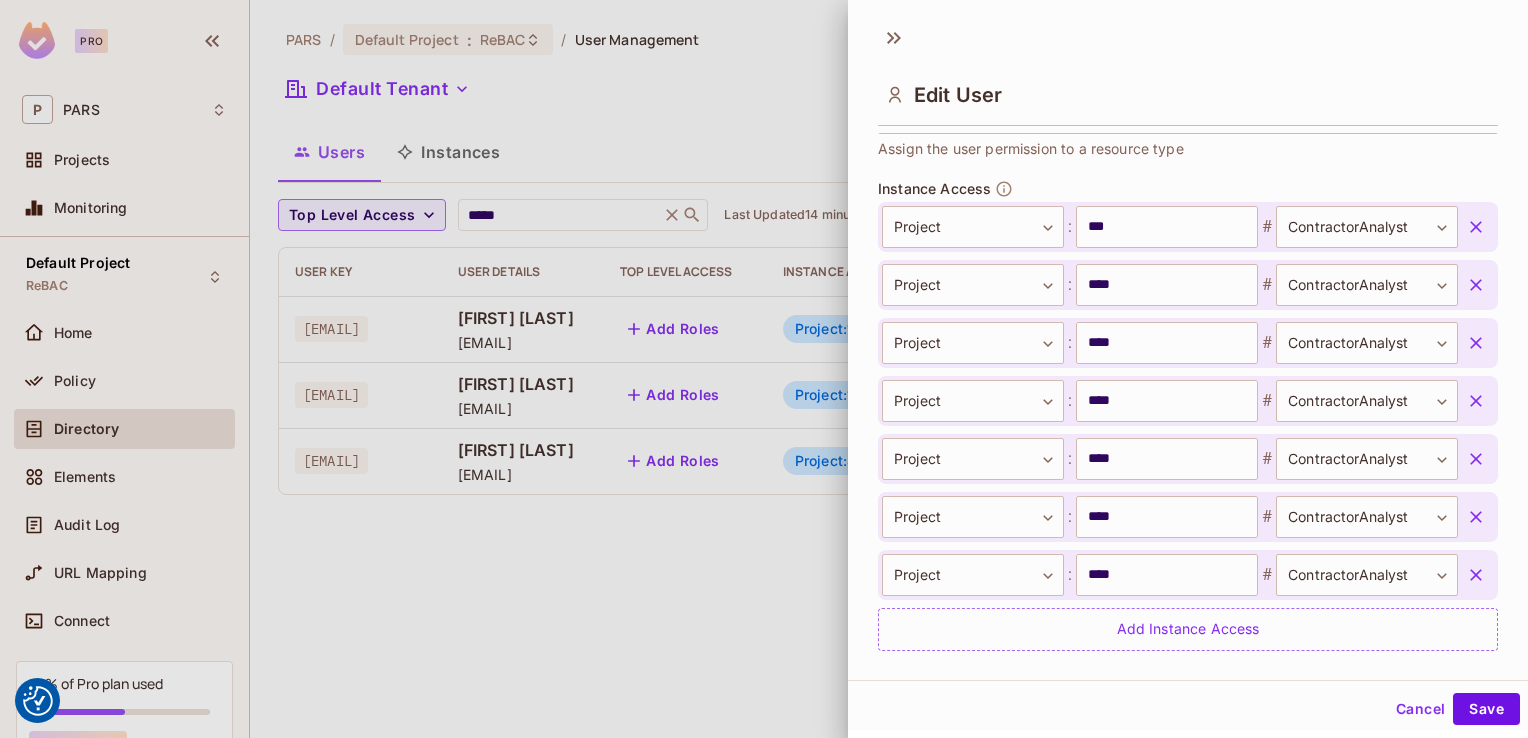 scroll, scrollTop: 731, scrollLeft: 0, axis: vertical 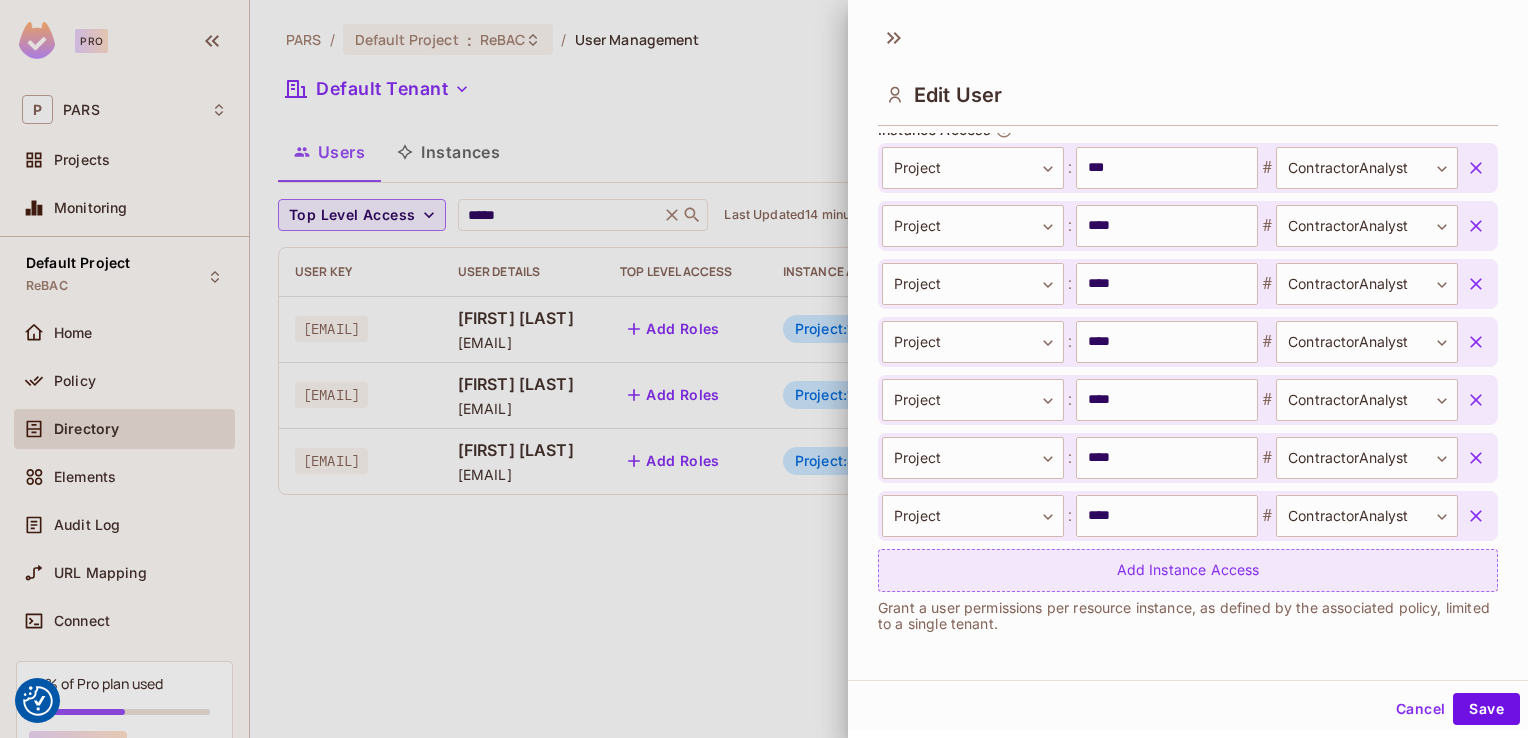 click on "Add Instance Access" at bounding box center (1188, 570) 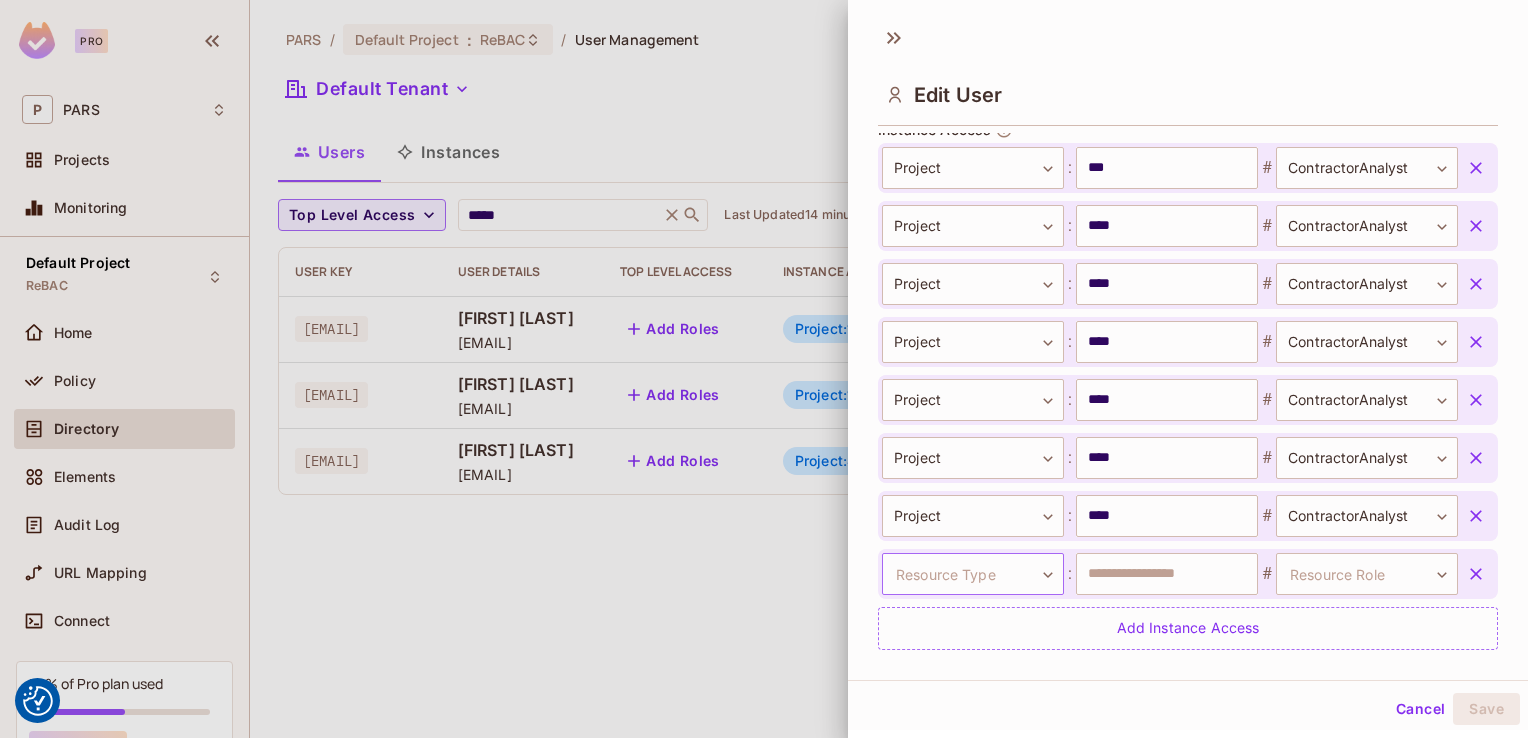 click on "We use cookies to enhance your browsing experience, serve personalized ads or content, and analyze our traffic.
By clicking "Accept All", you consent to our use of cookies.        Customize   Reject All   Accept All                    Customize Consent Preferences             We use cookies to help you navigate efficiently and perform certain functions. You will find detailed information about all cookies under each consent category below. The cookies that are categorized as "Necessary" are stored on your browser as they are essential for enabling the basic functionalities of the site. ...  Show more        Necessary Always Active Necessary cookies are required to enable the basic features of this site, such as providing secure log-in or adjusting your consent preferences. These cookies do not store any personally identifiable data. Cookie __hssrc Duration session Description Cookie __hssc Duration 1 hour Description Cookie __cf_bm Duration 1 hour Description Cookie Duration lidc" at bounding box center [0, 0] 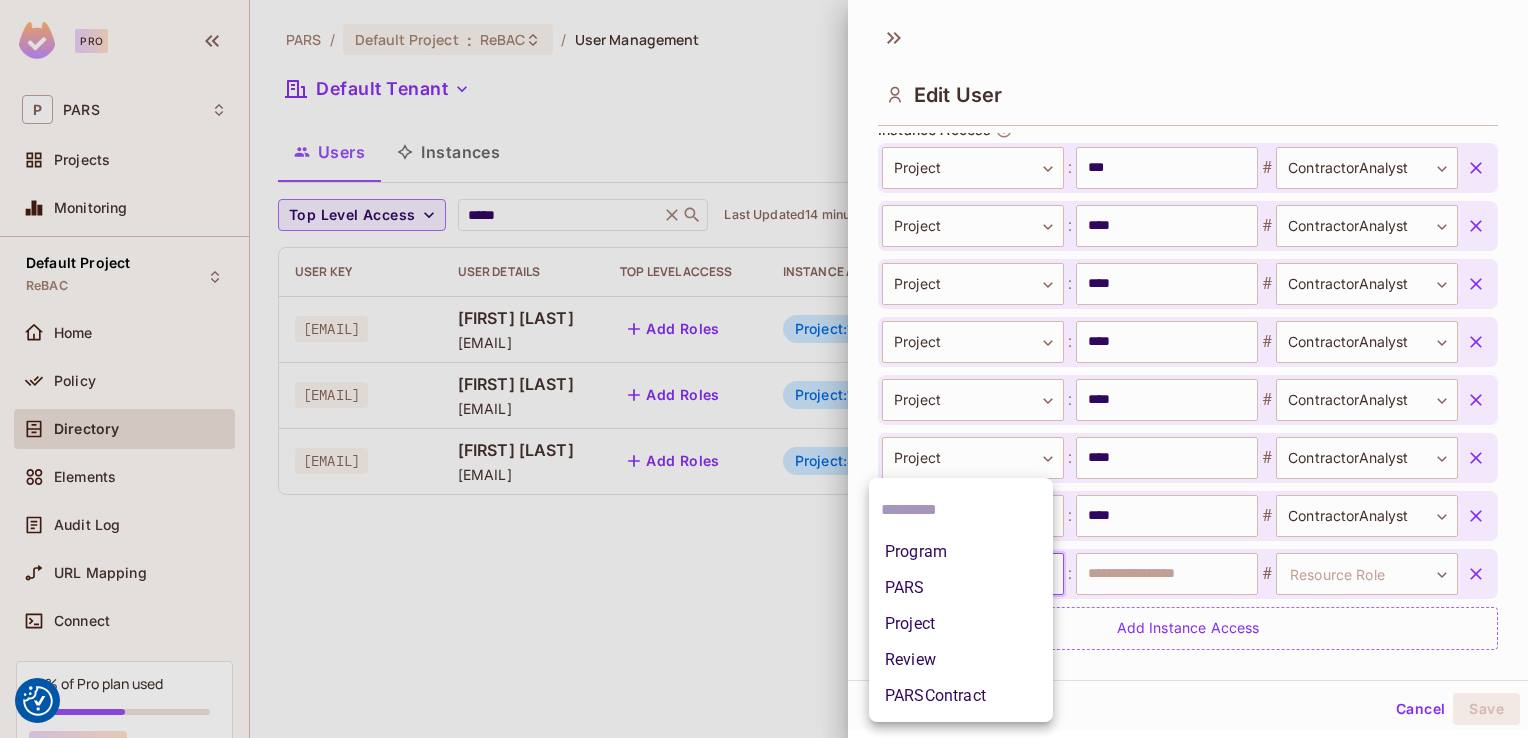 click on "Project" at bounding box center [961, 624] 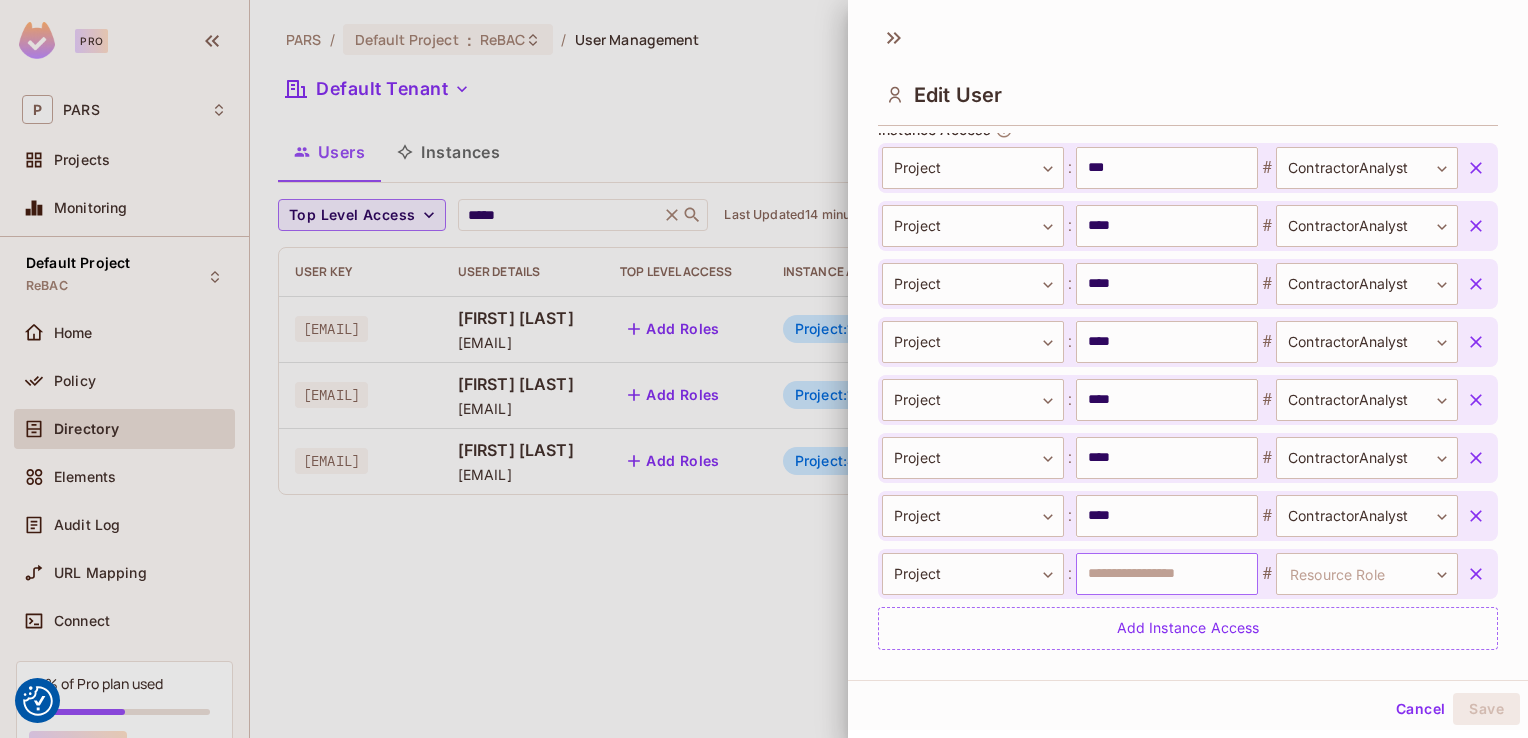 click at bounding box center [1167, 574] 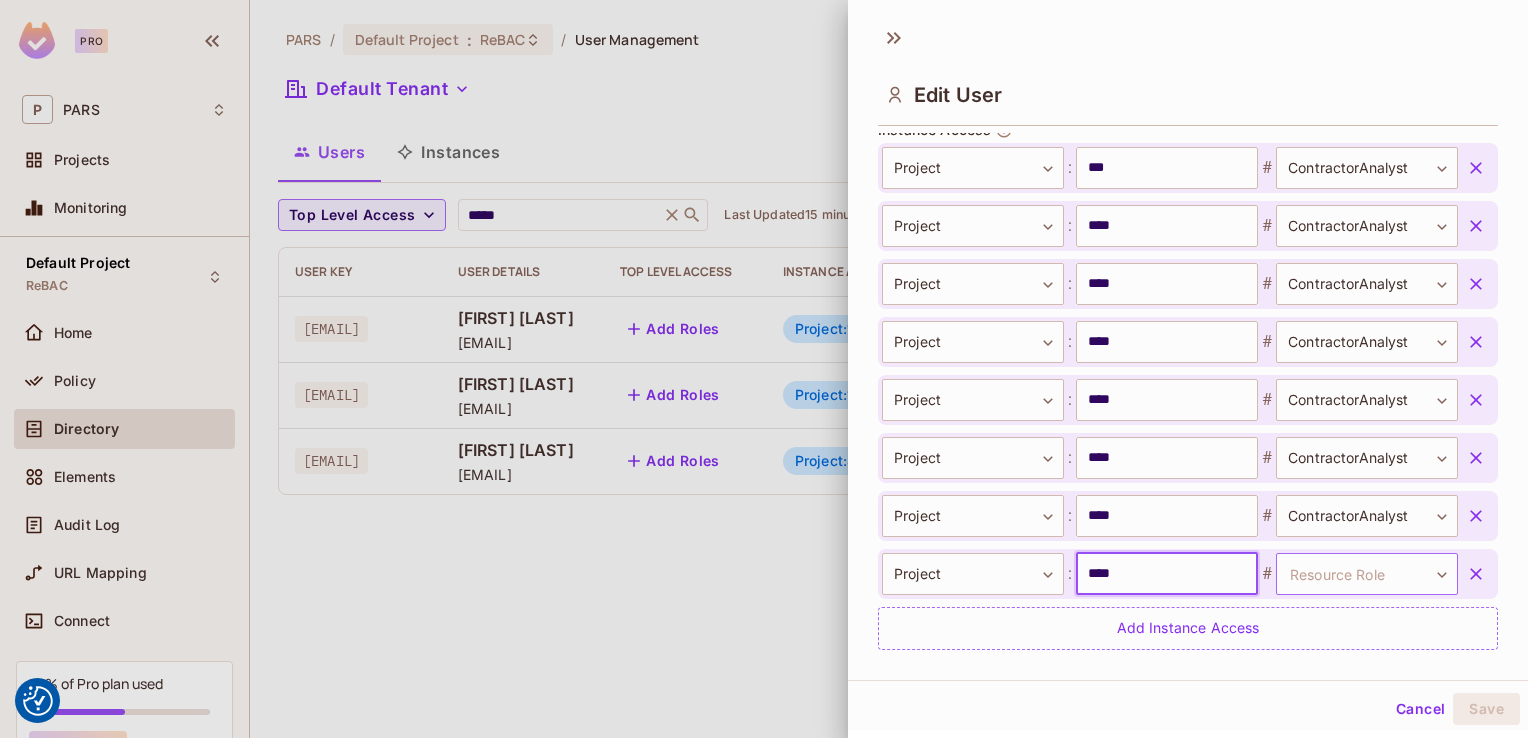 type on "****" 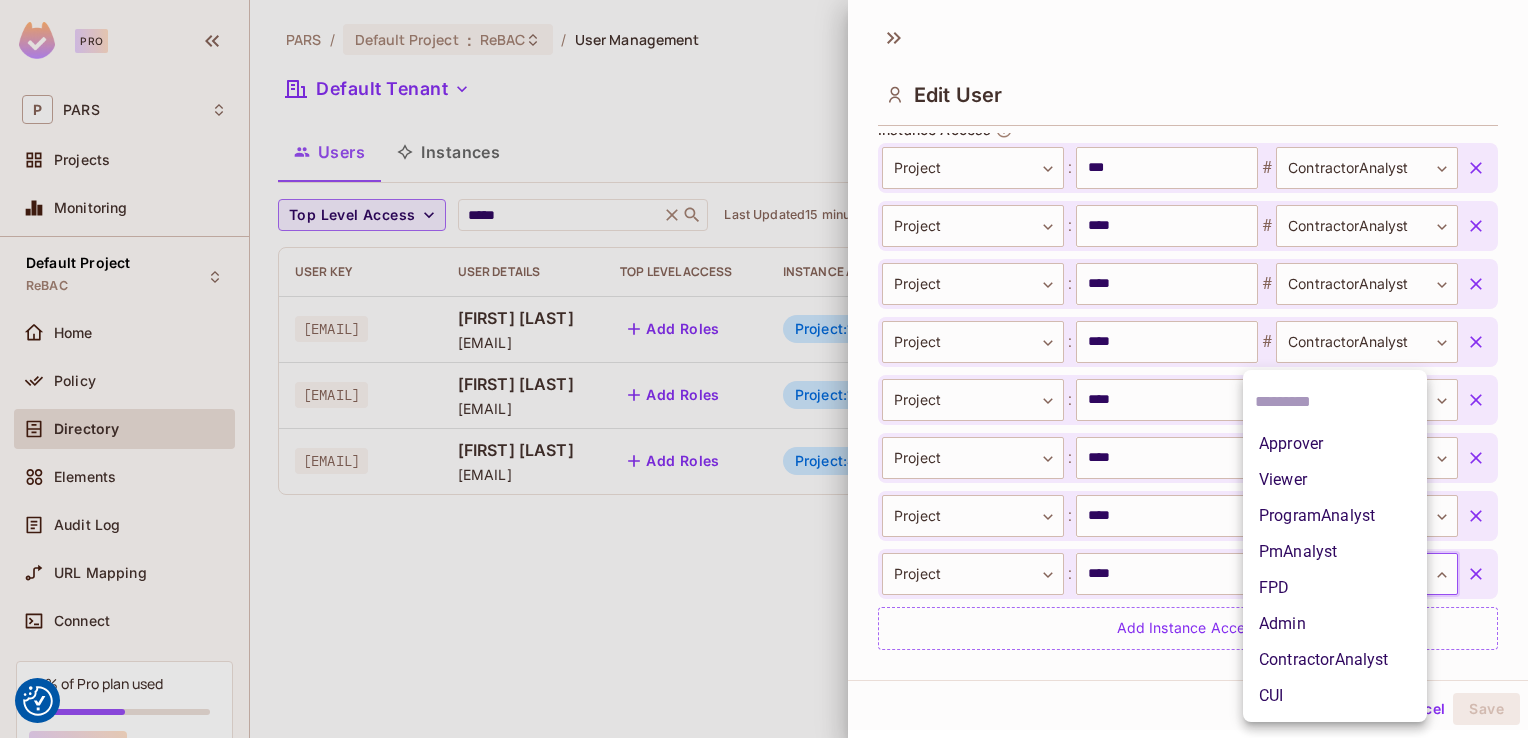 click on "ContractorAnalyst" at bounding box center (1335, 660) 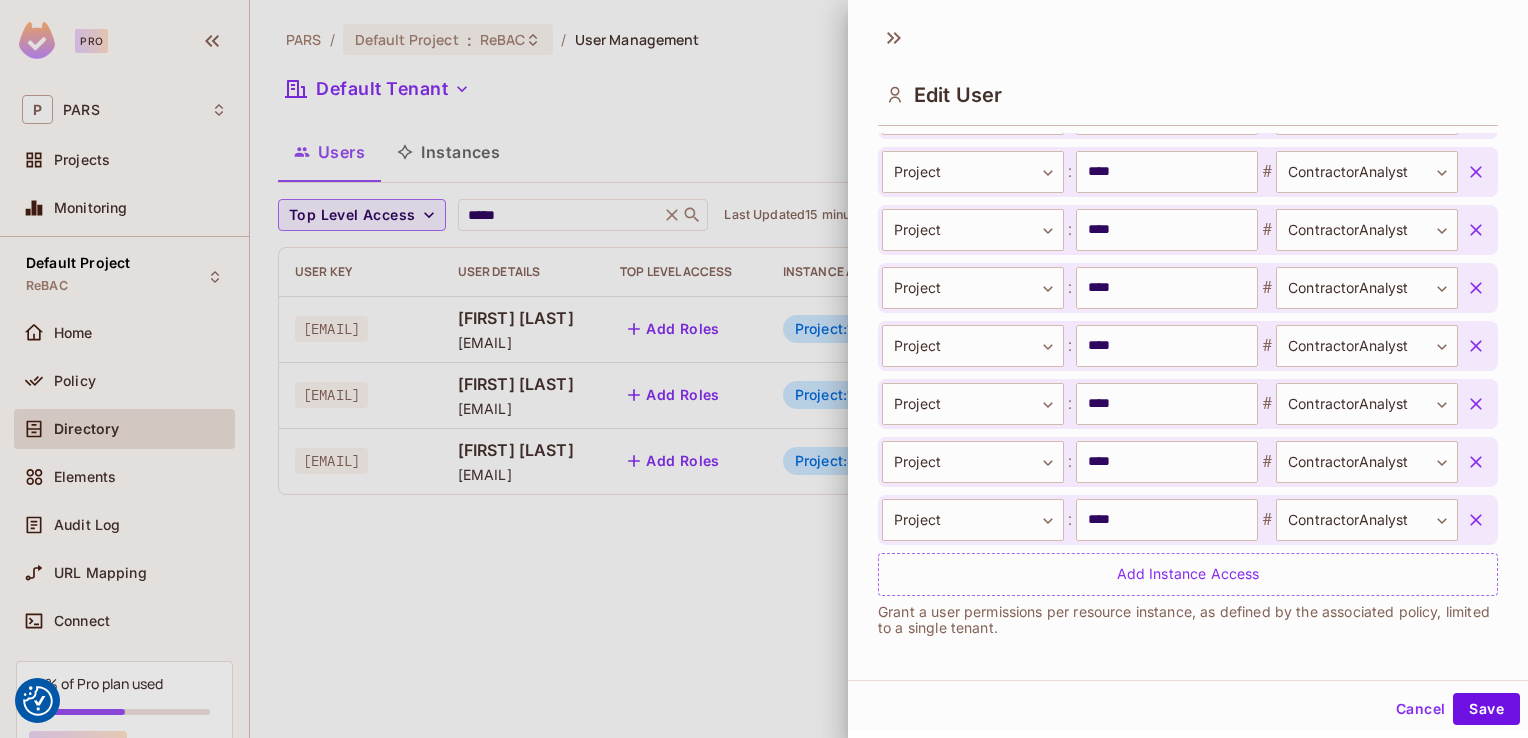 scroll, scrollTop: 788, scrollLeft: 0, axis: vertical 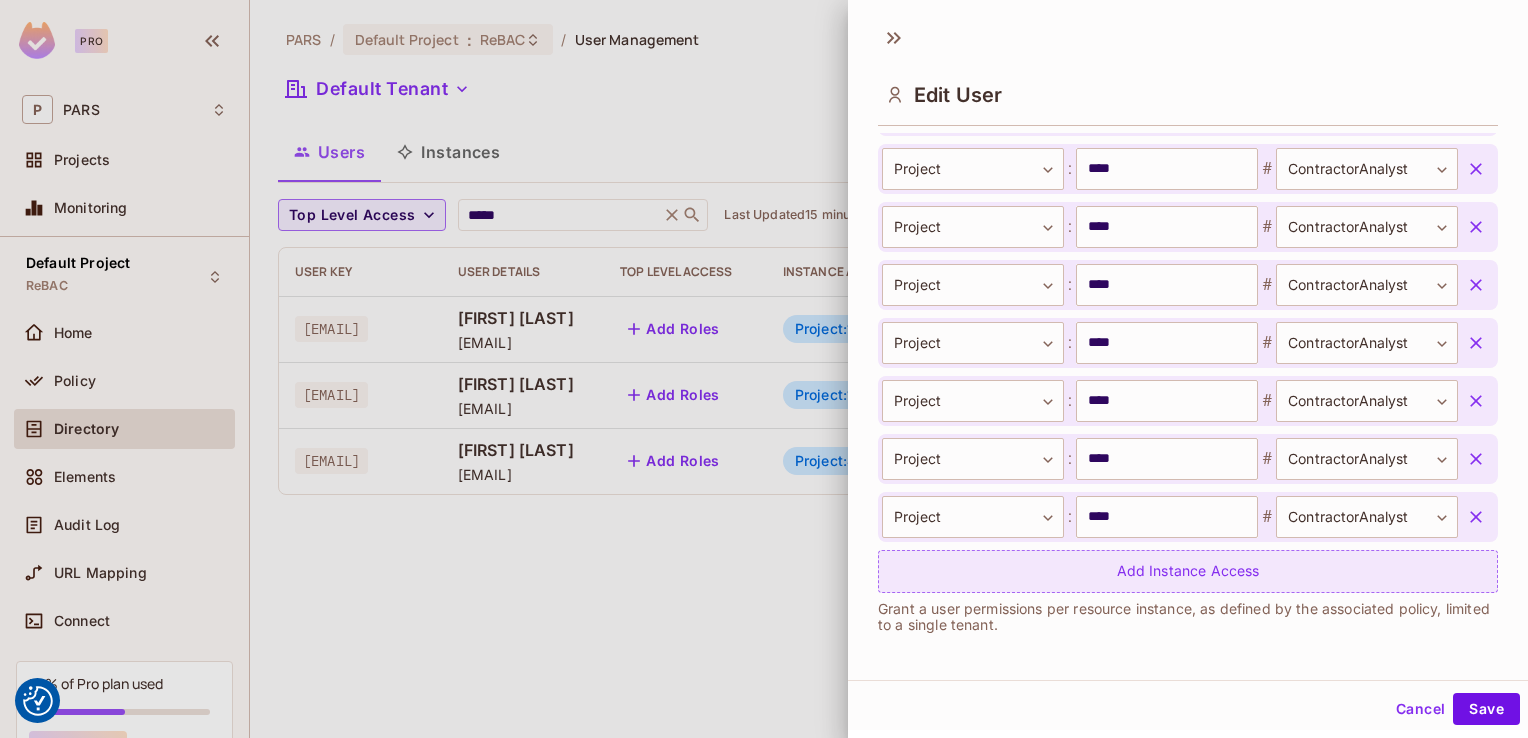 click on "Add Instance Access" at bounding box center (1188, 571) 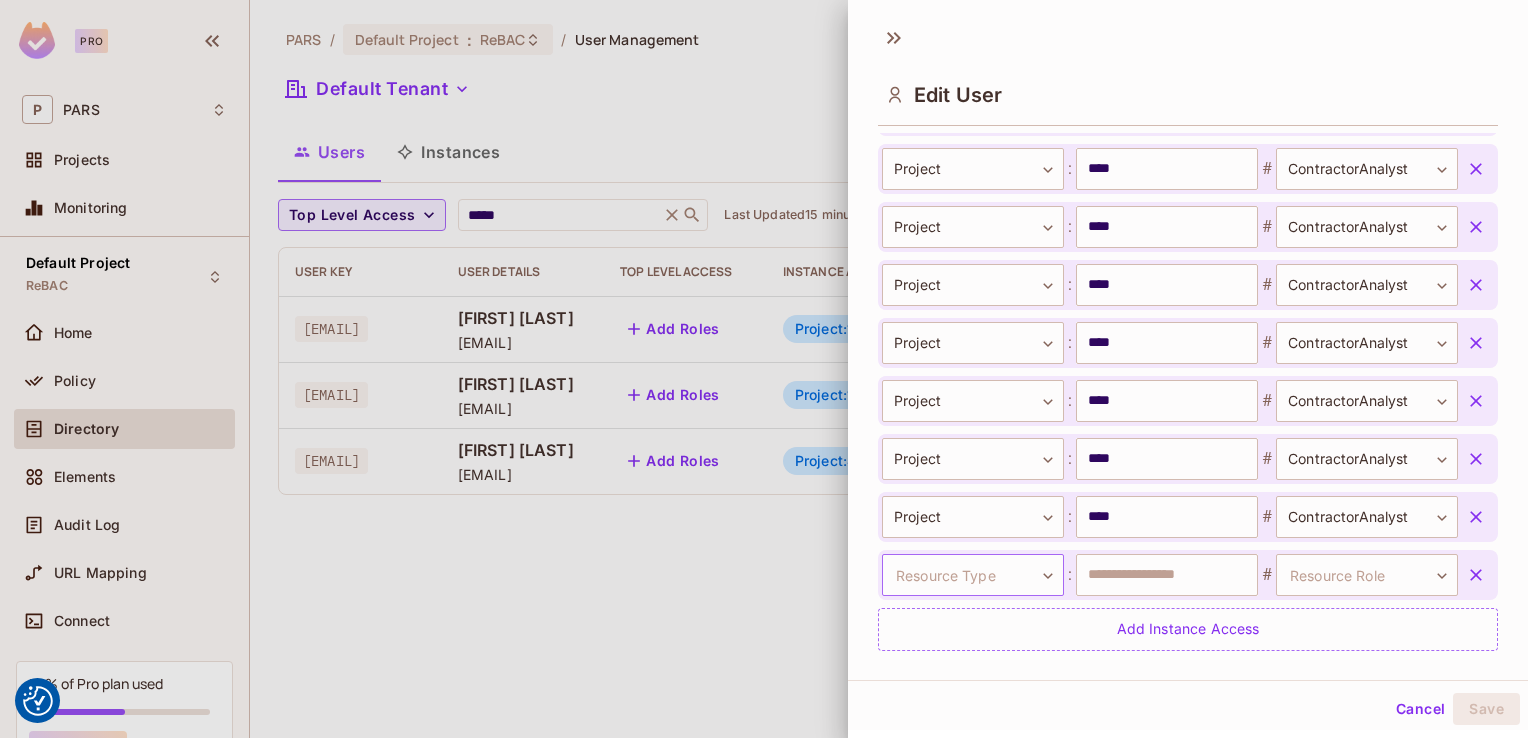 click on "We use cookies to enhance your browsing experience, serve personalized ads or content, and analyze our traffic.
By clicking "Accept All", you consent to our use of cookies.        Customize   Reject All   Accept All                    Customize Consent Preferences             We use cookies to help you navigate efficiently and perform certain functions. You will find detailed information about all cookies under each consent category below. The cookies that are categorized as "Necessary" are stored on your browser as they are essential for enabling the basic functionalities of the site. ...  Show more        Necessary Always Active Necessary cookies are required to enable the basic features of this site, such as providing secure log-in or adjusting your consent preferences. These cookies do not store any personally identifiable data. Cookie __hssrc Duration session Description Cookie __hssc Duration 1 hour Description Cookie __cf_bm Duration 1 hour Description Cookie Duration lidc" at bounding box center (0, 0) 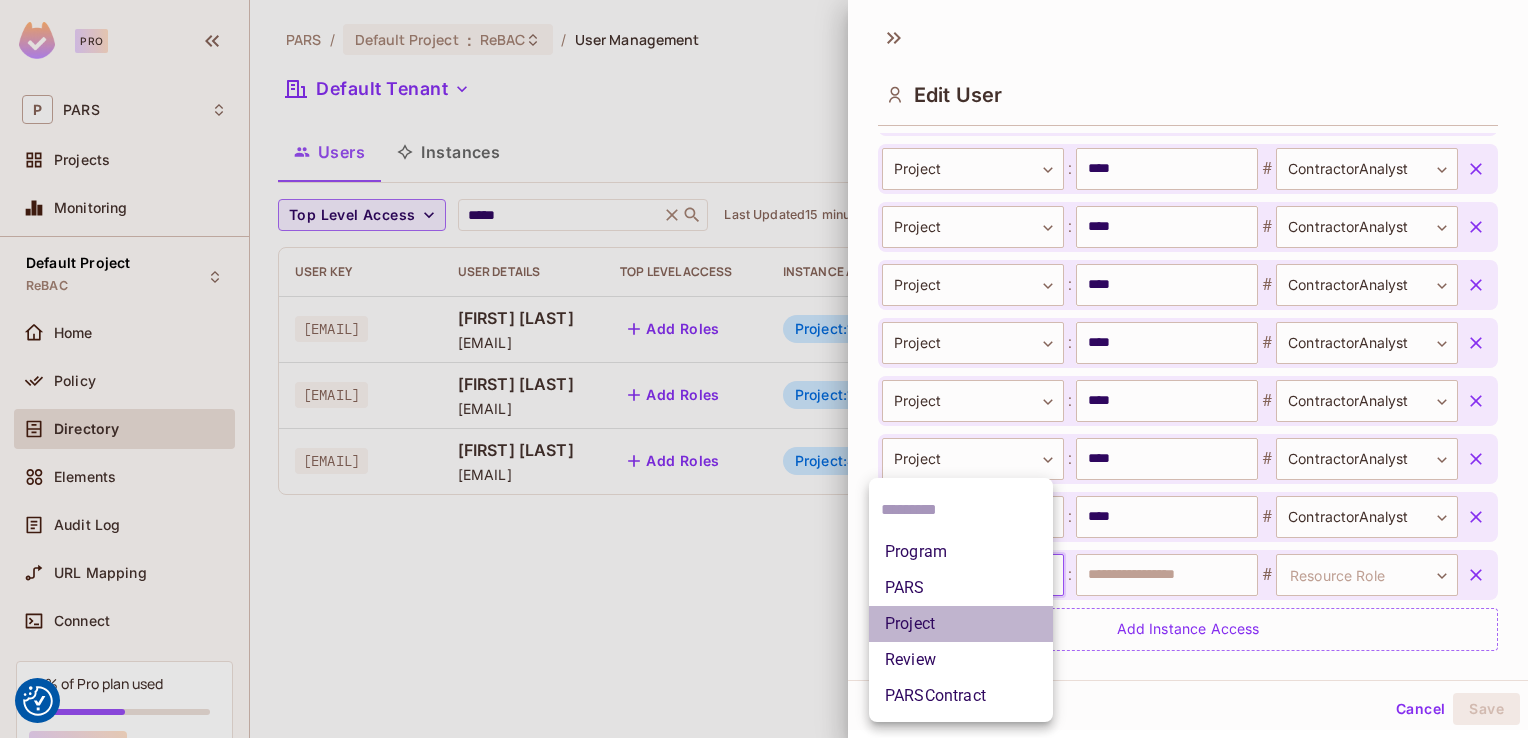 click on "Project" at bounding box center (961, 624) 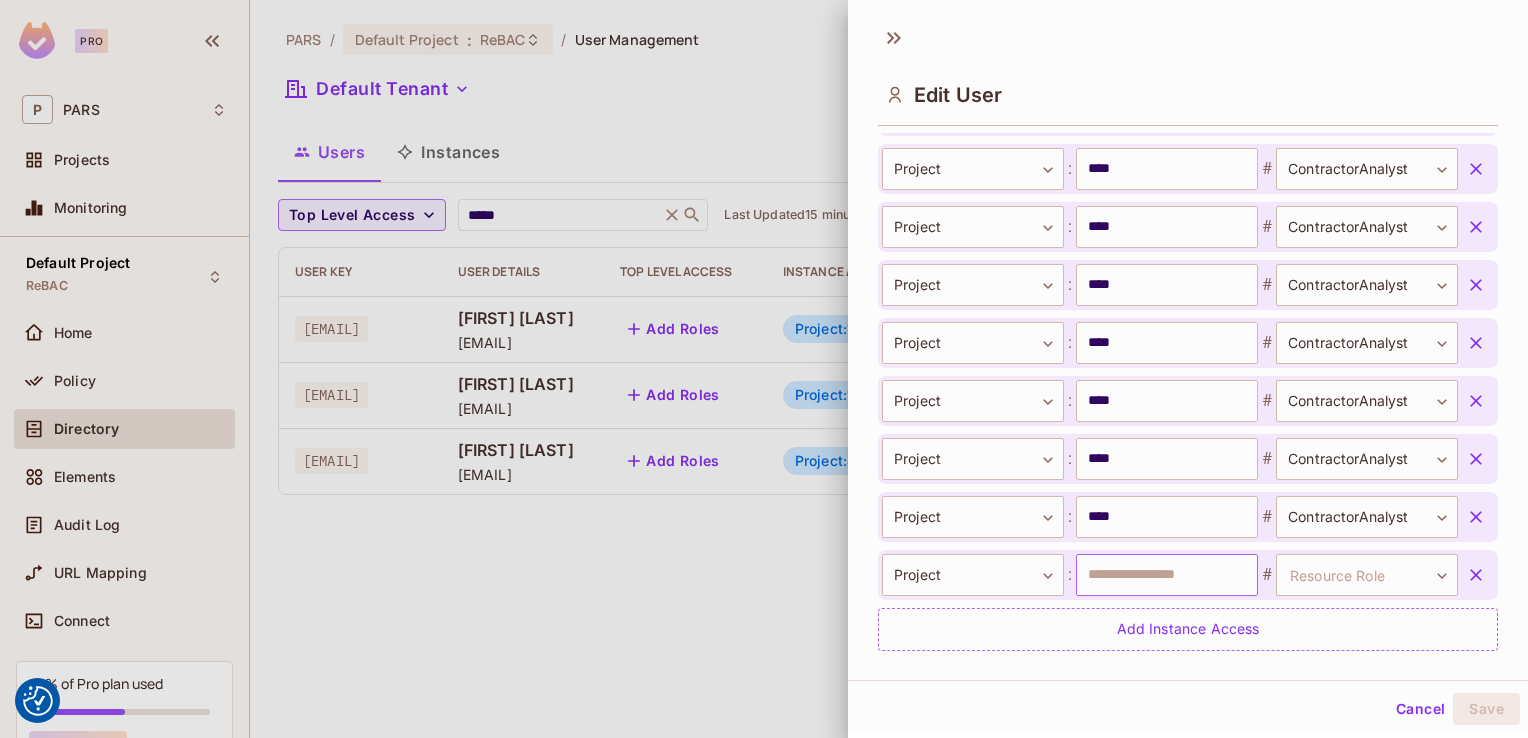 click at bounding box center [1167, 575] 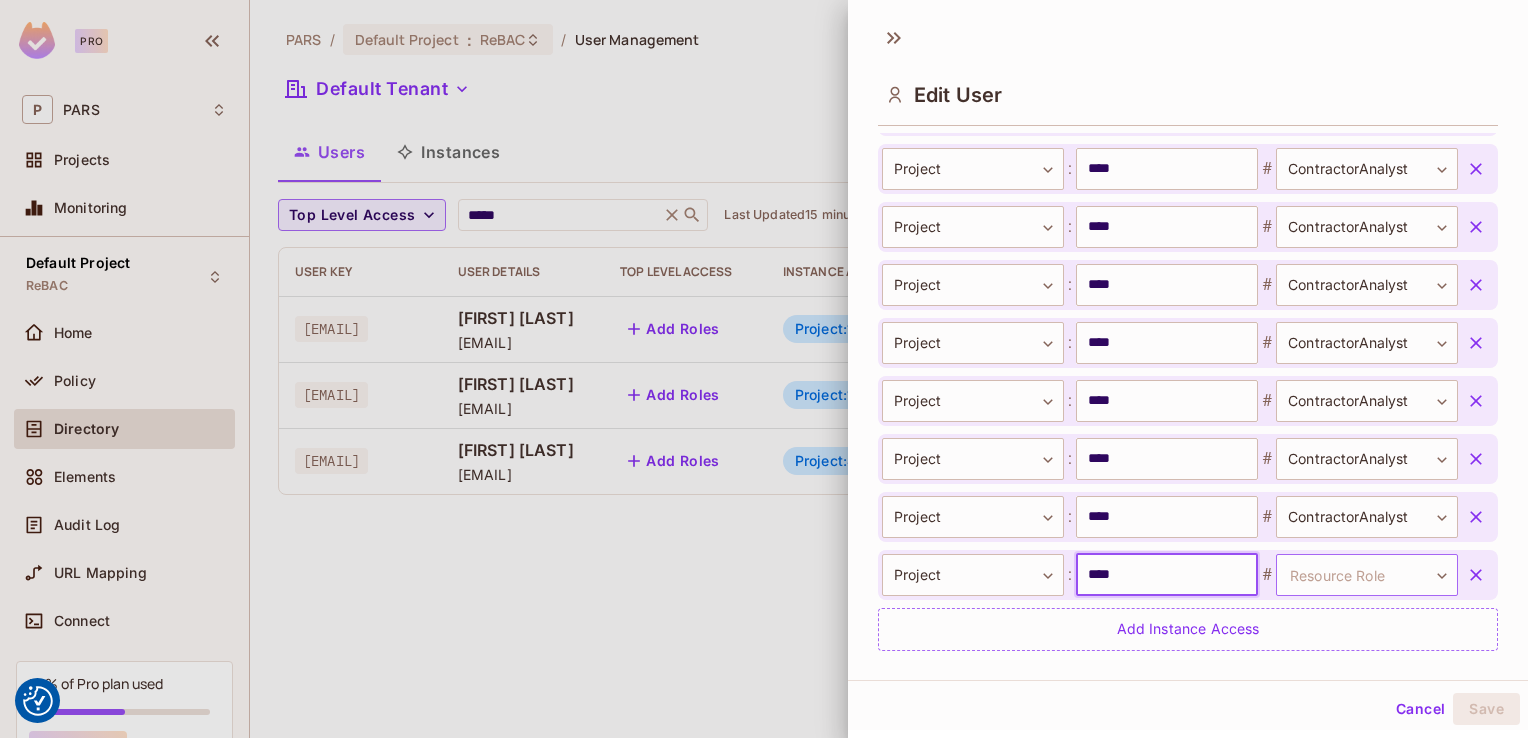 type on "****" 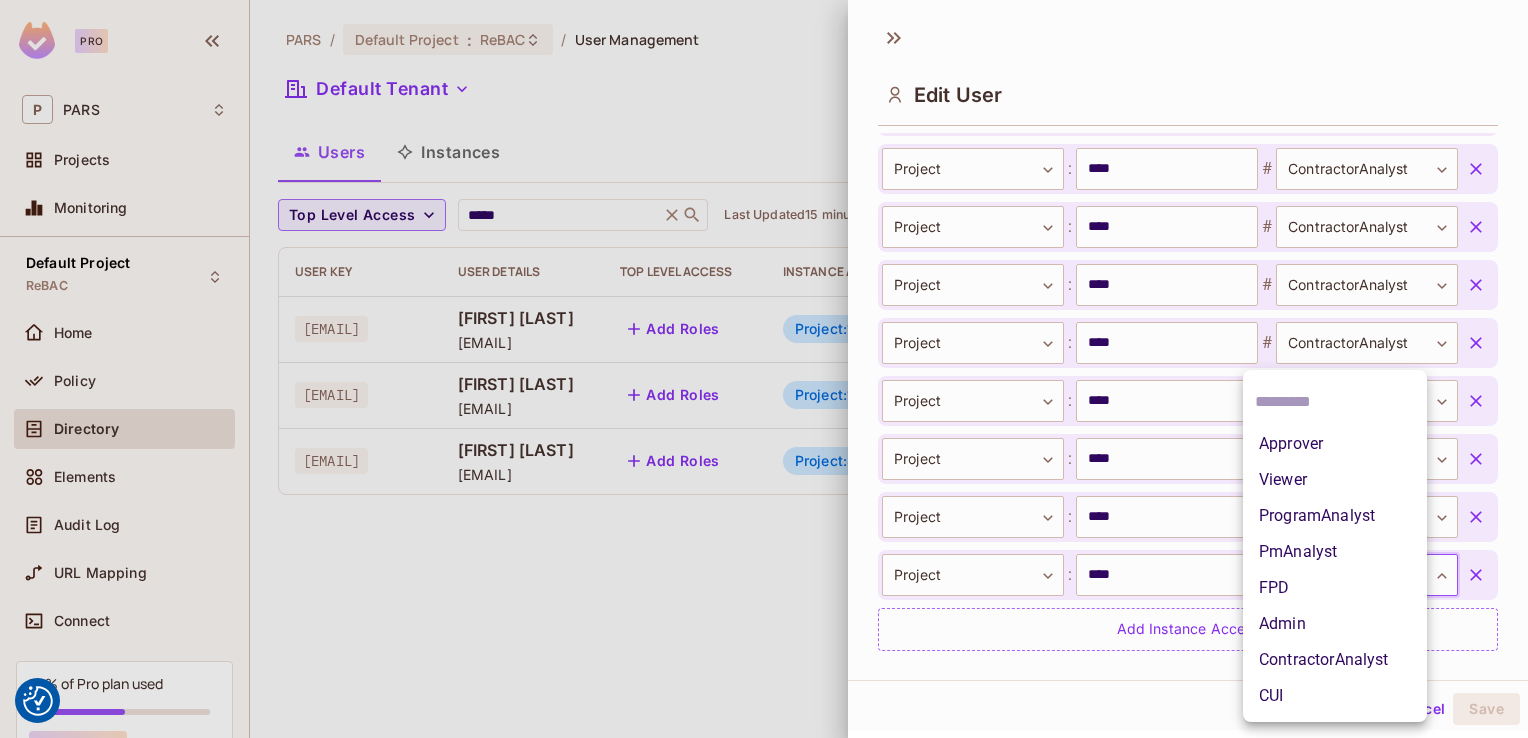 click on "ContractorAnalyst" at bounding box center (1335, 660) 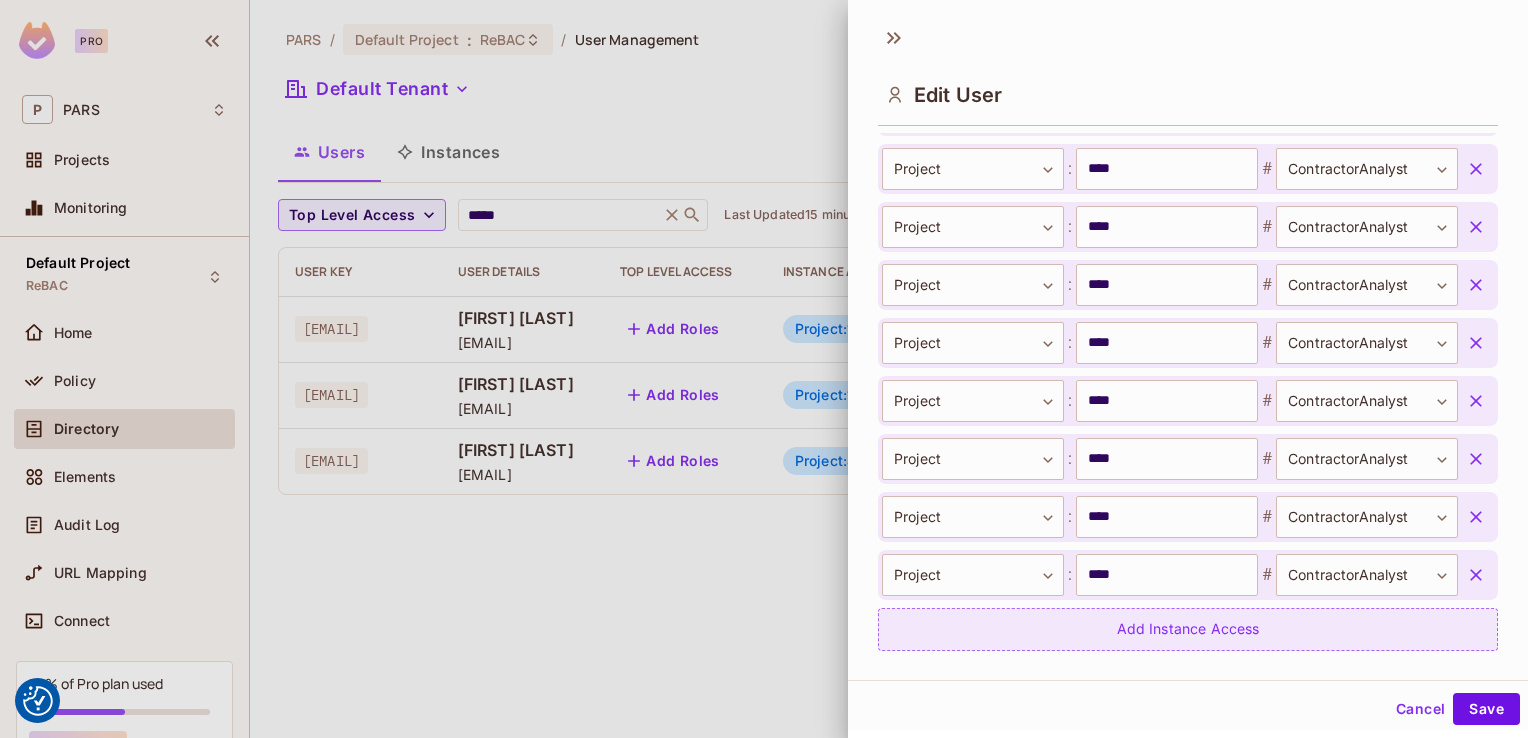 click on "Add Instance Access" at bounding box center [1188, 629] 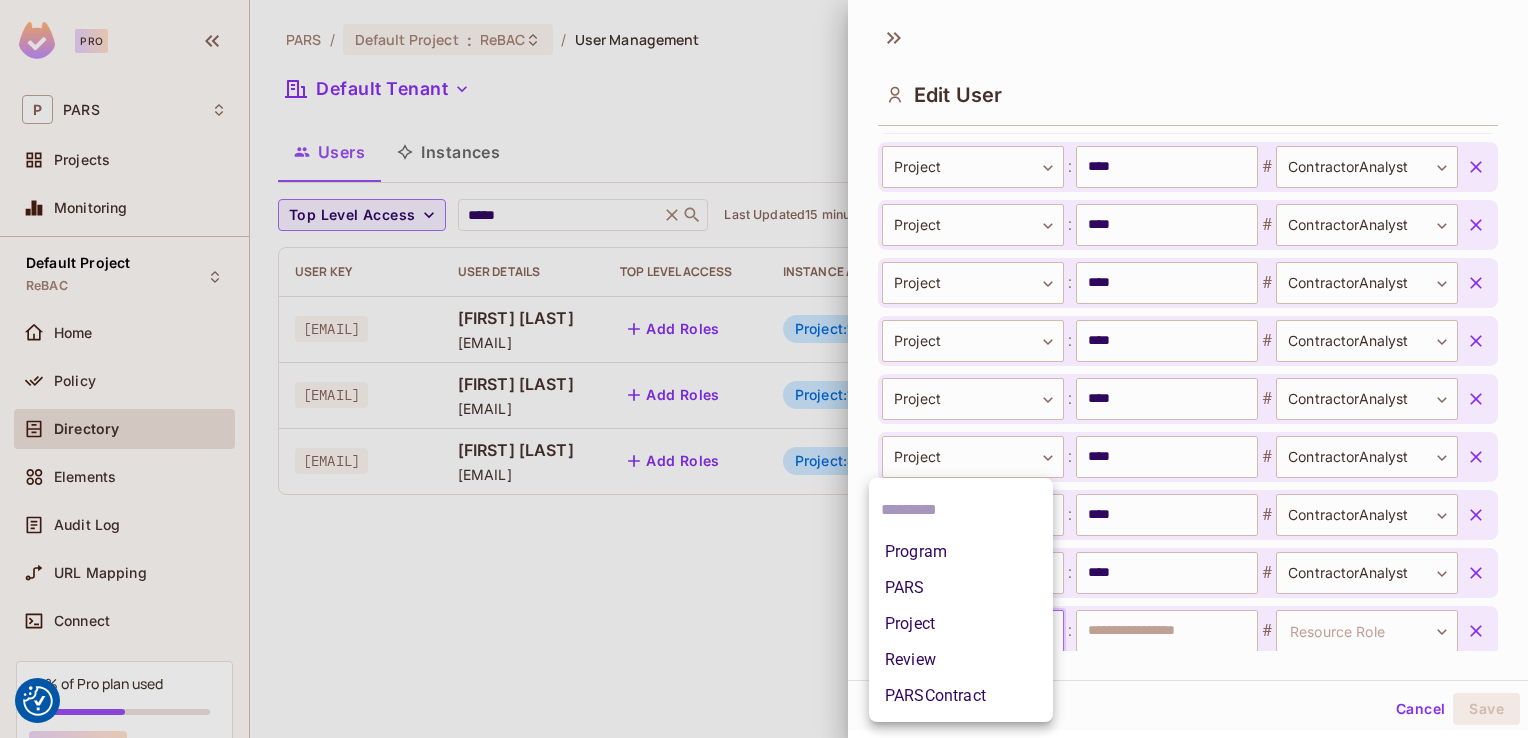 click on "We use cookies to enhance your browsing experience, serve personalized ads or content, and analyze our traffic.
By clicking "Accept All", you consent to our use of cookies.        Customize   Reject All   Accept All                    Customize Consent Preferences             We use cookies to help you navigate efficiently and perform certain functions. You will find detailed information about all cookies under each consent category below. The cookies that are categorized as "Necessary" are stored on your browser as they are essential for enabling the basic functionalities of the site. ...  Show more        Necessary Always Active Necessary cookies are required to enable the basic features of this site, such as providing secure log-in or adjusting your consent preferences. These cookies do not store any personally identifiable data. Cookie __hssrc Duration session Description Cookie __hssc Duration 1 hour Description Cookie __cf_bm Duration 1 hour Description Cookie Duration lidc" at bounding box center [0, 0] 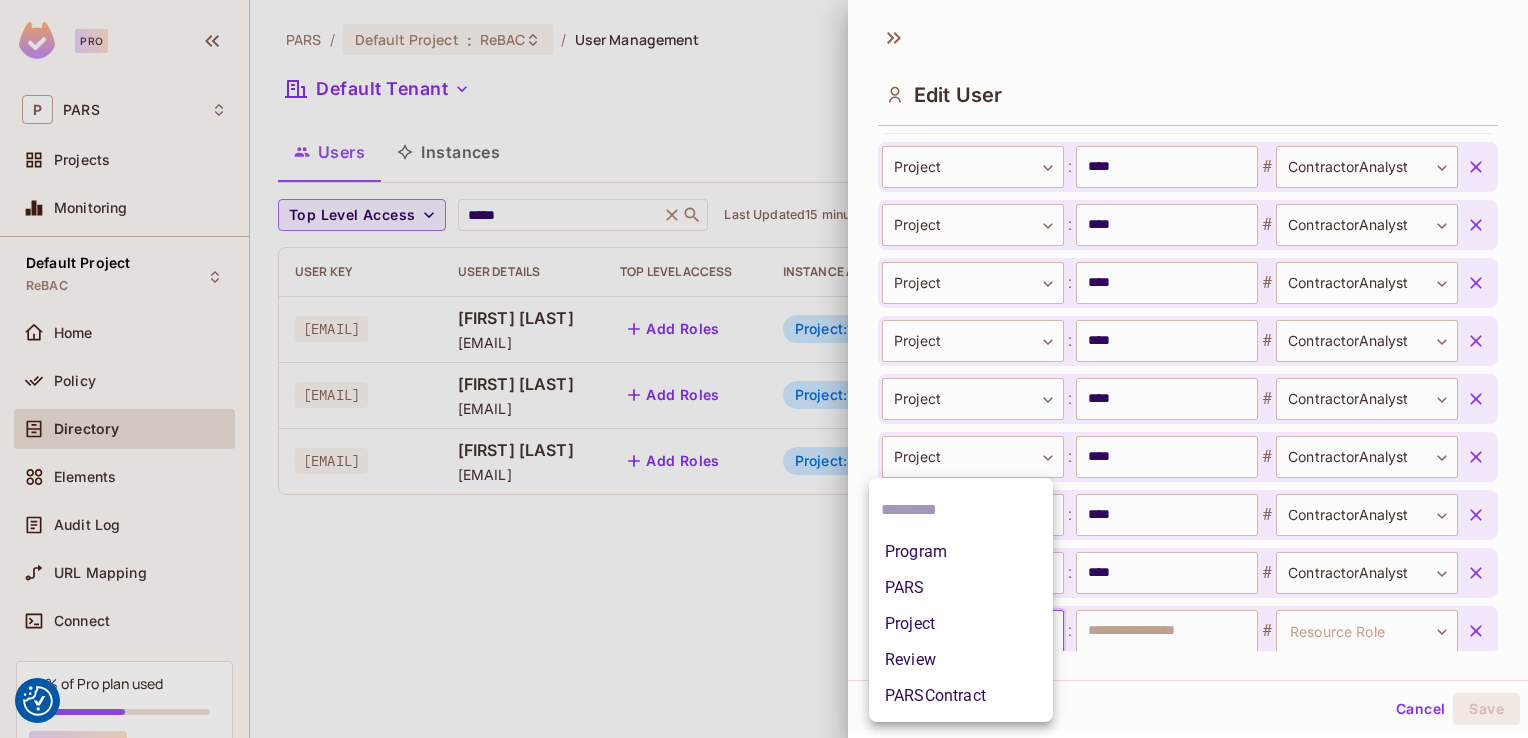 click on "Project" at bounding box center [961, 624] 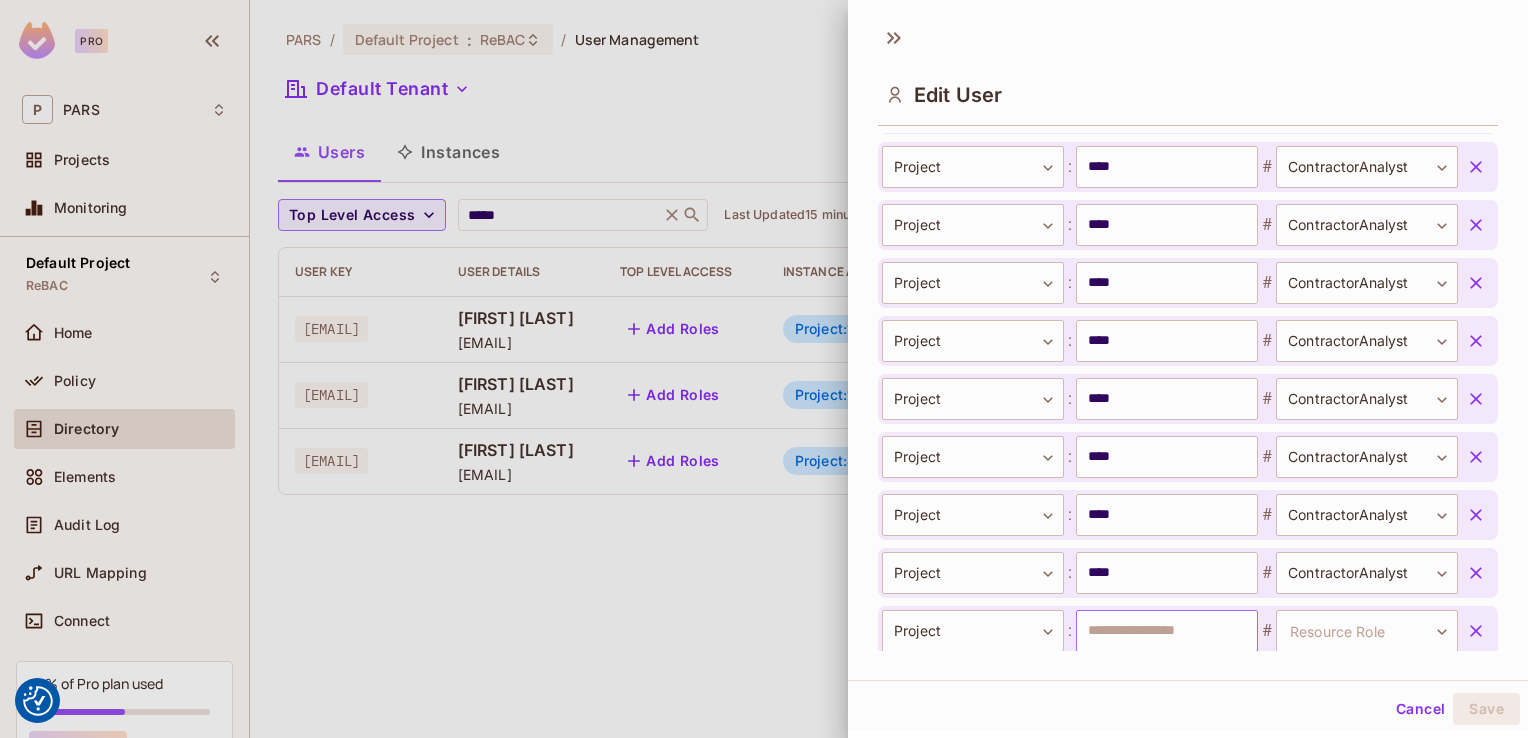 click at bounding box center (1167, 631) 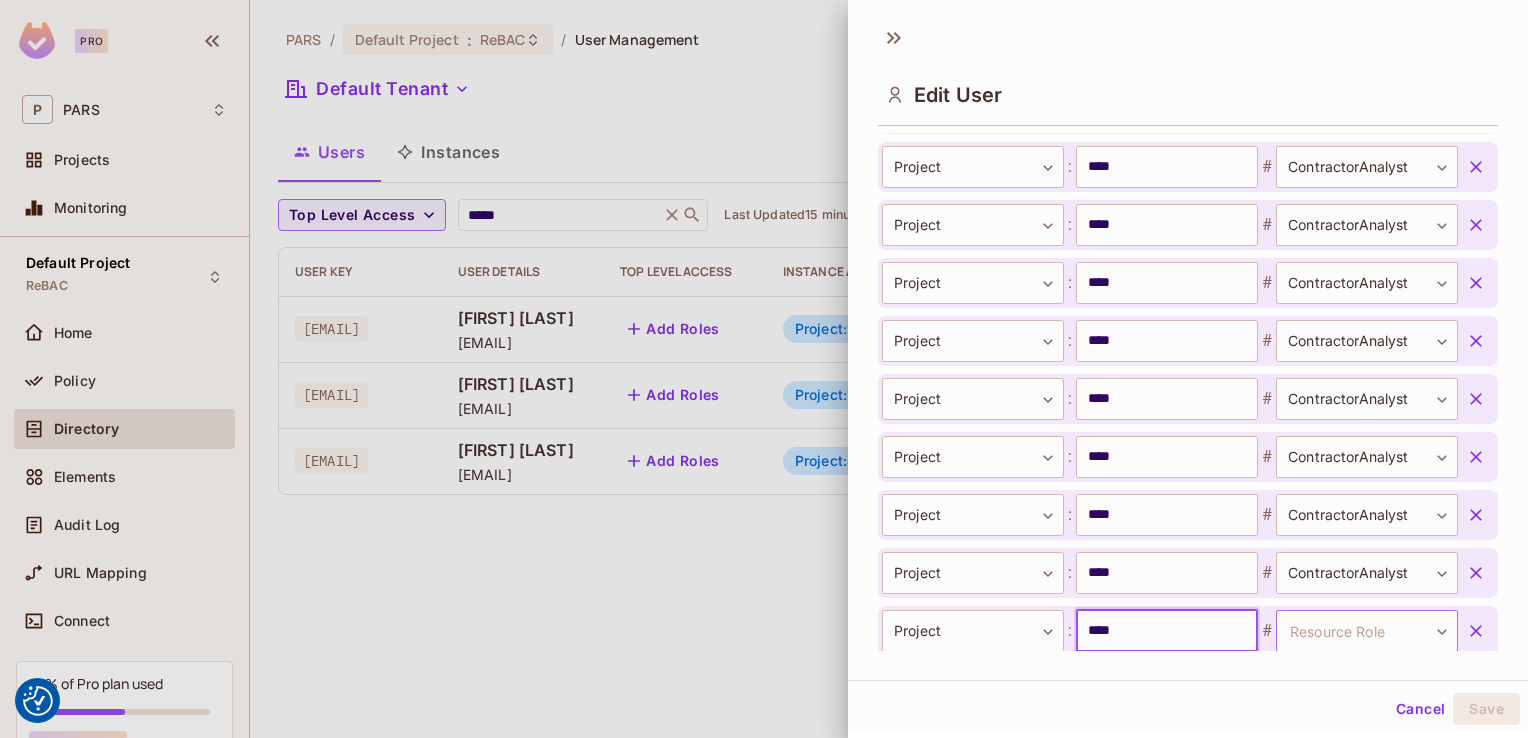 type on "****" 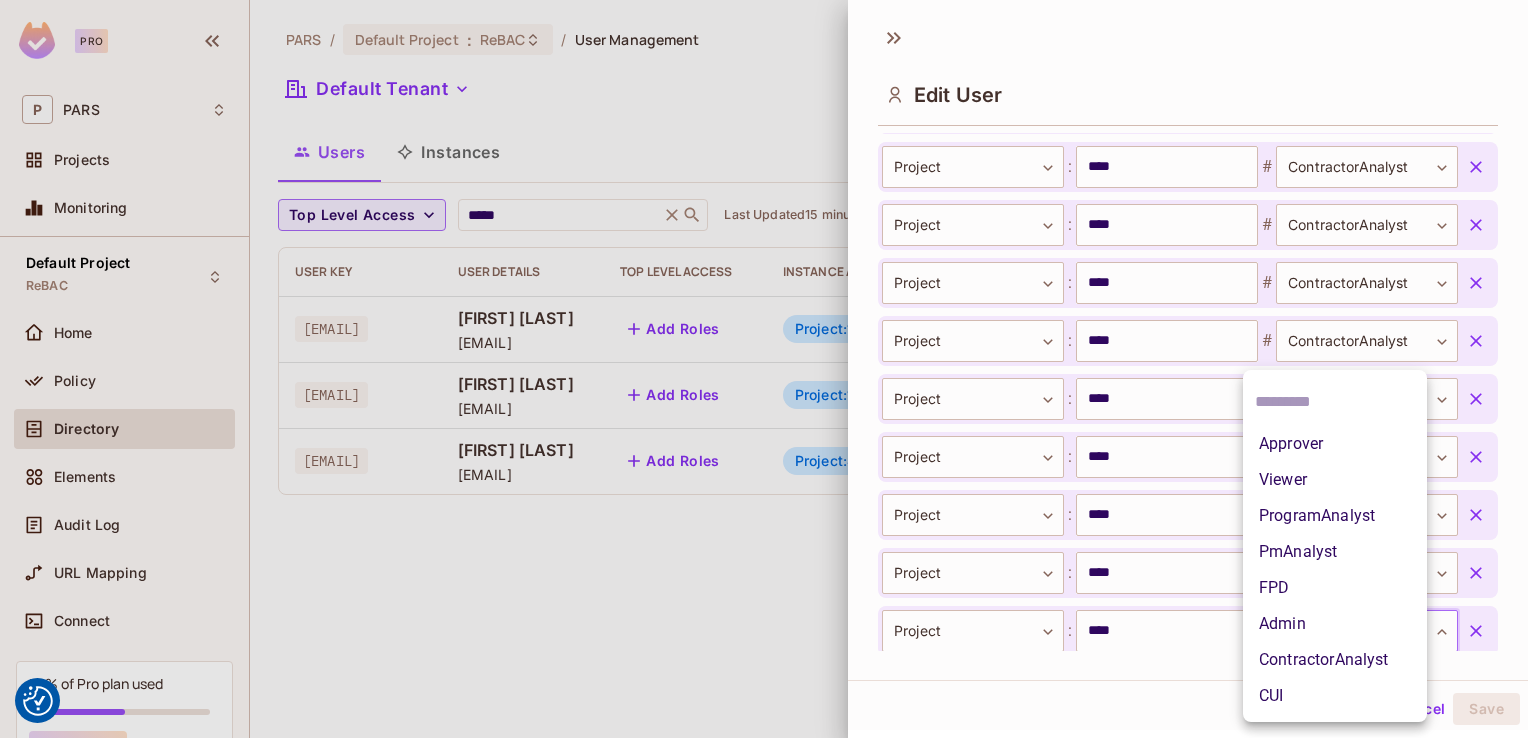 click on "We use cookies to enhance your browsing experience, serve personalized ads or content, and analyze our traffic.
By clicking "Accept All", you consent to our use of cookies.        Customize   Reject All   Accept All                    Customize Consent Preferences             We use cookies to help you navigate efficiently and perform certain functions. You will find detailed information about all cookies under each consent category below. The cookies that are categorized as "Necessary" are stored on your browser as they are essential for enabling the basic functionalities of the site. ...  Show more        Necessary Always Active Necessary cookies are required to enable the basic features of this site, such as providing secure log-in or adjusting your consent preferences. These cookies do not store any personally identifiable data. Cookie __hssrc Duration session Description Cookie __hssc Duration 1 hour Description Cookie __cf_bm Duration 1 hour Description Cookie Duration lidc" at bounding box center [0, 0] 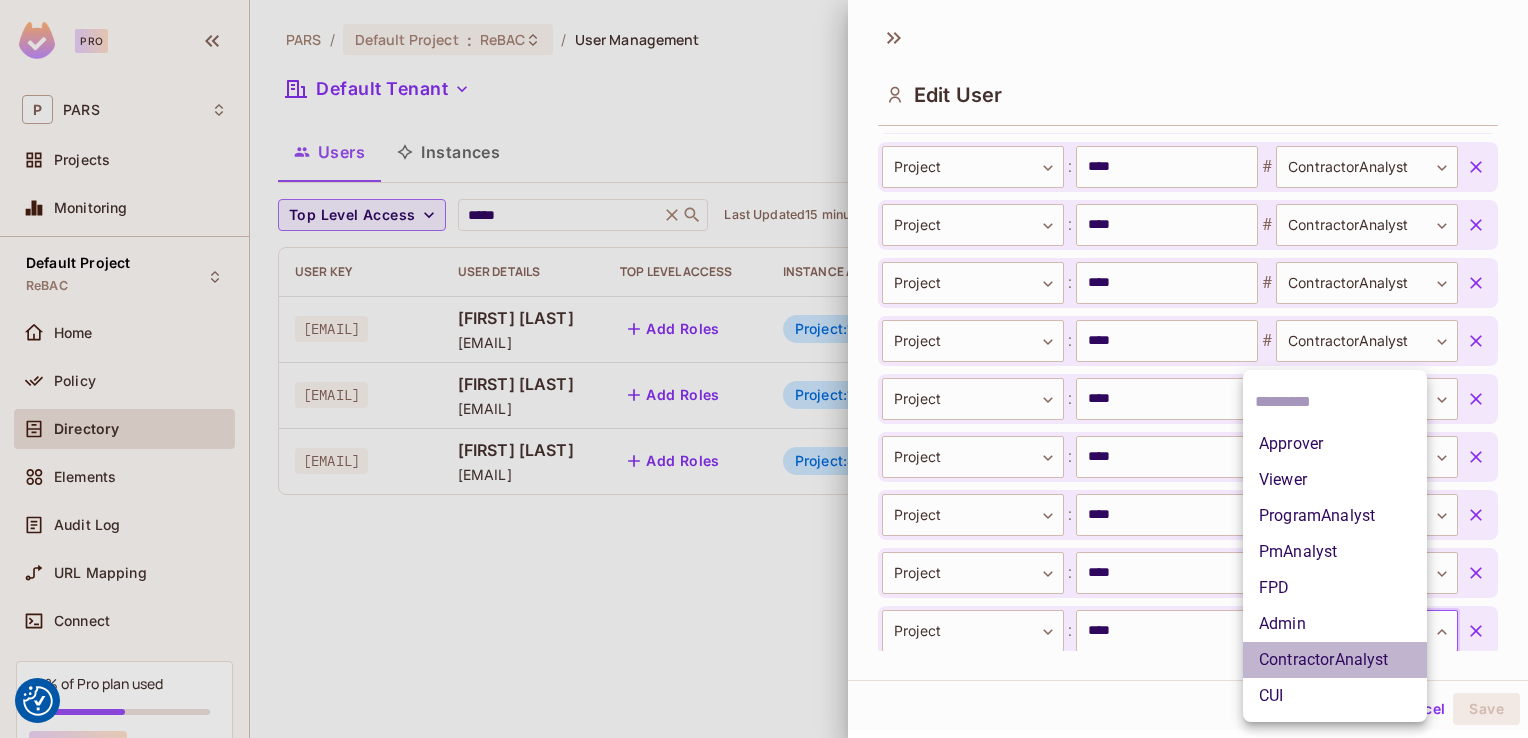 click on "ContractorAnalyst" at bounding box center (1335, 660) 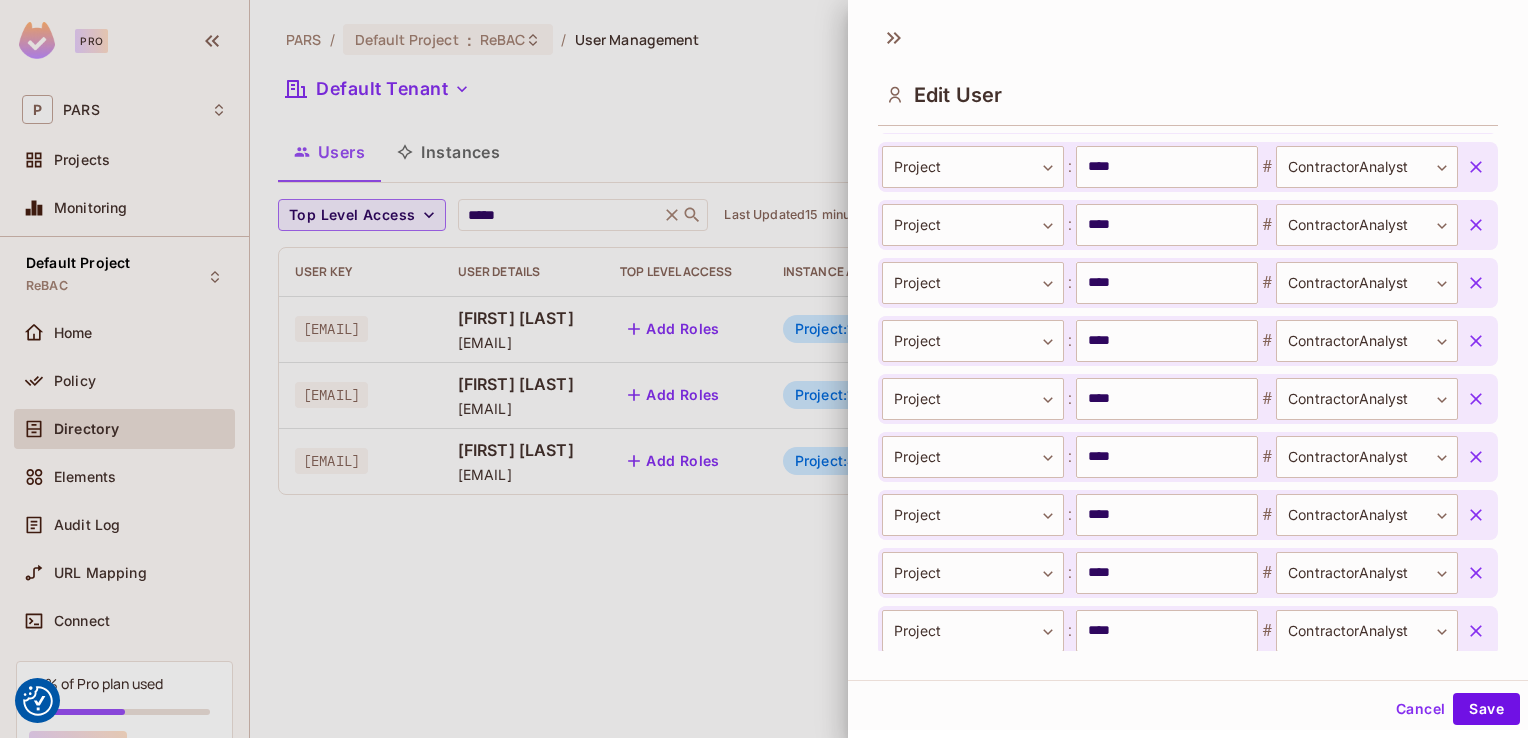 scroll, scrollTop: 904, scrollLeft: 0, axis: vertical 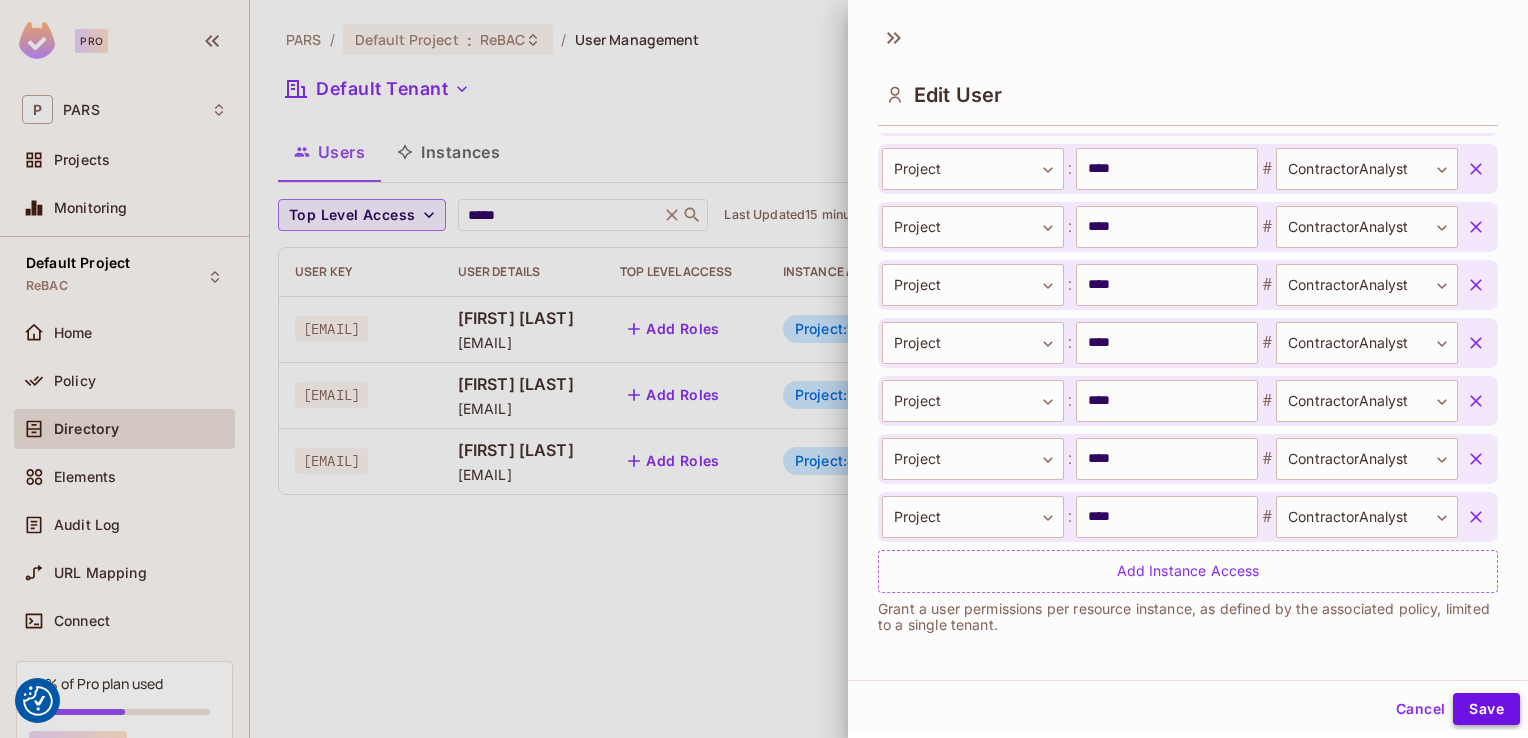 click on "Save" at bounding box center [1486, 709] 